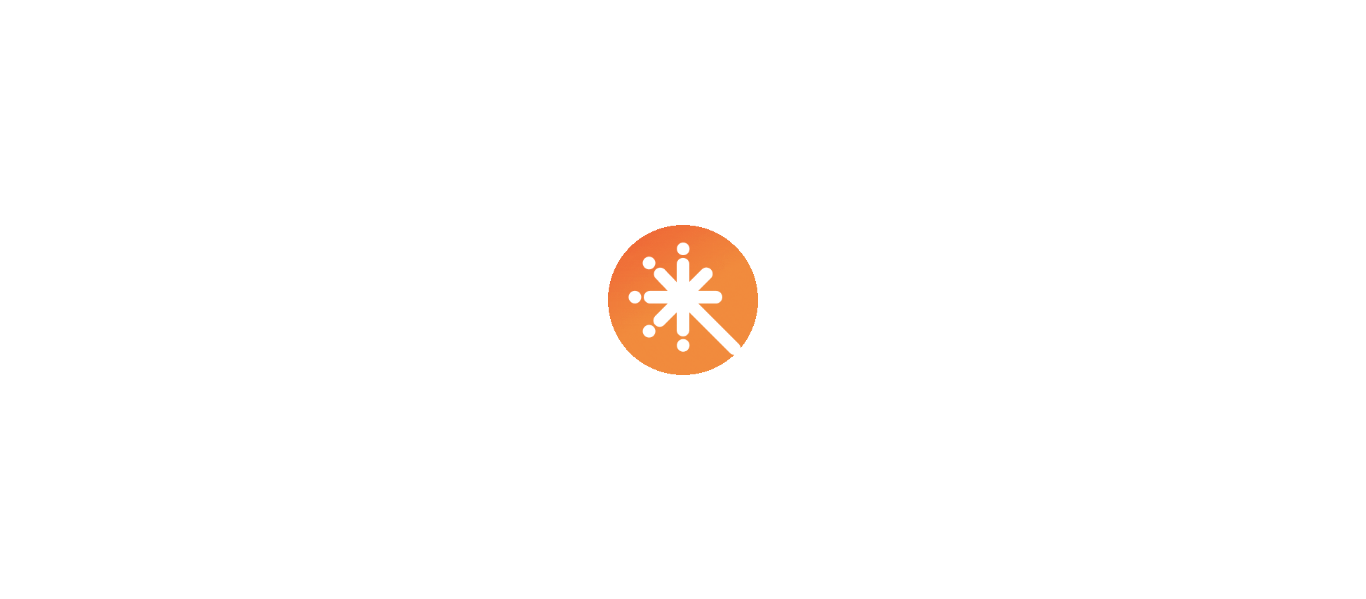 scroll, scrollTop: 0, scrollLeft: 0, axis: both 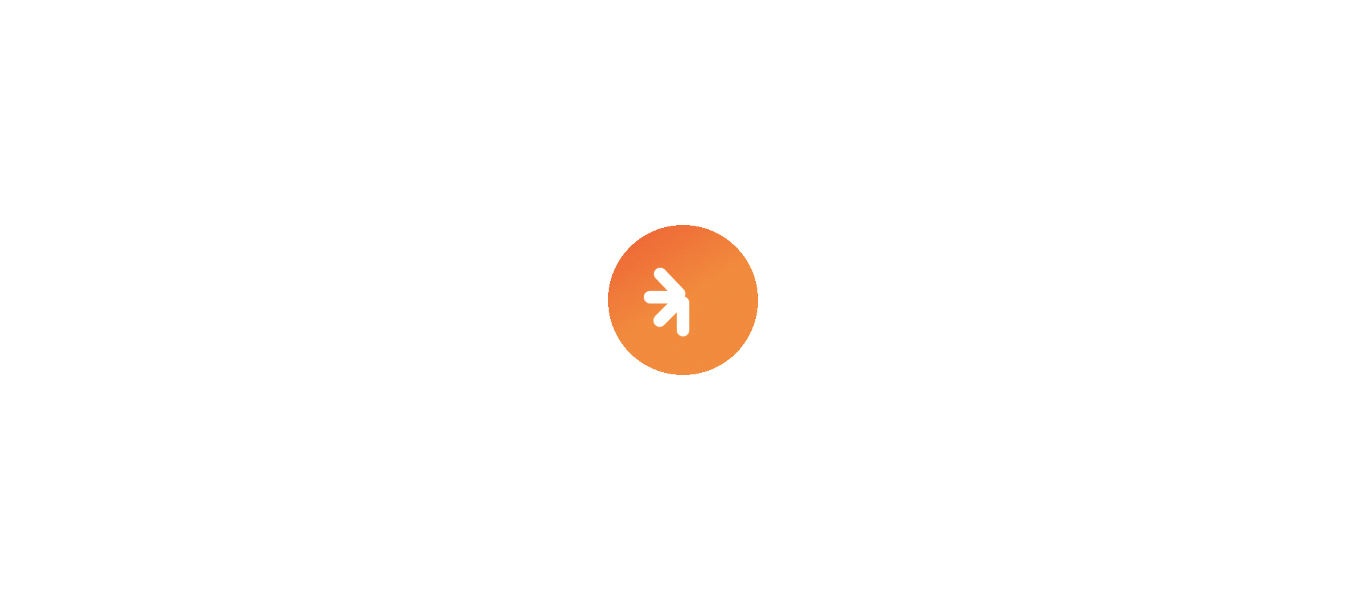 select on "****" 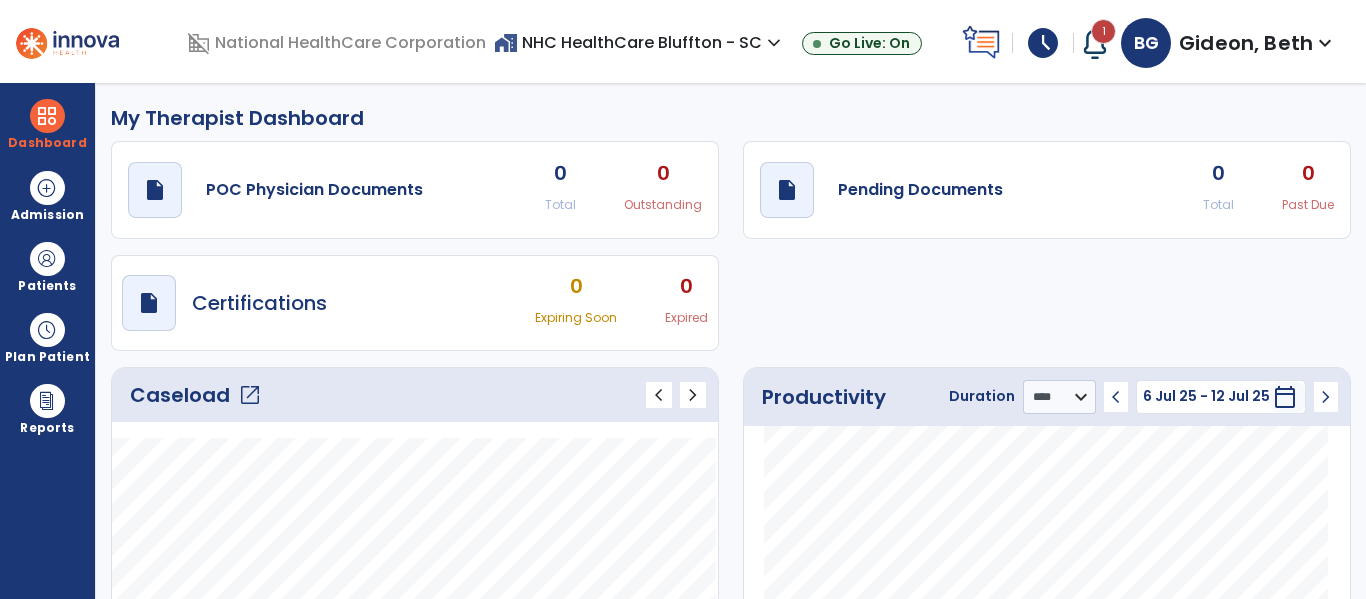 click on "schedule" at bounding box center [1043, 43] 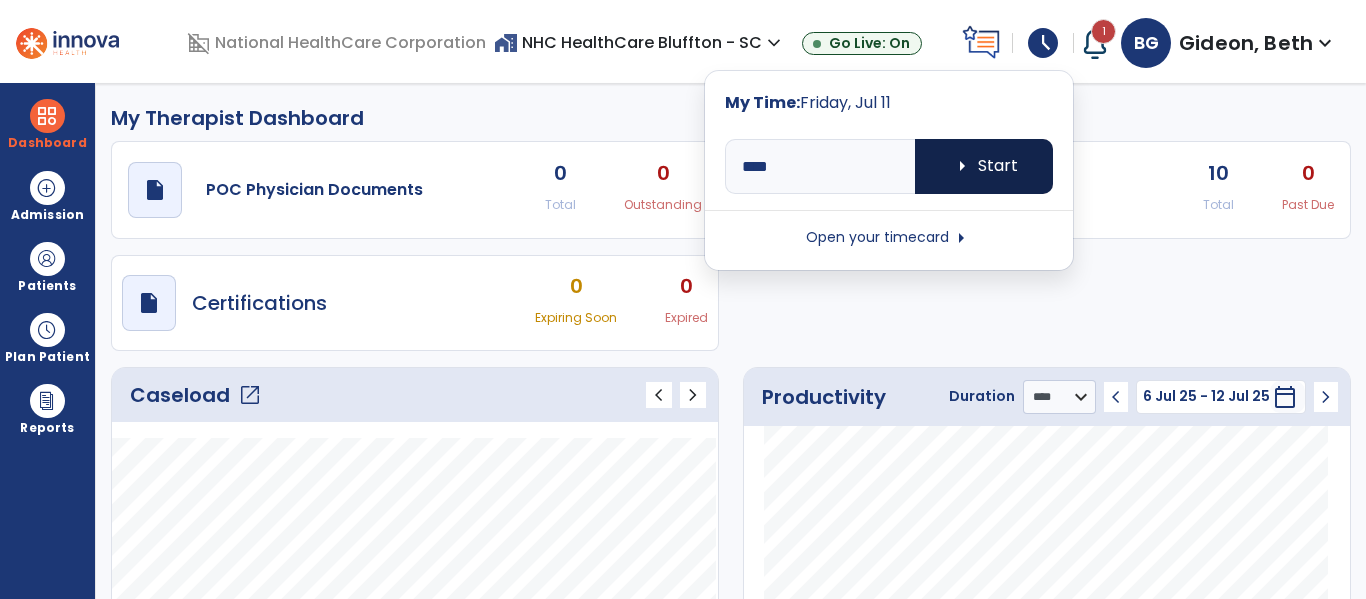 click on "arrow_right  Start" at bounding box center [984, 166] 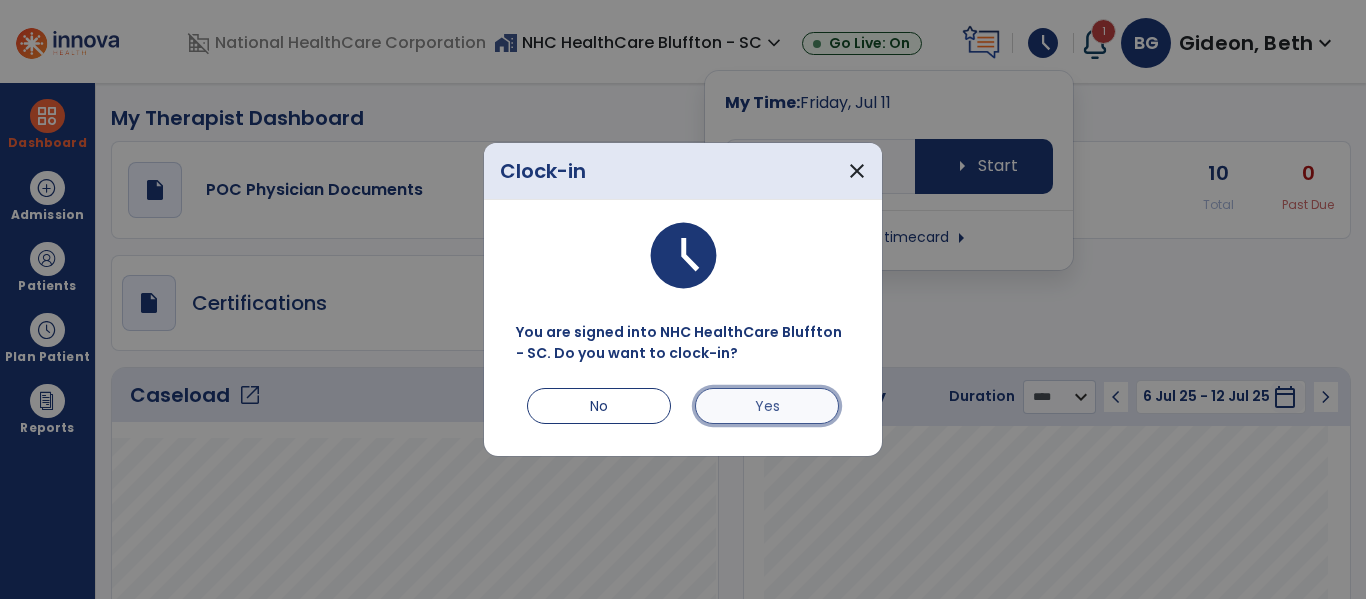click on "Yes" at bounding box center (767, 406) 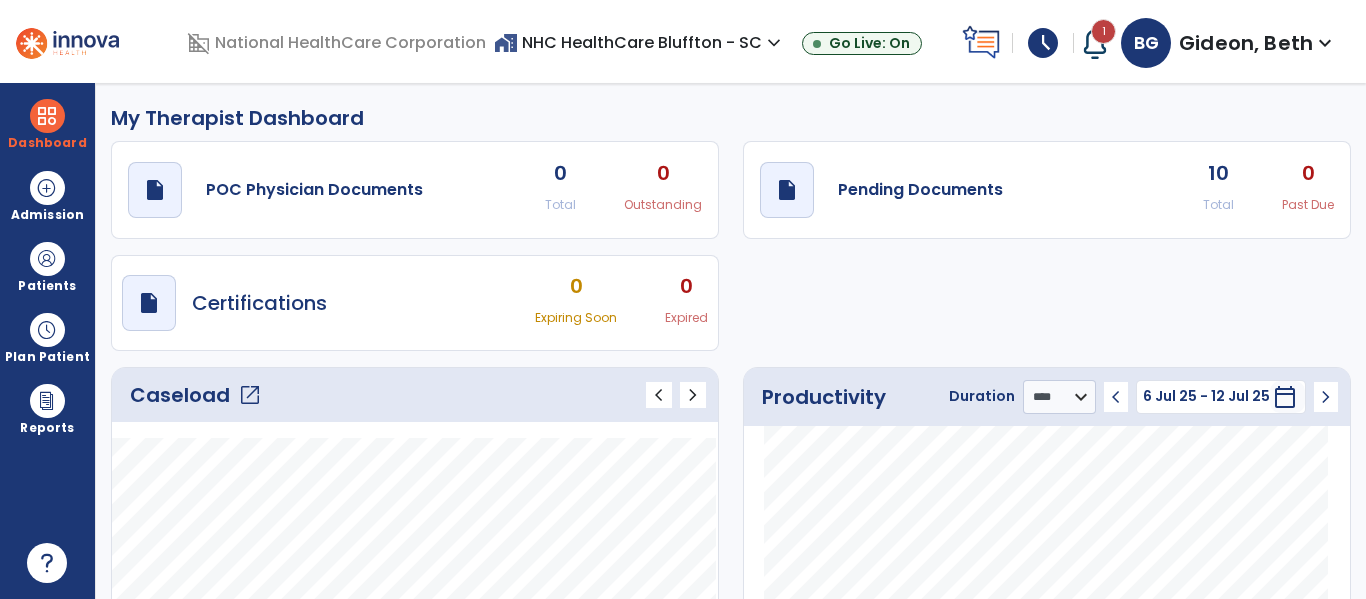 click on "open_in_new" 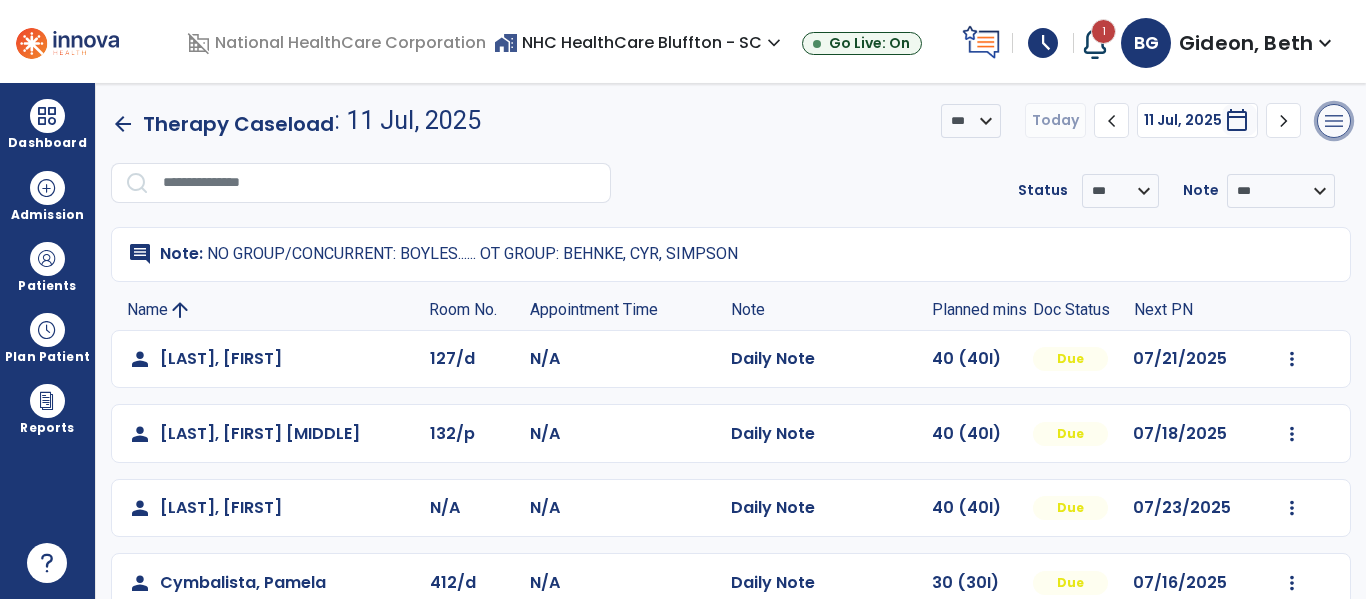 click on "menu" at bounding box center [1334, 121] 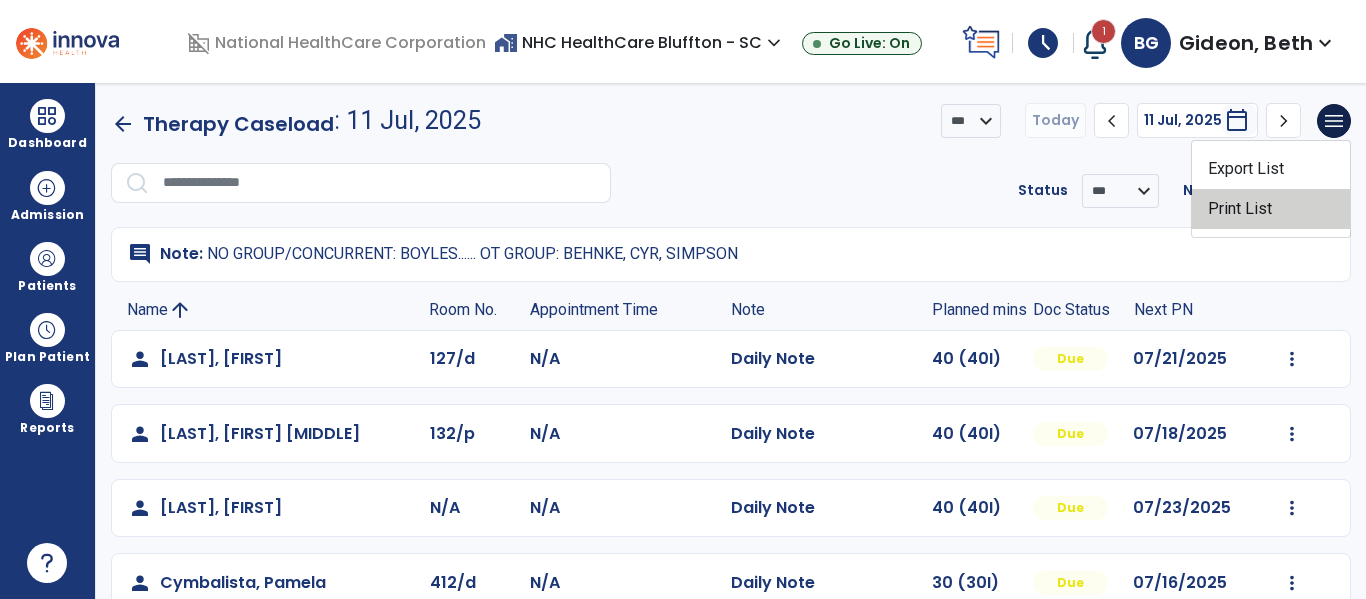 click on "Print List" 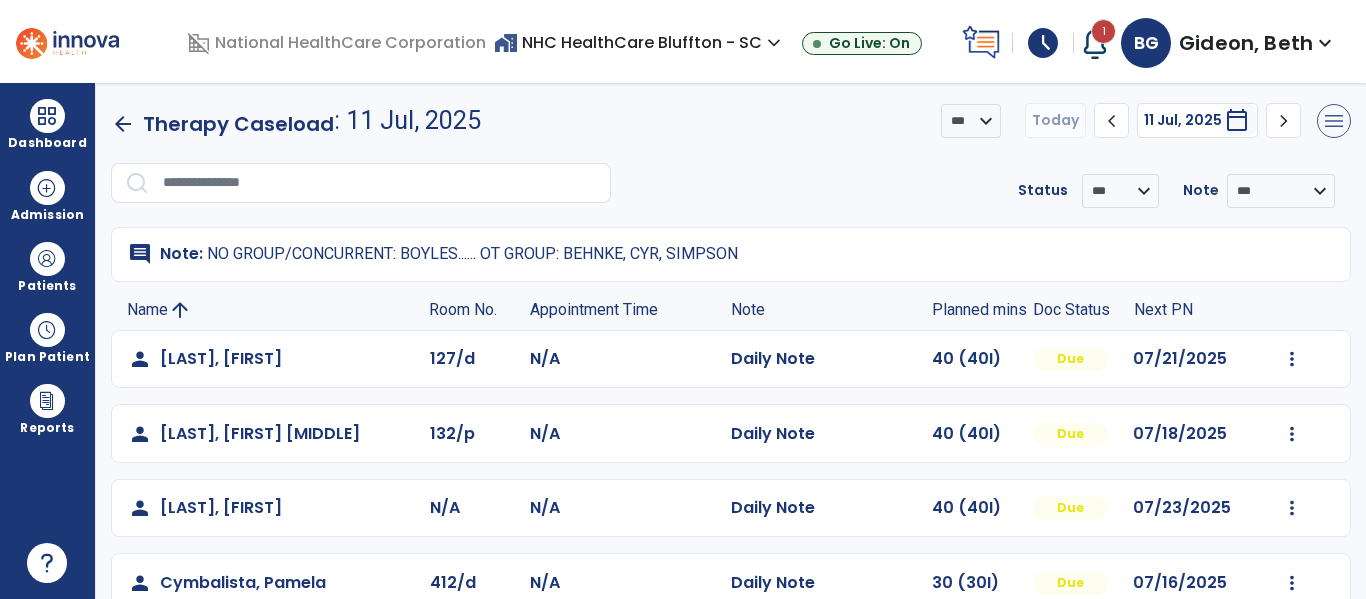 scroll, scrollTop: 300, scrollLeft: 0, axis: vertical 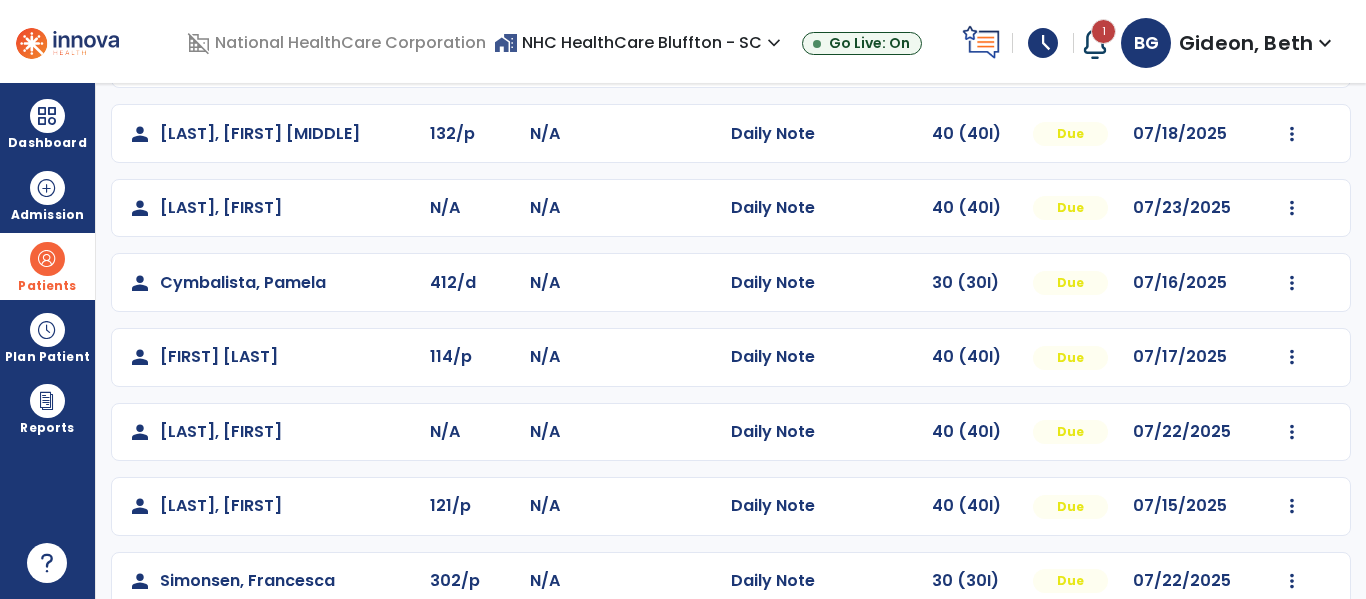 drag, startPoint x: 44, startPoint y: 278, endPoint x: 44, endPoint y: 257, distance: 21 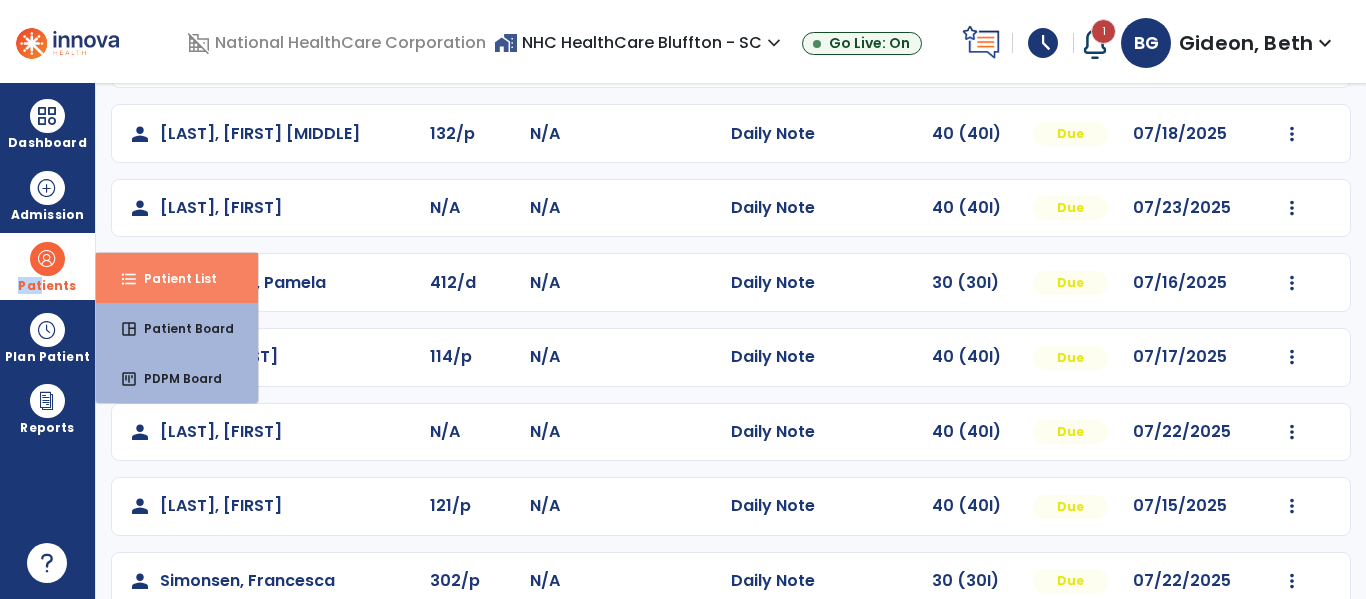 click on "Patient List" at bounding box center (172, 278) 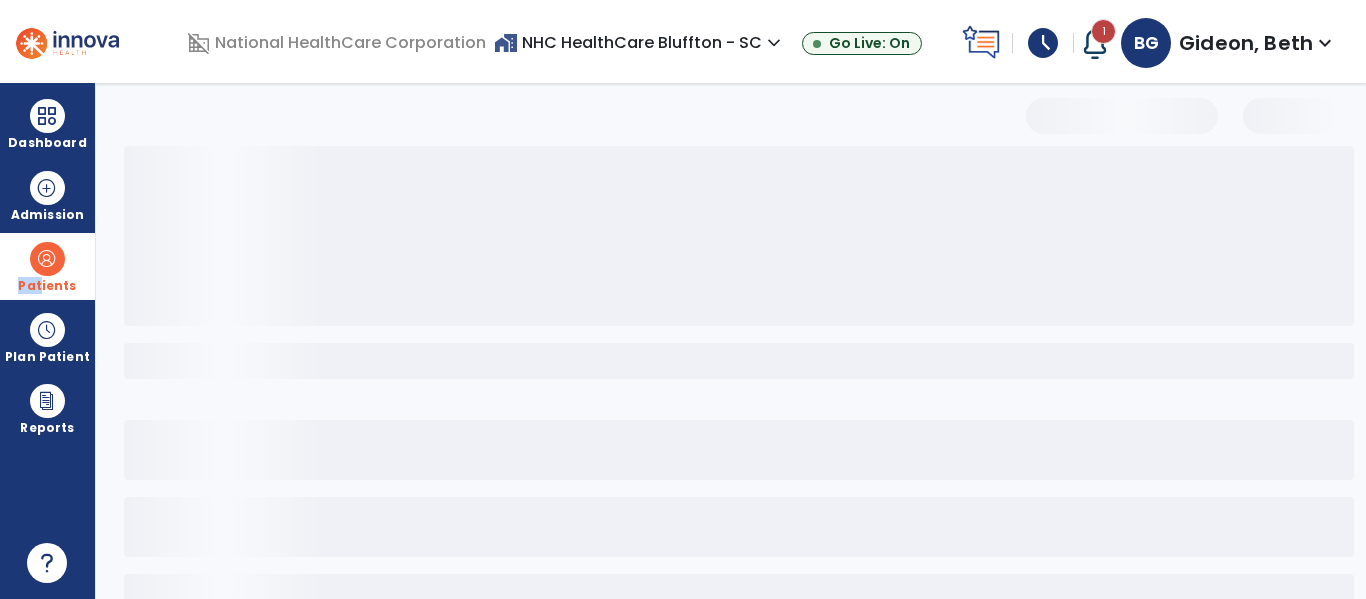 scroll, scrollTop: 144, scrollLeft: 0, axis: vertical 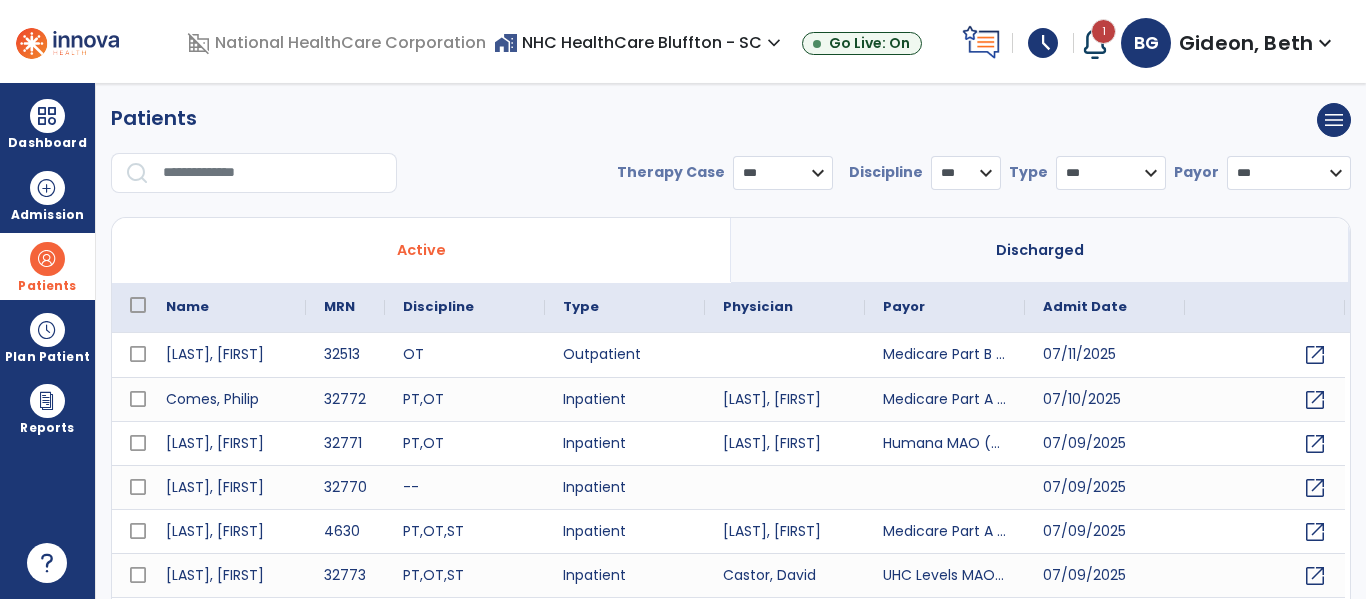 click at bounding box center [273, 173] 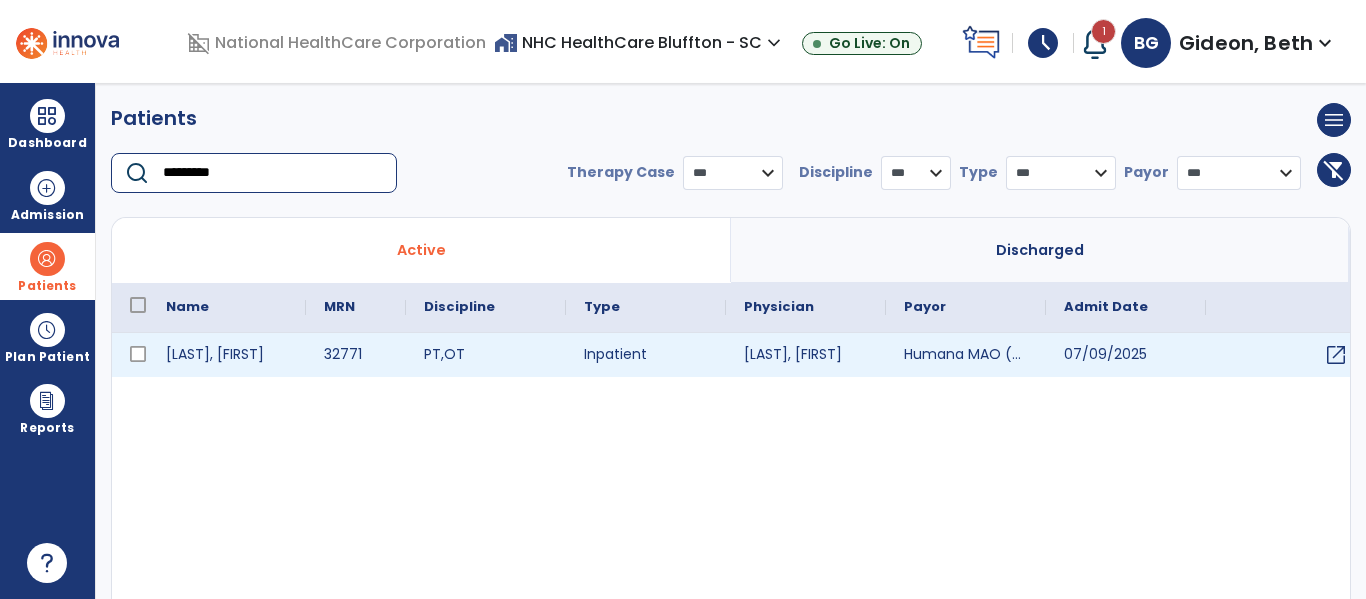 type on "*********" 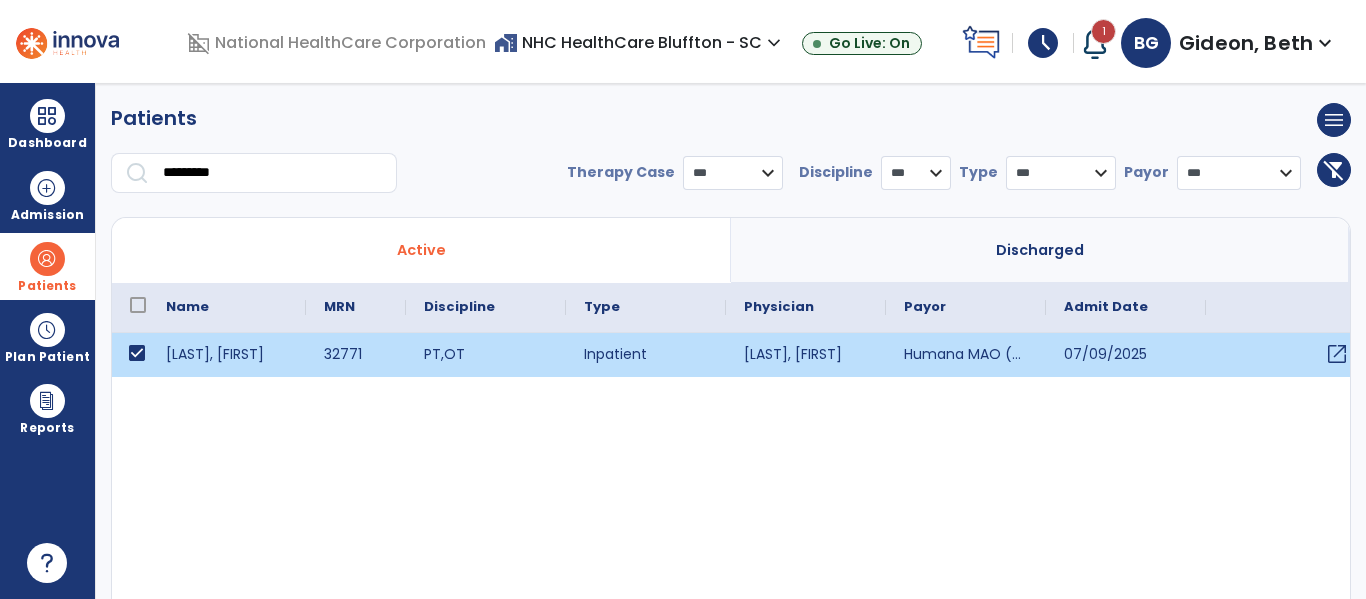 click on "open_in_new" at bounding box center (1337, 354) 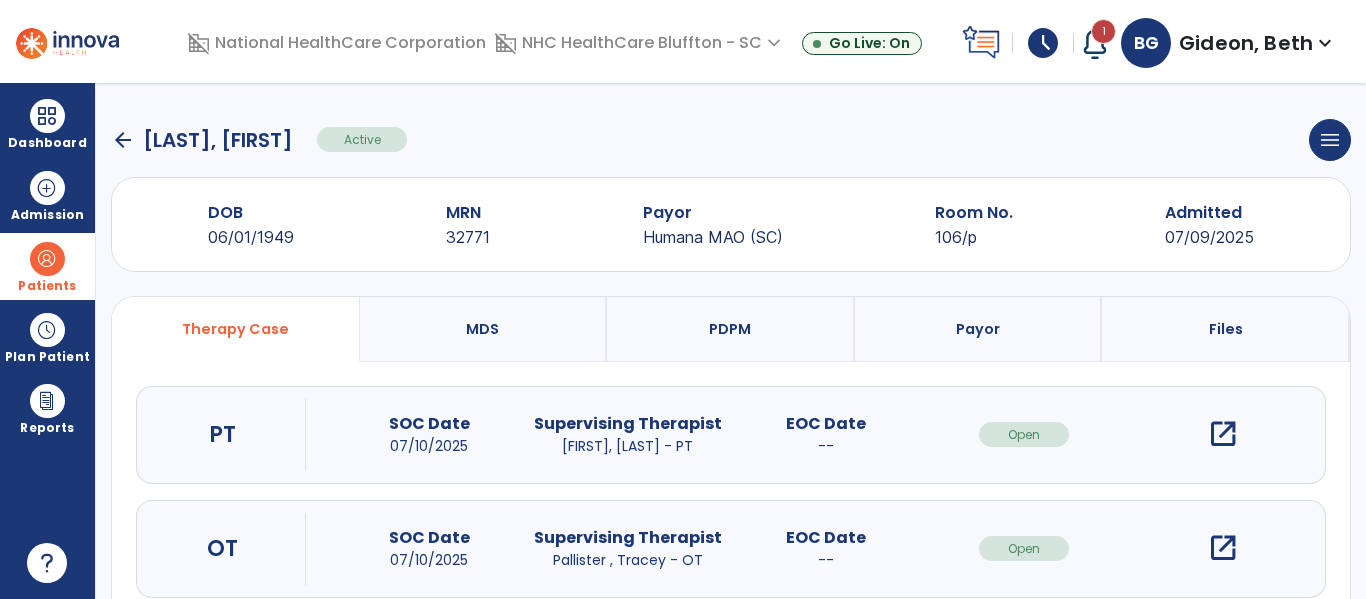 click on "open_in_new" at bounding box center (1223, 548) 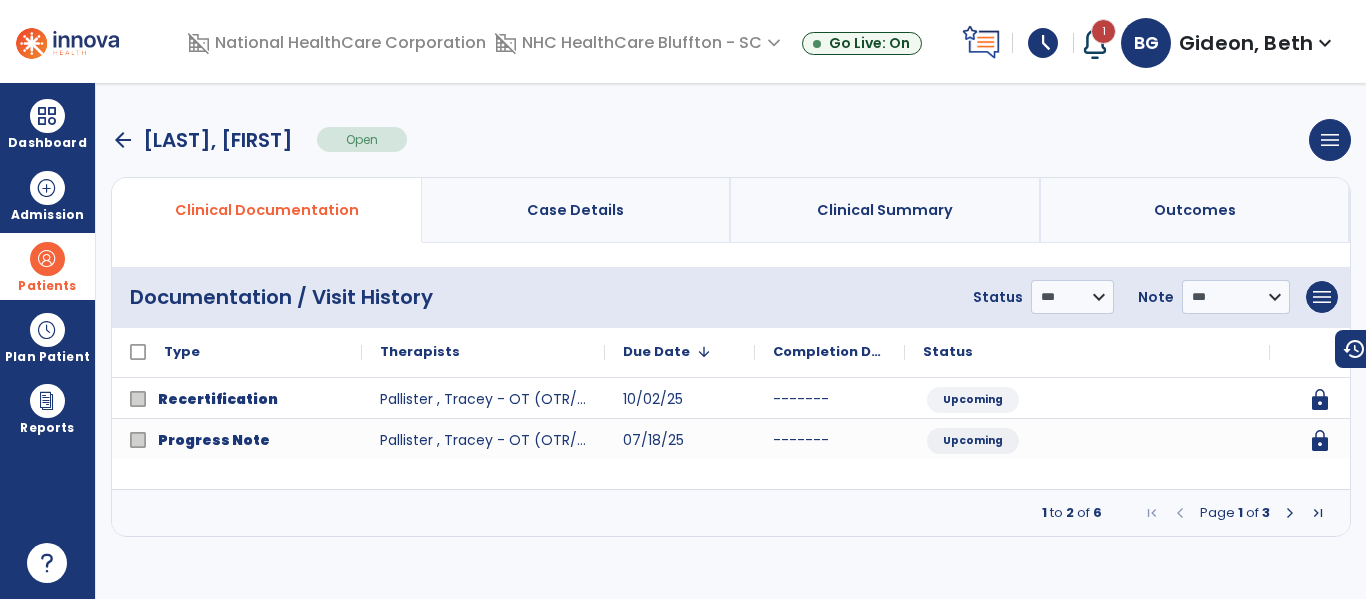 click at bounding box center (1290, 513) 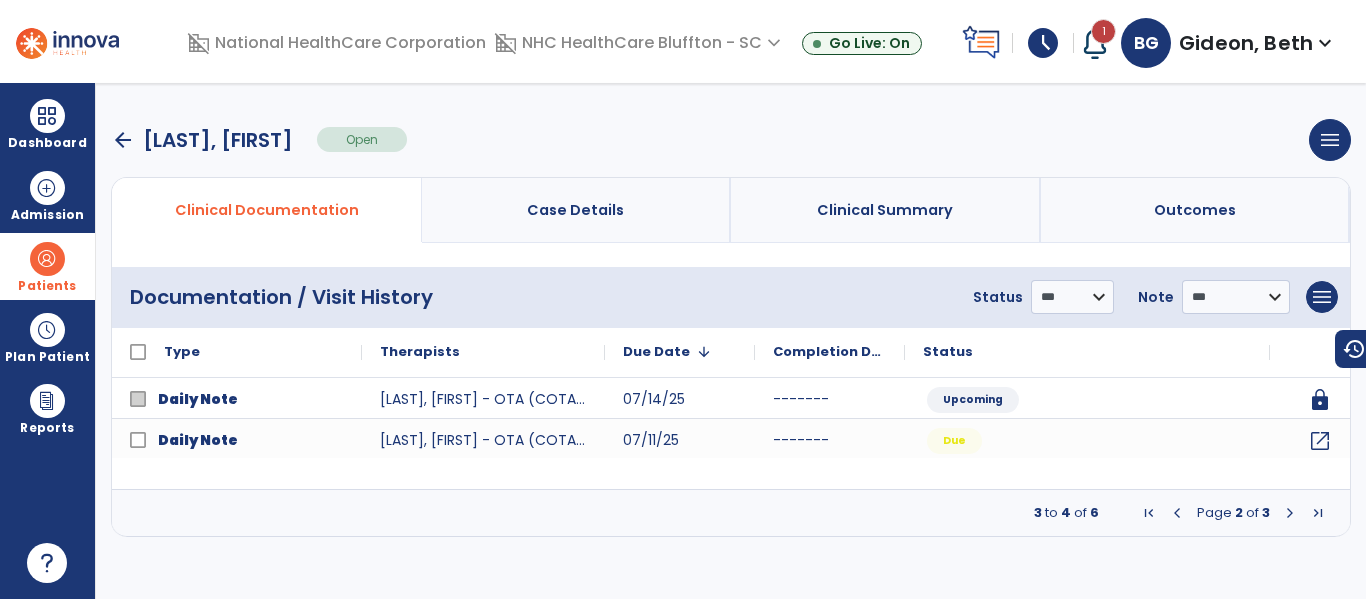 click at bounding box center [1290, 513] 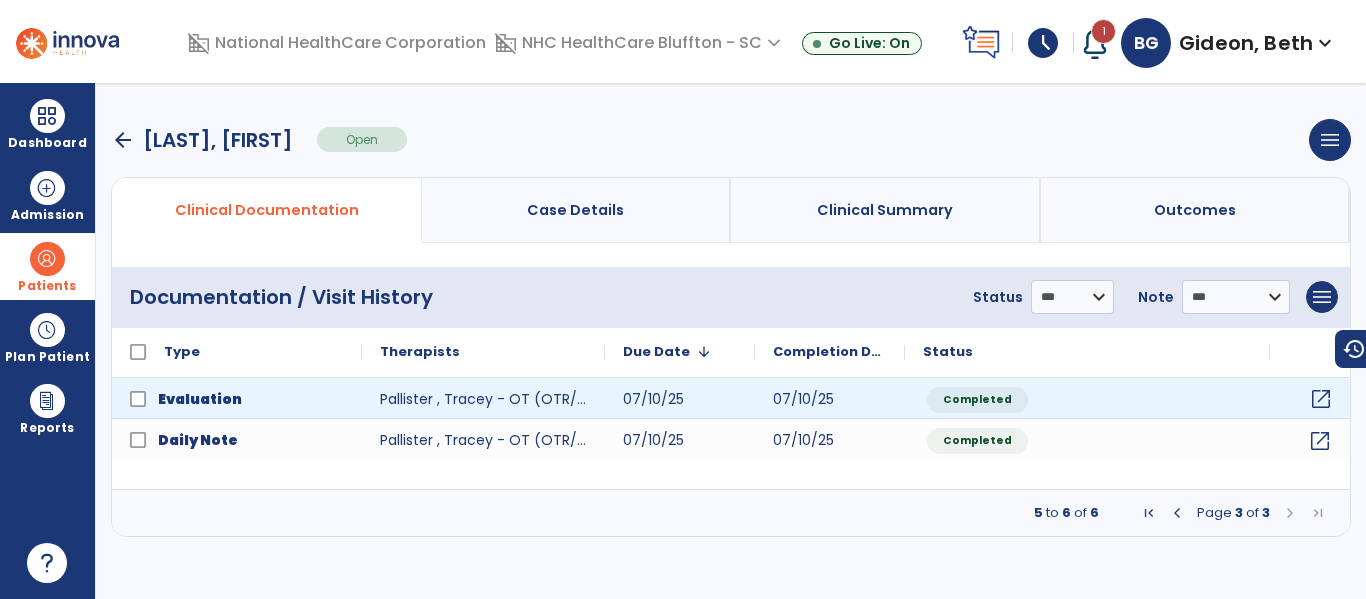 click on "open_in_new" 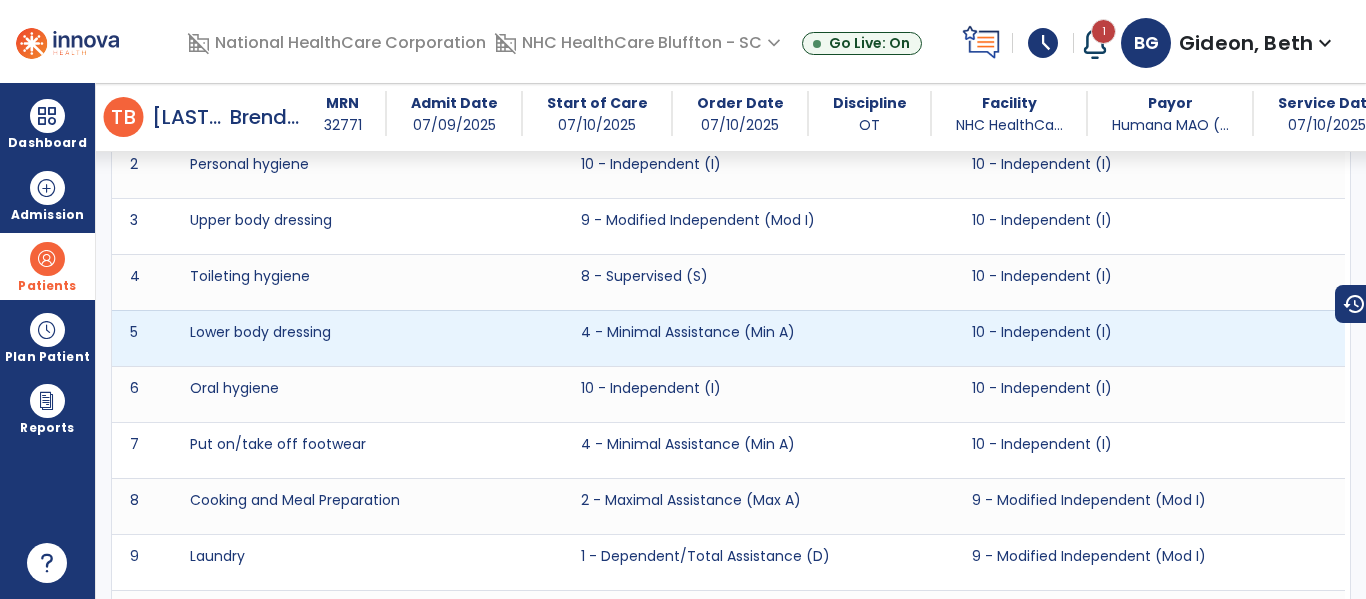 scroll, scrollTop: 3100, scrollLeft: 0, axis: vertical 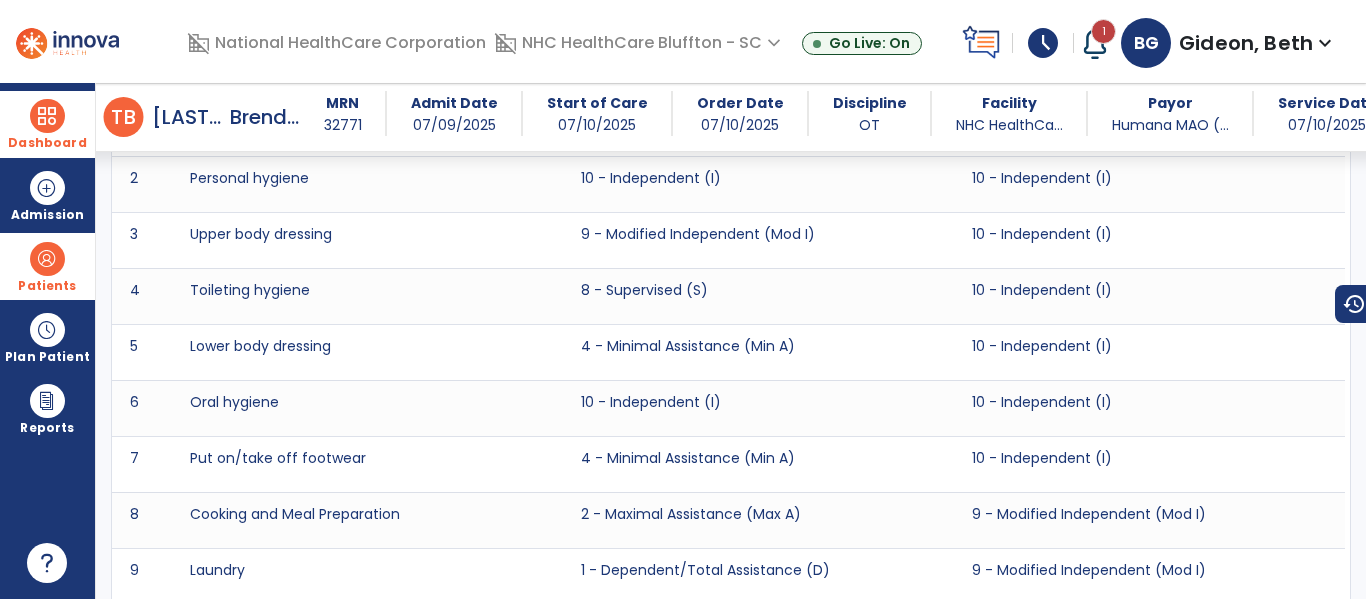 click at bounding box center (47, 116) 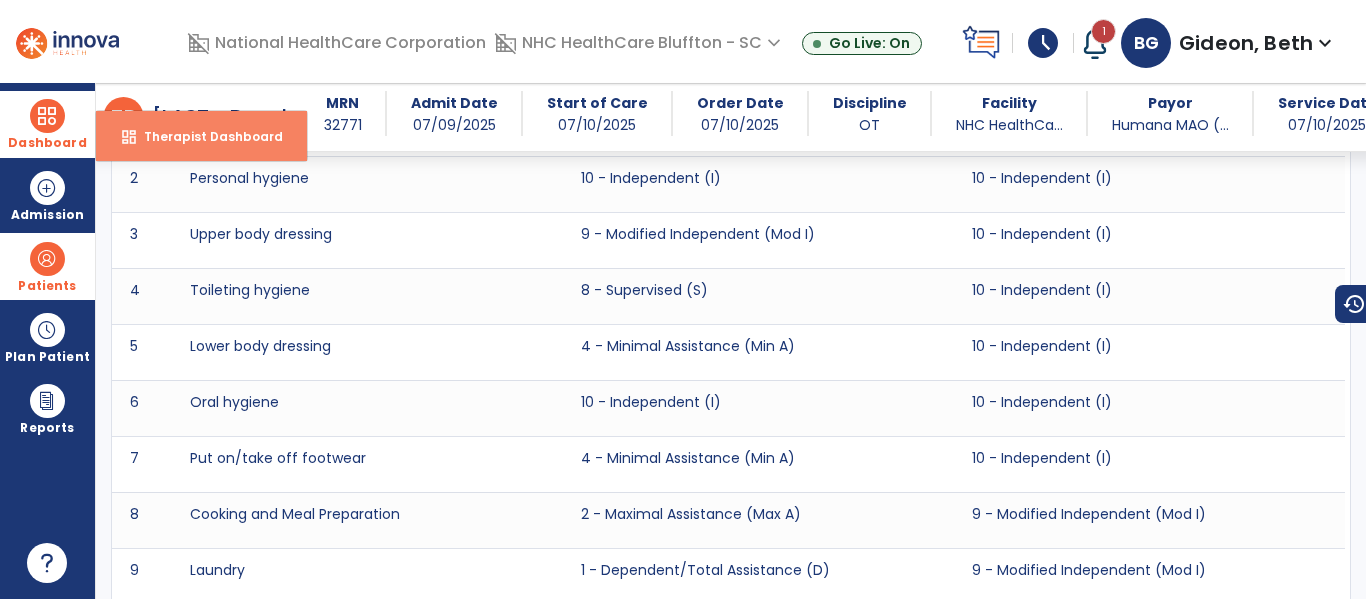 click on "dashboard  Therapist Dashboard" at bounding box center [201, 136] 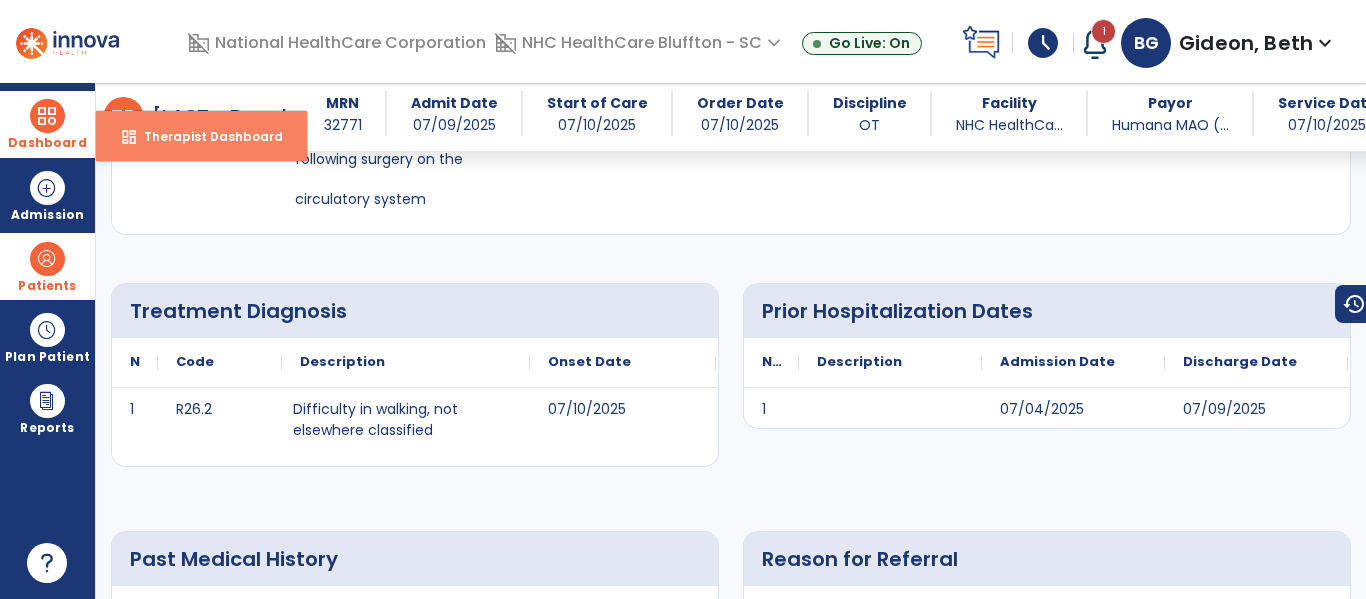 select on "****" 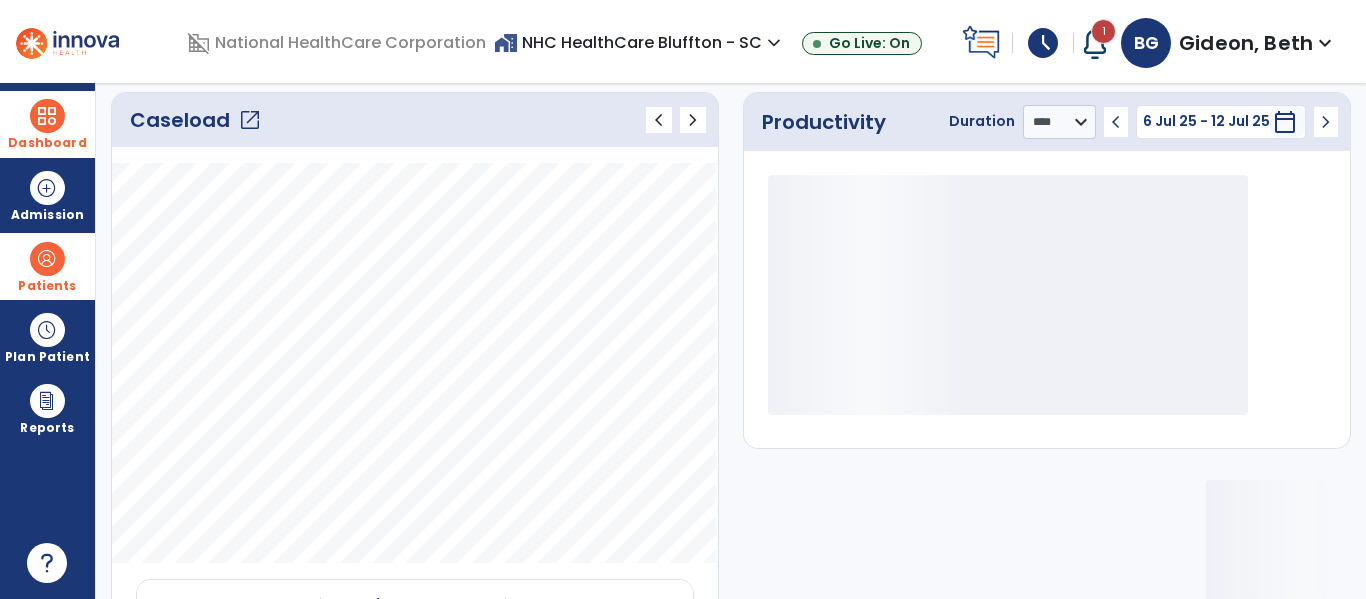 click on "open_in_new" 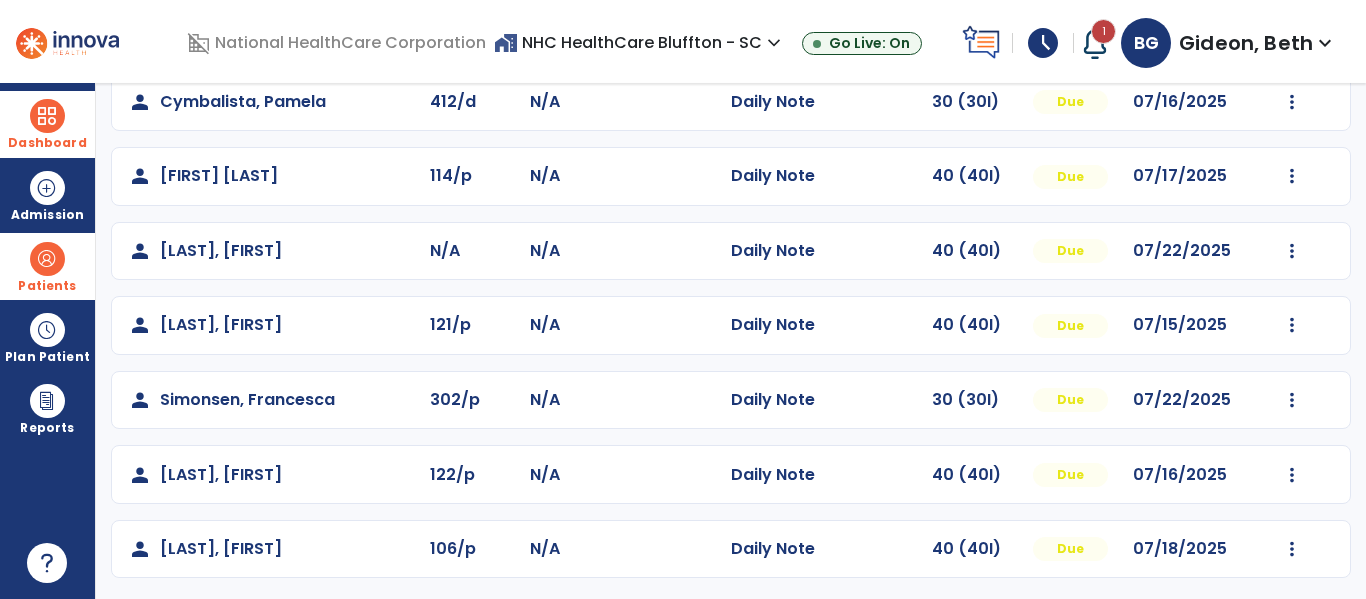 scroll, scrollTop: 484, scrollLeft: 0, axis: vertical 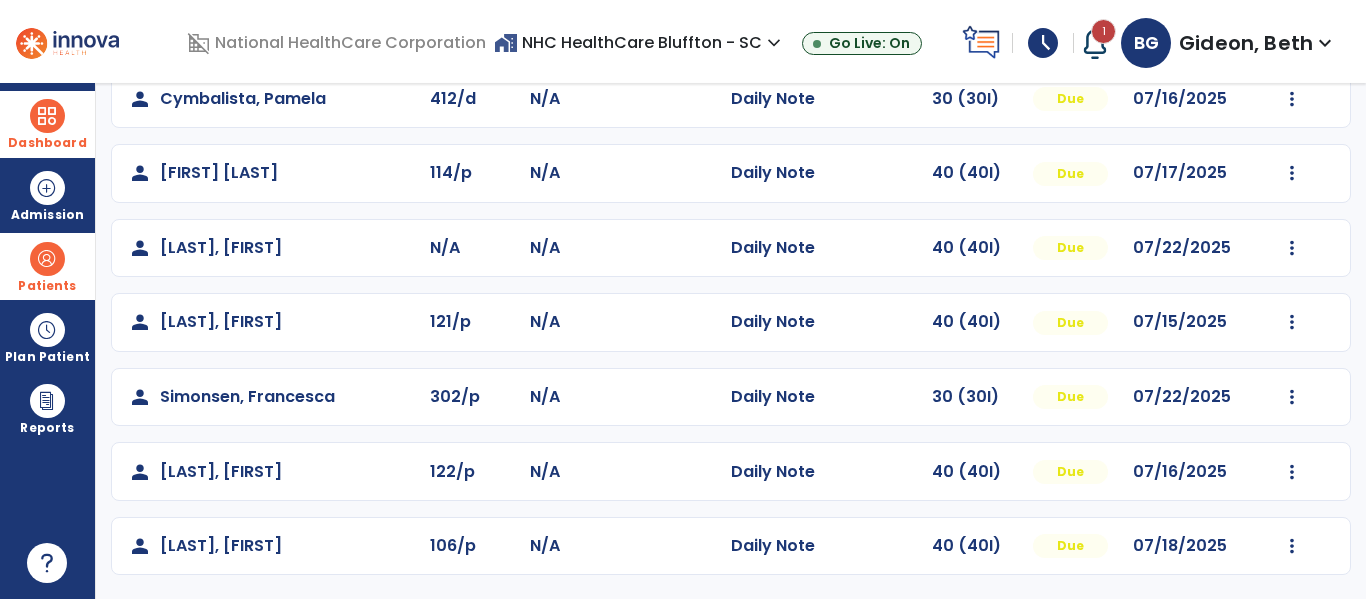 click on "Mark Visit As Complete   Reset Note   Open Document   G + C Mins" 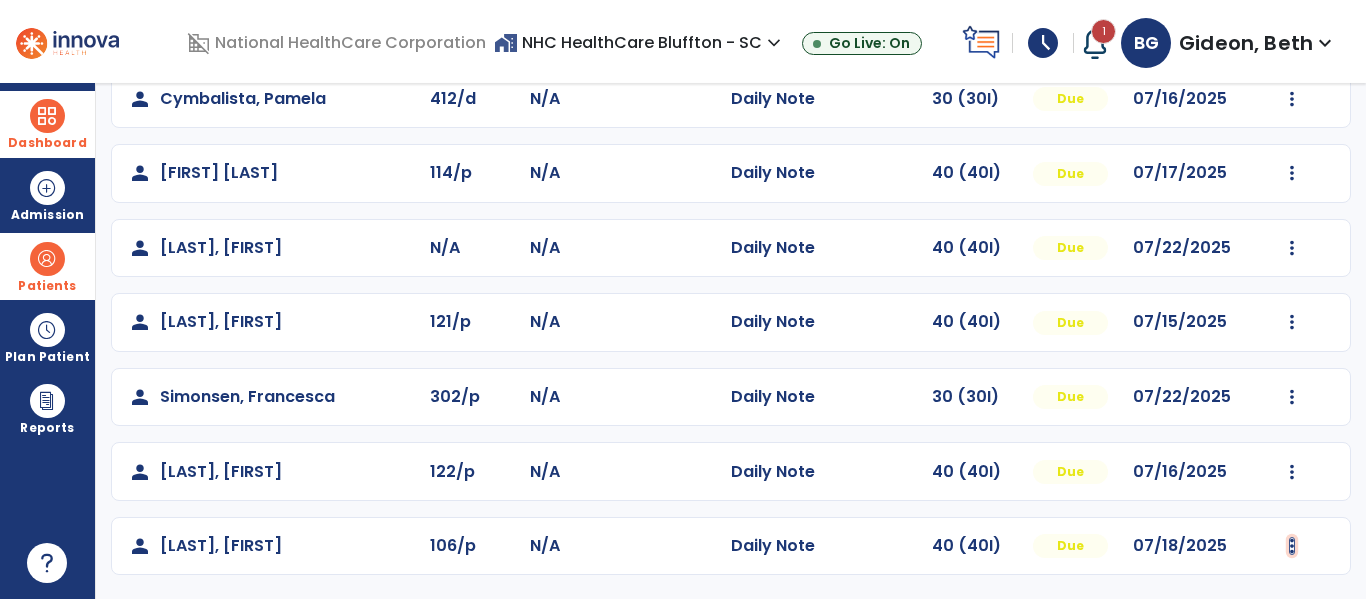 click at bounding box center [1292, -125] 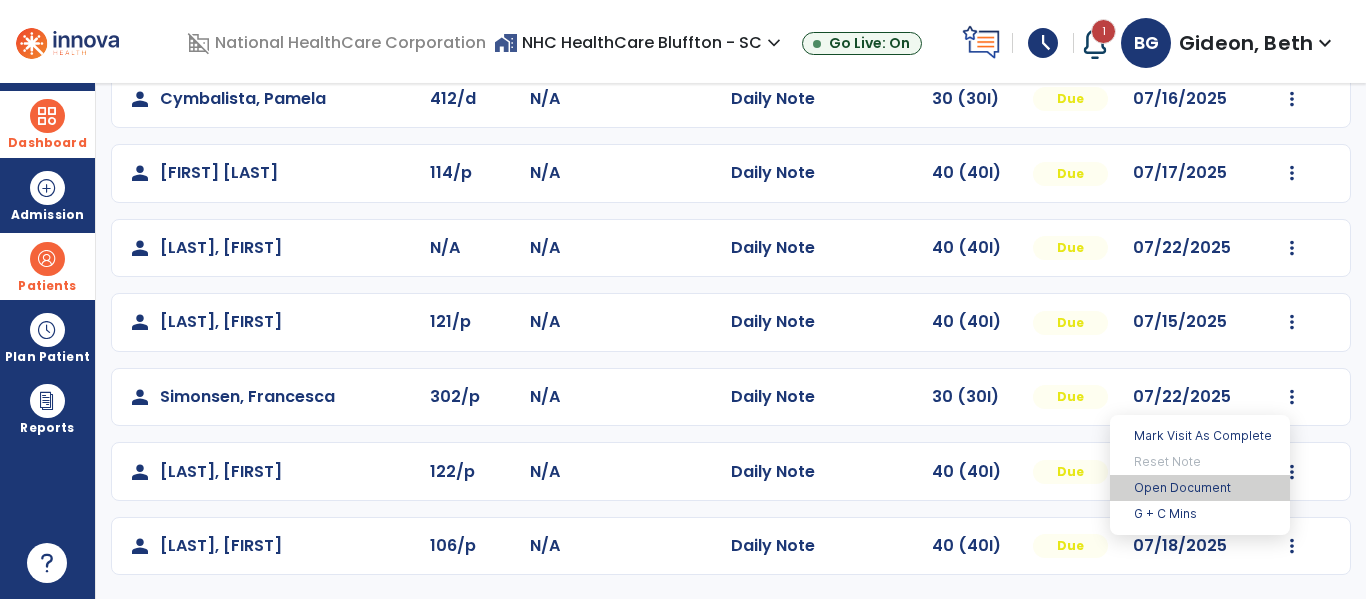 click on "Open Document" at bounding box center [1200, 488] 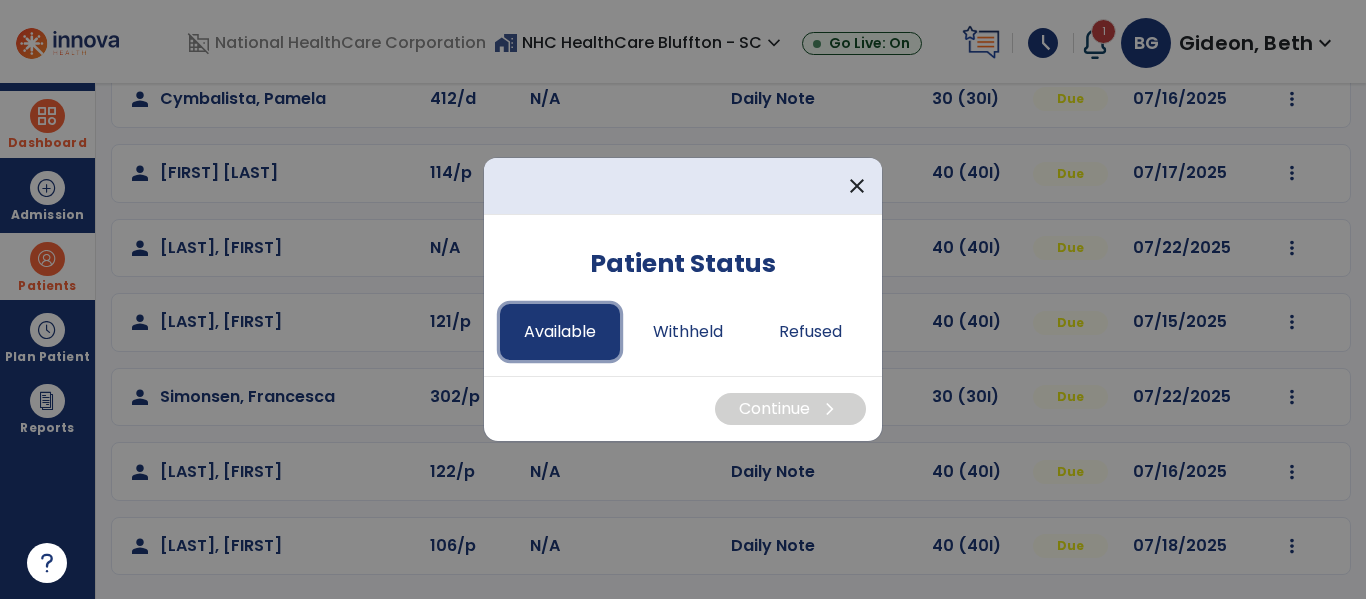 click on "Available" at bounding box center [560, 332] 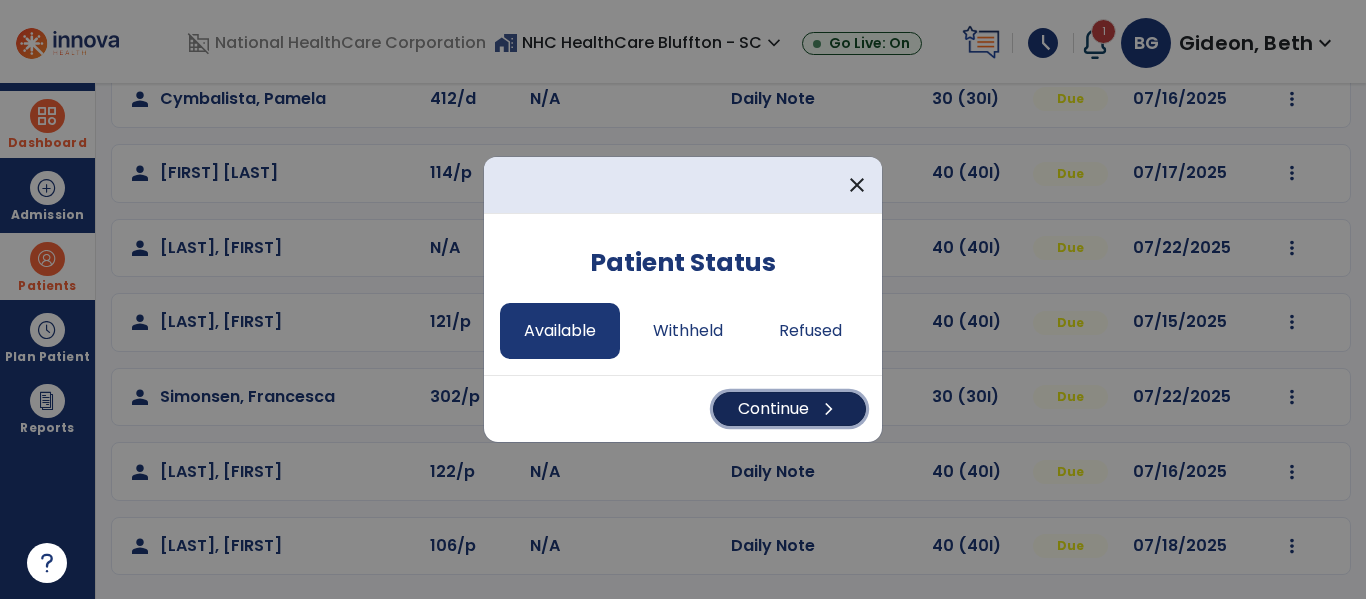 click on "Continue   chevron_right" at bounding box center (789, 409) 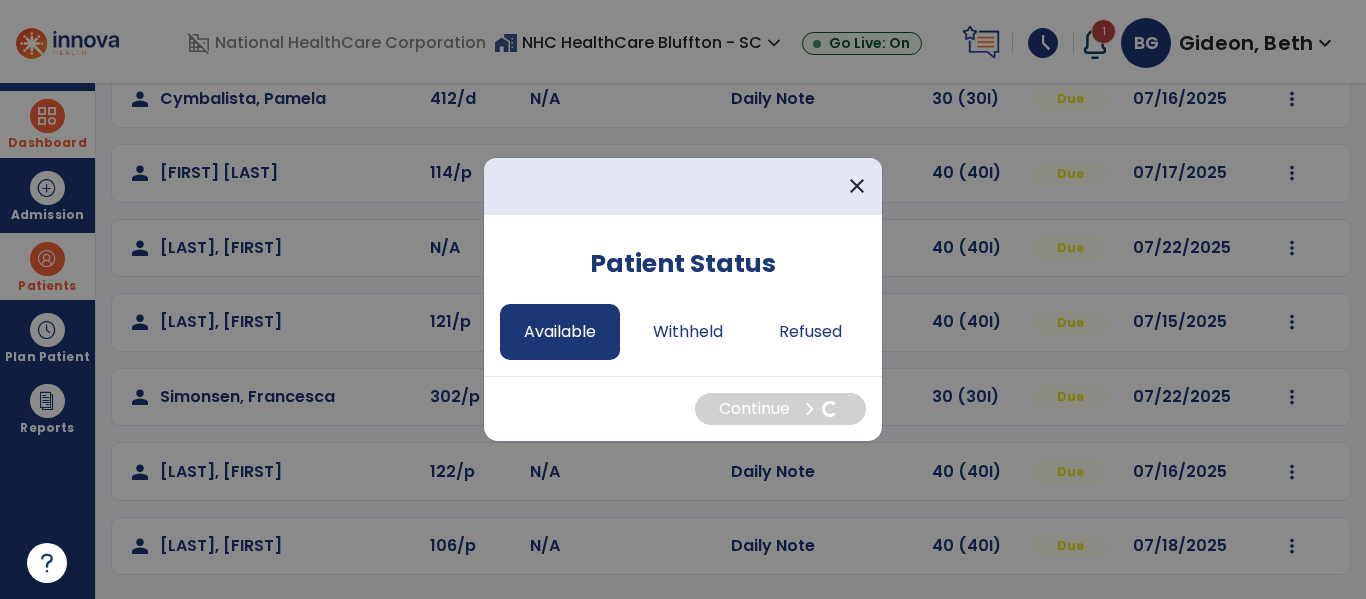 select on "*" 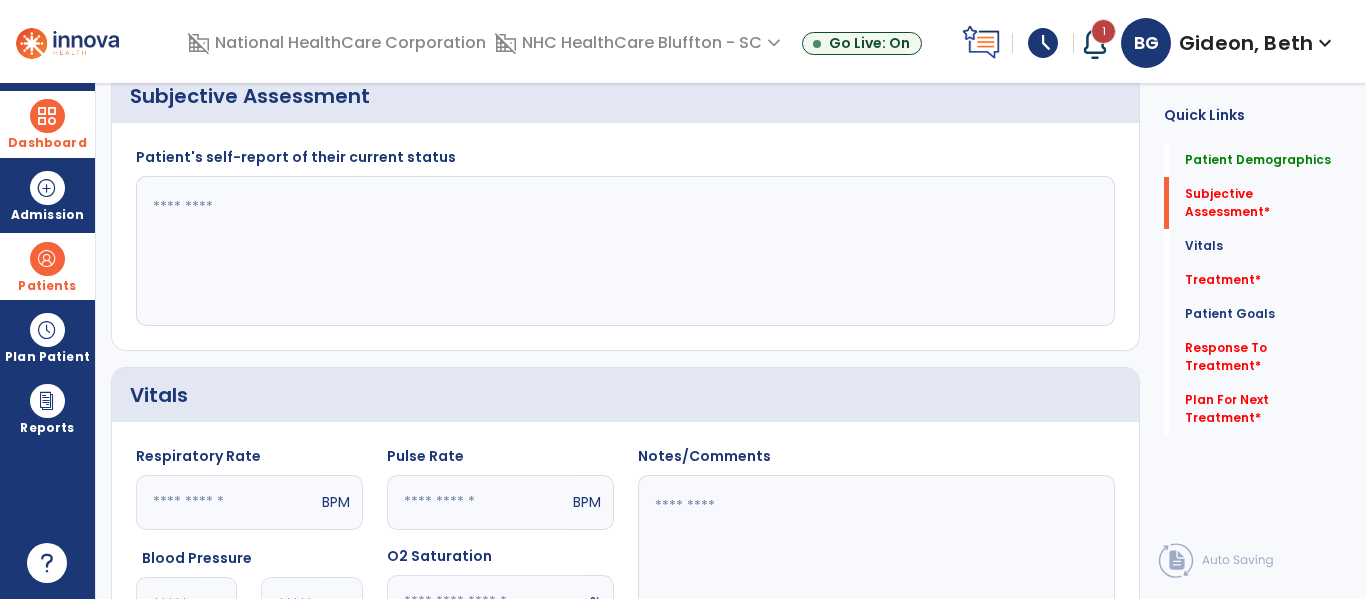 scroll, scrollTop: 479, scrollLeft: 0, axis: vertical 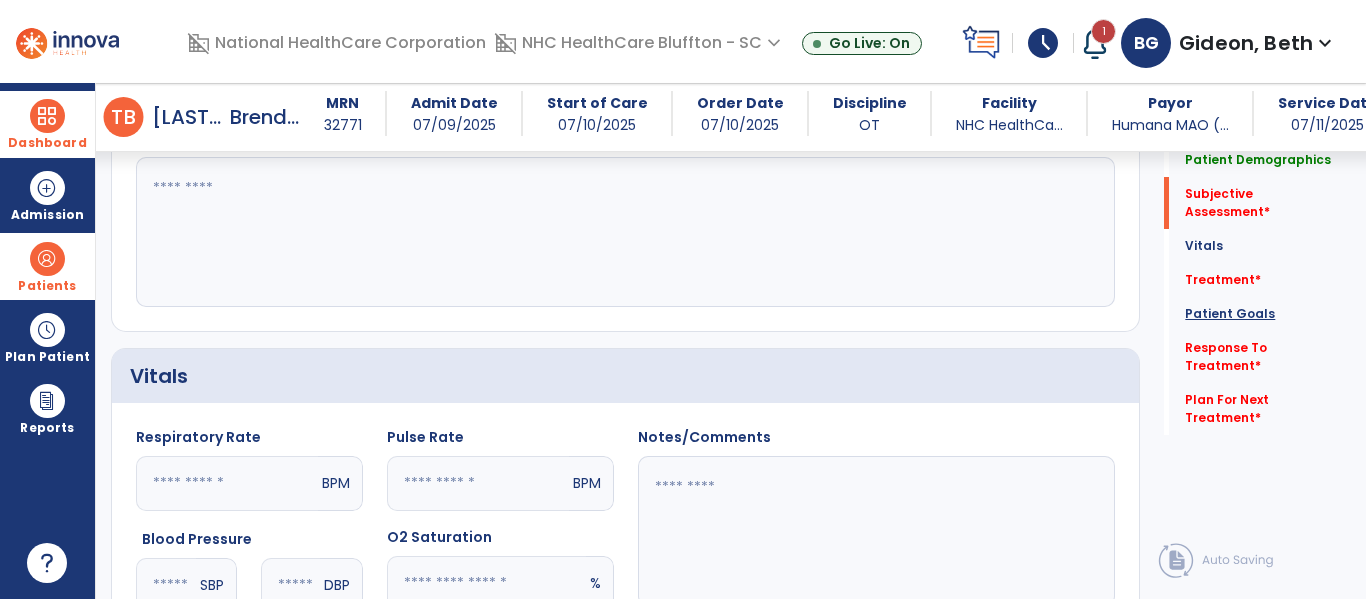 click on "Patient Goals" 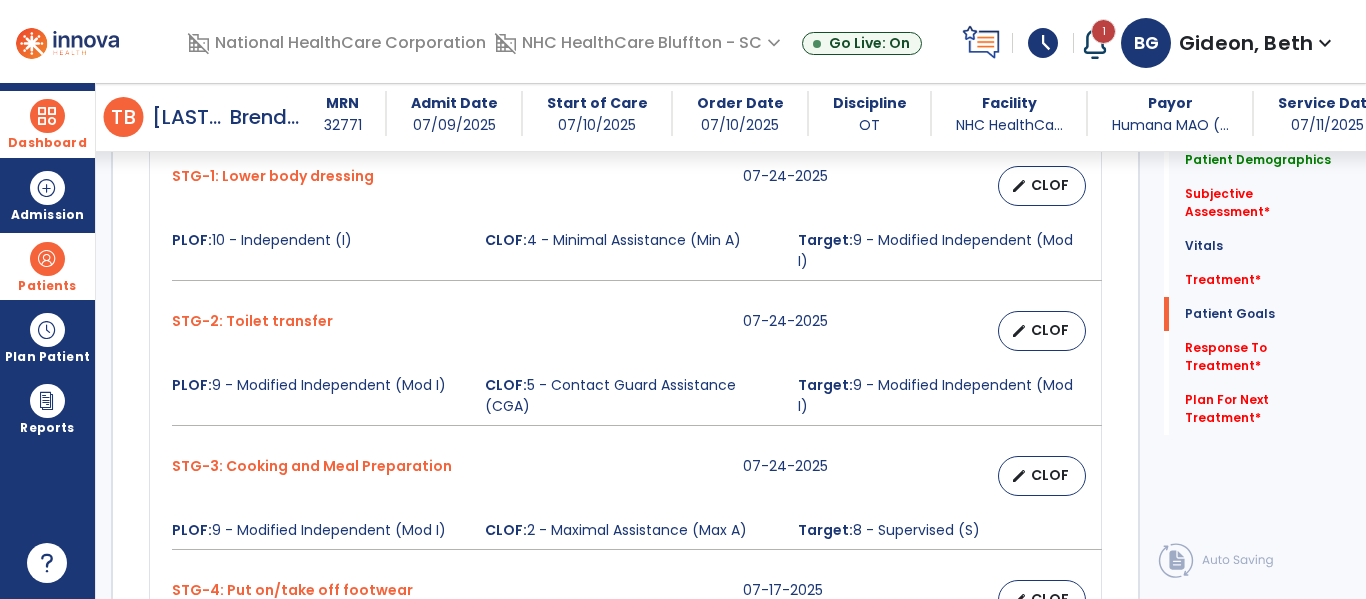 scroll, scrollTop: 1690, scrollLeft: 0, axis: vertical 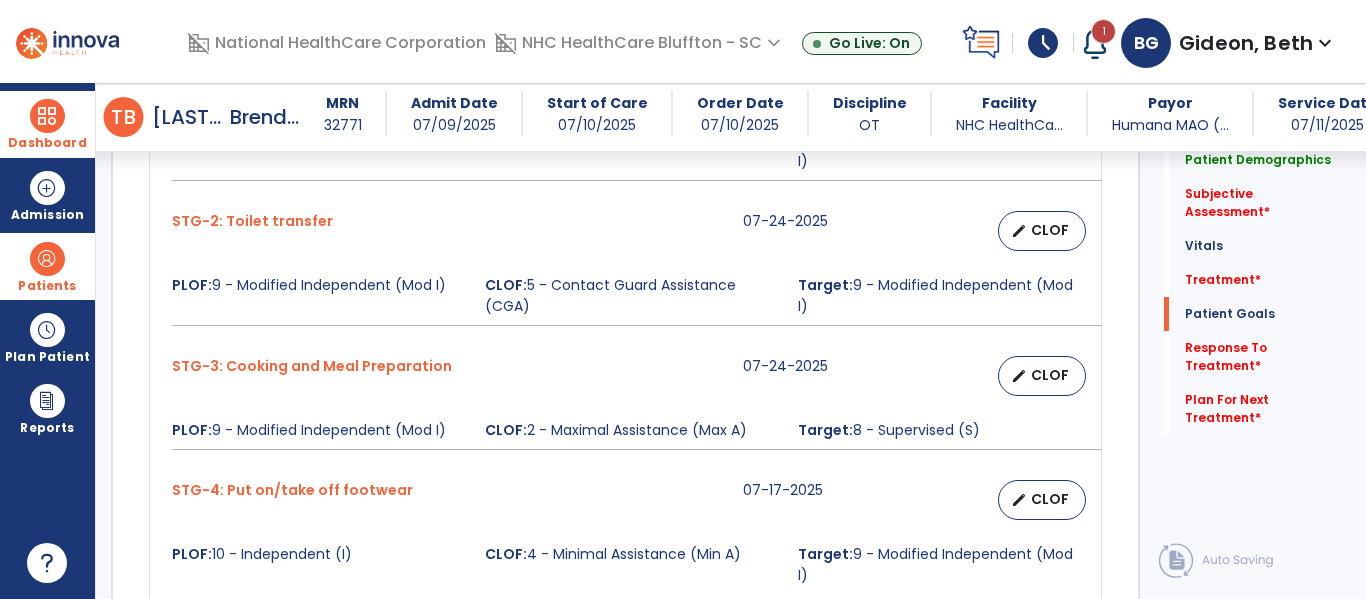 click at bounding box center [47, 116] 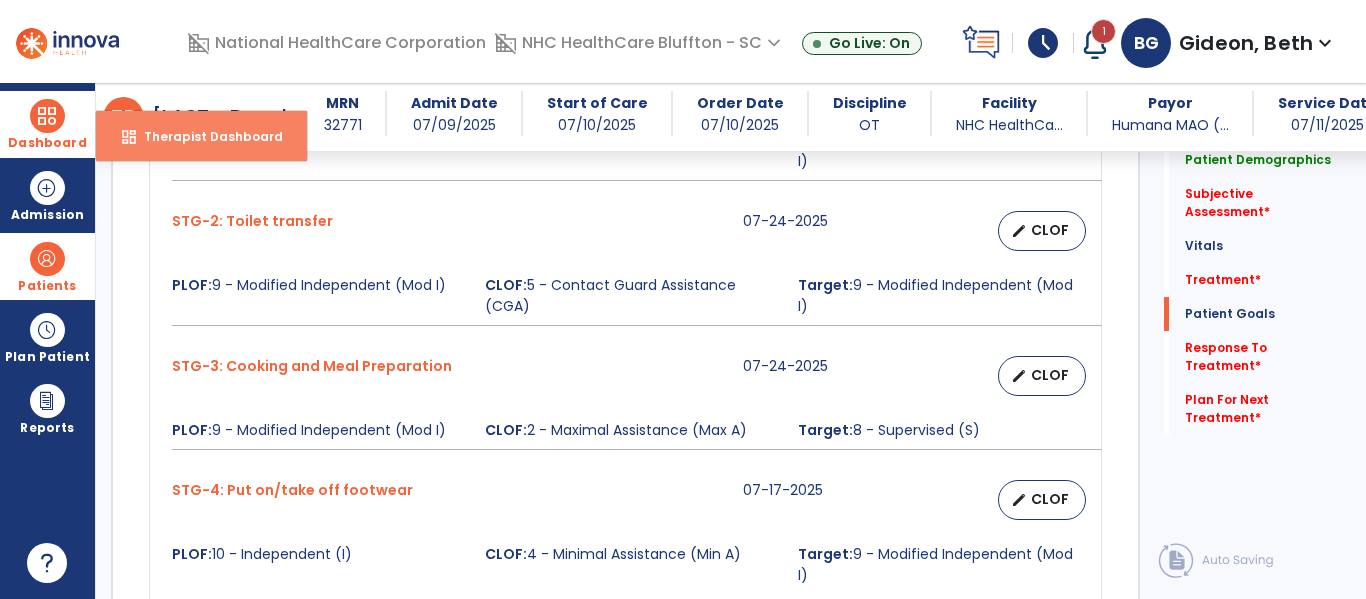 click on "dashboard  Therapist Dashboard" at bounding box center [201, 136] 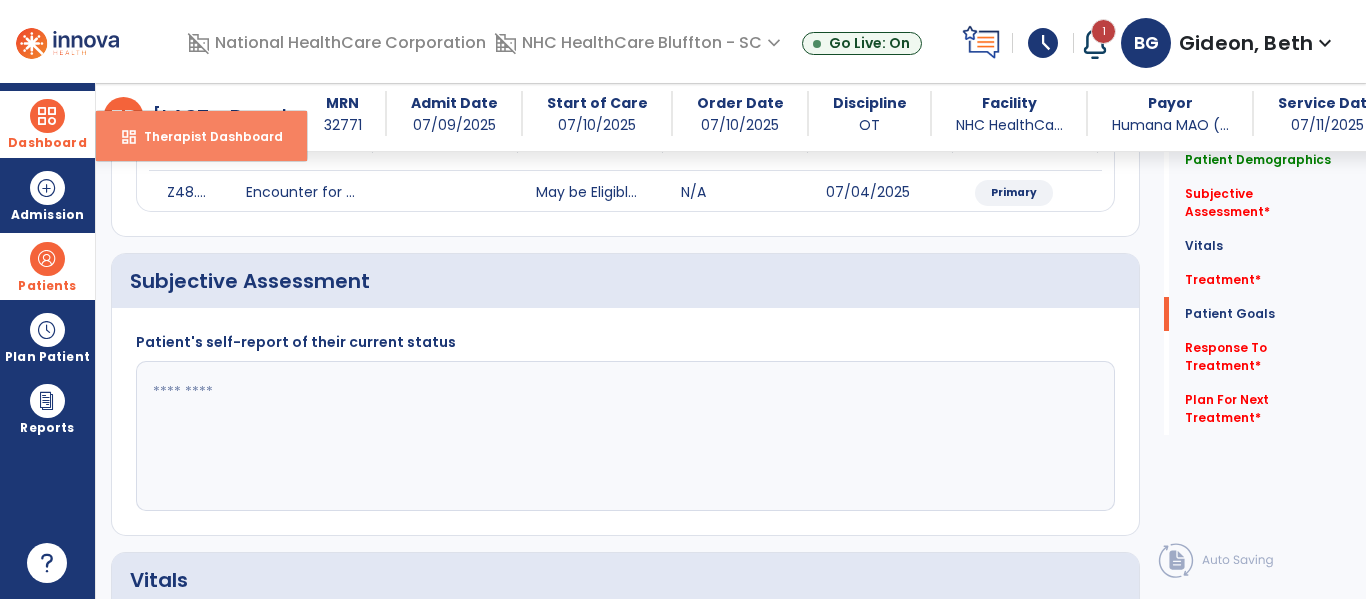 select on "****" 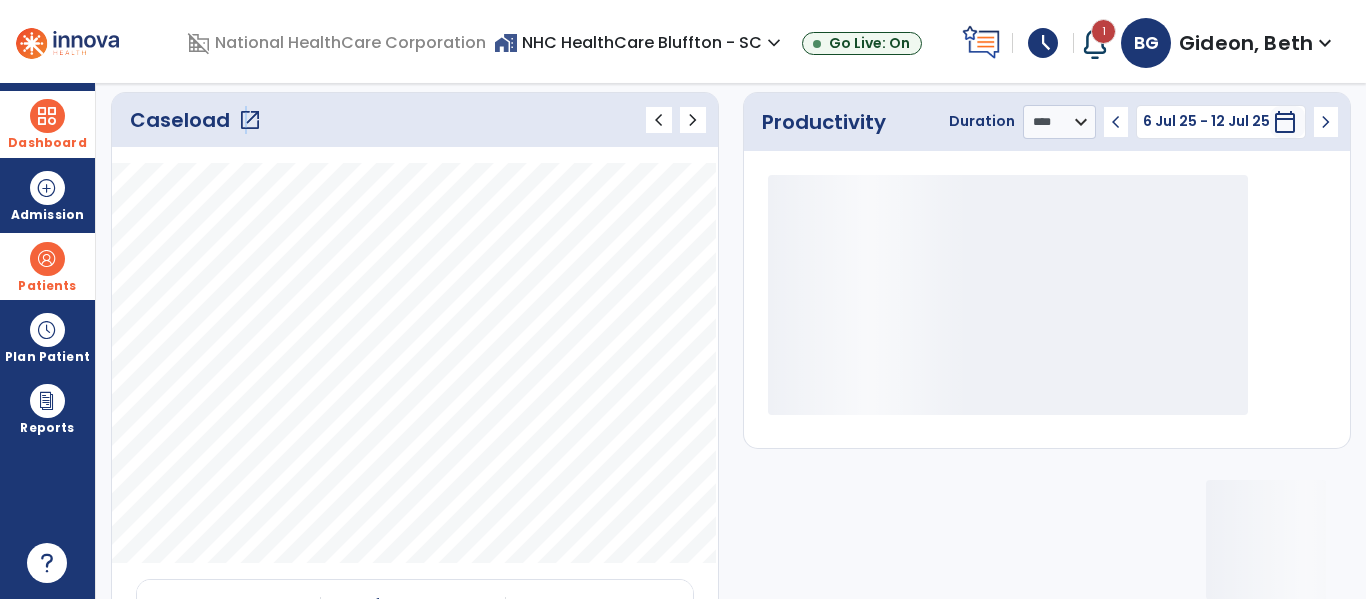 click on "open_in_new" 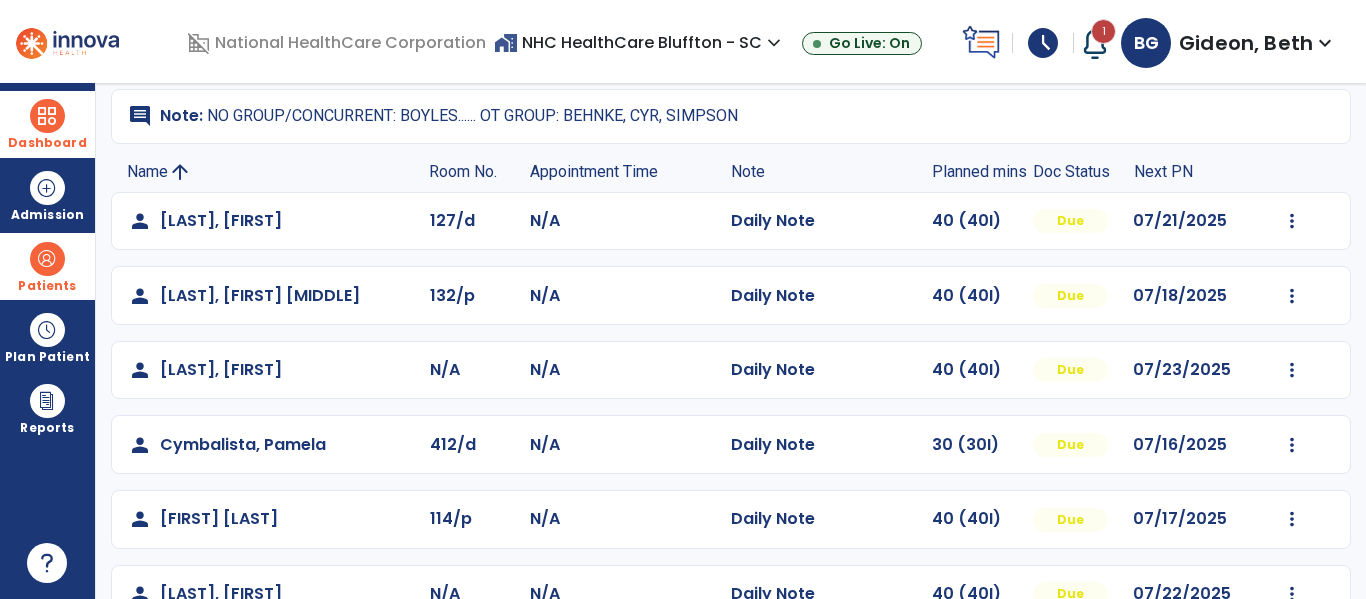scroll, scrollTop: 168, scrollLeft: 0, axis: vertical 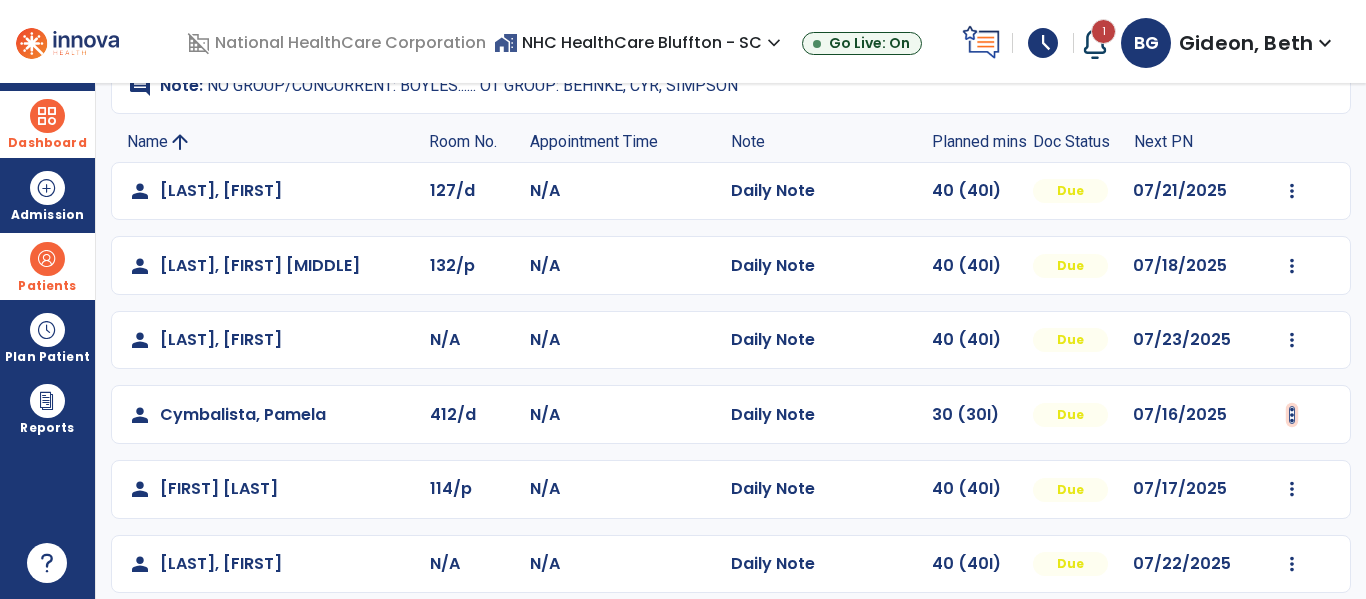 click at bounding box center [1292, 191] 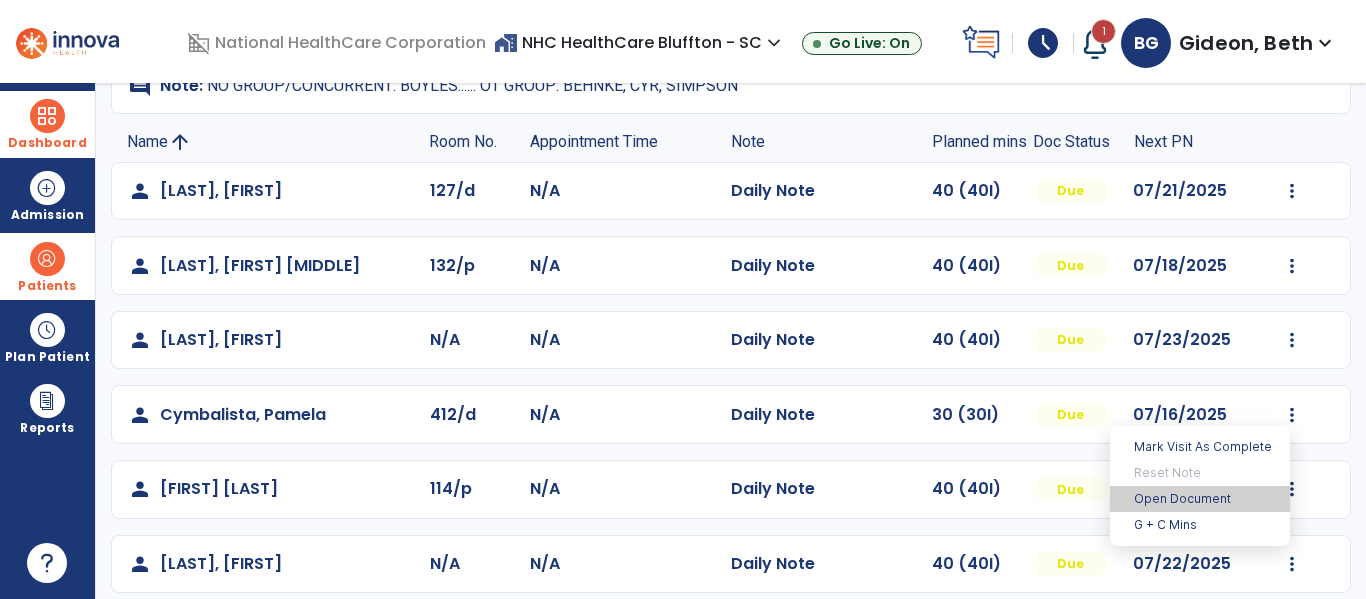 click on "Open Document" at bounding box center (1200, 499) 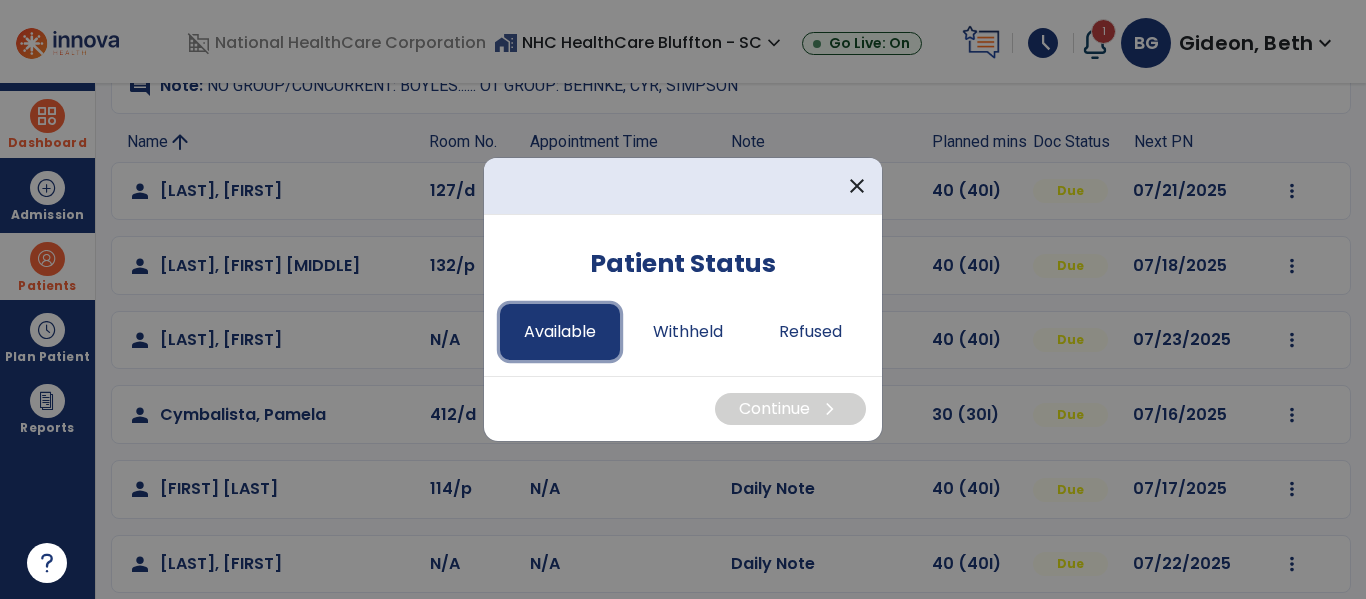 drag, startPoint x: 539, startPoint y: 311, endPoint x: 545, endPoint y: 341, distance: 30.594116 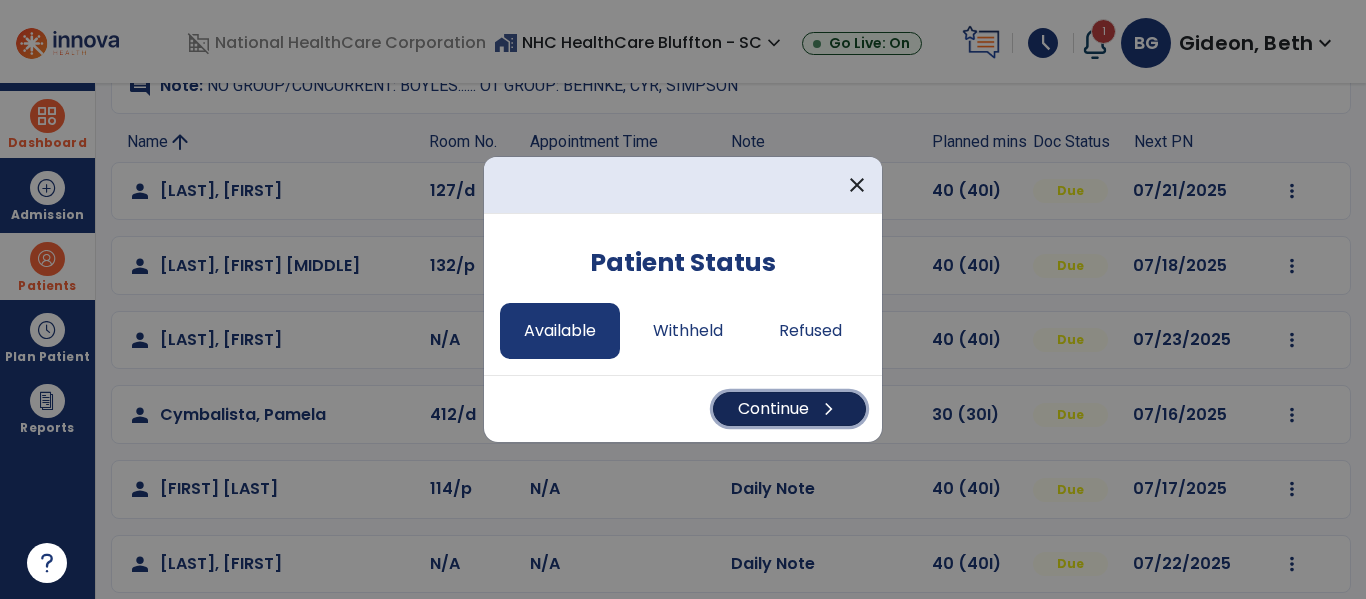 click on "Continue   chevron_right" at bounding box center (789, 409) 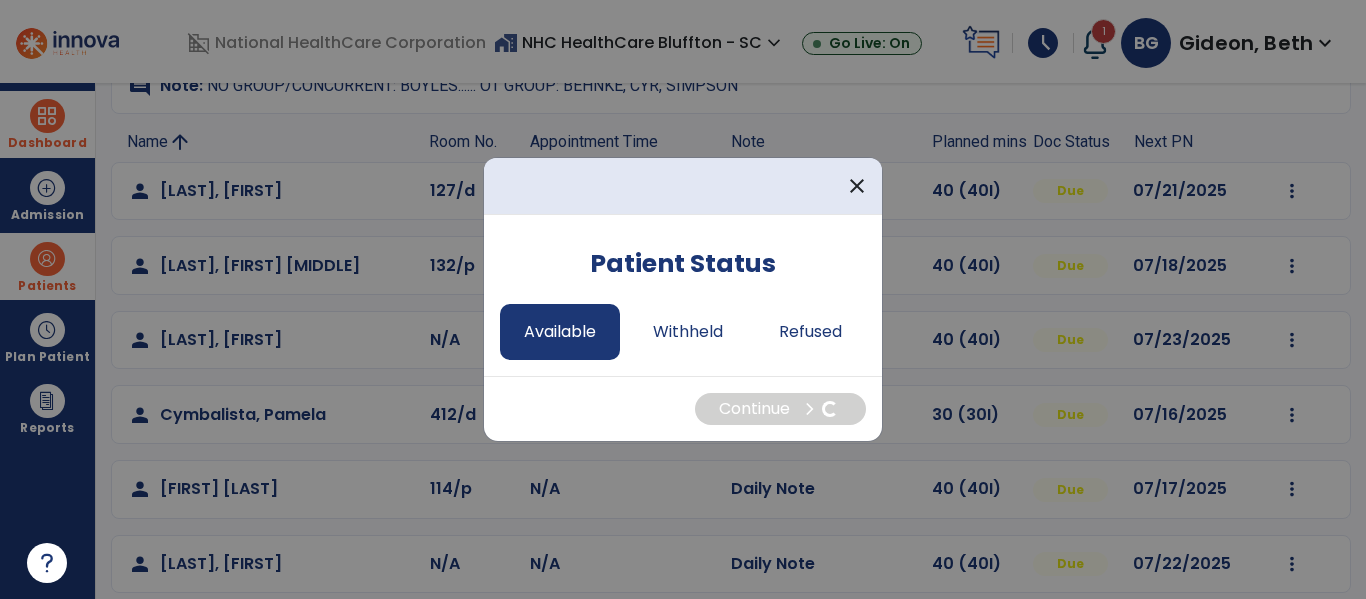 select on "*" 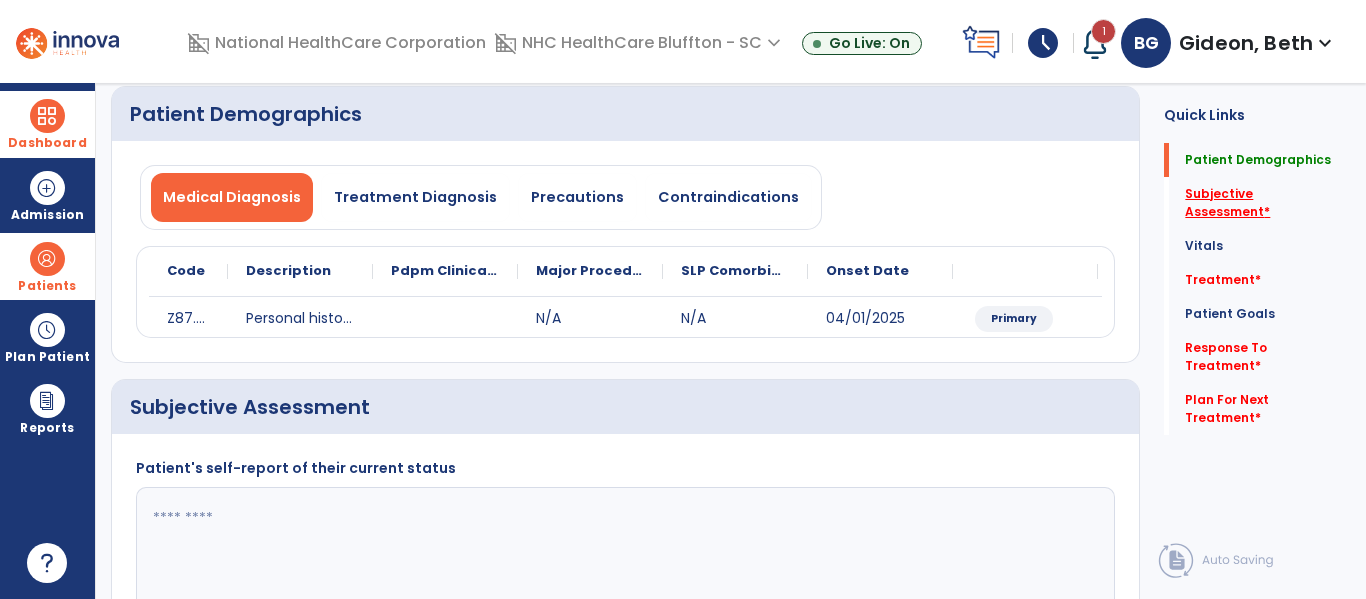 click on "Subjective Assessment   *" 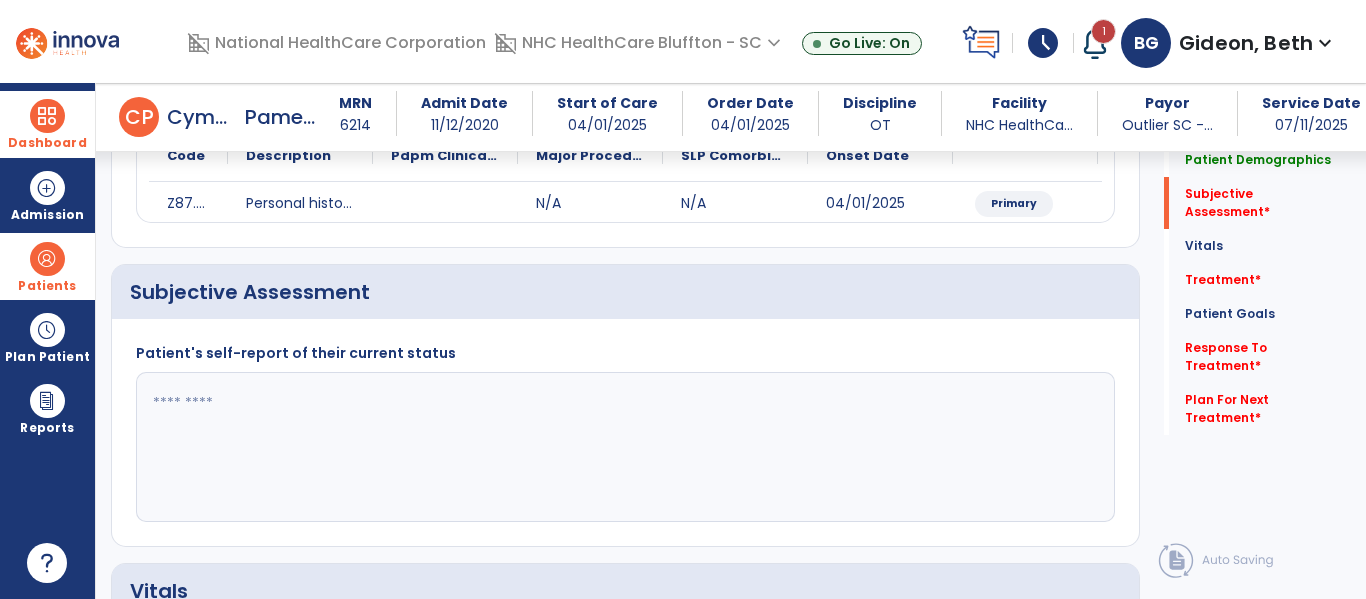 scroll, scrollTop: 347, scrollLeft: 0, axis: vertical 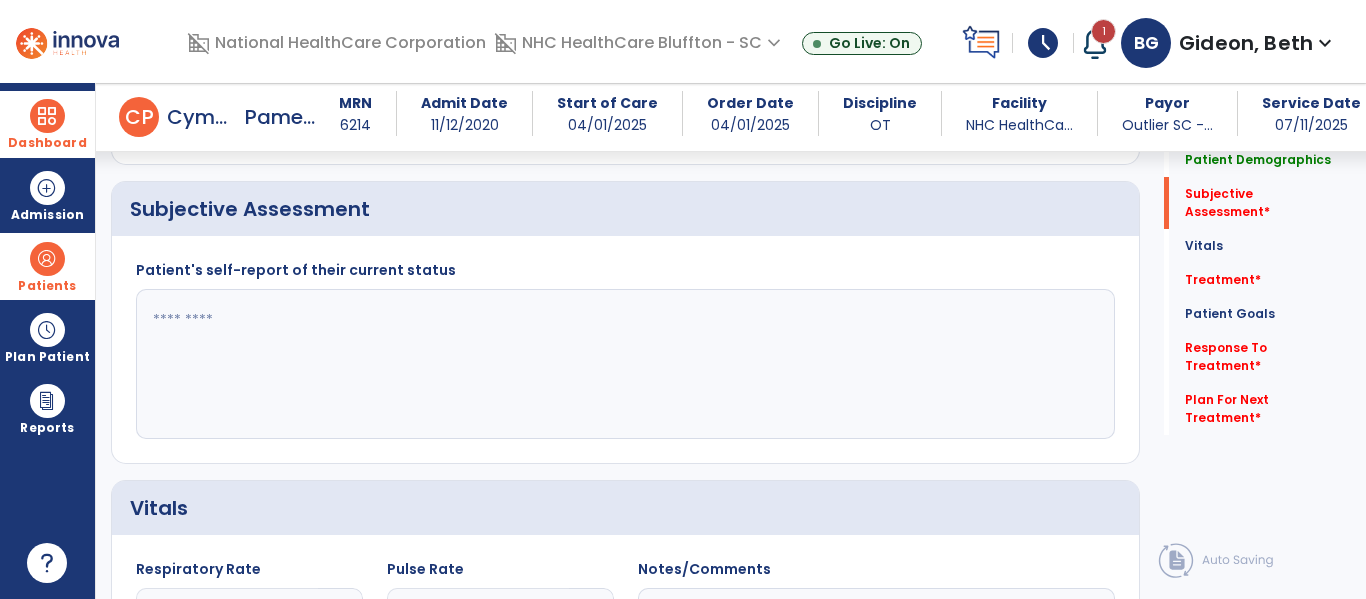 click 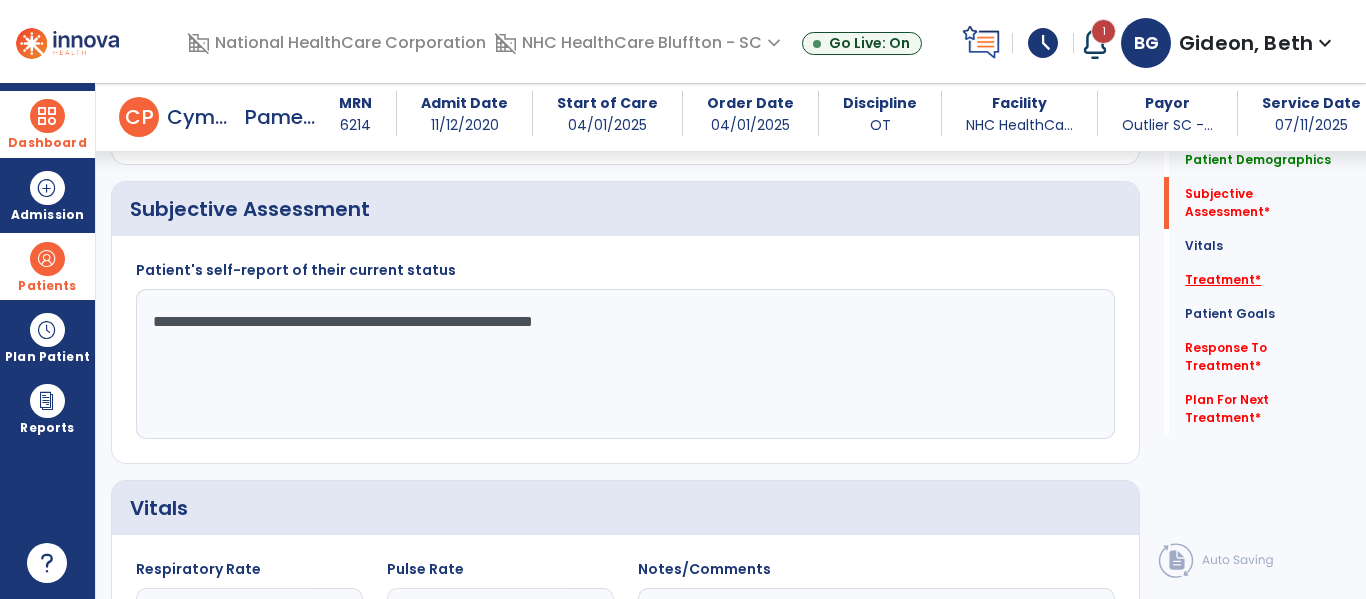 type on "**********" 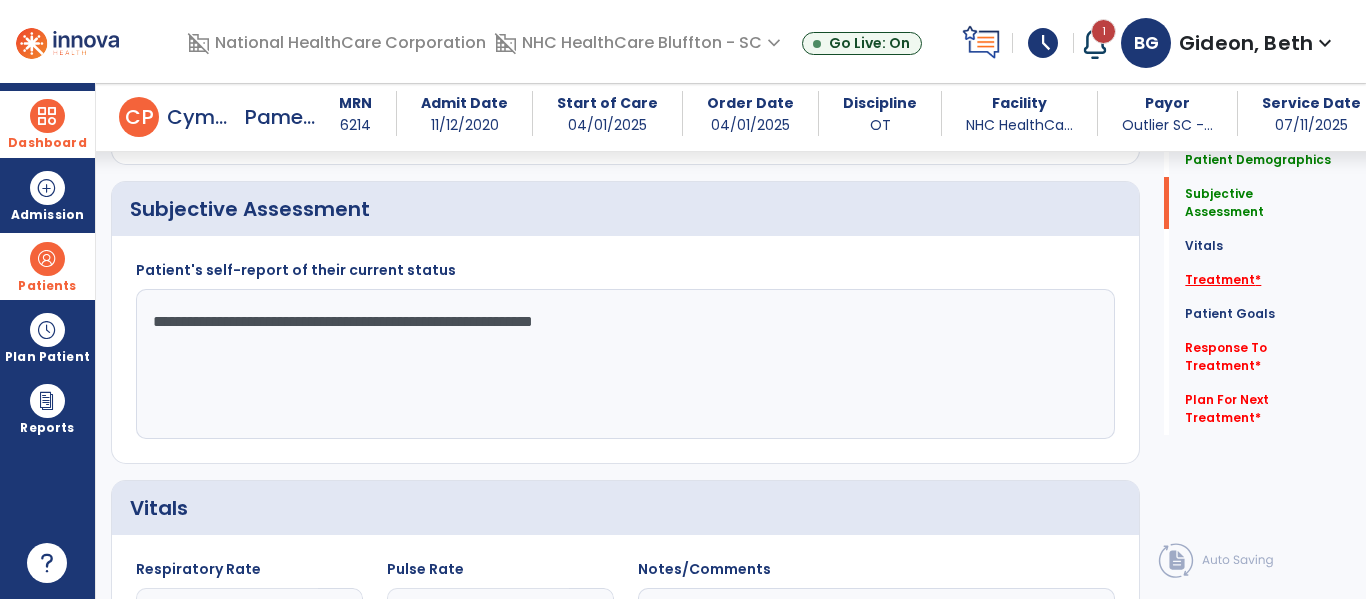 click on "Treatment   *" 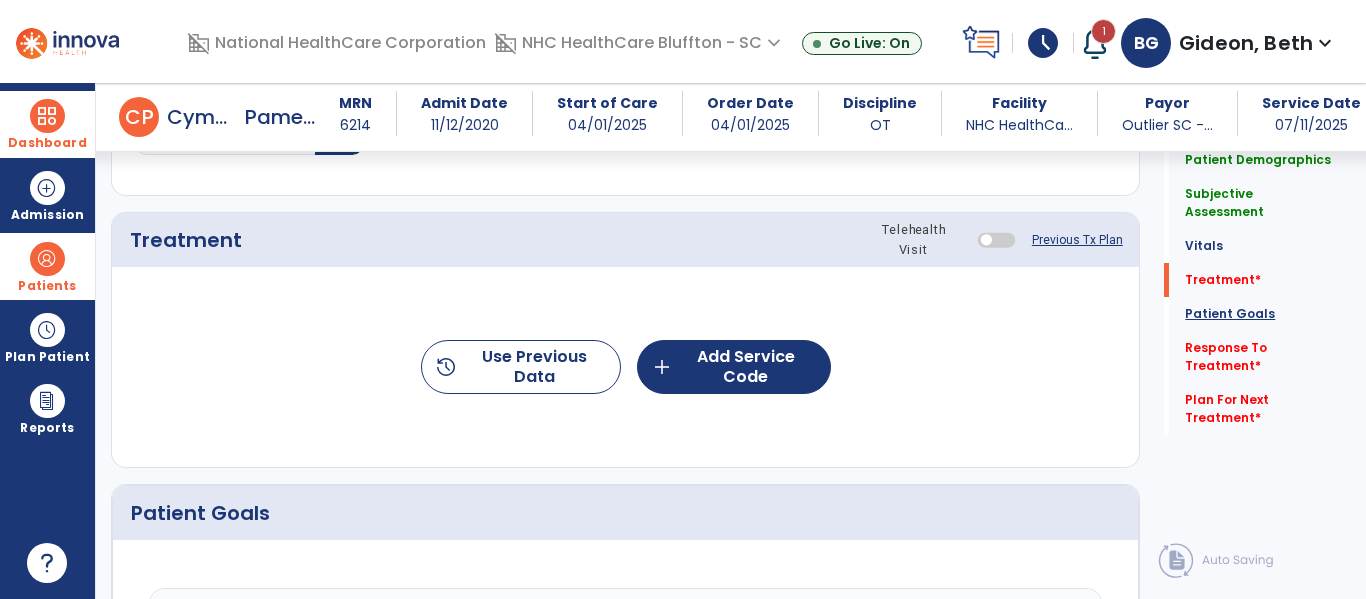 click on "Patient Goals" 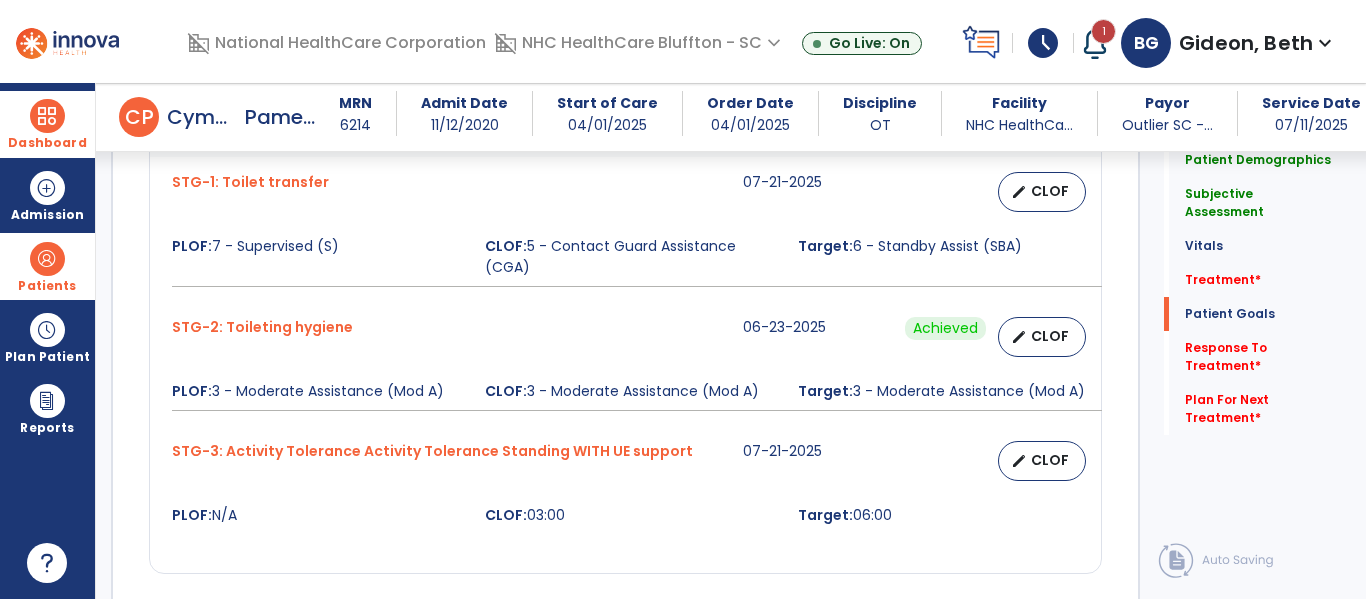 scroll, scrollTop: 1628, scrollLeft: 0, axis: vertical 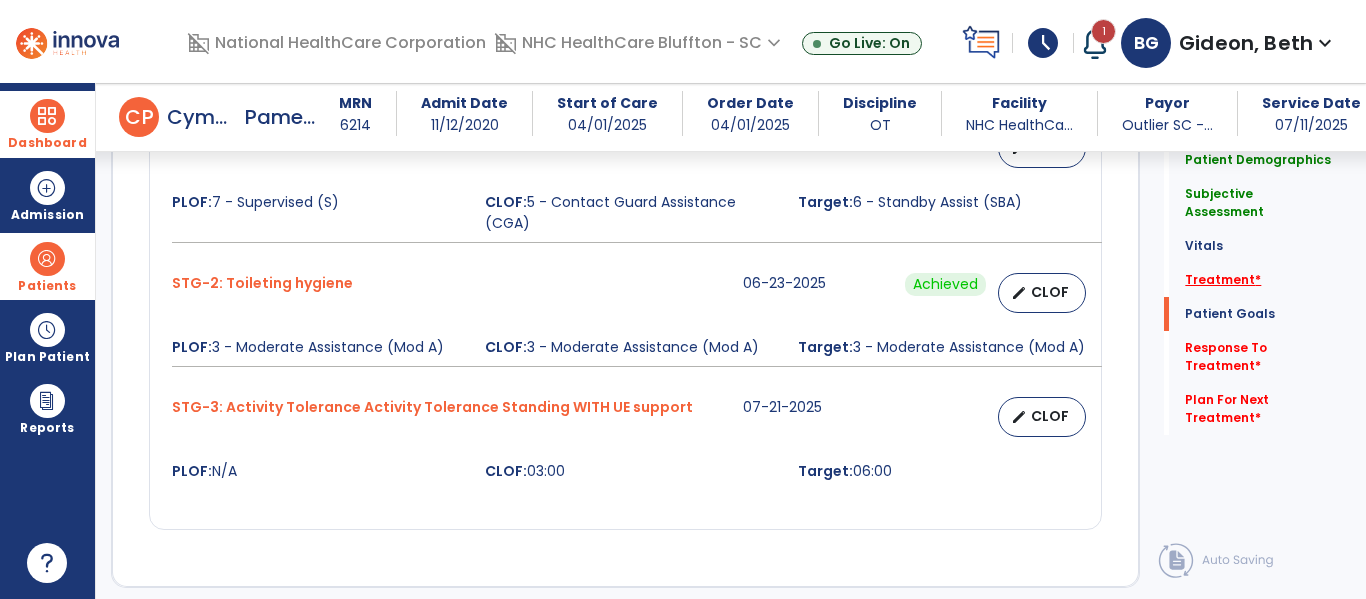 click on "Treatment   *" 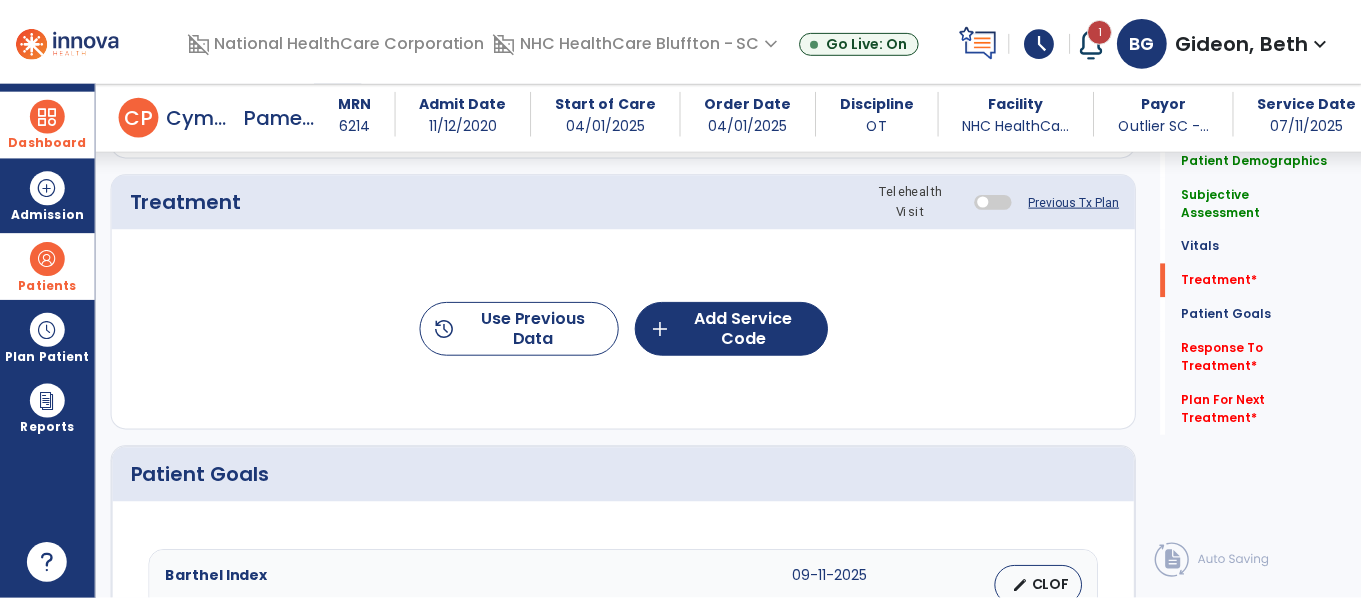 scroll, scrollTop: 1037, scrollLeft: 0, axis: vertical 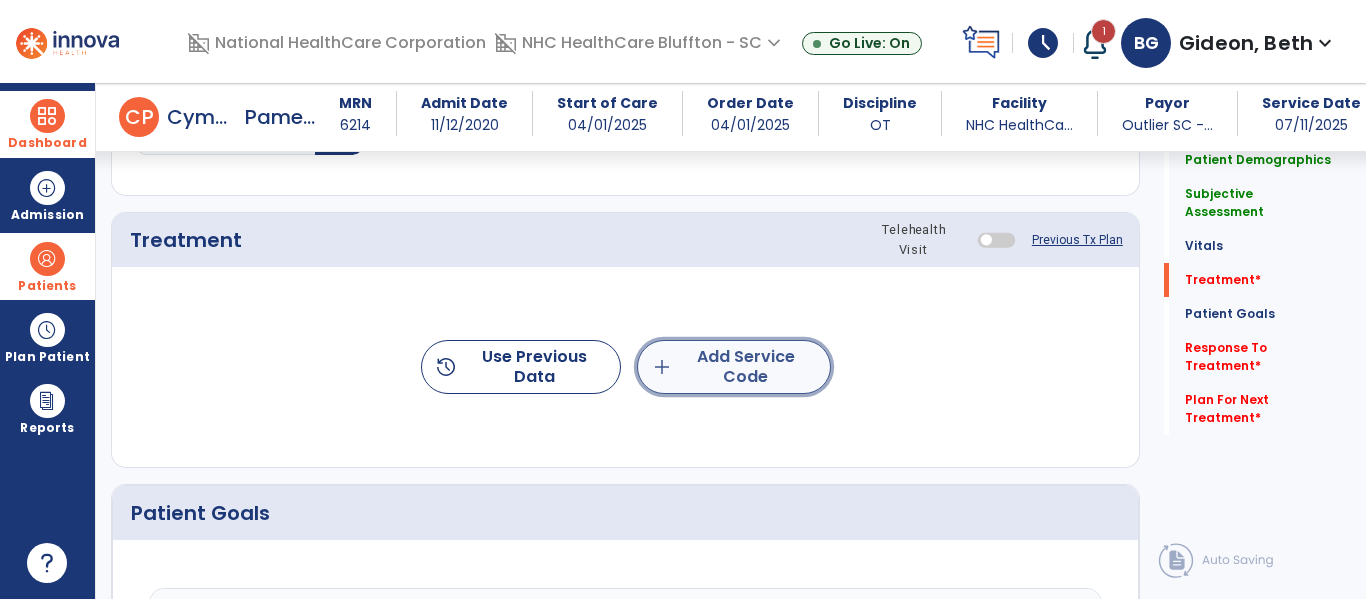 click on "add  Add Service Code" 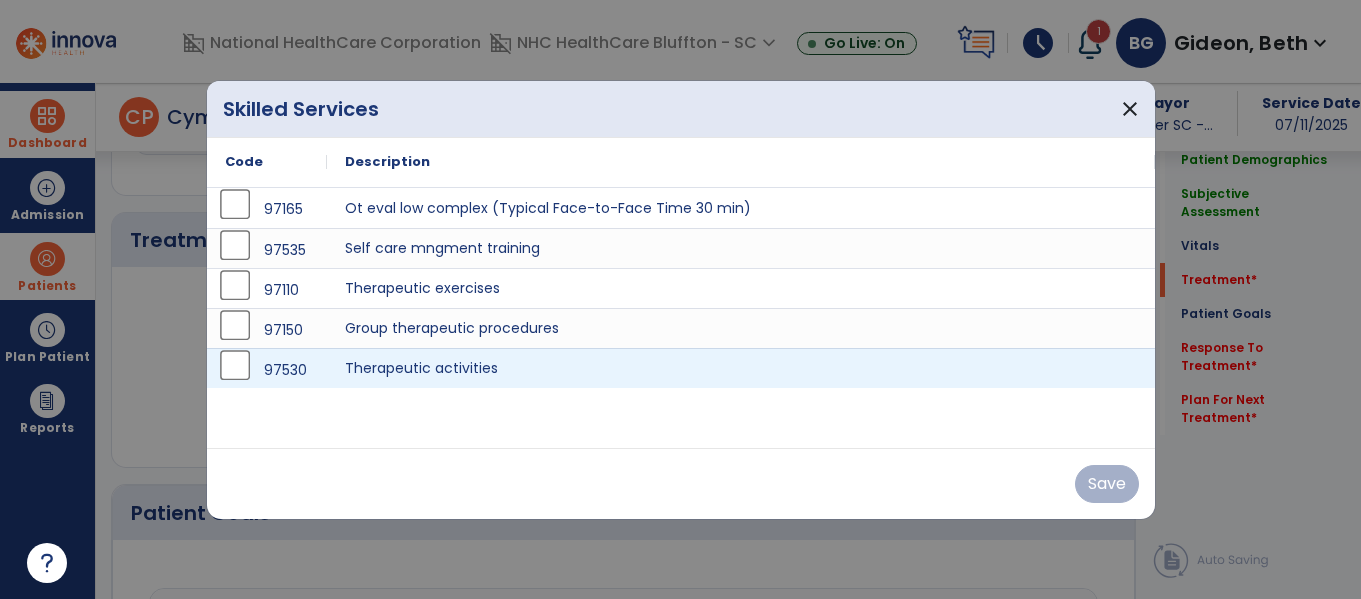 scroll, scrollTop: 1037, scrollLeft: 0, axis: vertical 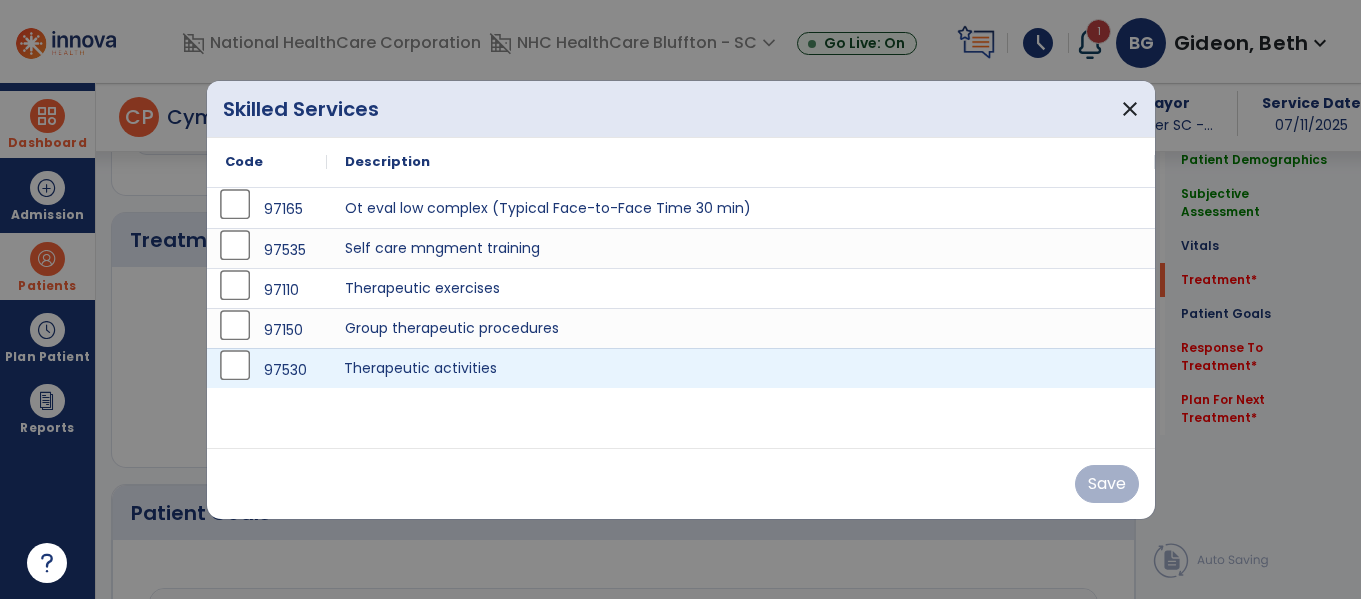 click on "Therapeutic activities" at bounding box center (741, 368) 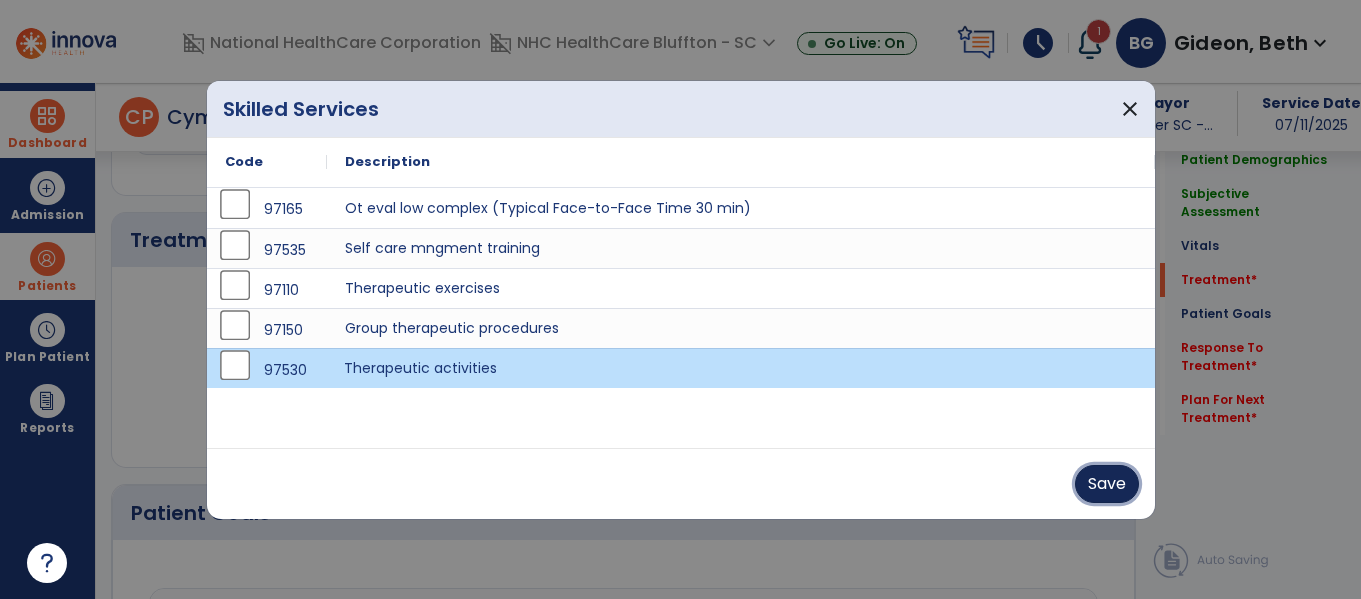 drag, startPoint x: 1114, startPoint y: 480, endPoint x: 1034, endPoint y: 485, distance: 80.1561 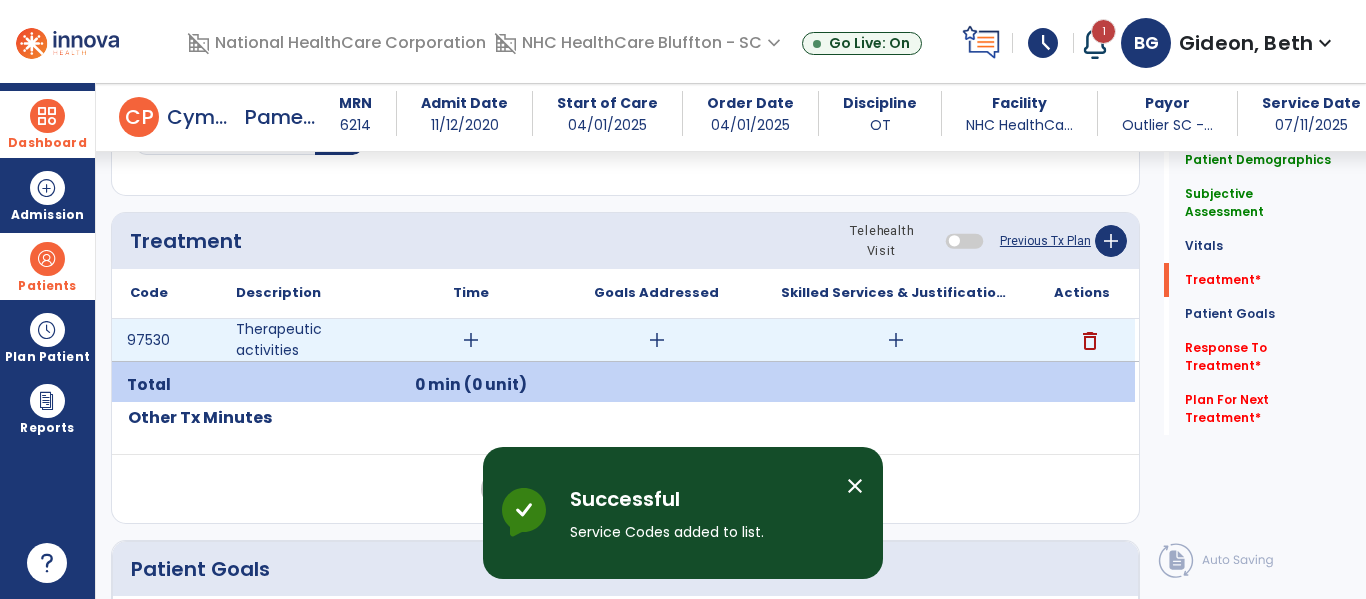 click on "add" at bounding box center [471, 340] 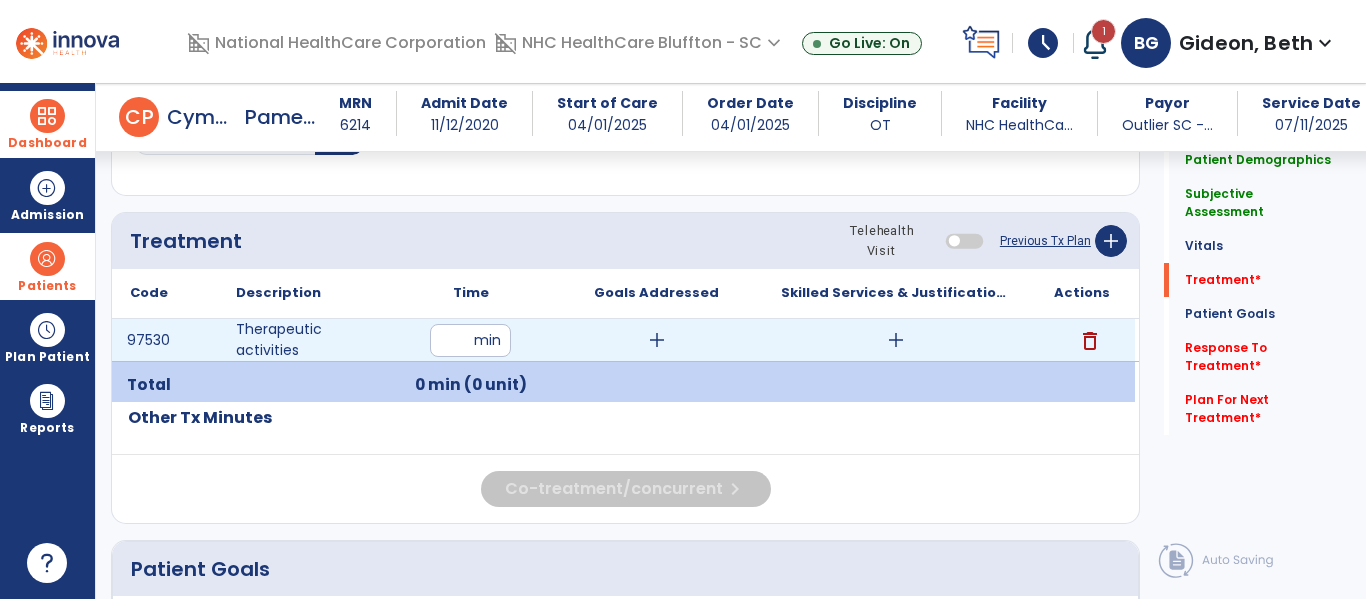 type on "**" 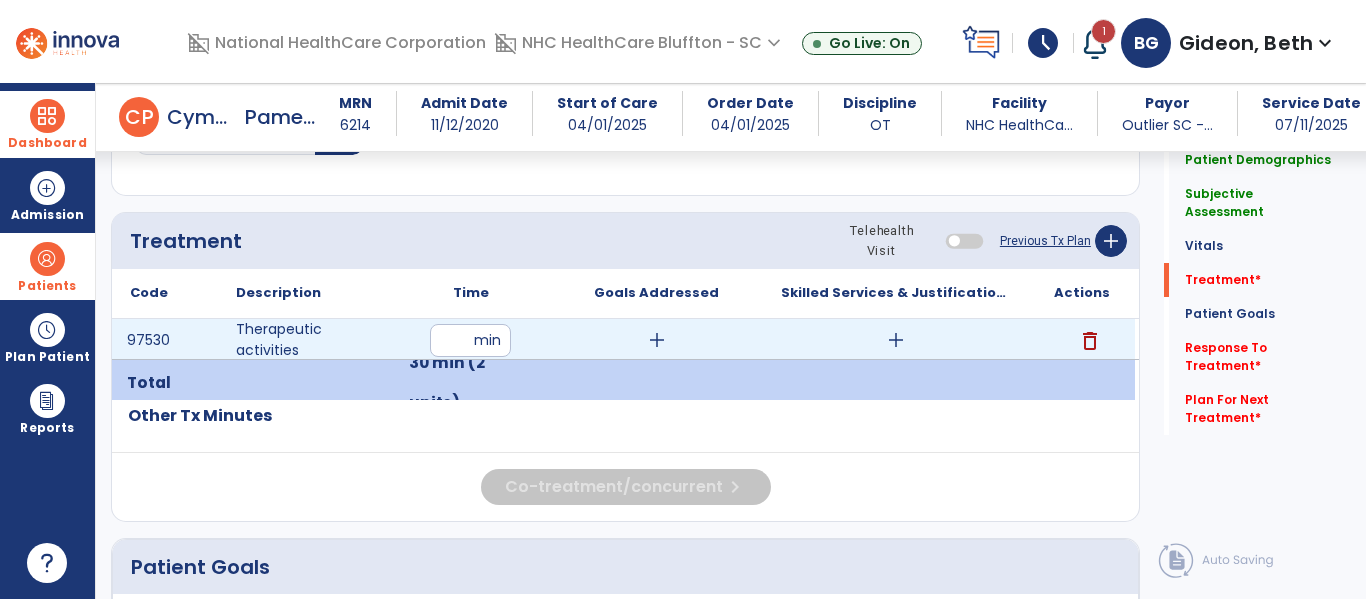 click on "add" at bounding box center (657, 340) 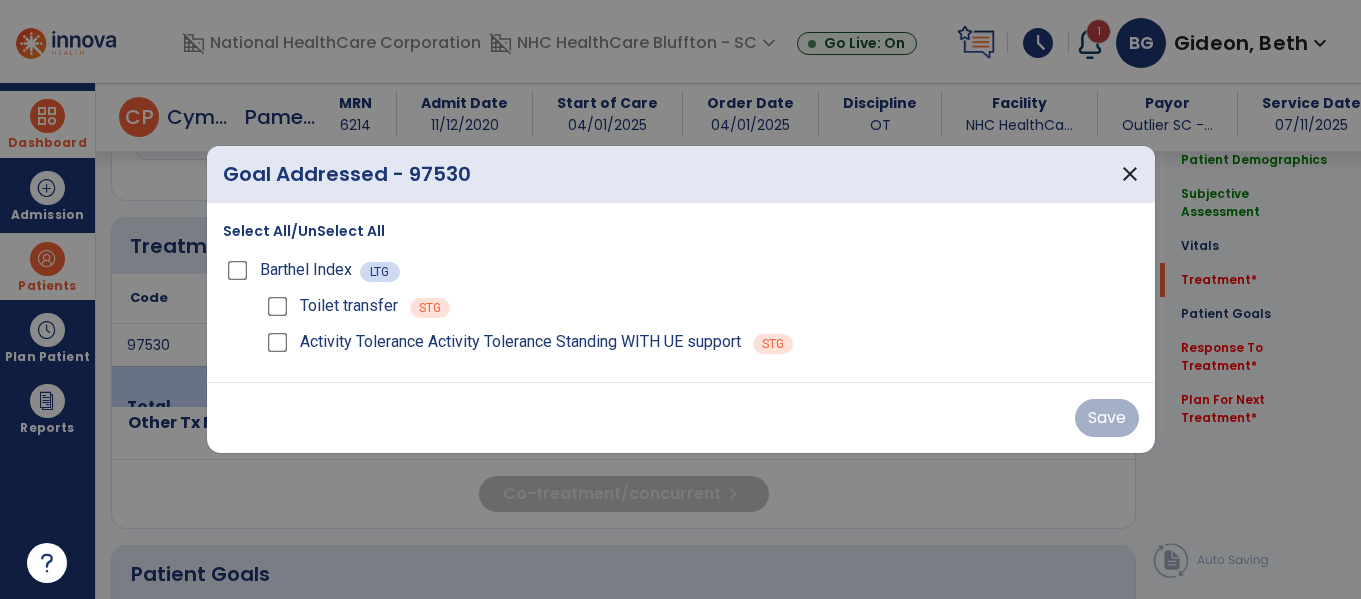 scroll, scrollTop: 1037, scrollLeft: 0, axis: vertical 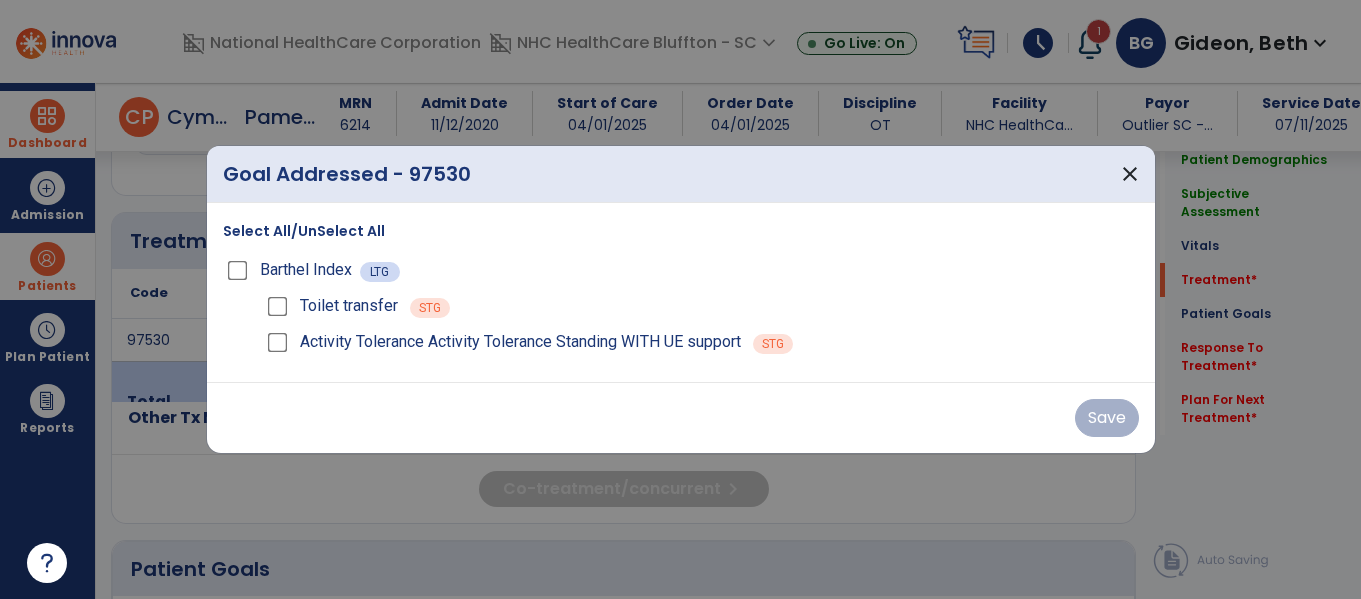 click on "Activity Tolerance  Activity Tolerance Standing WITH UE support" at bounding box center (502, 342) 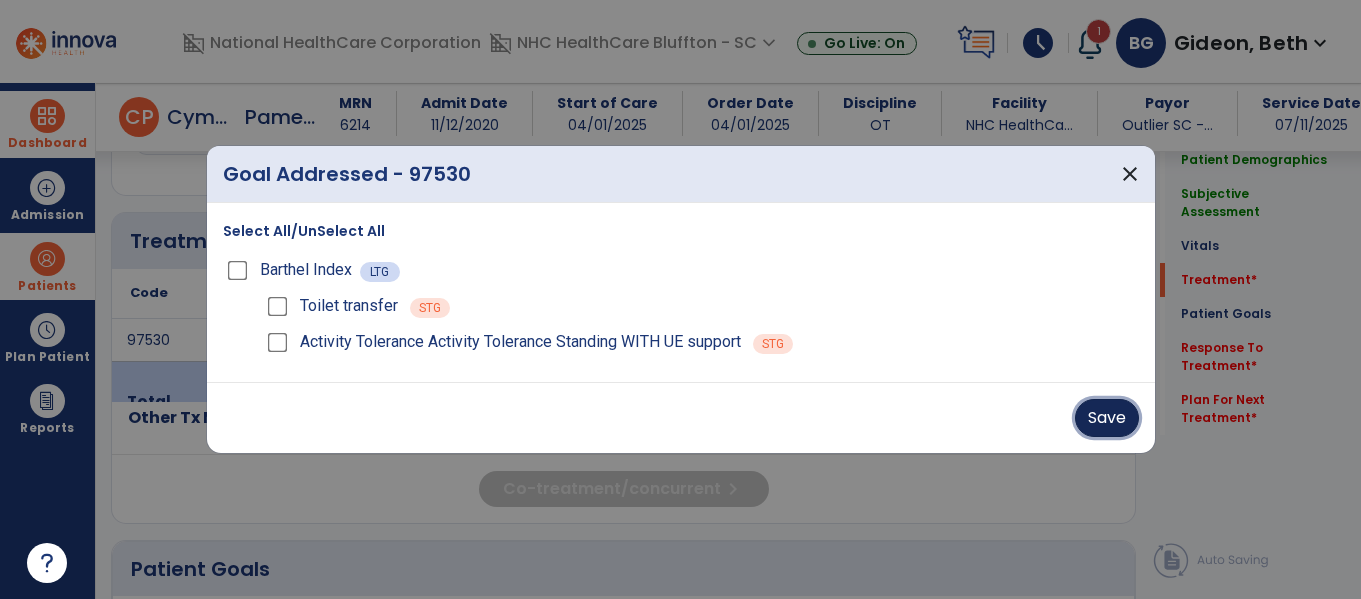 click on "Save" at bounding box center [1107, 418] 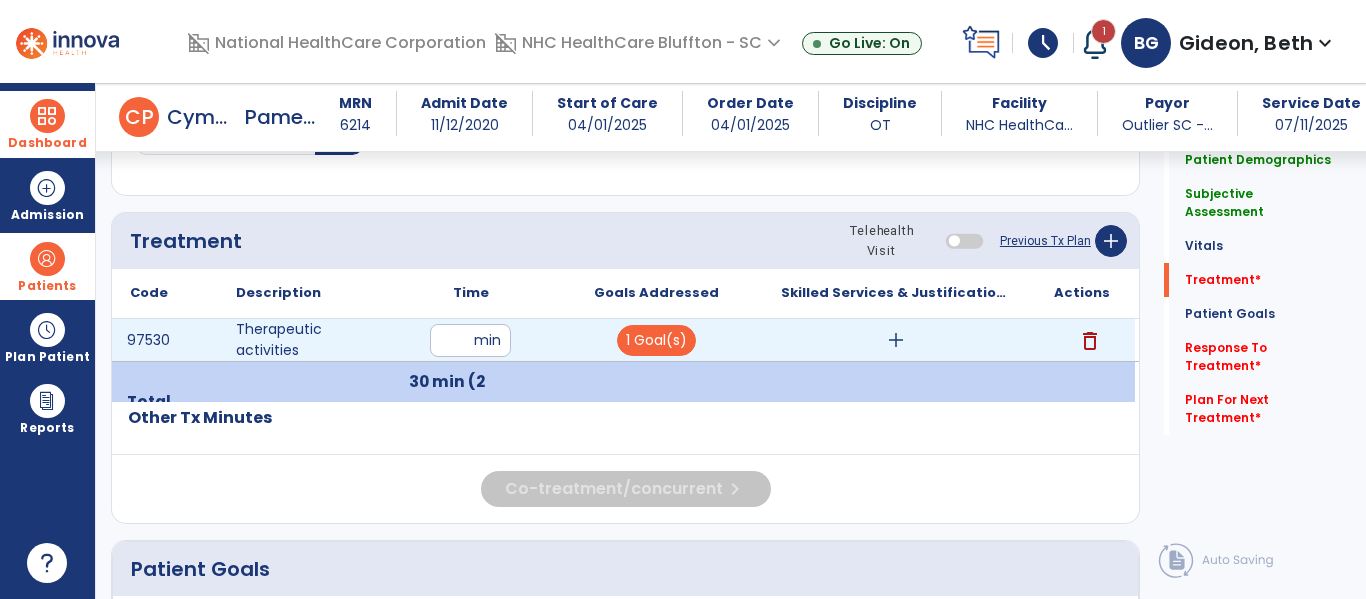 click on "add" at bounding box center (896, 340) 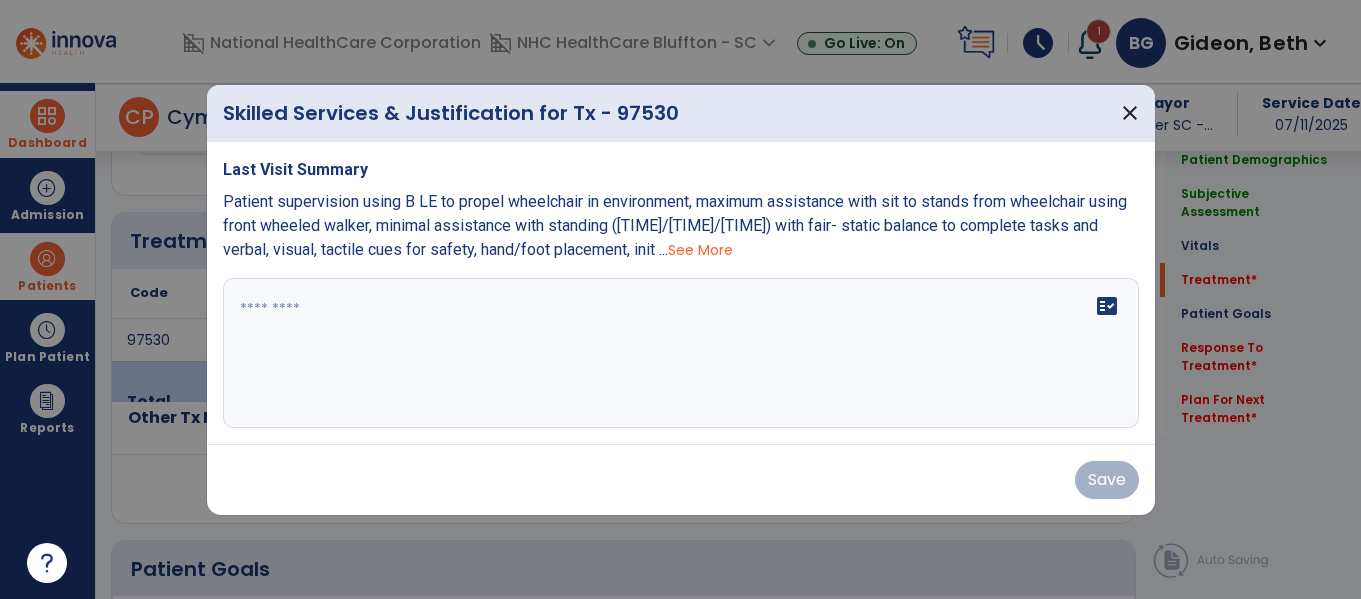scroll, scrollTop: 1037, scrollLeft: 0, axis: vertical 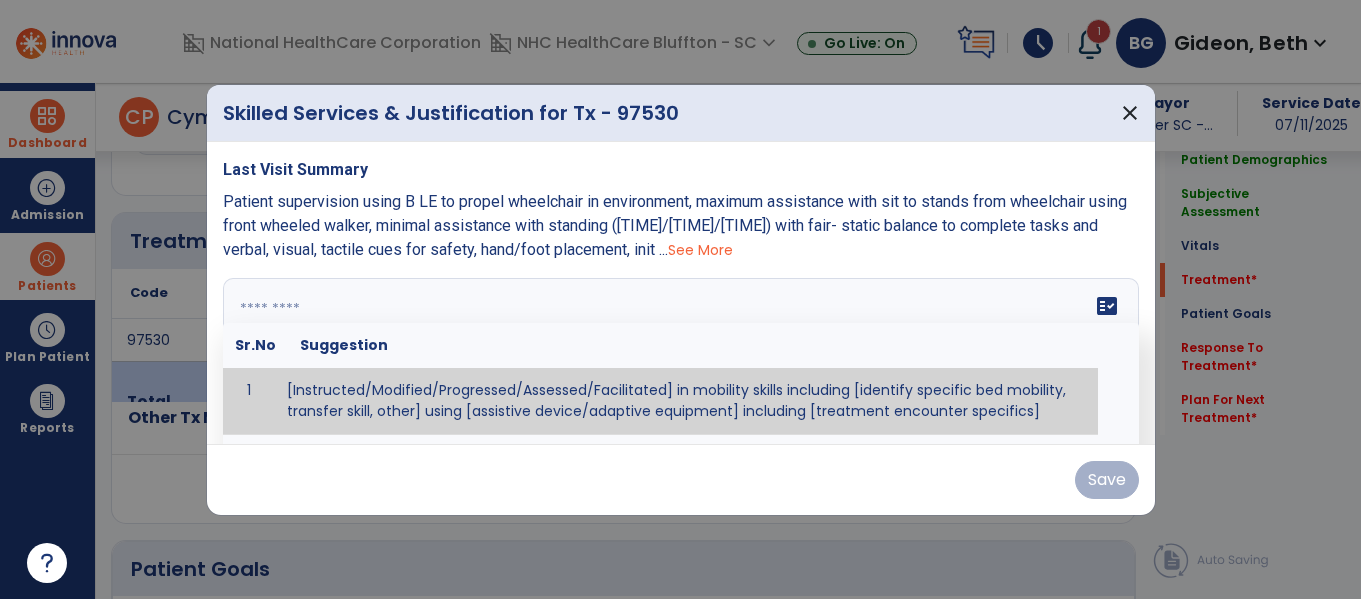 click on "fact_check  Sr.No Suggestion 1 [Instructed/Modified/Progressed/Assessed/Facilitated] in mobility skills including [identify specific bed mobility, transfer skill, other] using [assistive device/adaptive equipment] including [treatment encounter specifics]" at bounding box center (681, 353) 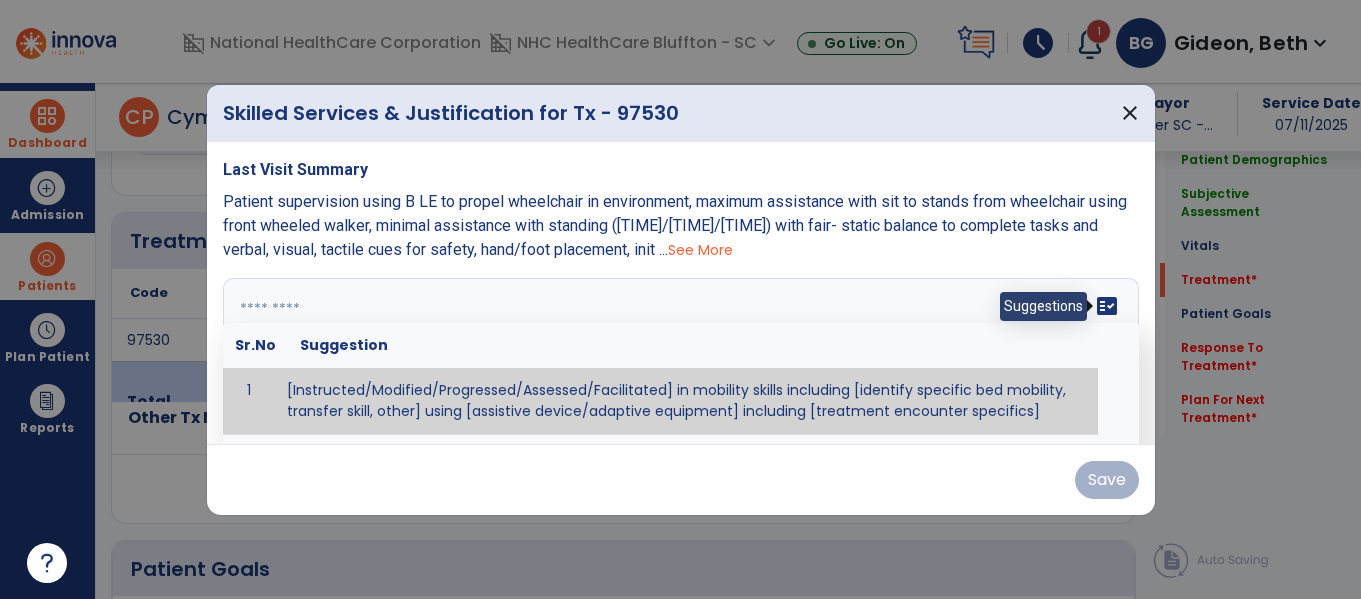 drag, startPoint x: 1101, startPoint y: 308, endPoint x: 1067, endPoint y: 316, distance: 34.928497 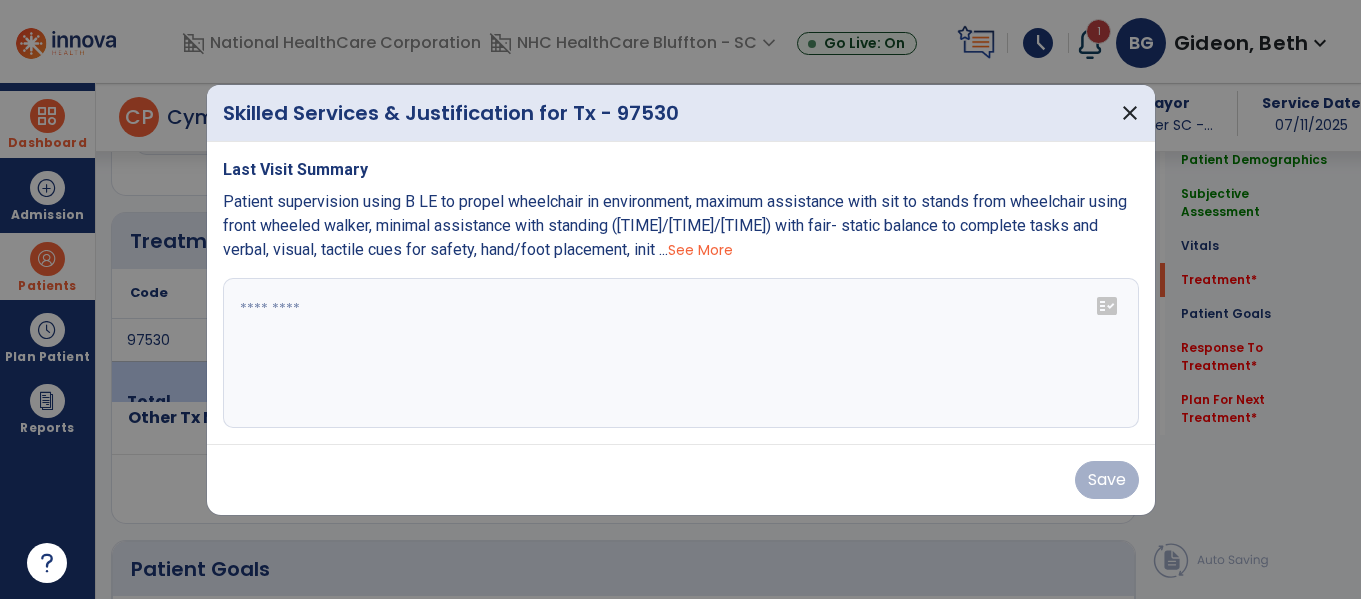 click at bounding box center [681, 353] 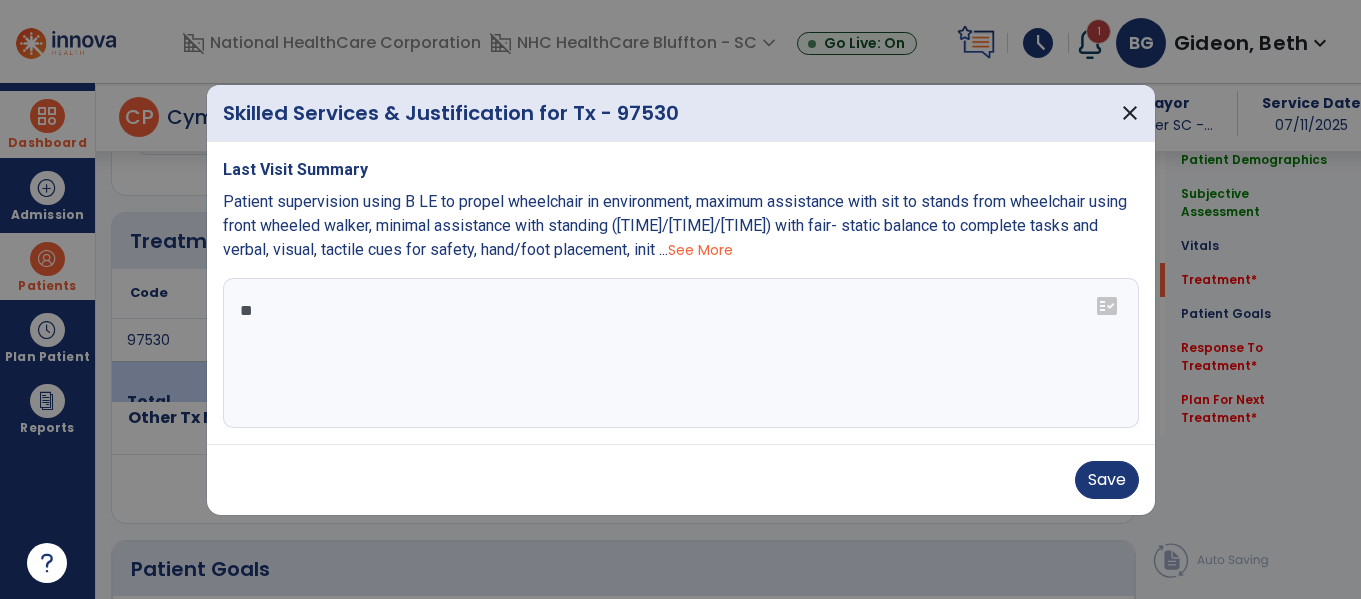 type on "*" 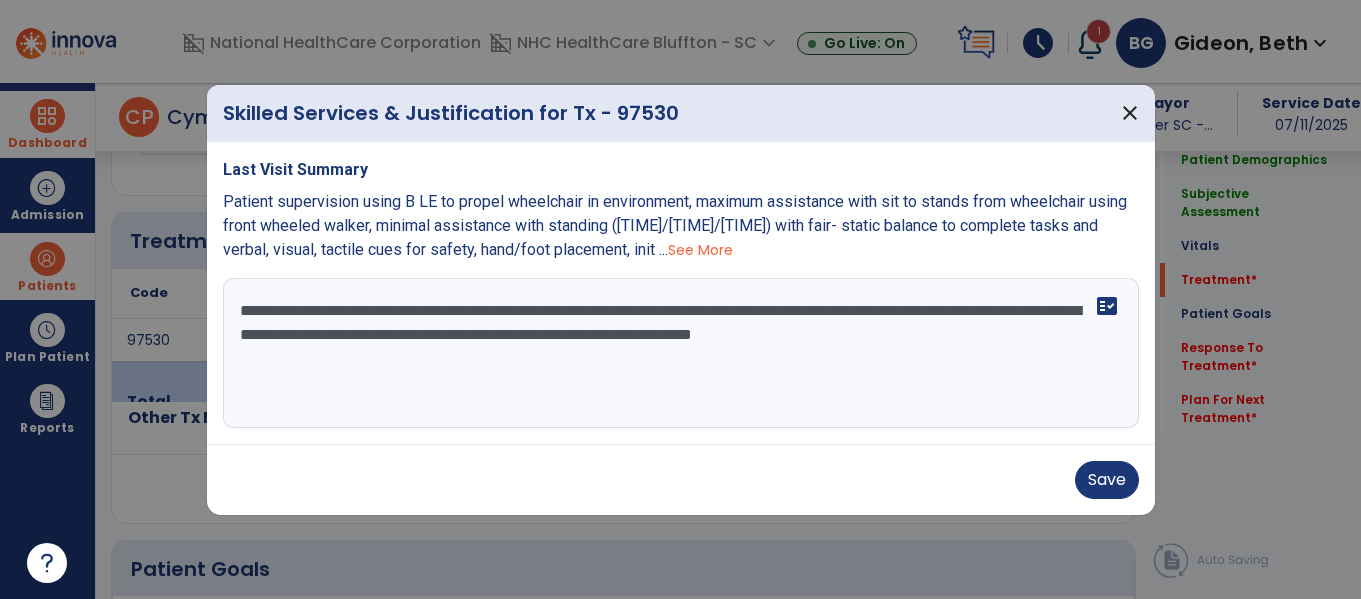 click on "**********" at bounding box center (681, 353) 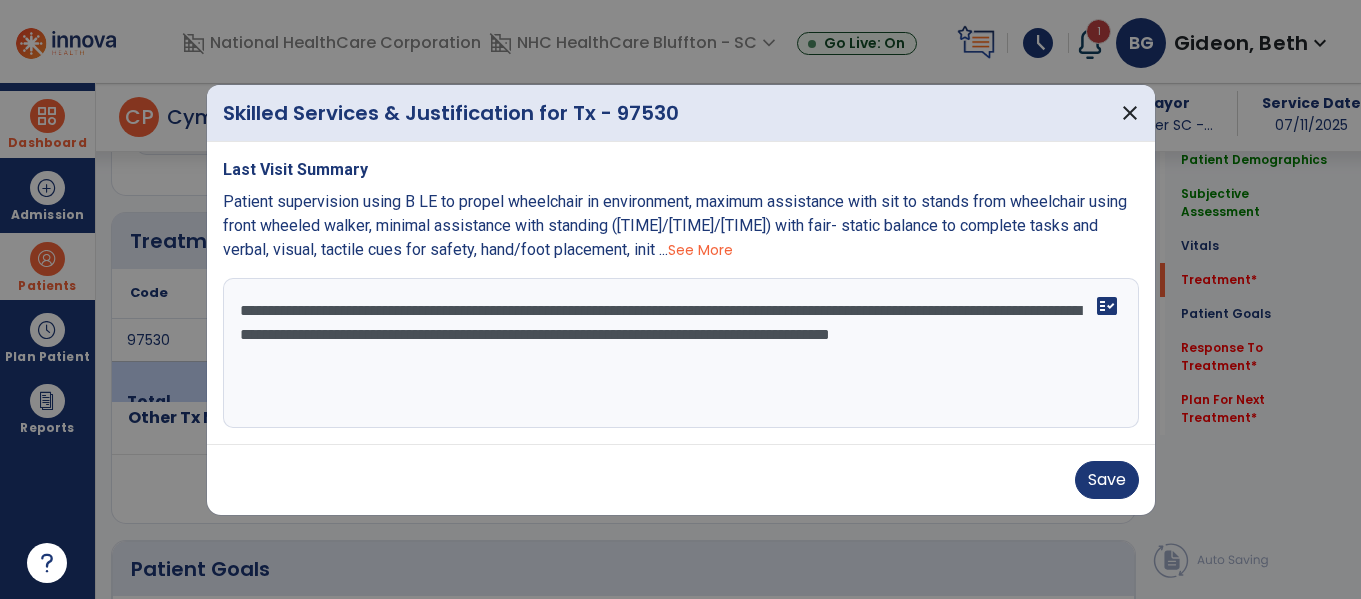 click on "**********" at bounding box center [681, 353] 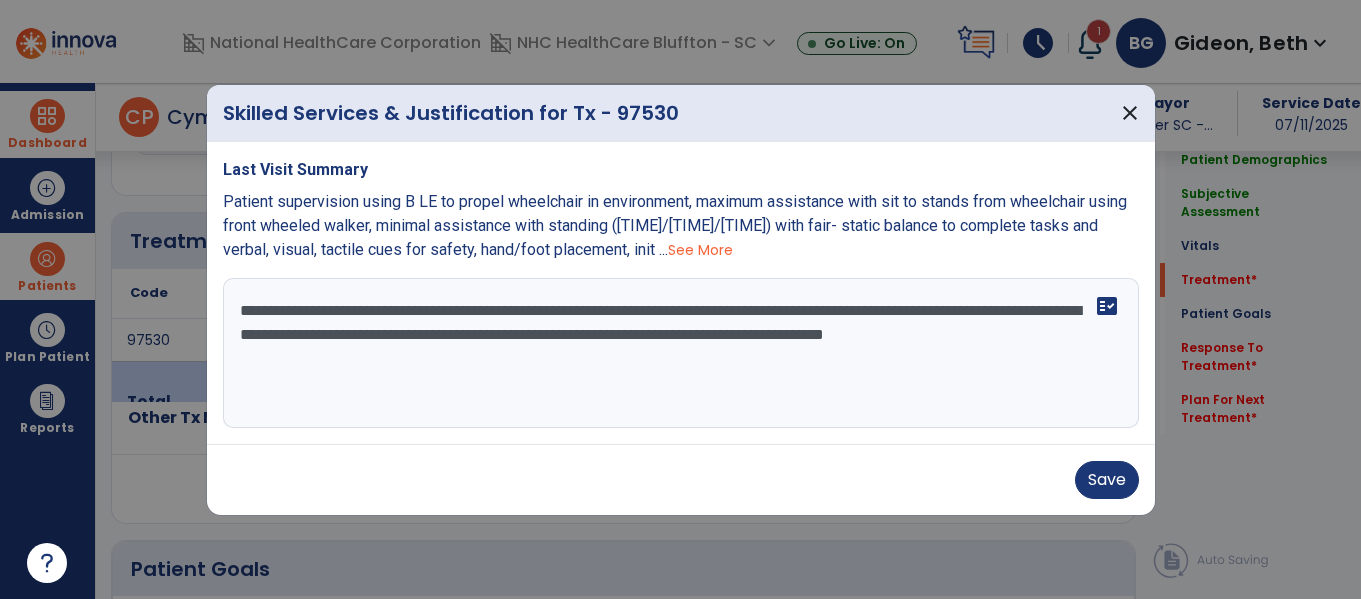 drag, startPoint x: 1020, startPoint y: 333, endPoint x: 406, endPoint y: 359, distance: 614.55023 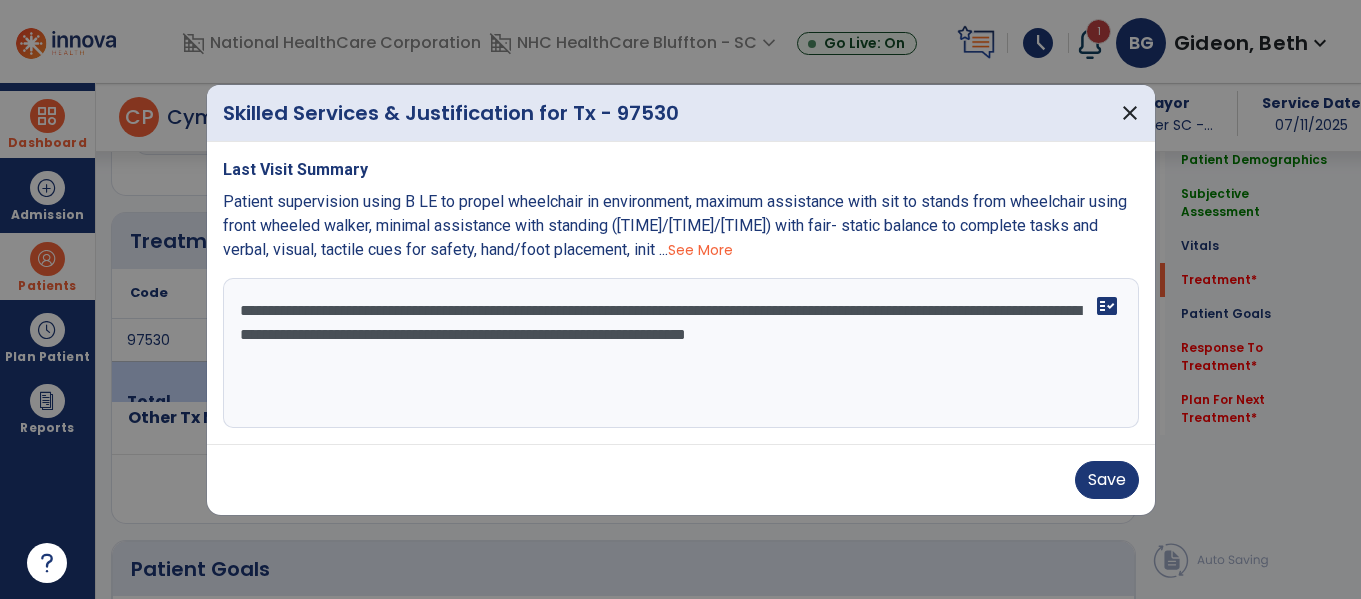 click on "**********" at bounding box center (681, 353) 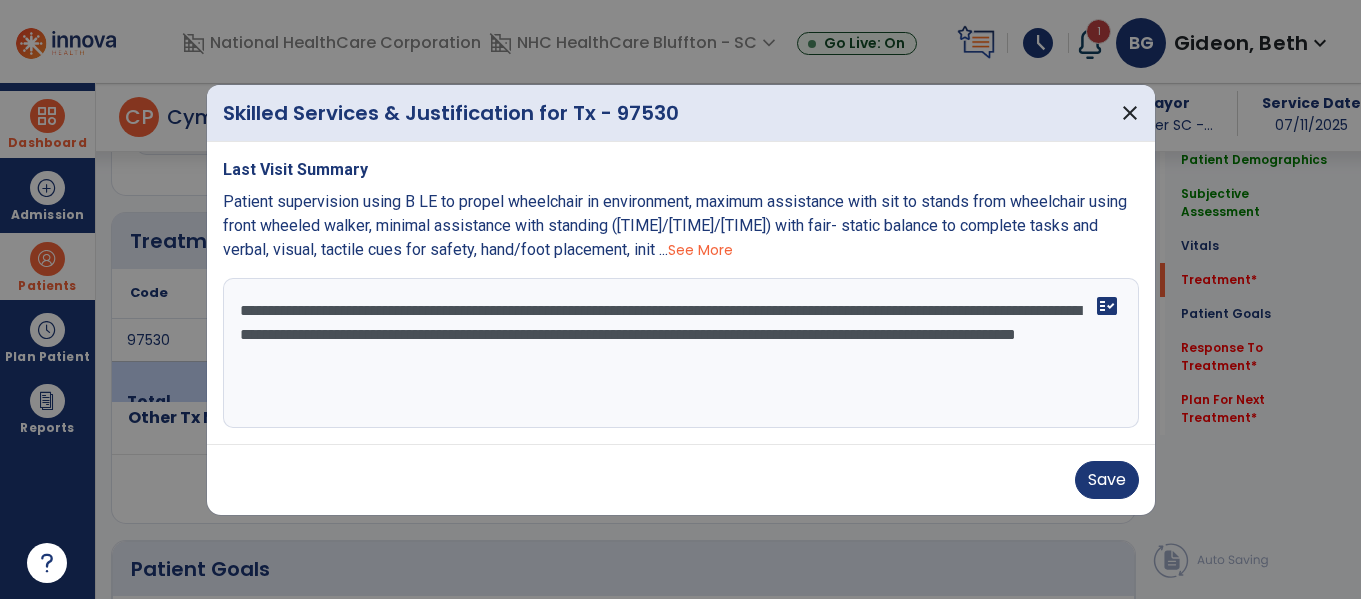 click on "**********" at bounding box center (681, 353) 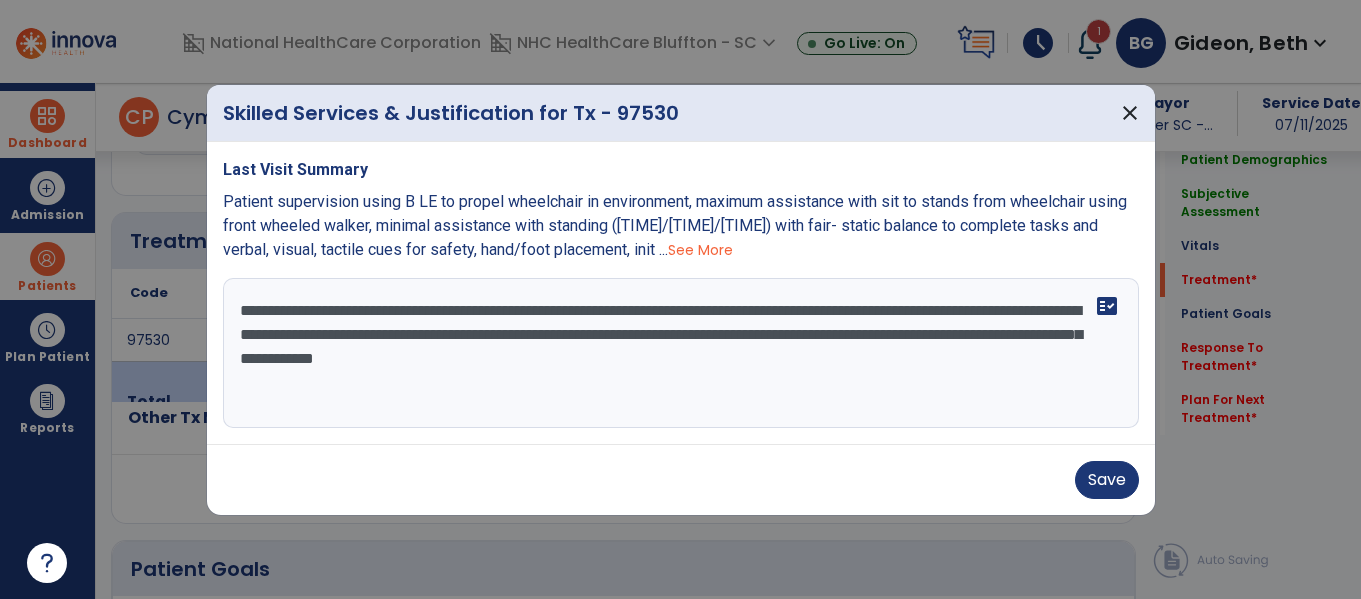 click on "**********" at bounding box center (681, 353) 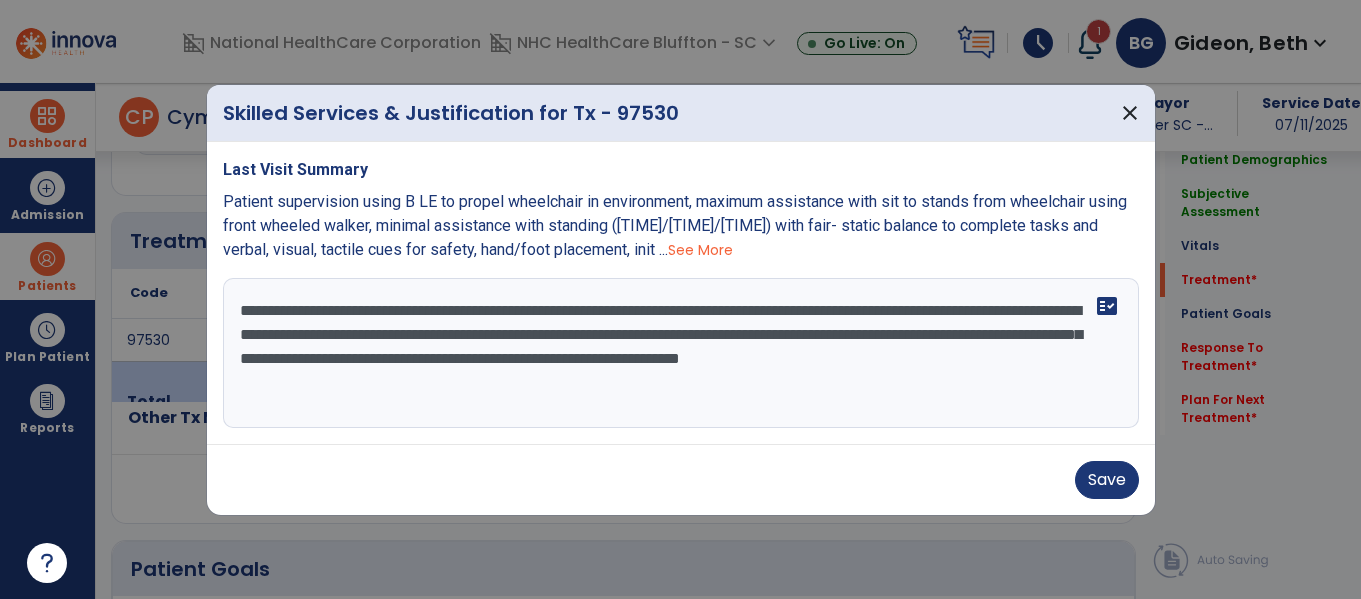 click on "**********" at bounding box center (681, 353) 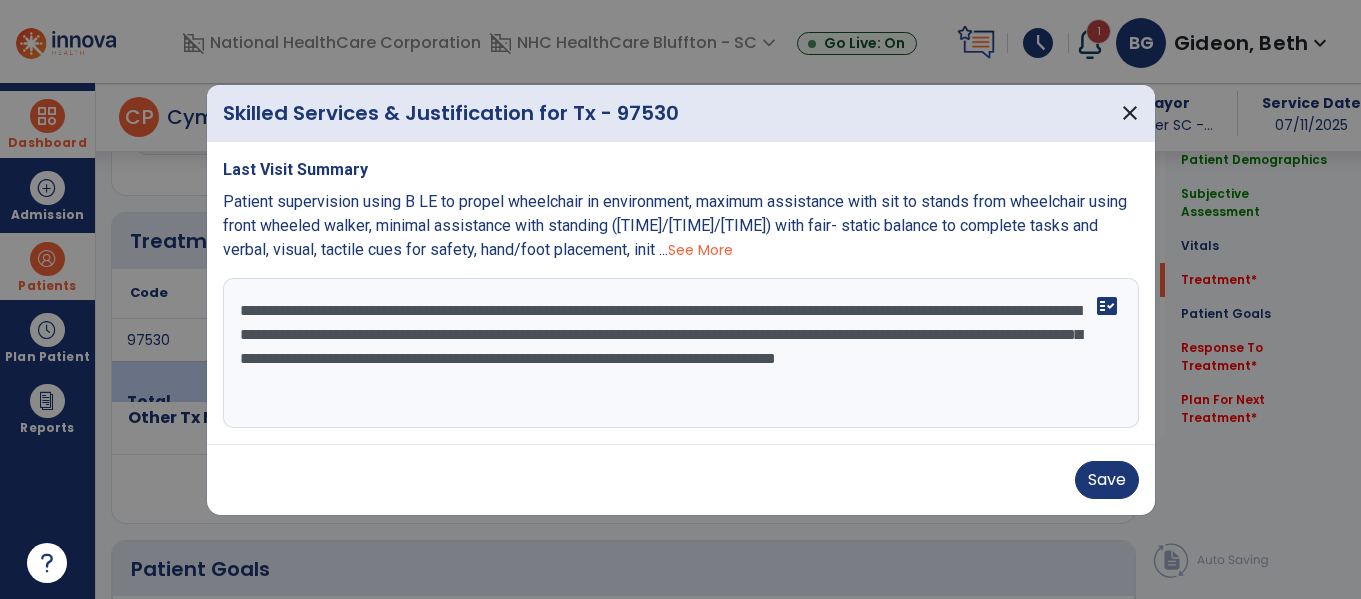 click on "**********" at bounding box center (681, 353) 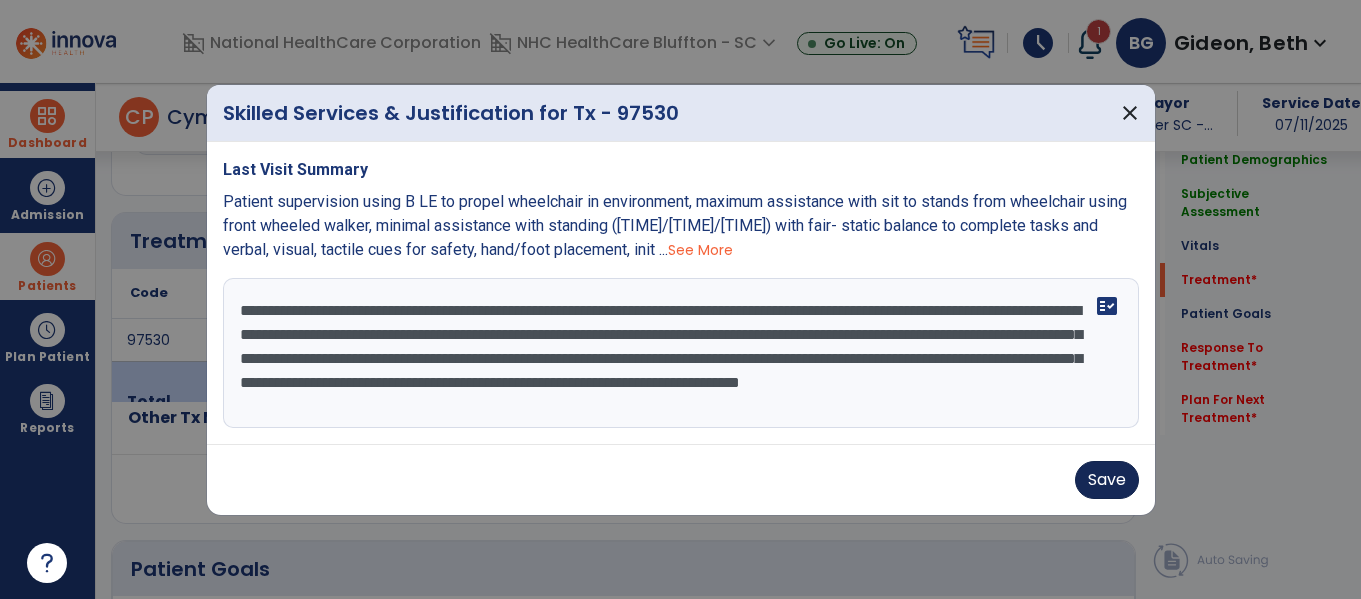 type on "**********" 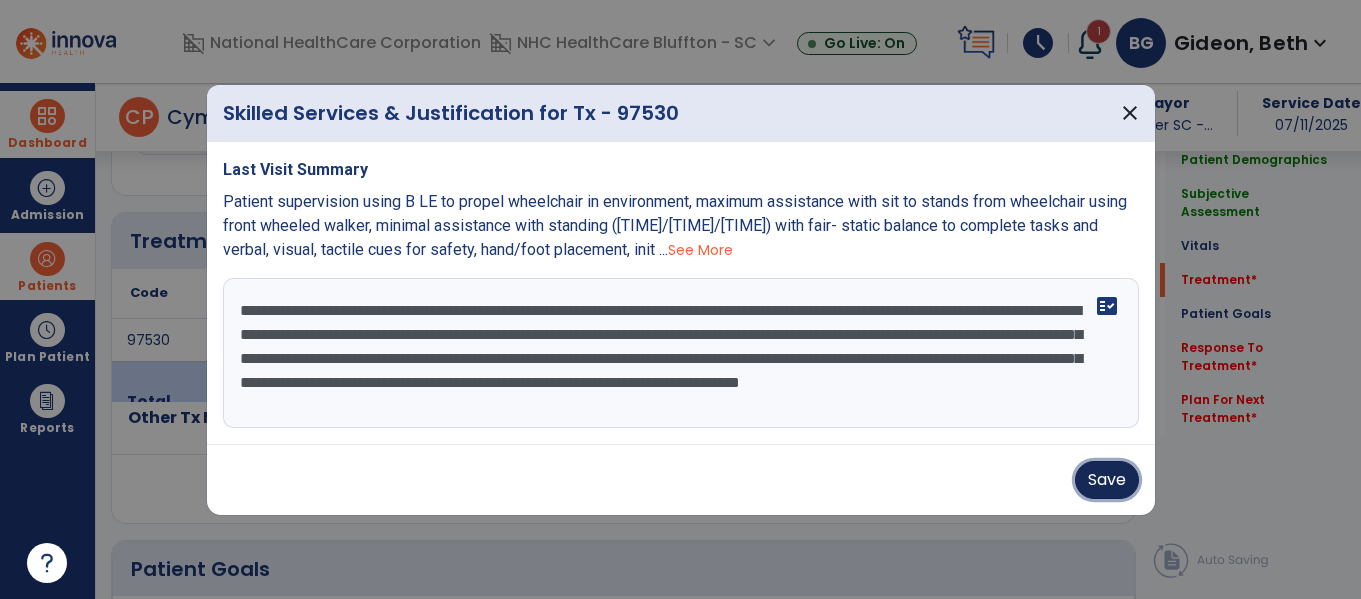 drag, startPoint x: 1098, startPoint y: 468, endPoint x: 1206, endPoint y: 264, distance: 230.82462 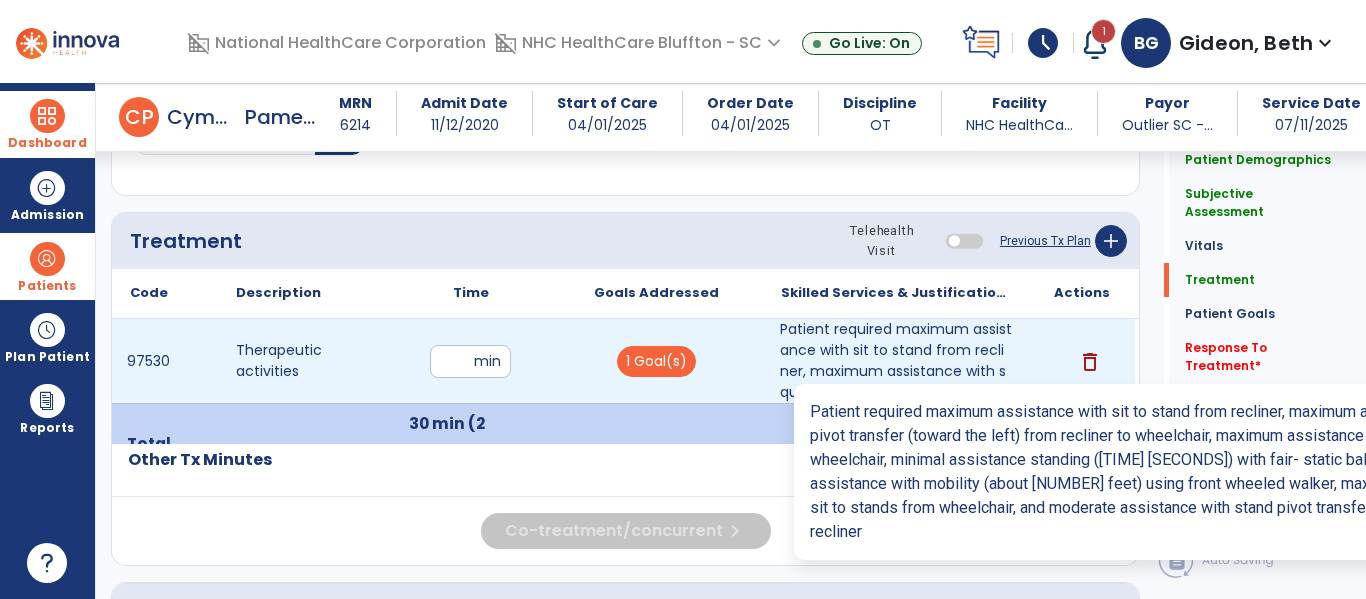 click on "Patient required maximum assistance with sit to stand from recliner, maximum assistance with squat p..." at bounding box center [896, 361] 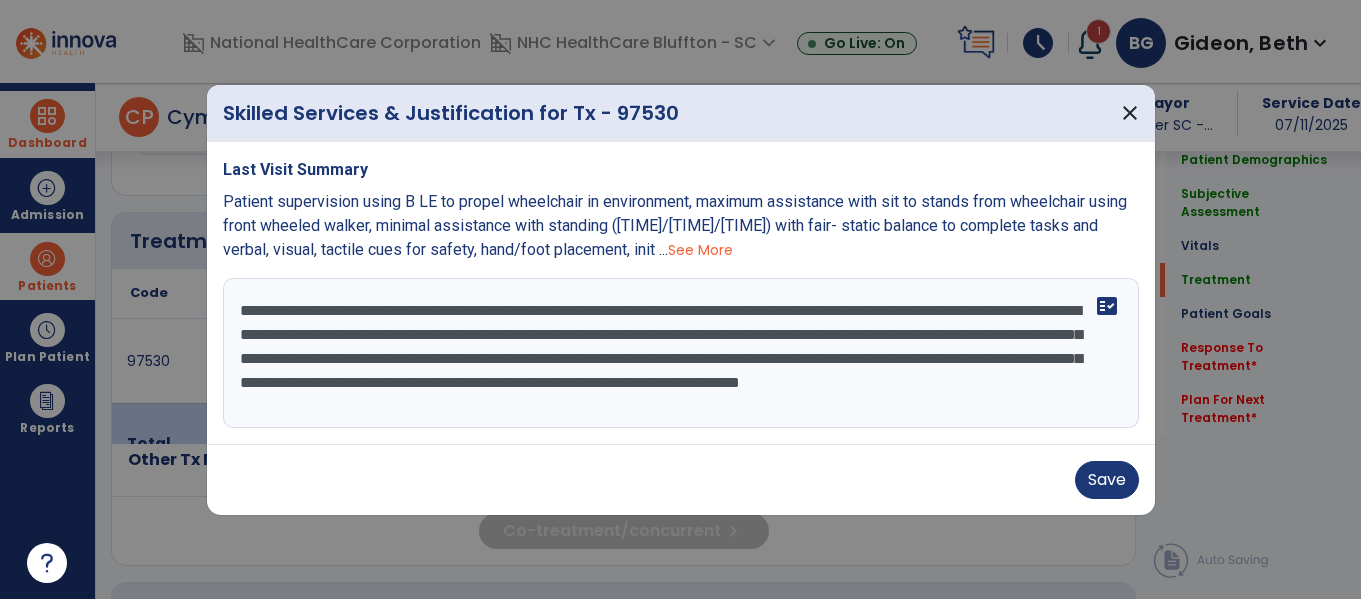 click on "**********" at bounding box center (681, 353) 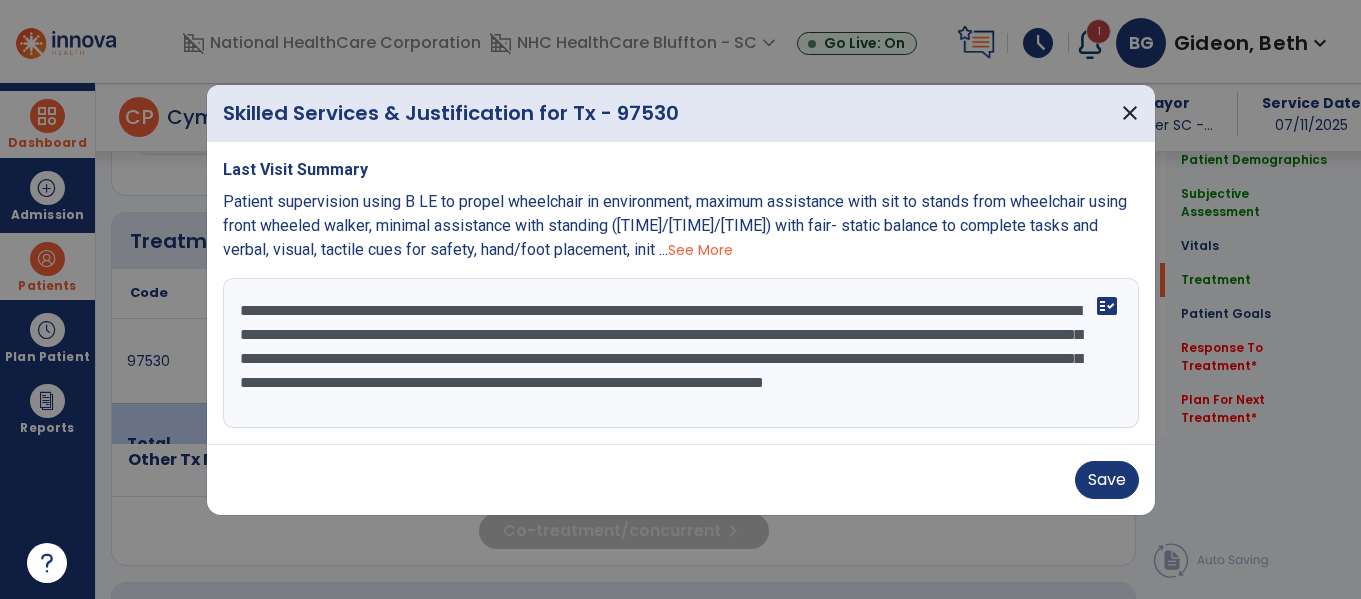 scroll, scrollTop: 16, scrollLeft: 0, axis: vertical 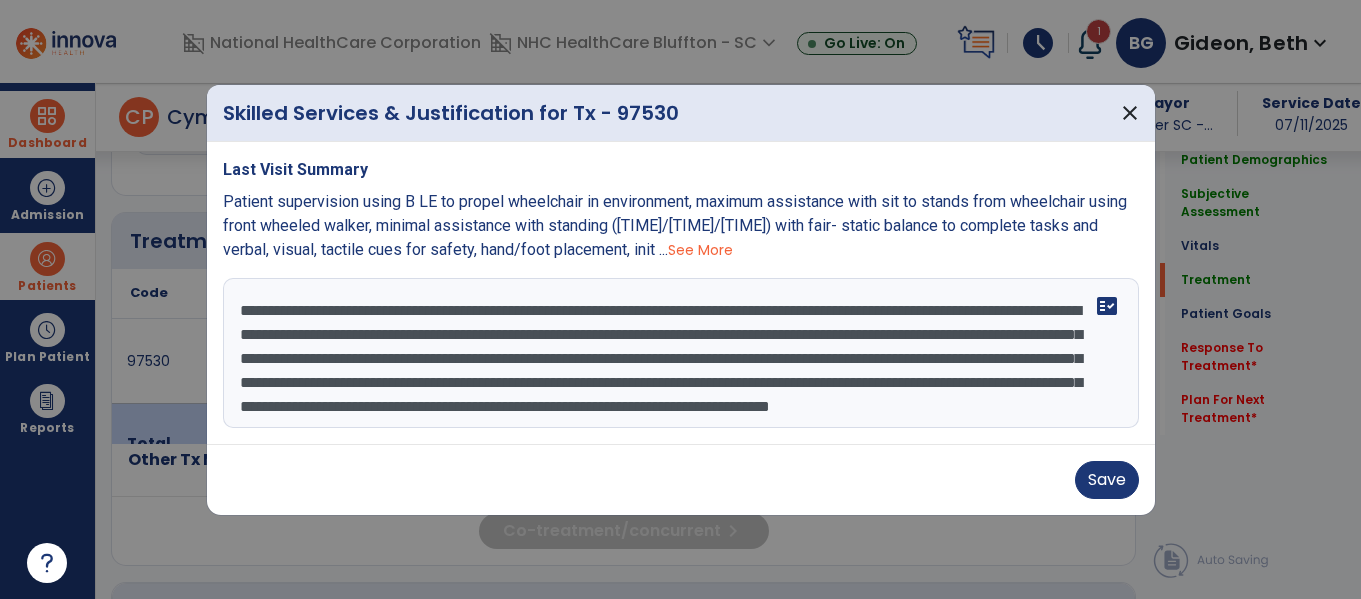 click on "**********" at bounding box center [681, 353] 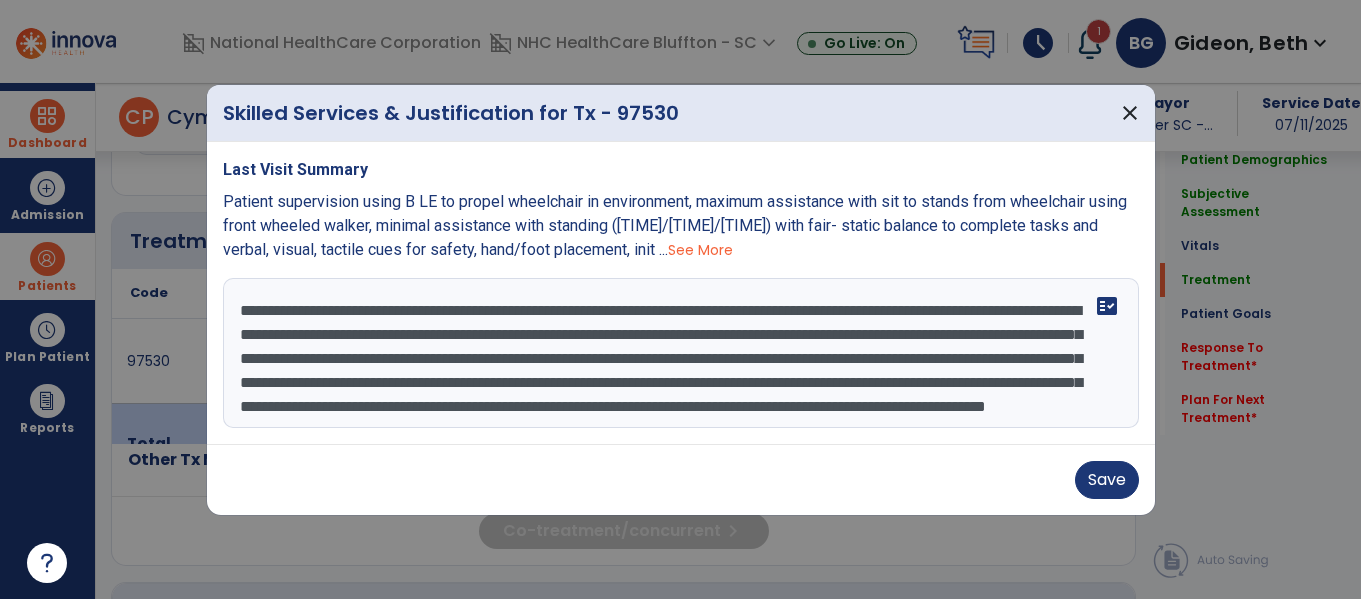 click on "**********" at bounding box center [681, 353] 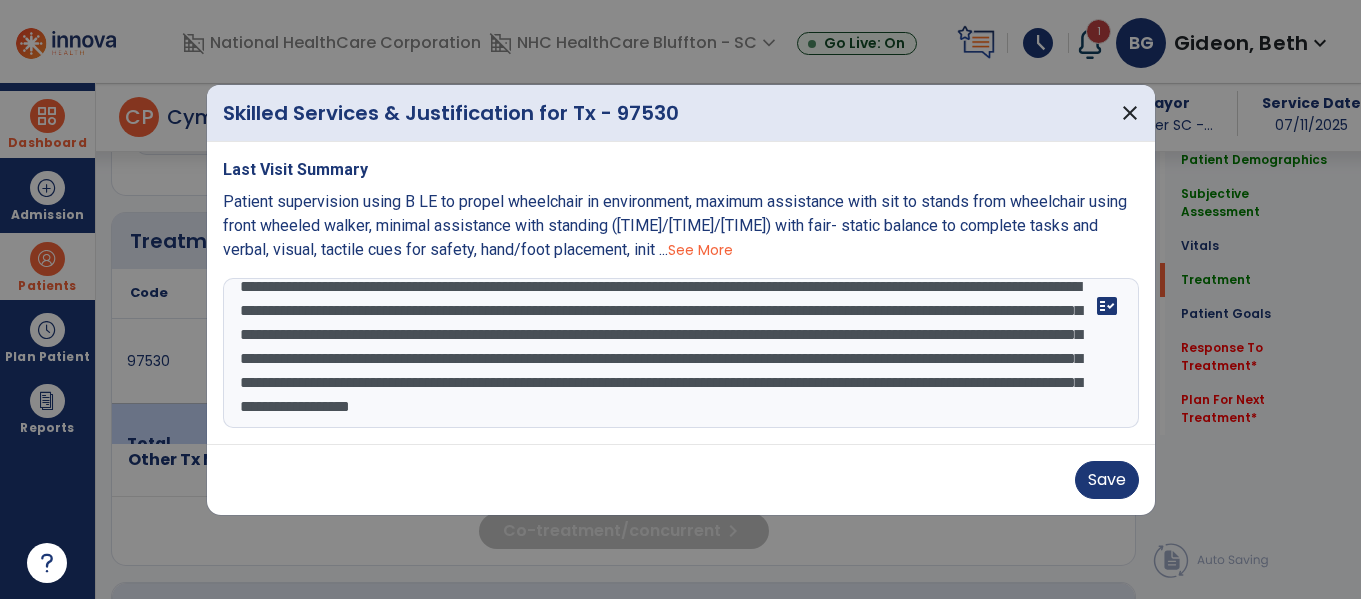 click on "**********" at bounding box center [681, 353] 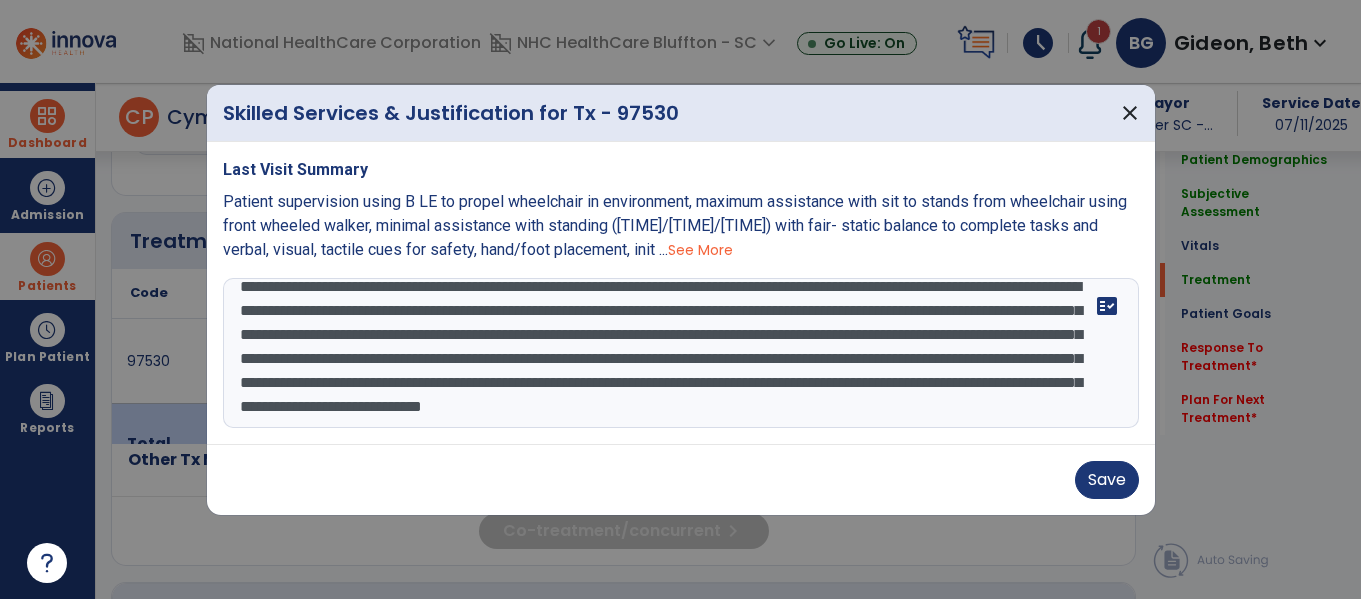 scroll, scrollTop: 68, scrollLeft: 0, axis: vertical 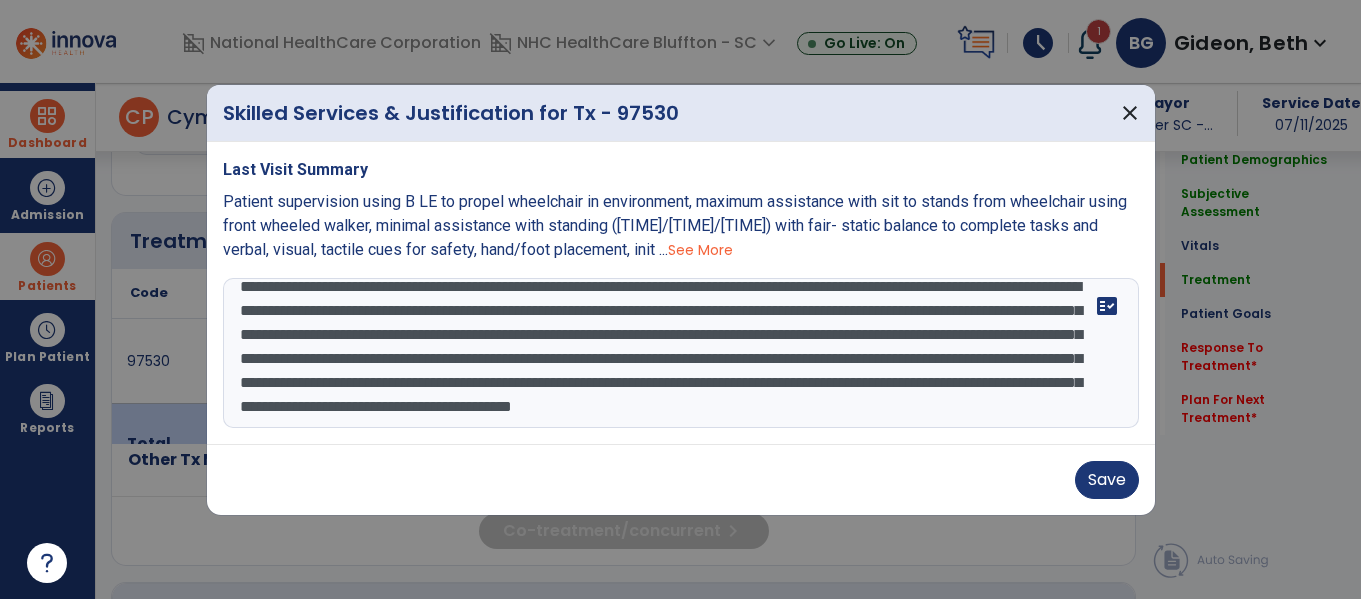 drag, startPoint x: 318, startPoint y: 402, endPoint x: 234, endPoint y: 414, distance: 84.85281 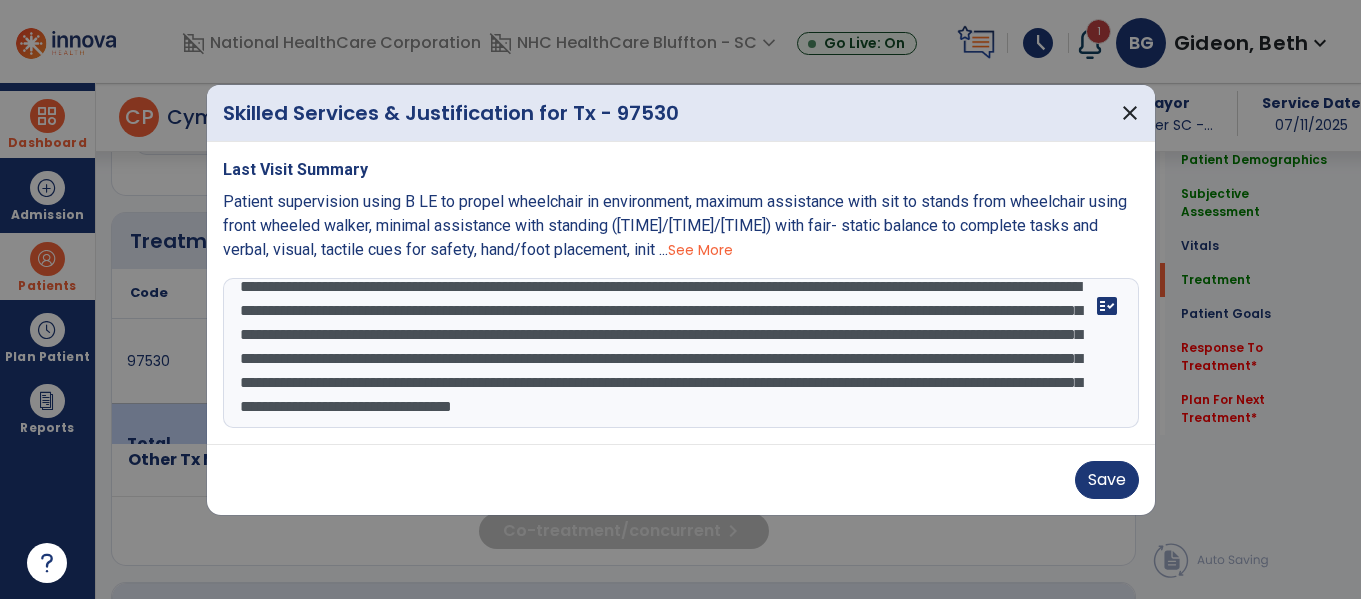 click on "**********" at bounding box center (681, 353) 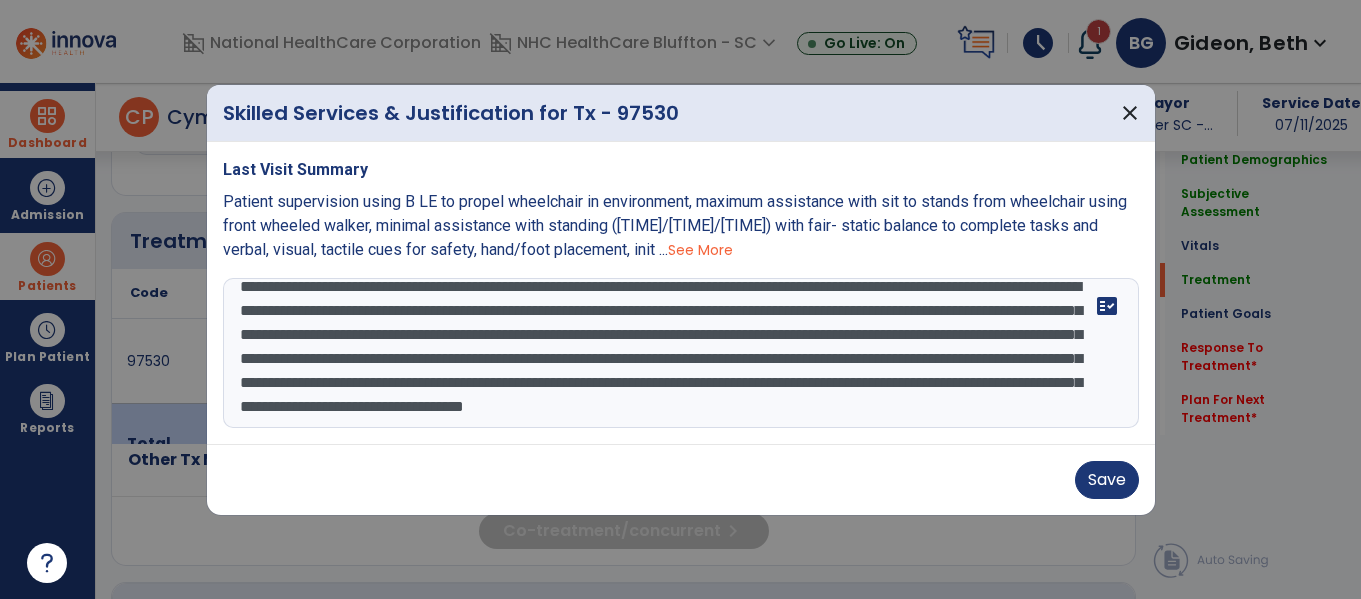 click on "**********" at bounding box center (681, 353) 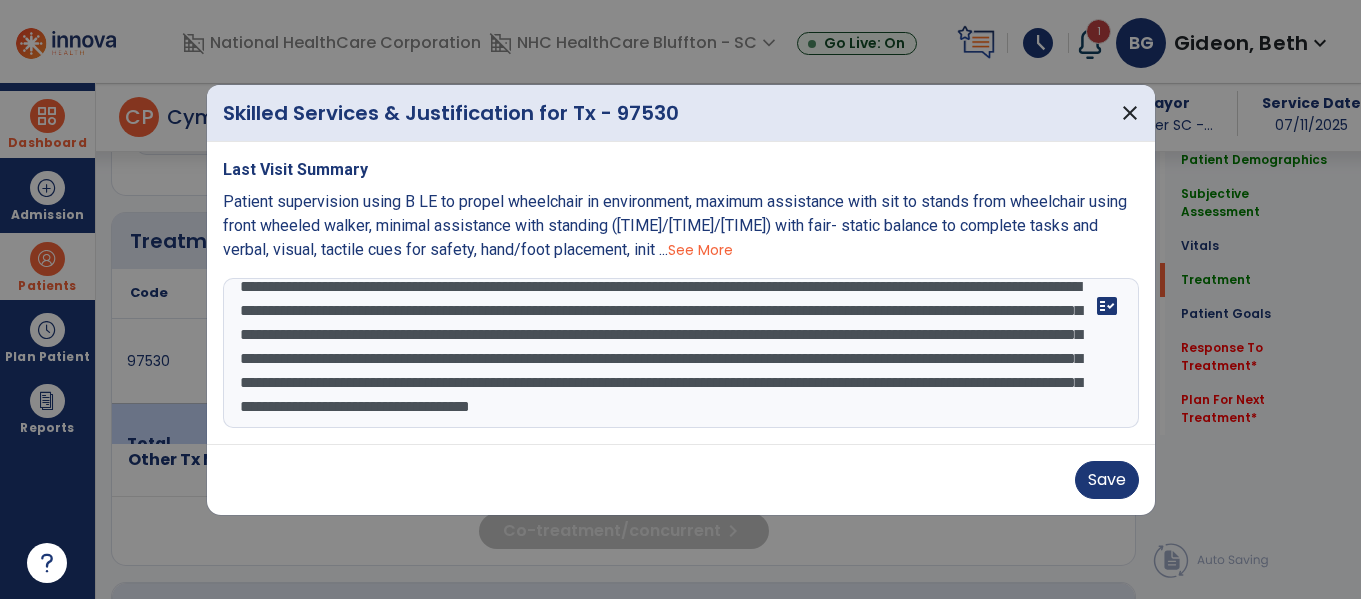 click on "**********" at bounding box center [681, 353] 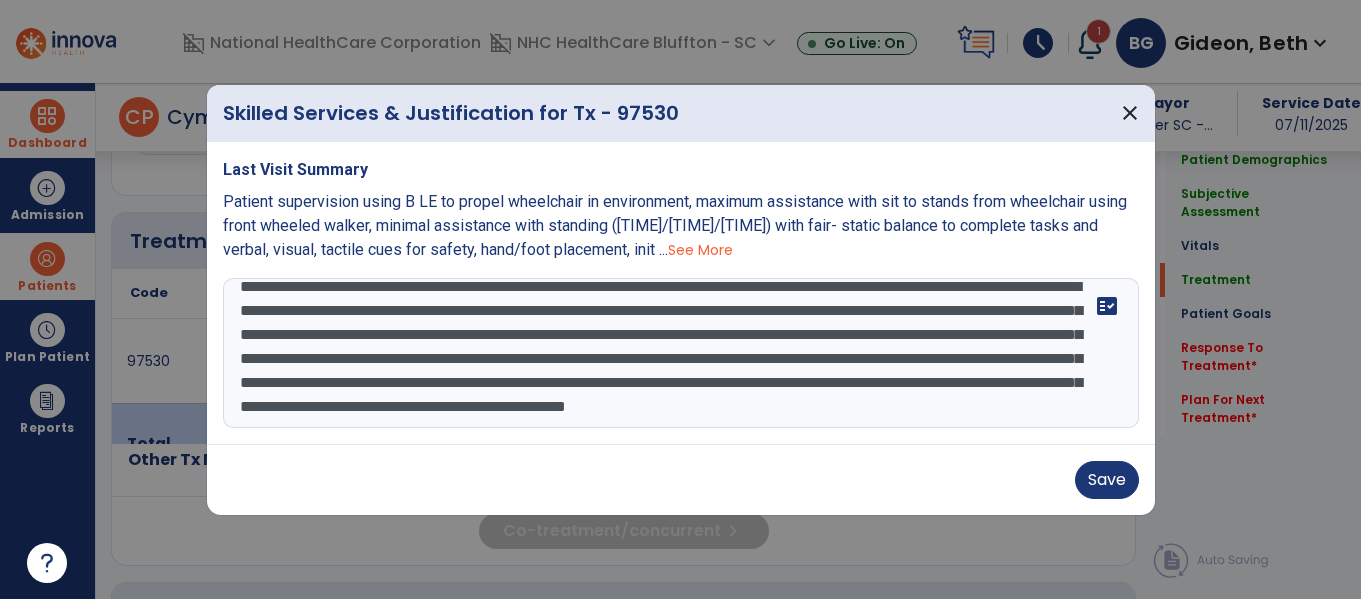click on "**********" at bounding box center (681, 353) 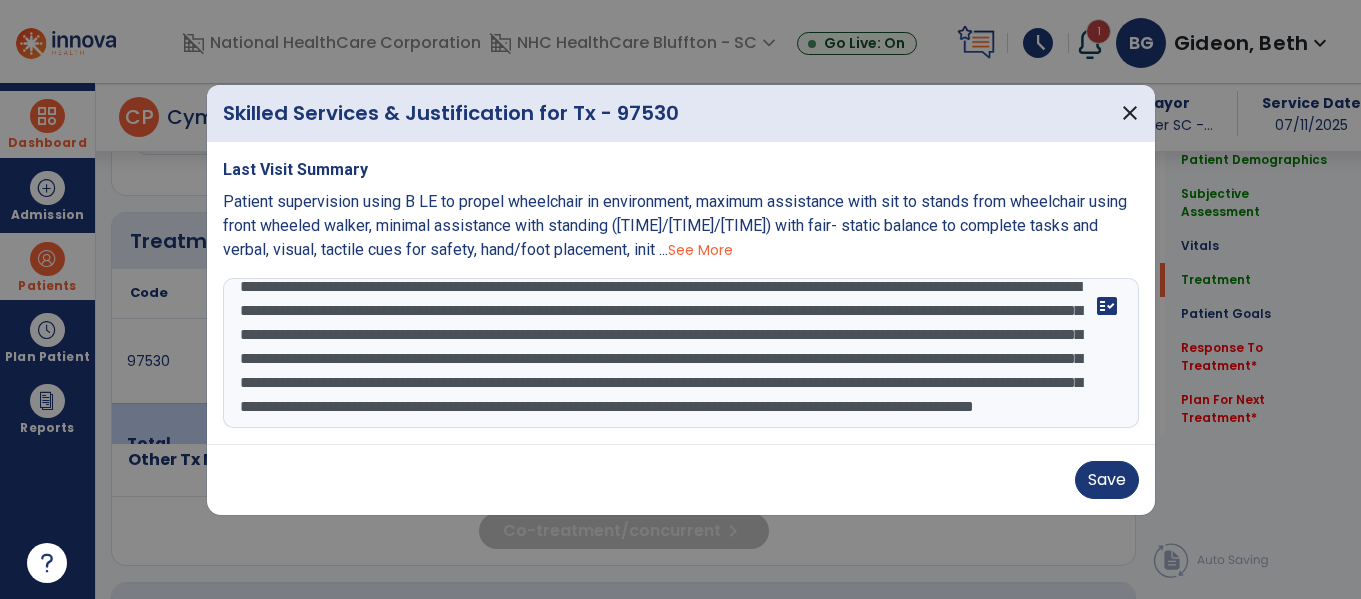 scroll, scrollTop: 88, scrollLeft: 0, axis: vertical 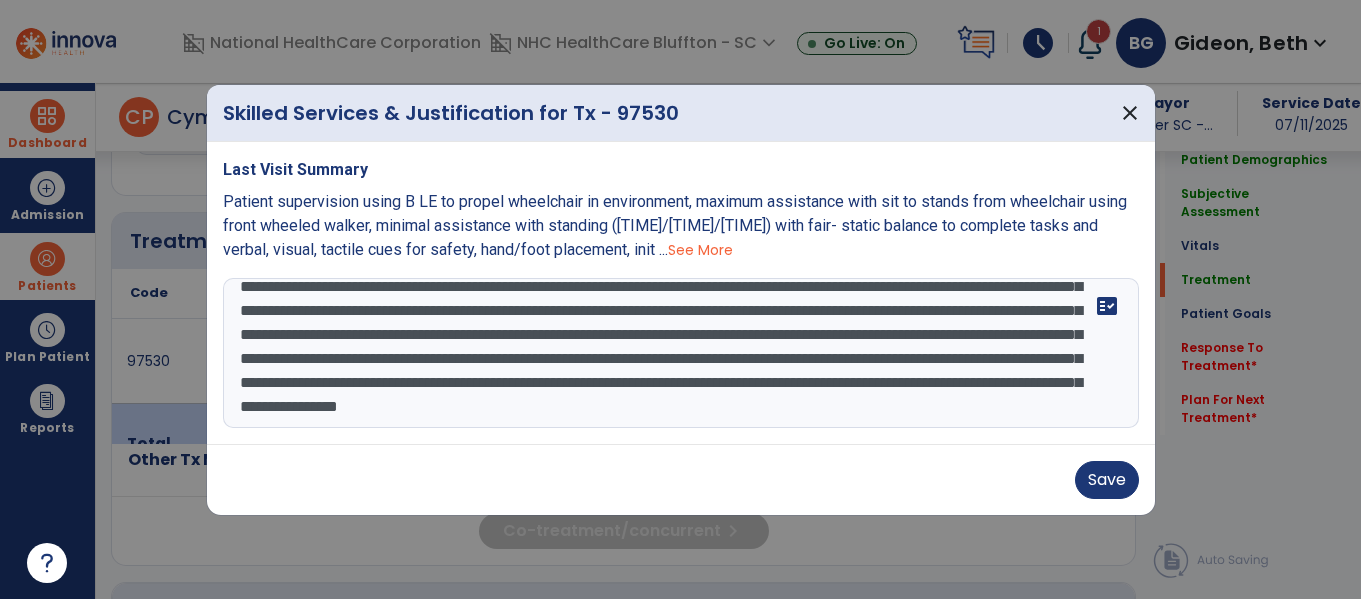 click on "**********" at bounding box center [681, 353] 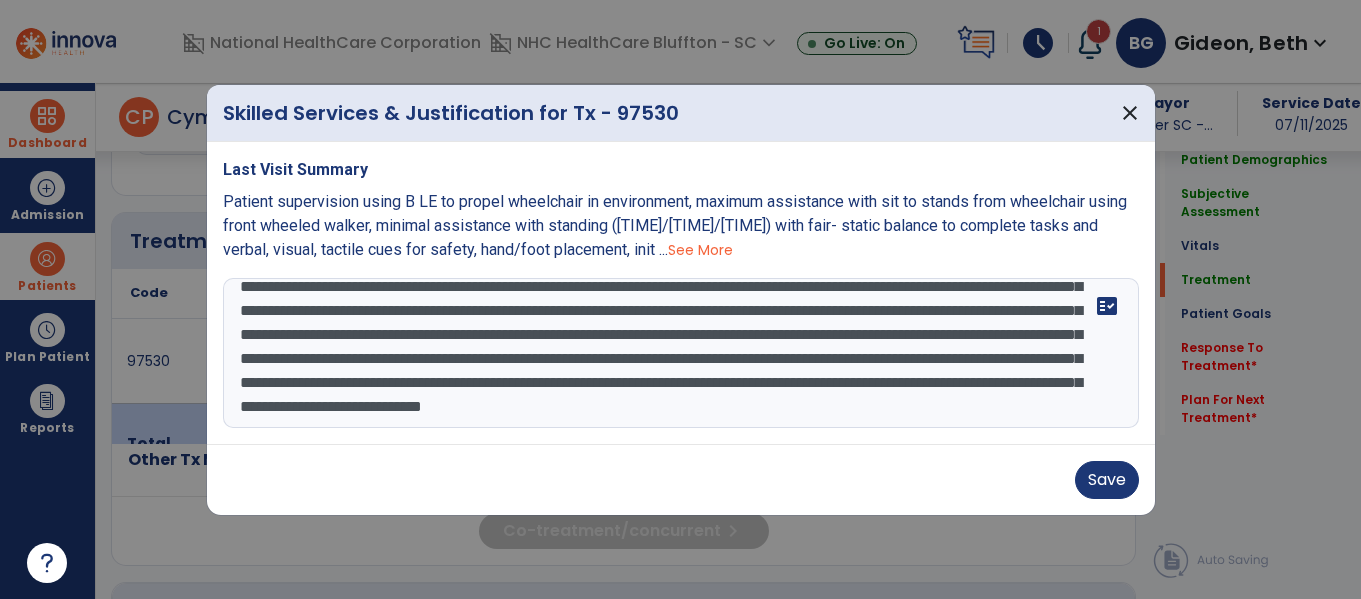 click on "**********" at bounding box center [681, 353] 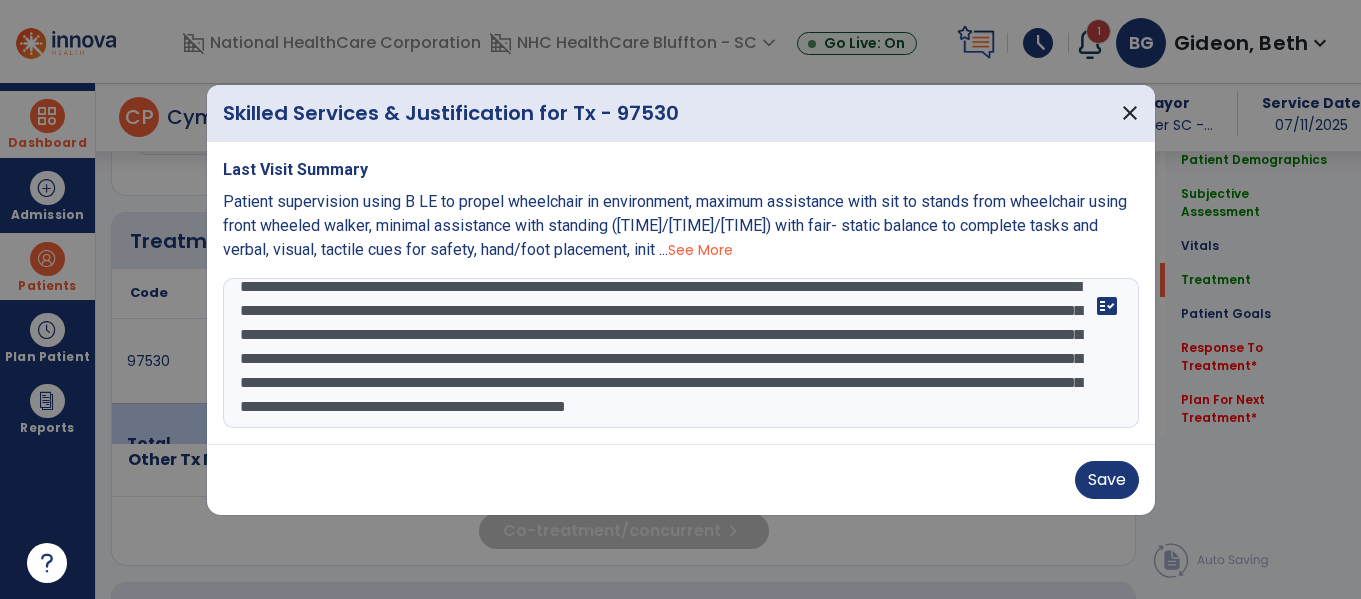 scroll, scrollTop: 72, scrollLeft: 0, axis: vertical 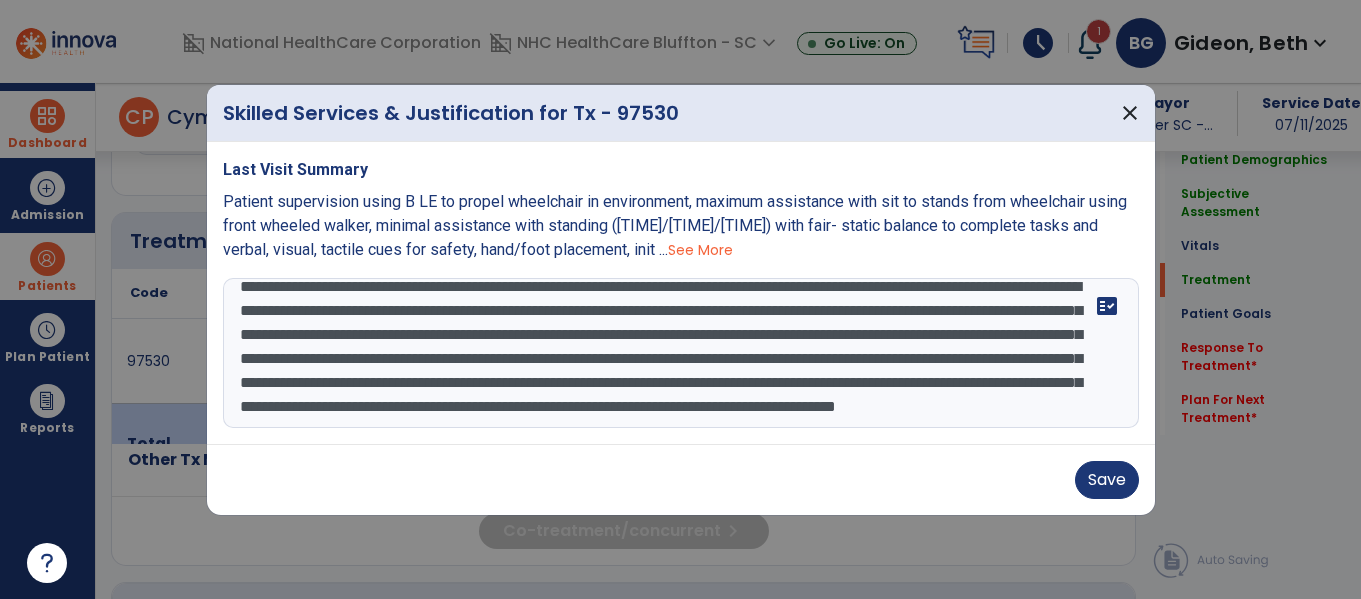 click on "**********" at bounding box center [681, 353] 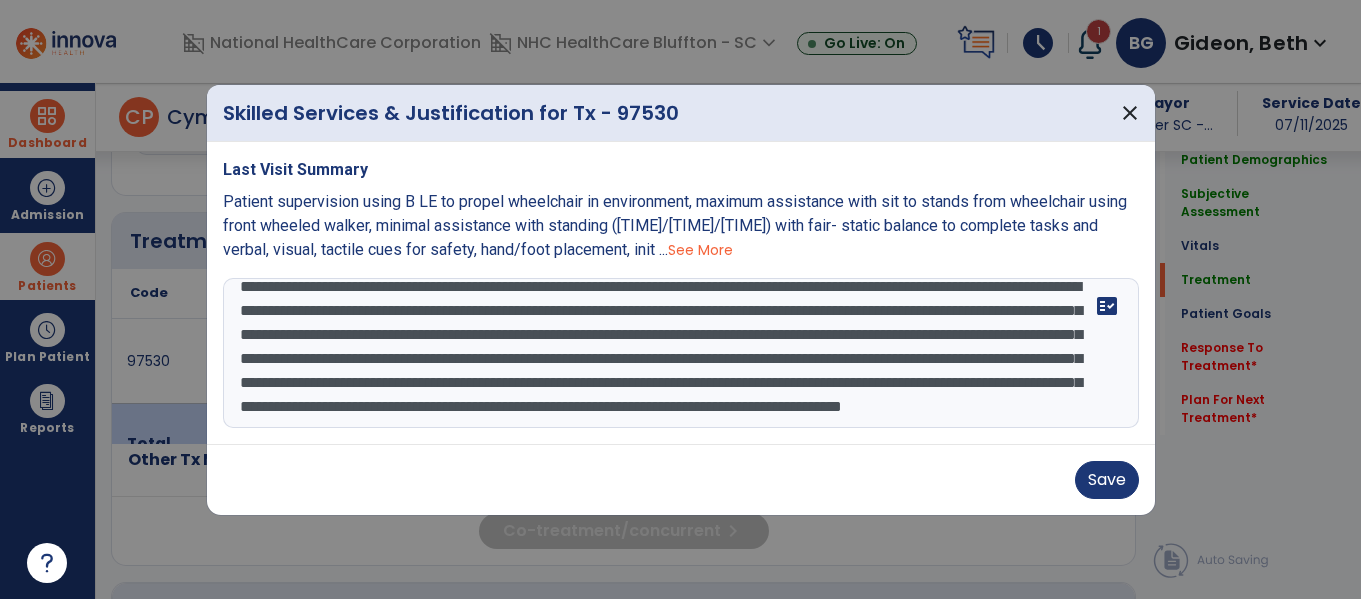 click on "**********" at bounding box center [681, 353] 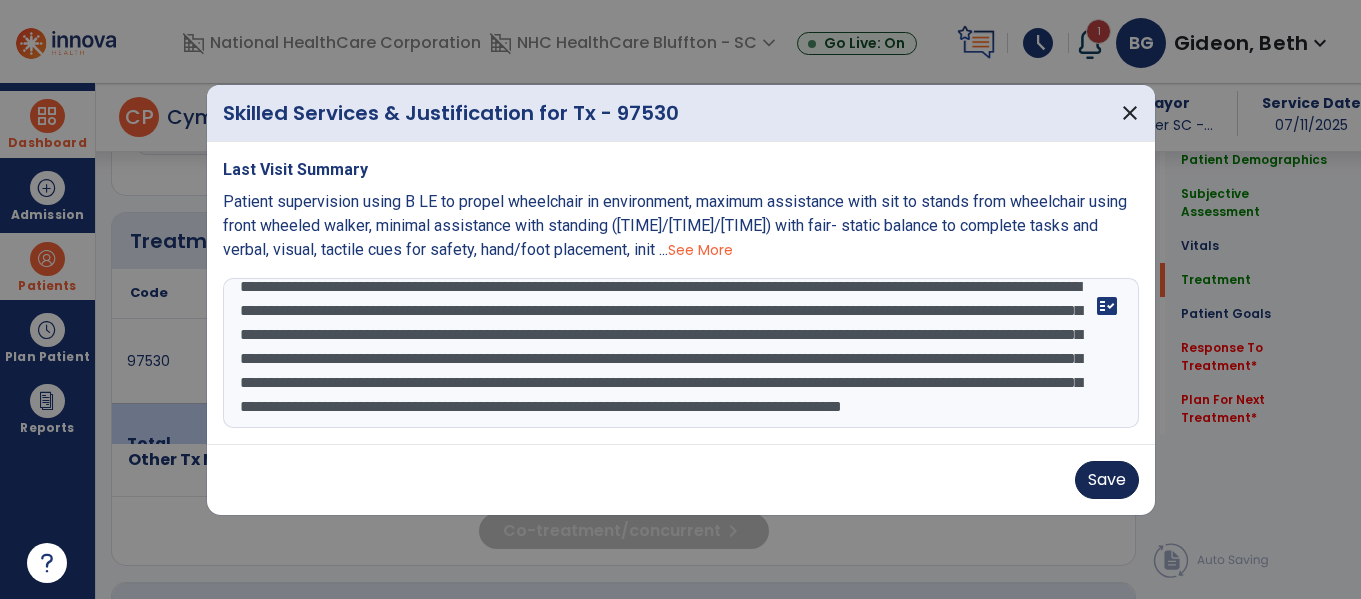type on "**********" 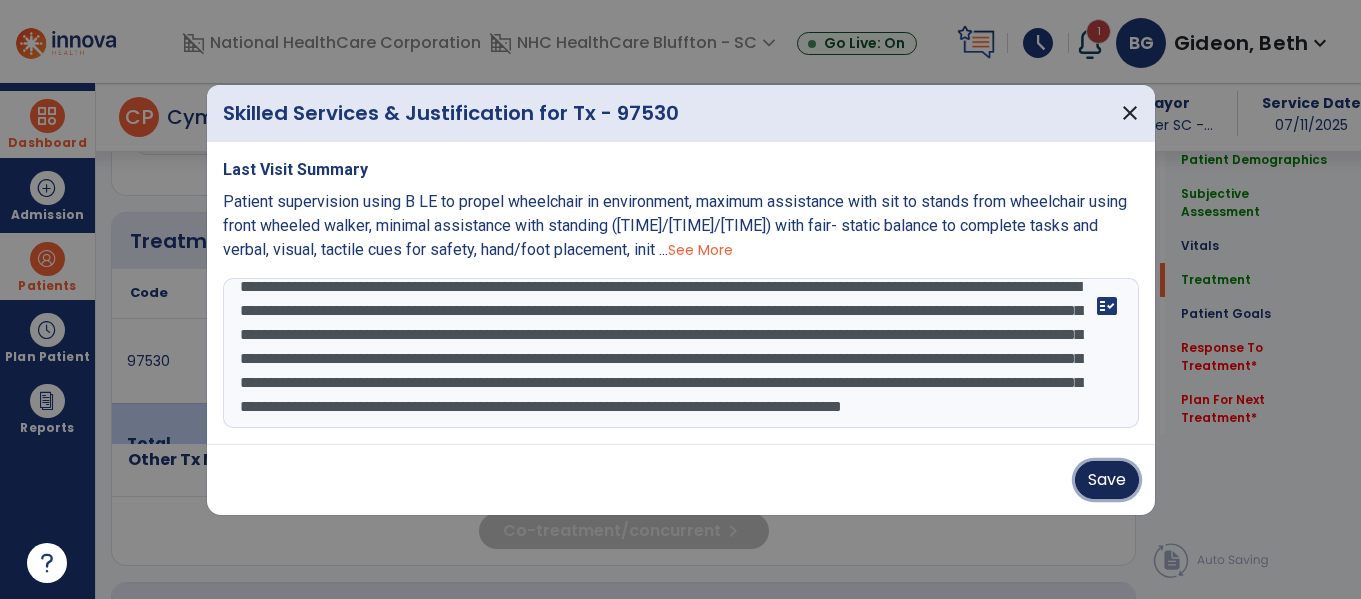 click on "Save" at bounding box center (1107, 480) 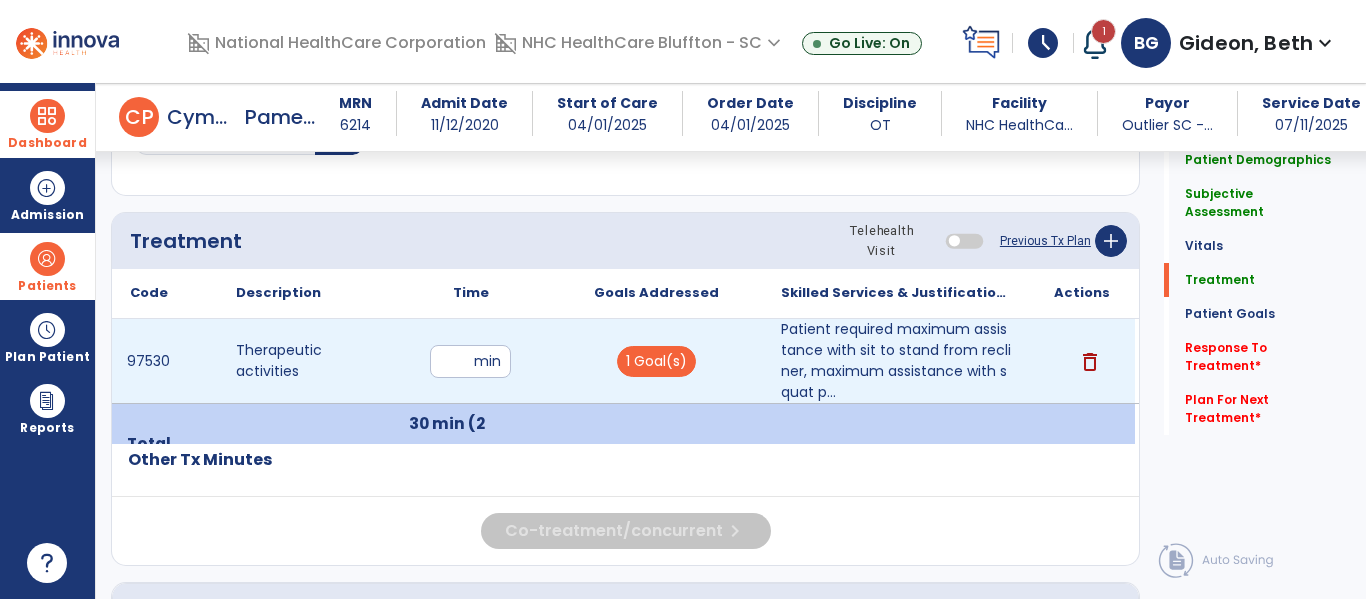 drag, startPoint x: 464, startPoint y: 361, endPoint x: 437, endPoint y: 365, distance: 27.294687 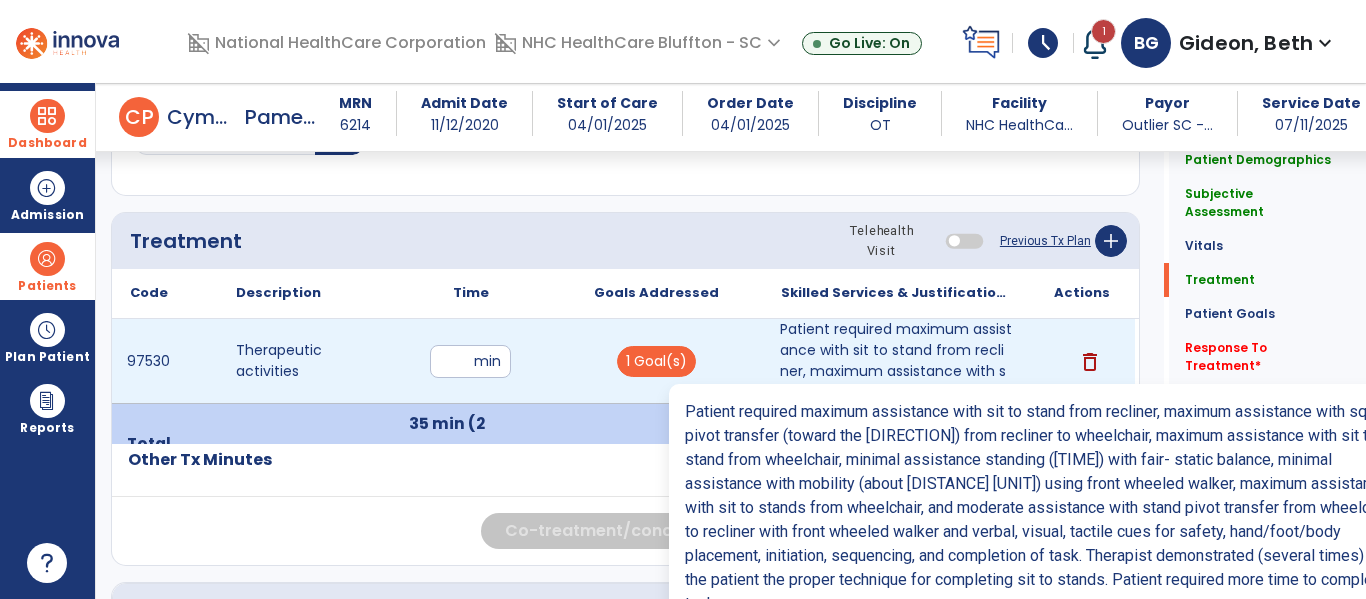click on "Patient required maximum assistance with sit to stand from recliner, maximum assistance with squat p..." at bounding box center [896, 361] 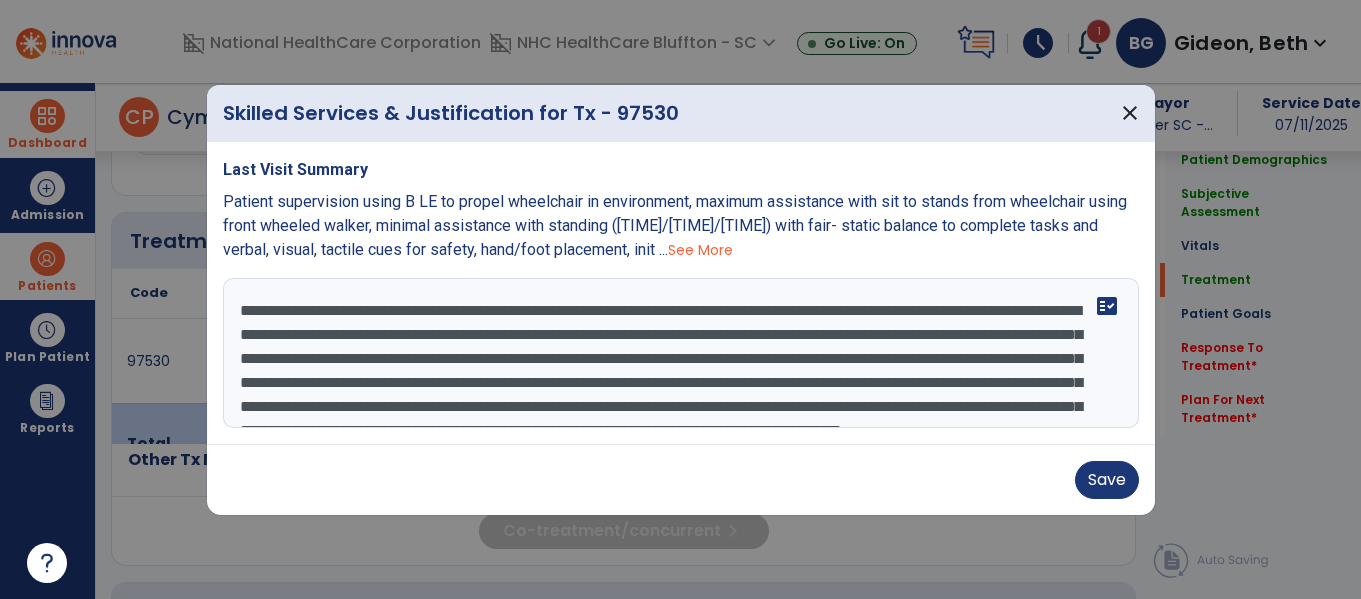 scroll, scrollTop: 1037, scrollLeft: 0, axis: vertical 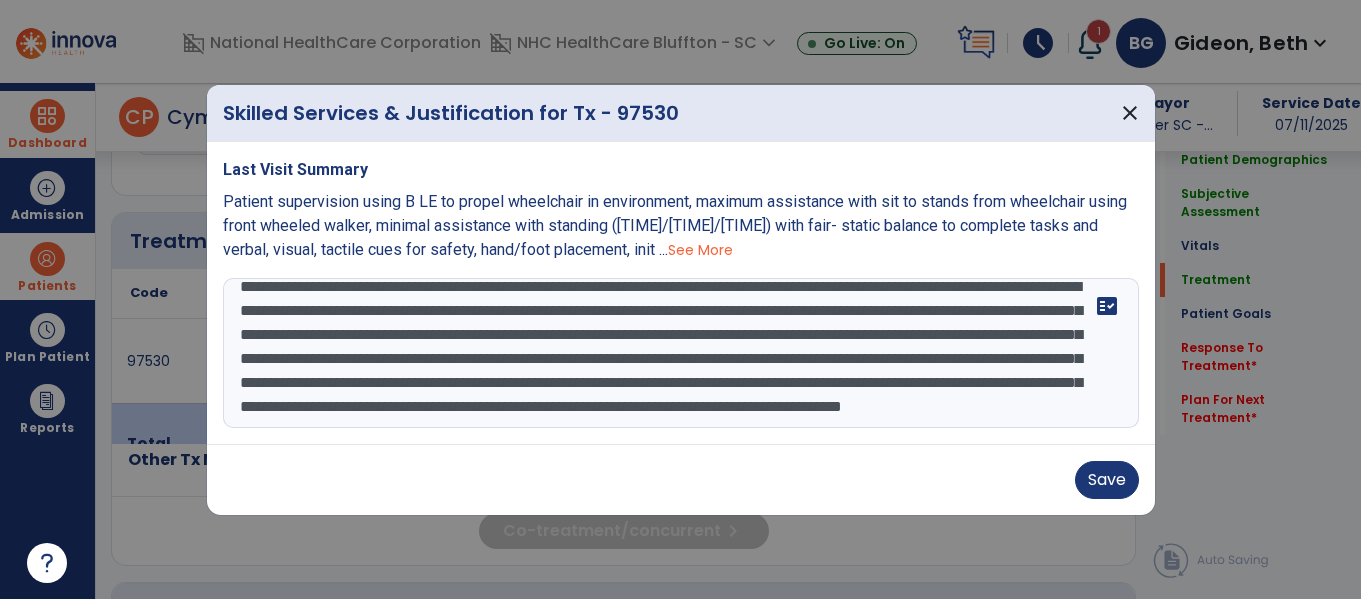 click on "**********" at bounding box center [681, 353] 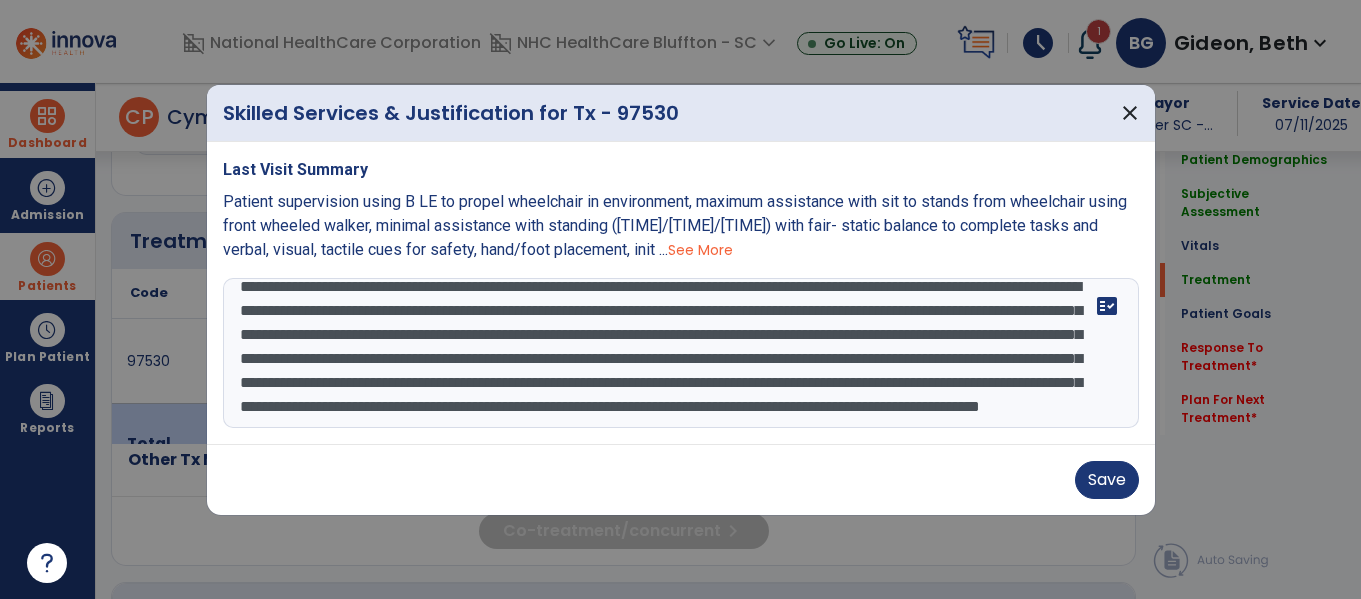 scroll, scrollTop: 88, scrollLeft: 0, axis: vertical 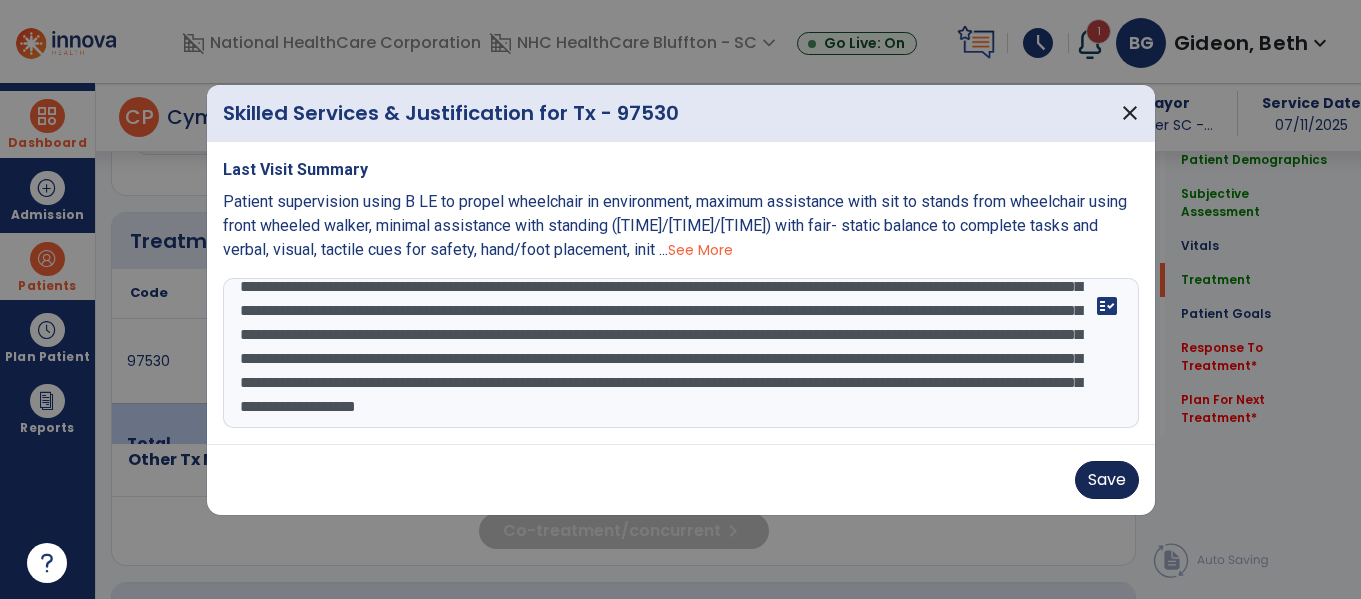 type on "**********" 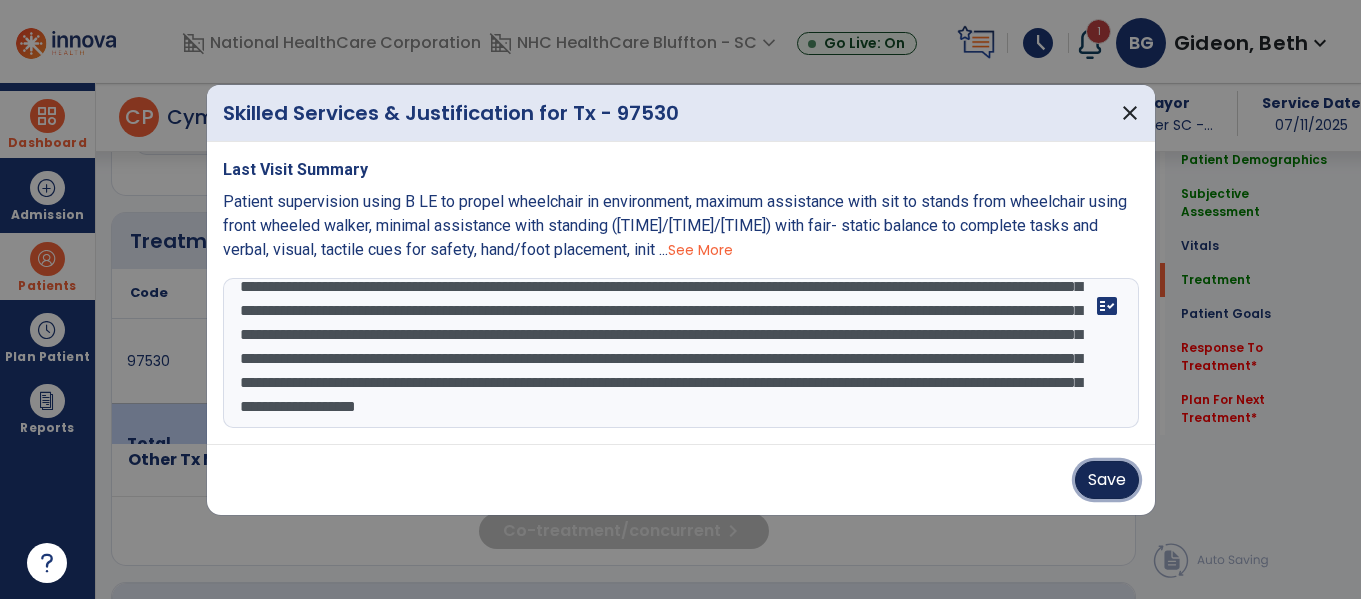 click on "Save" at bounding box center [1107, 480] 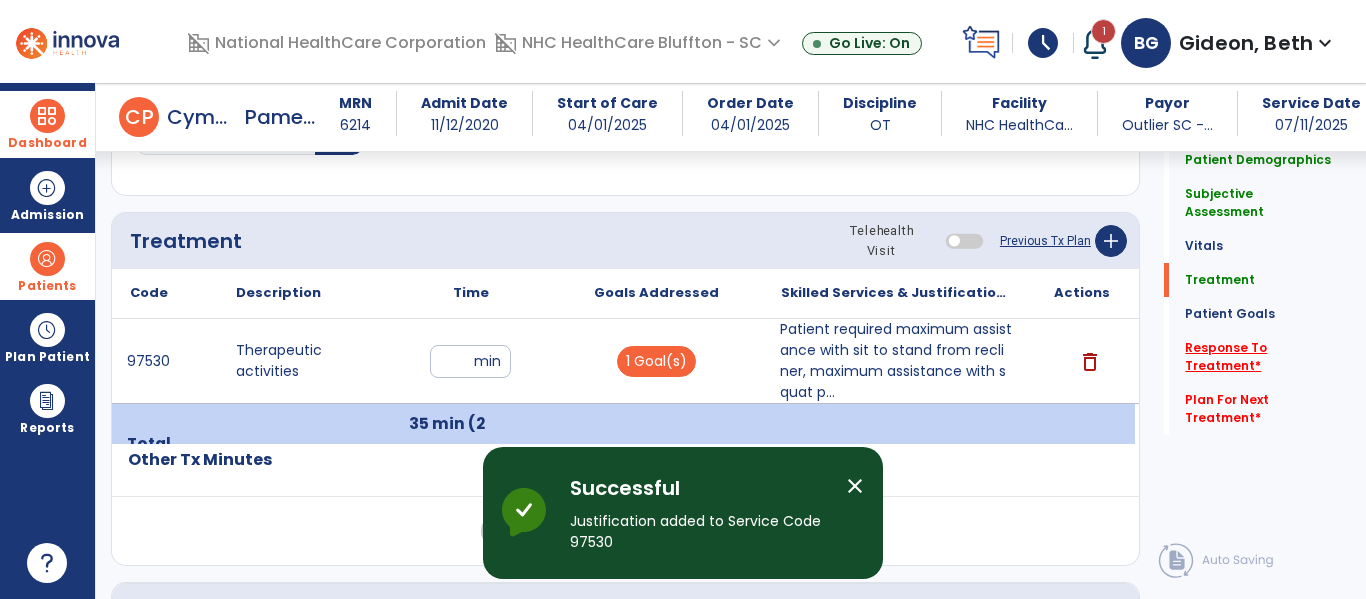 click on "Response To Treatment   *" 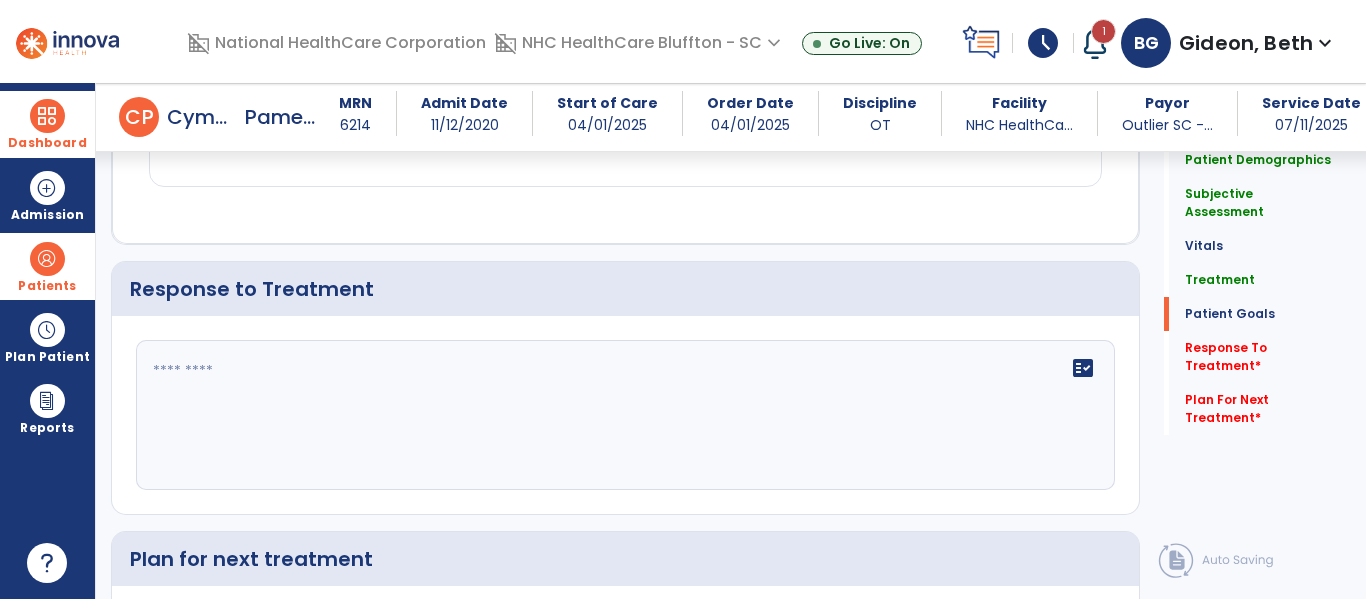 scroll, scrollTop: 2117, scrollLeft: 0, axis: vertical 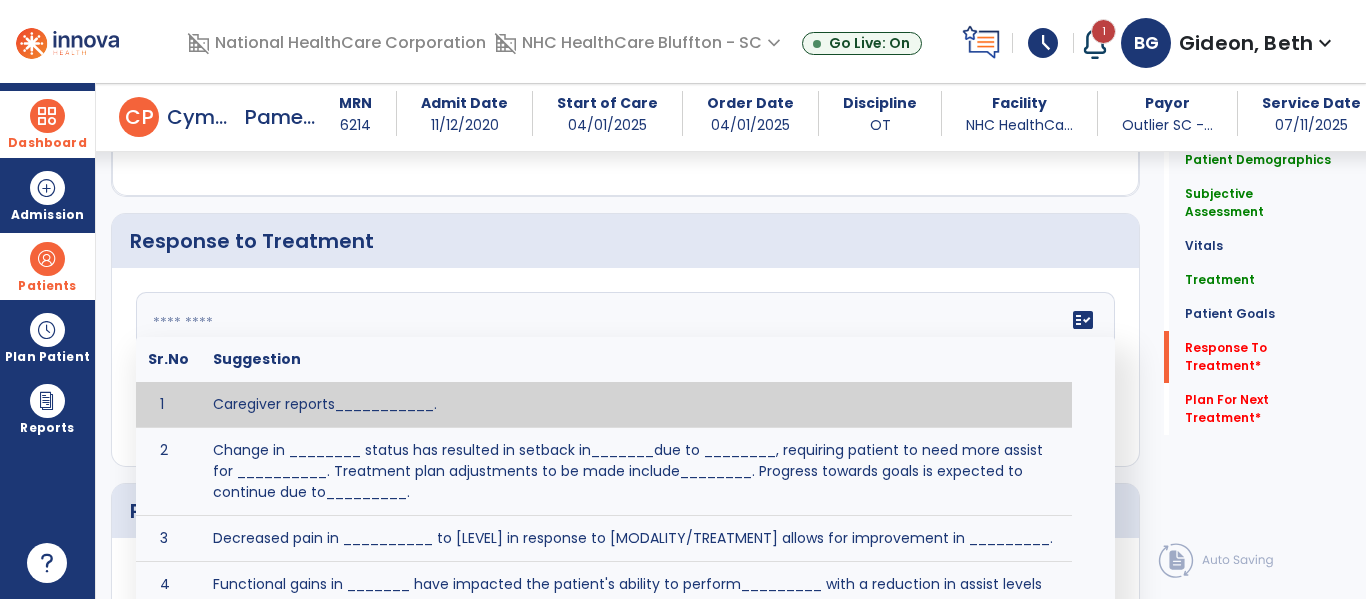 click on "fact_check  Sr.No Suggestion 1 Caregiver reports___________. 2 Change in ________ status has resulted in setback in_______due to ________, requiring patient to need more assist for __________.   Treatment plan adjustments to be made include________.  Progress towards goals is expected to continue due to_________. 3 Decreased pain in __________ to [LEVEL] in response to [MODALITY/TREATMENT] allows for improvement in _________. 4 Functional gains in _______ have impacted the patient's ability to perform_________ with a reduction in assist levels to_________. 5 Functional progress this week has been significant due to__________. 6 Gains in ________ have improved the patient's ability to perform ______with decreased levels of assist to___________. 7 Improvement in ________allows patient to tolerate higher levels of challenges in_________. 8 Pain in [AREA] has decreased to [LEVEL] in response to [TREATMENT/MODALITY], allowing fore ease in completing__________. 9 10 11 12 13 14 15 16 17 18 19 20 21" 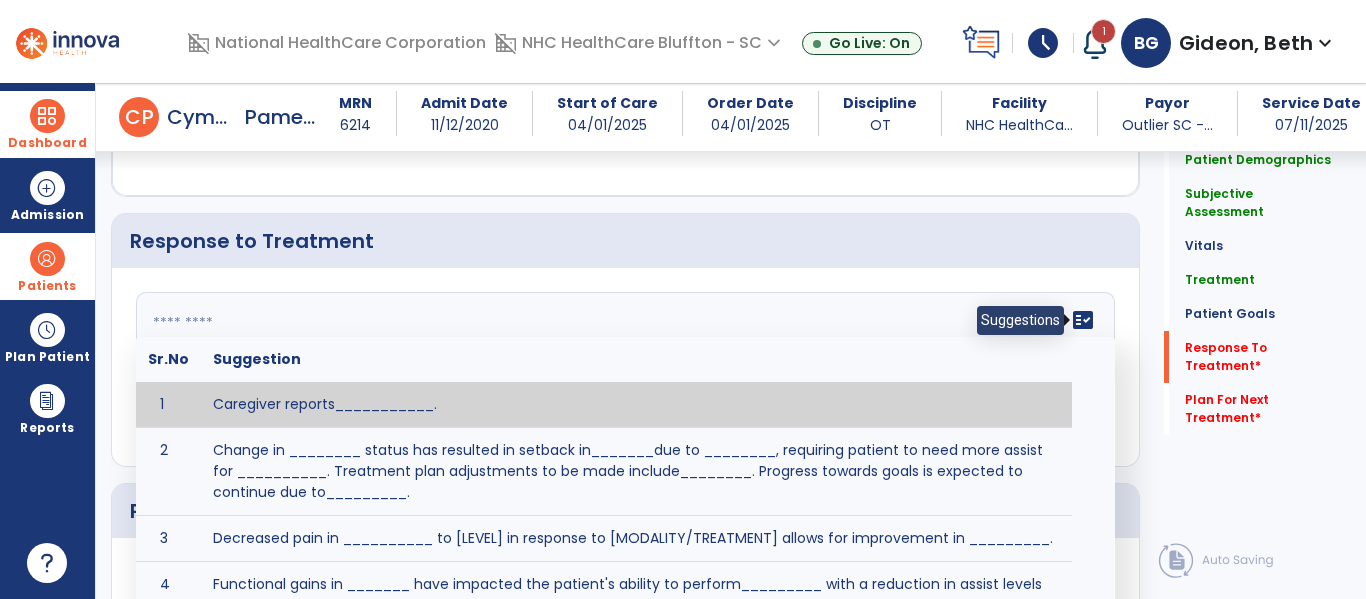 drag, startPoint x: 1079, startPoint y: 325, endPoint x: 1000, endPoint y: 360, distance: 86.40602 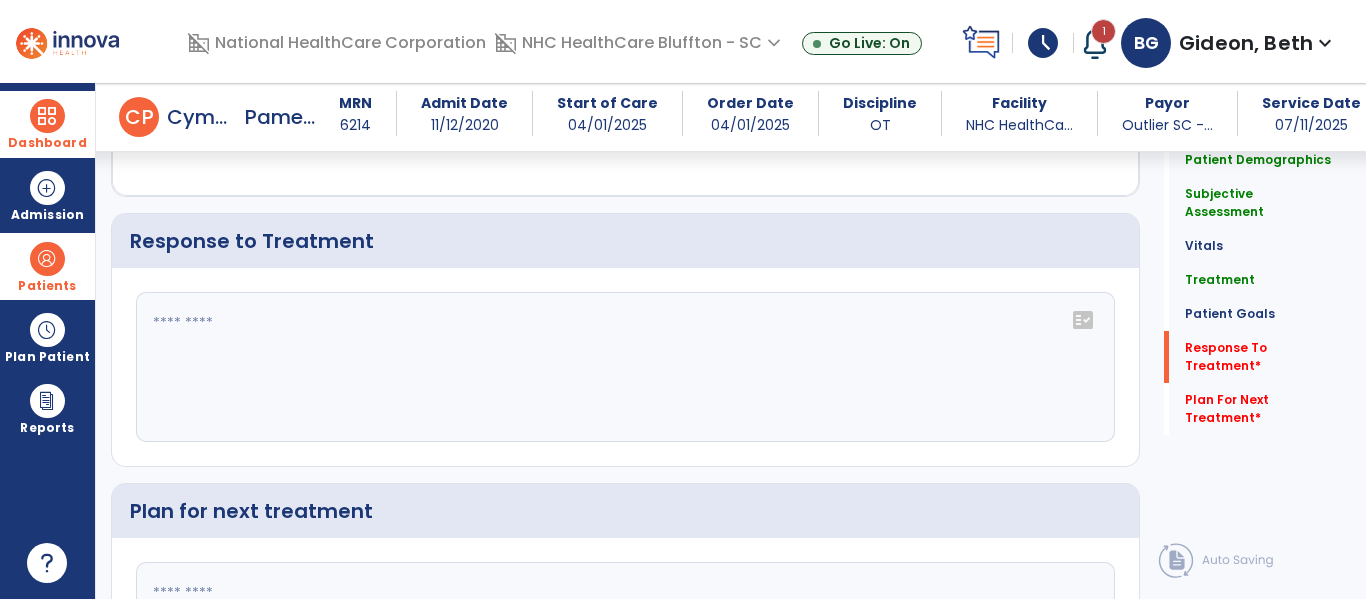 click 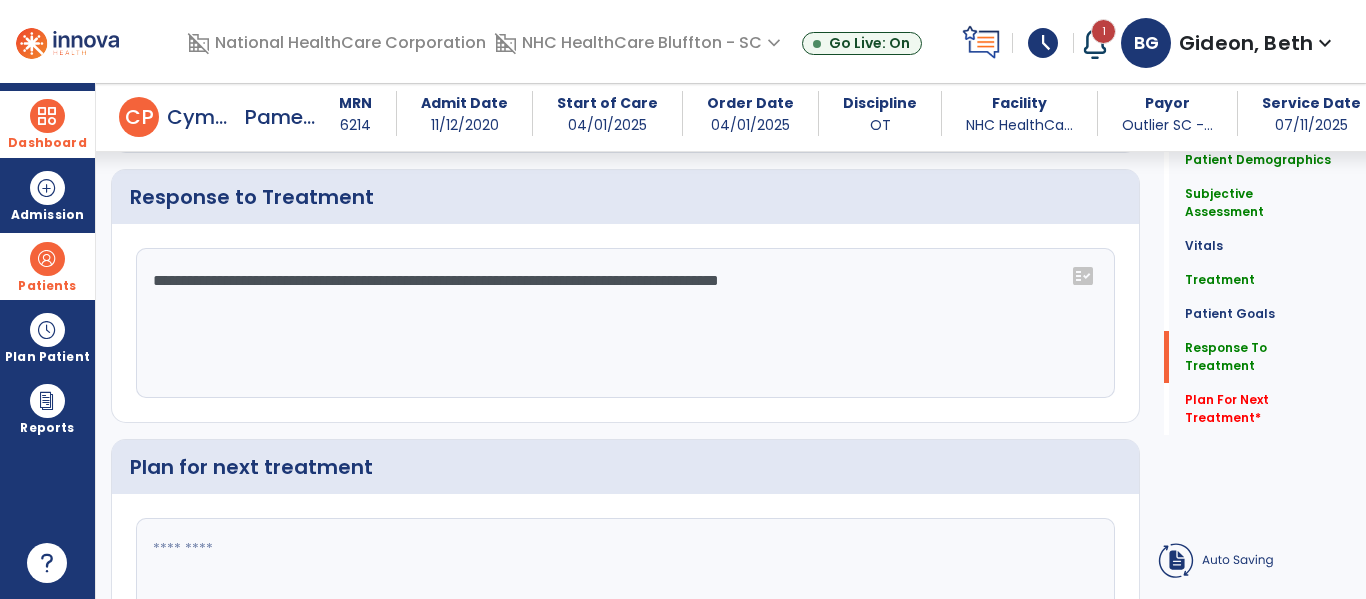 drag, startPoint x: 698, startPoint y: 328, endPoint x: 1175, endPoint y: 296, distance: 478.07217 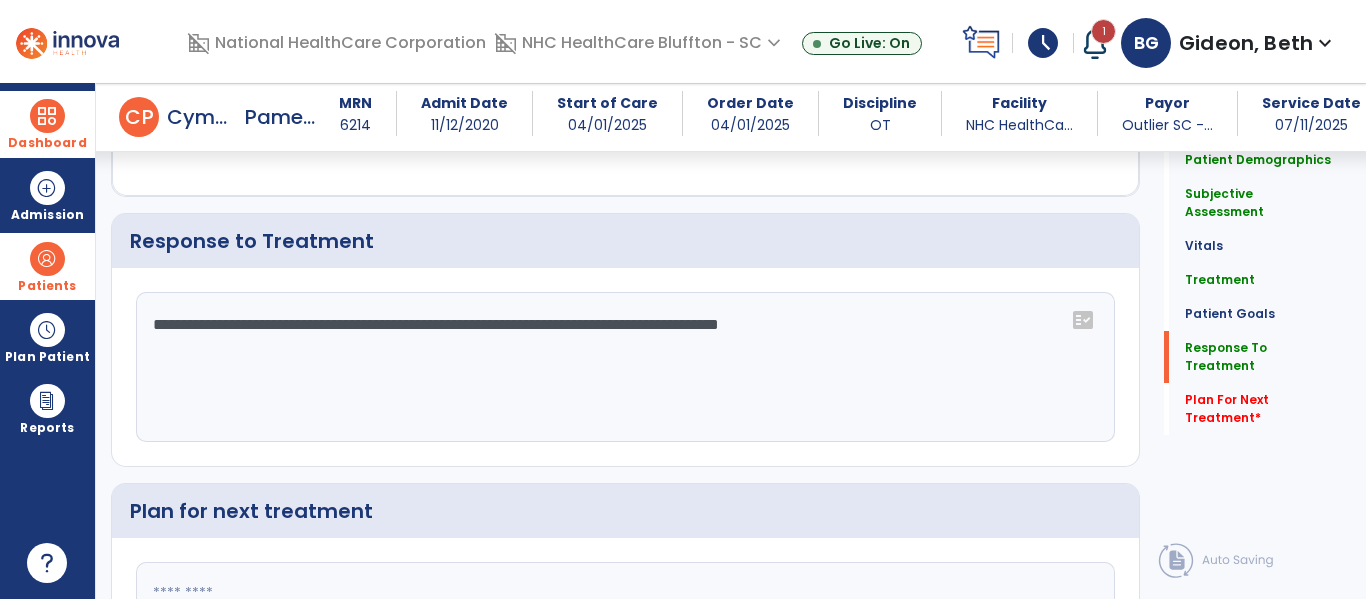 scroll, scrollTop: 2117, scrollLeft: 0, axis: vertical 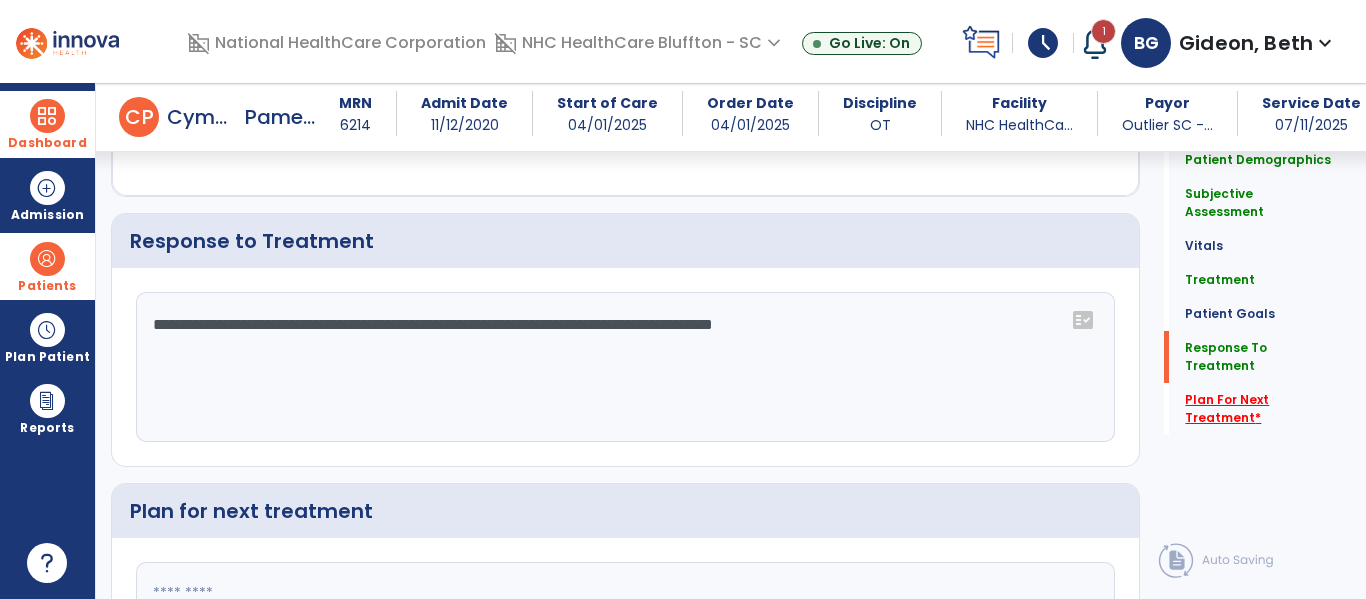 type on "**********" 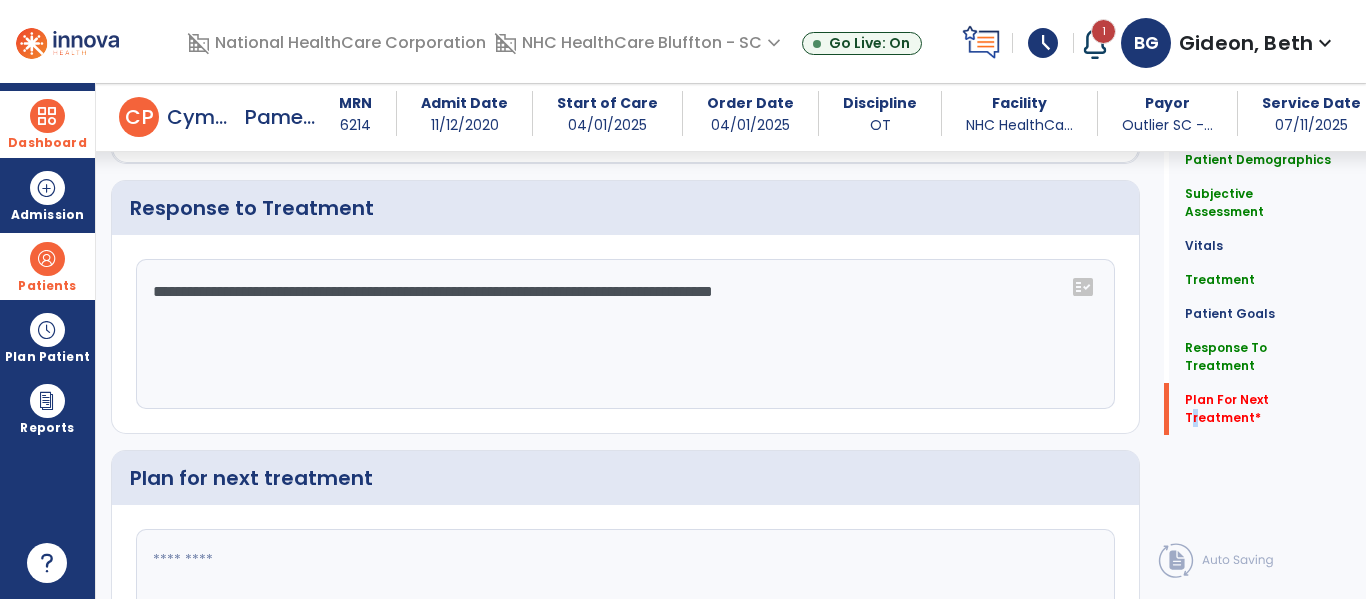 scroll, scrollTop: 2278, scrollLeft: 0, axis: vertical 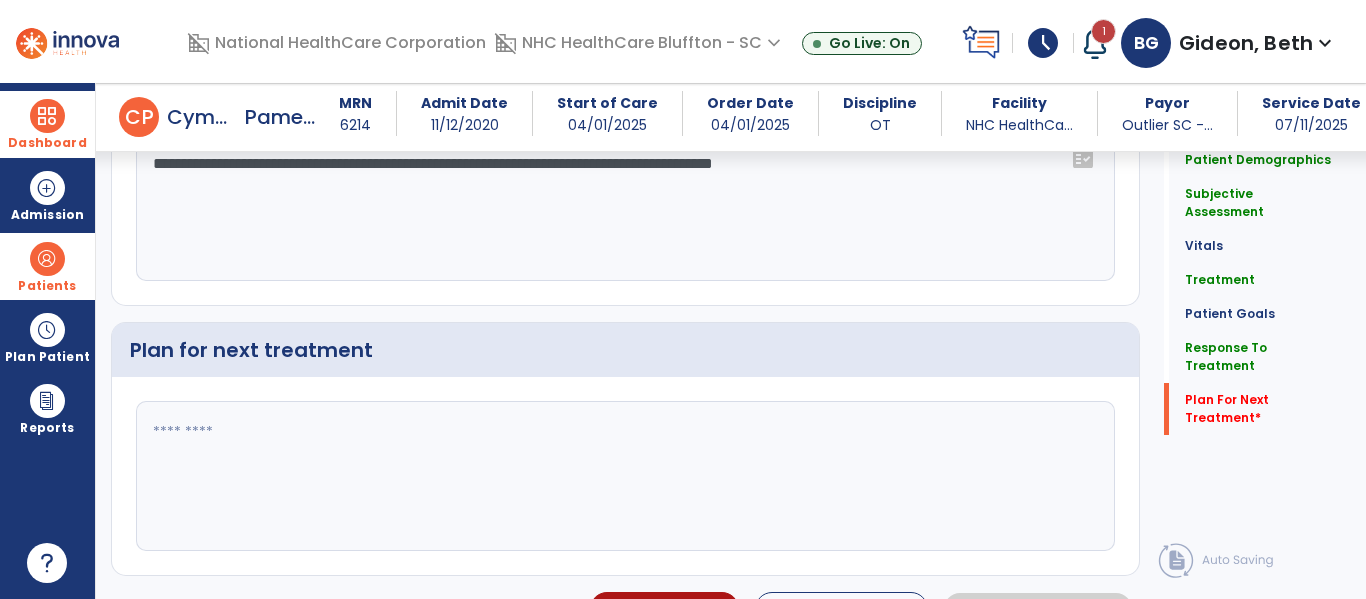 click 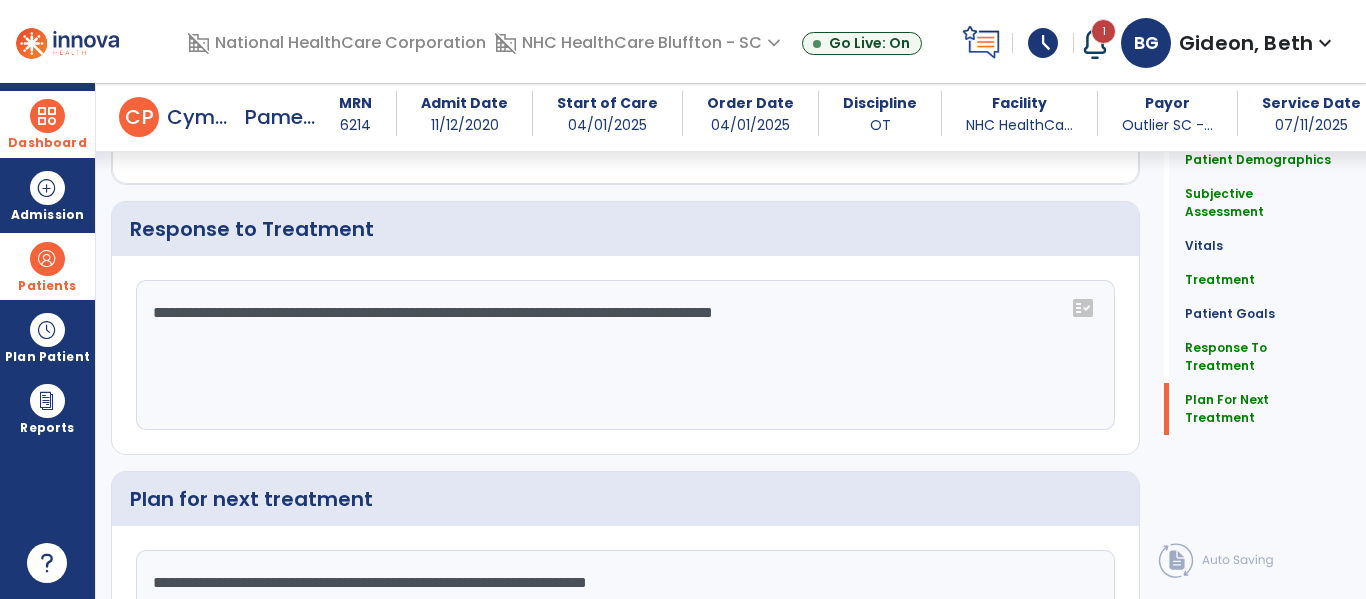 scroll, scrollTop: 2078, scrollLeft: 0, axis: vertical 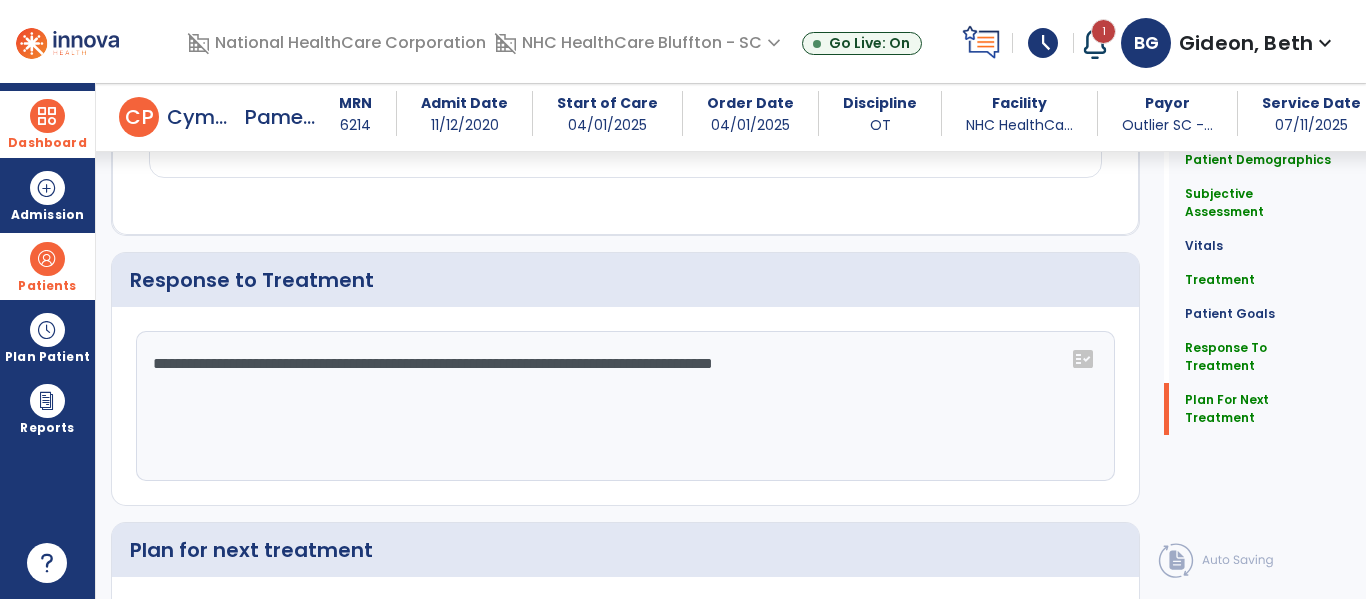 type on "**********" 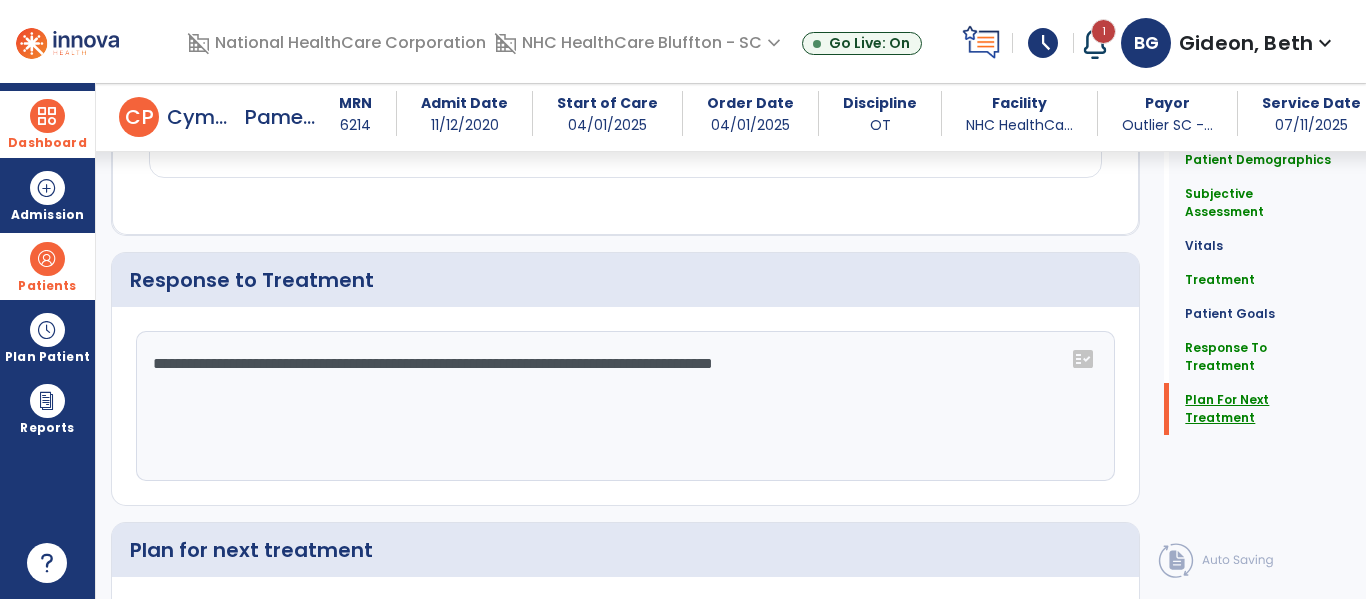 click on "Plan For Next Treatment" 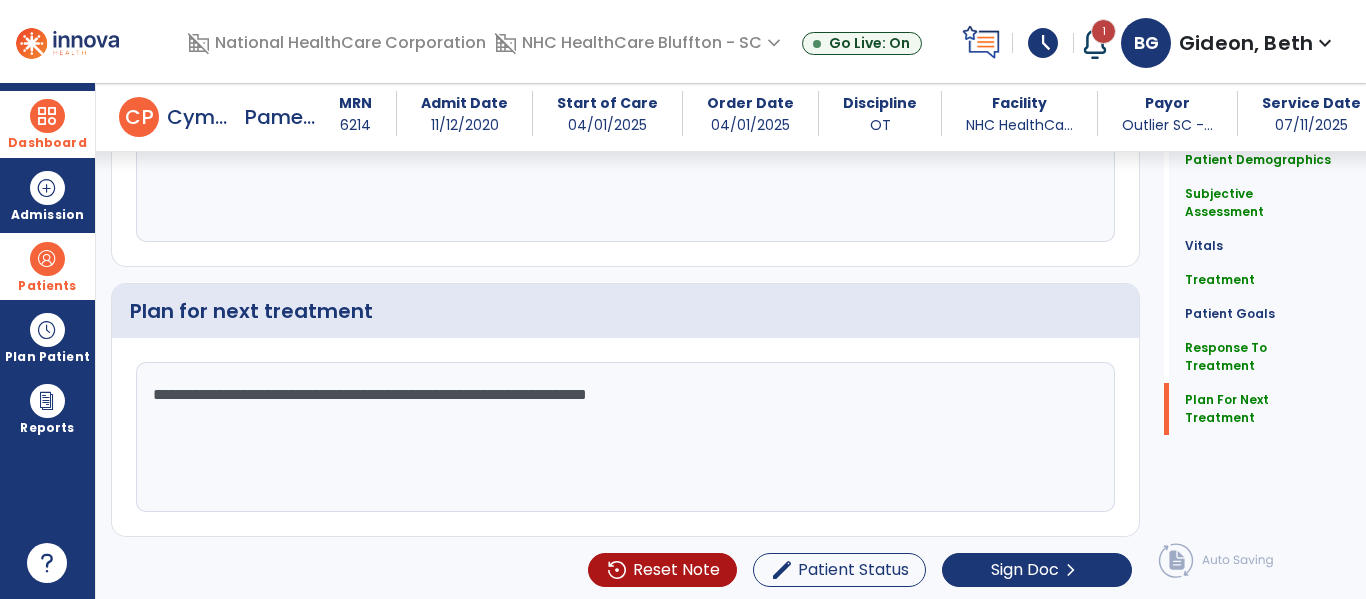 scroll, scrollTop: 2322, scrollLeft: 0, axis: vertical 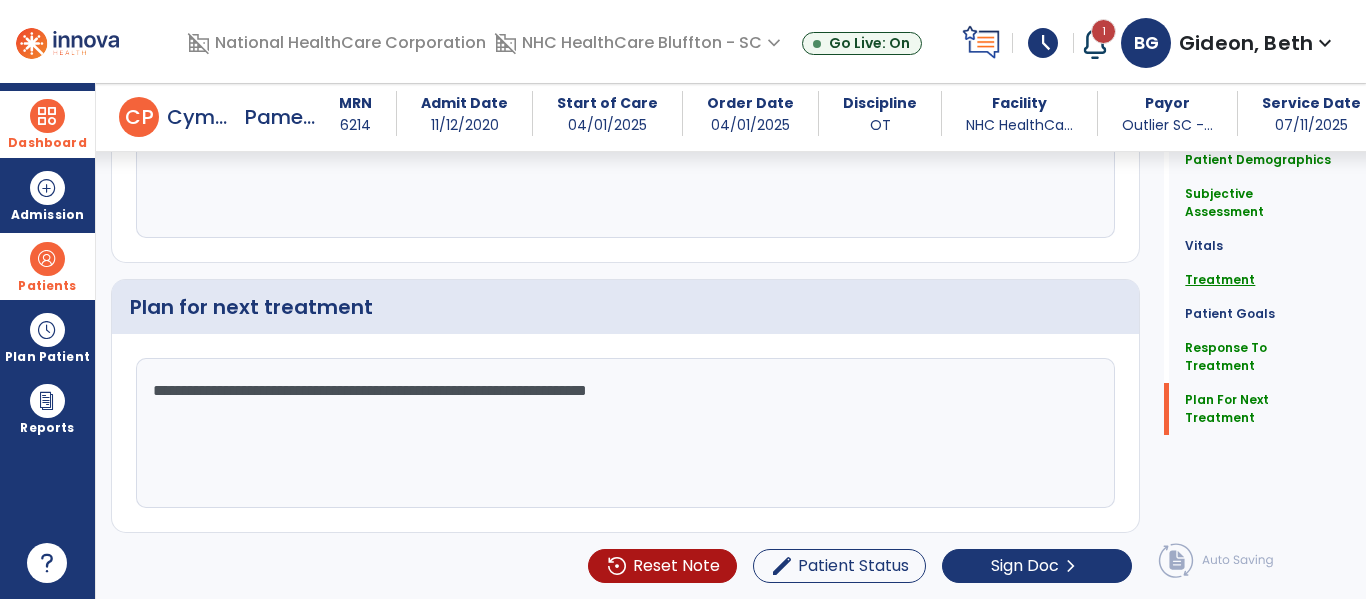click on "Treatment" 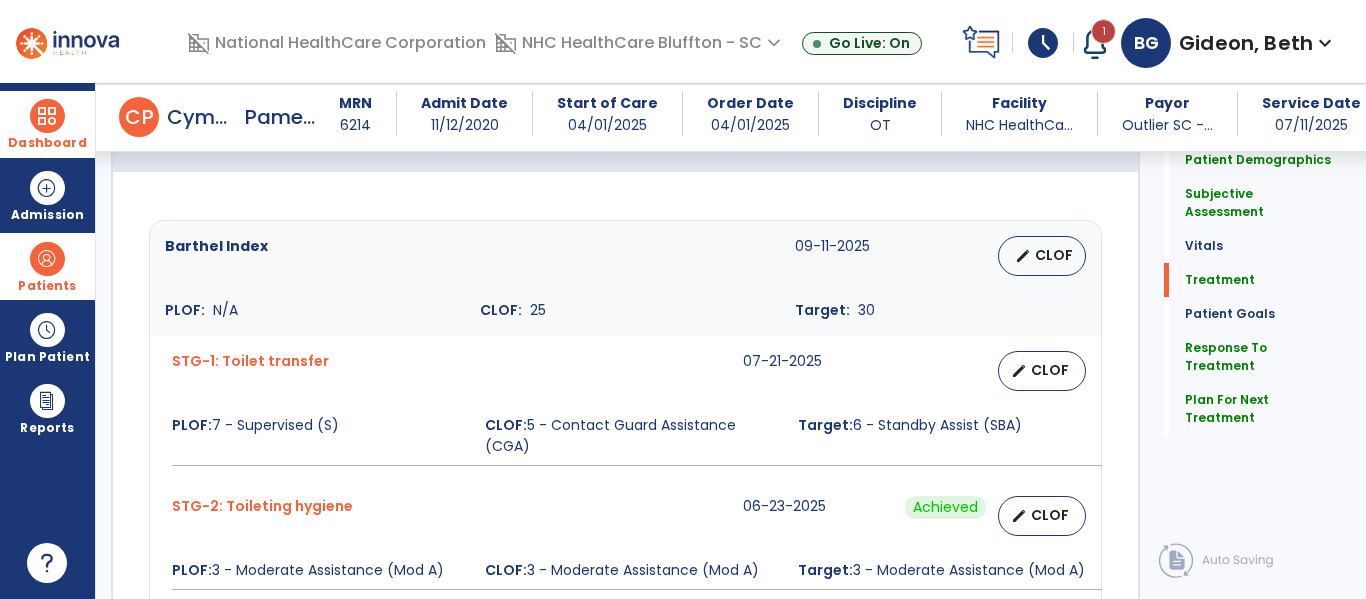 scroll, scrollTop: 1086, scrollLeft: 0, axis: vertical 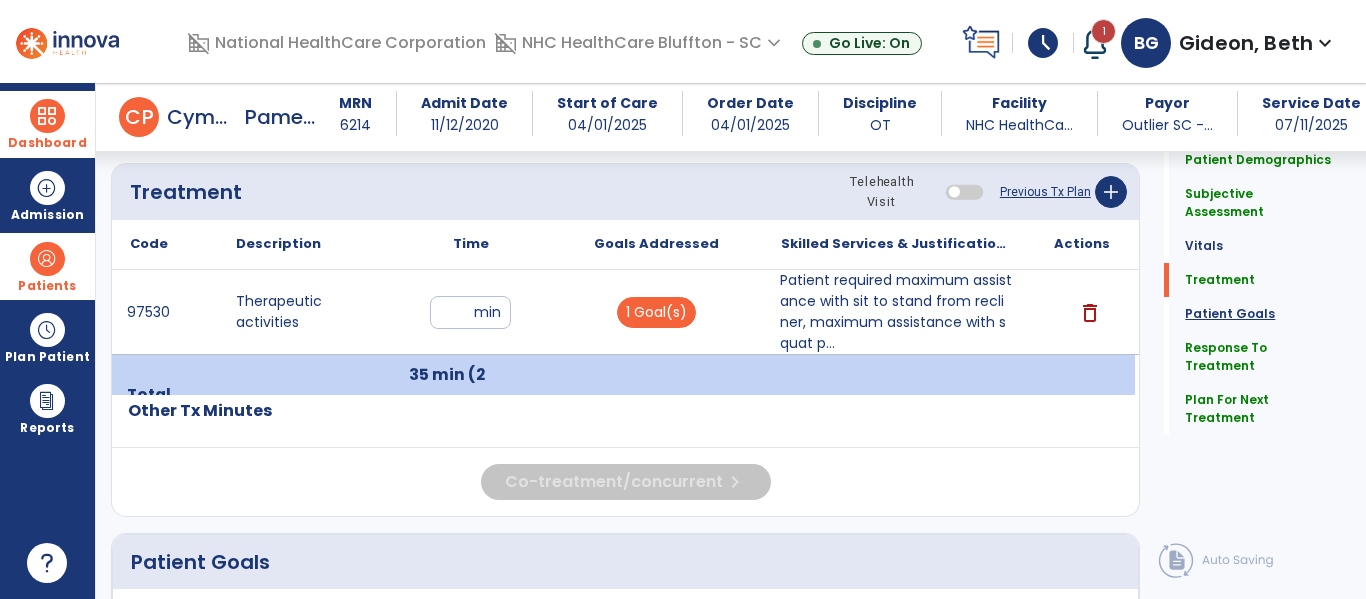click on "Patient Goals" 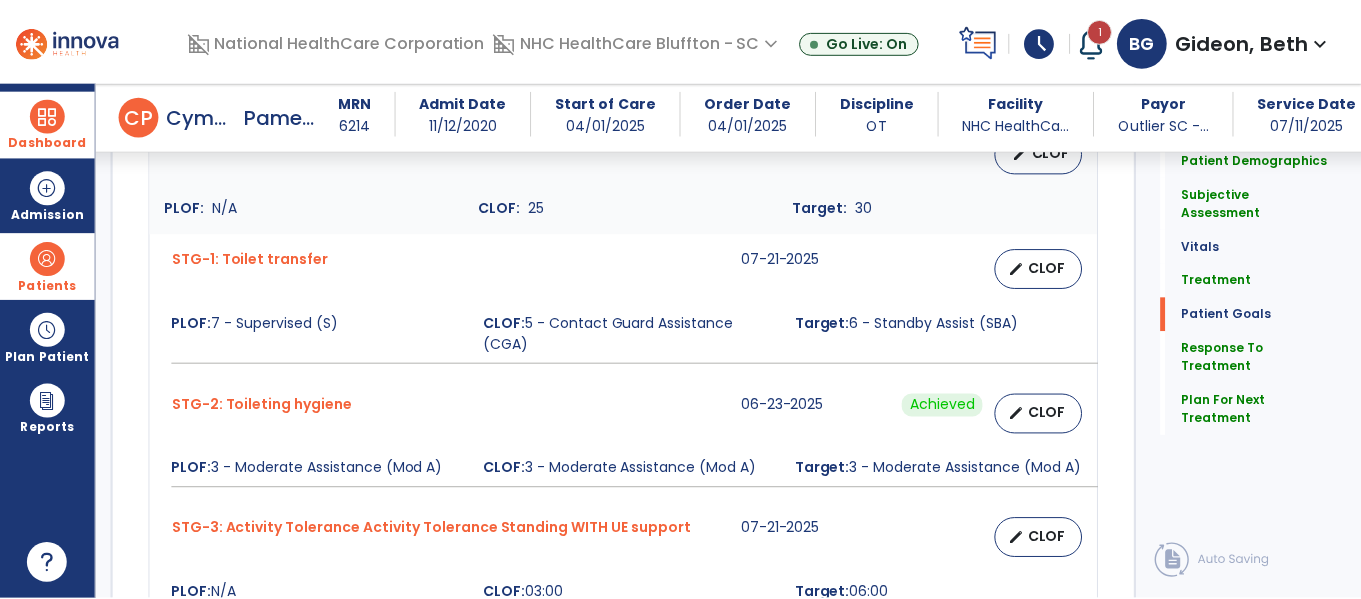 scroll, scrollTop: 1626, scrollLeft: 0, axis: vertical 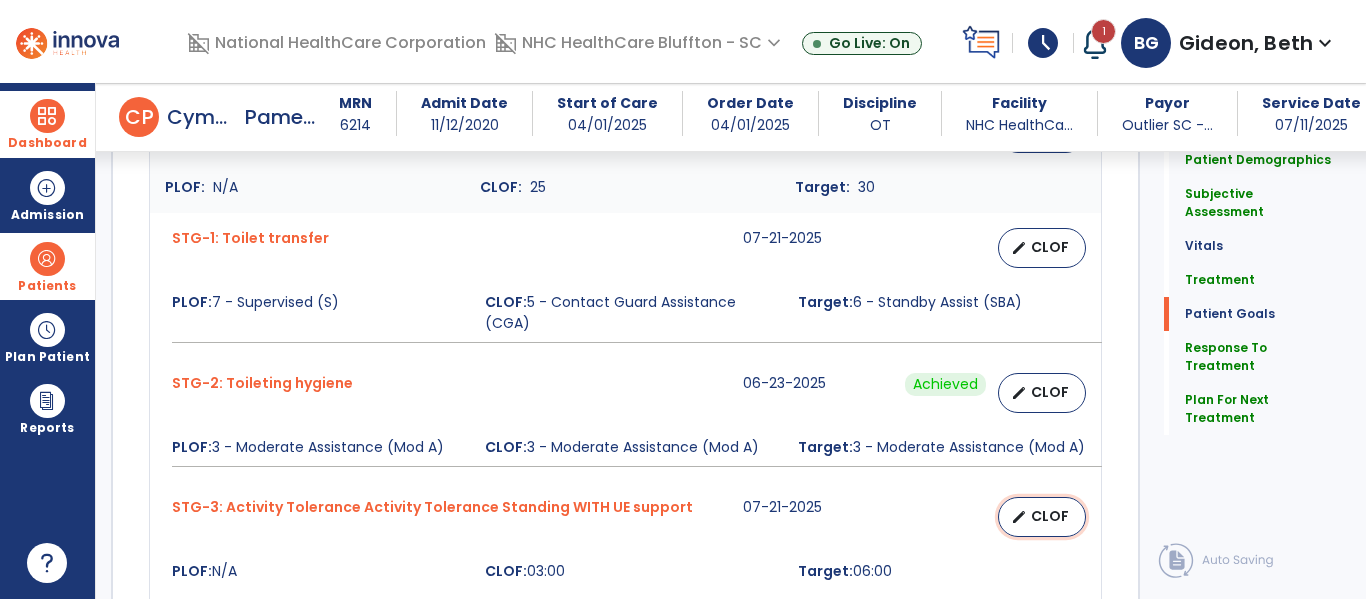 click on "CLOF" at bounding box center [1050, 516] 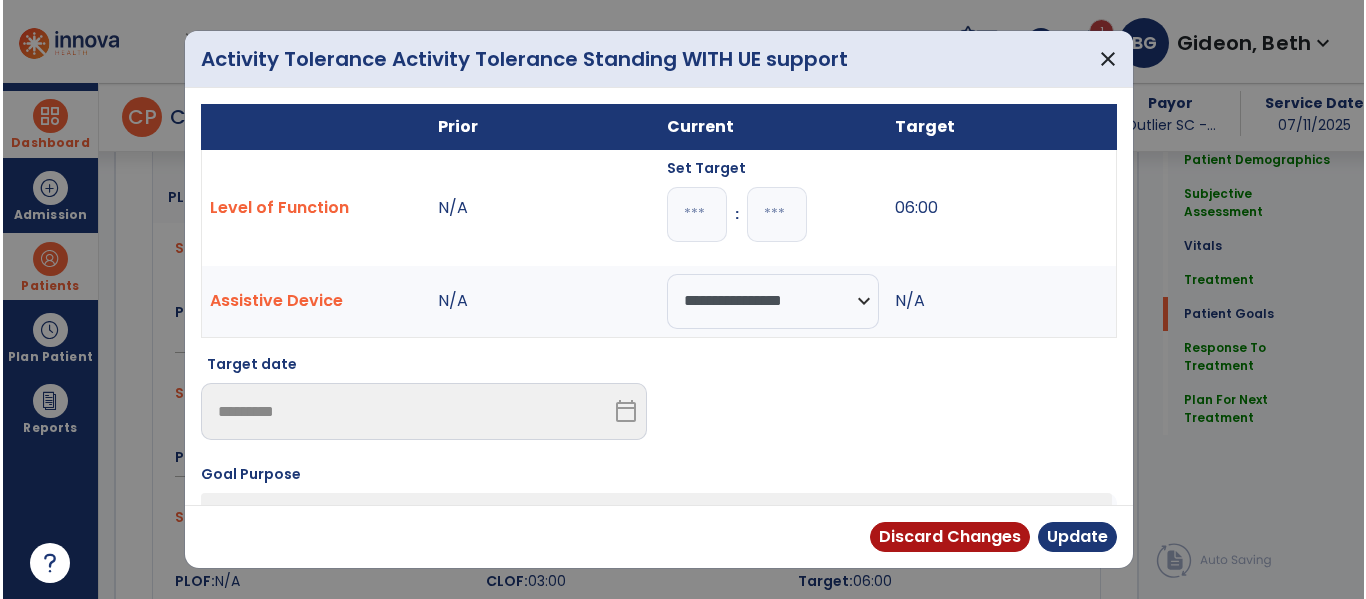 scroll, scrollTop: 1626, scrollLeft: 0, axis: vertical 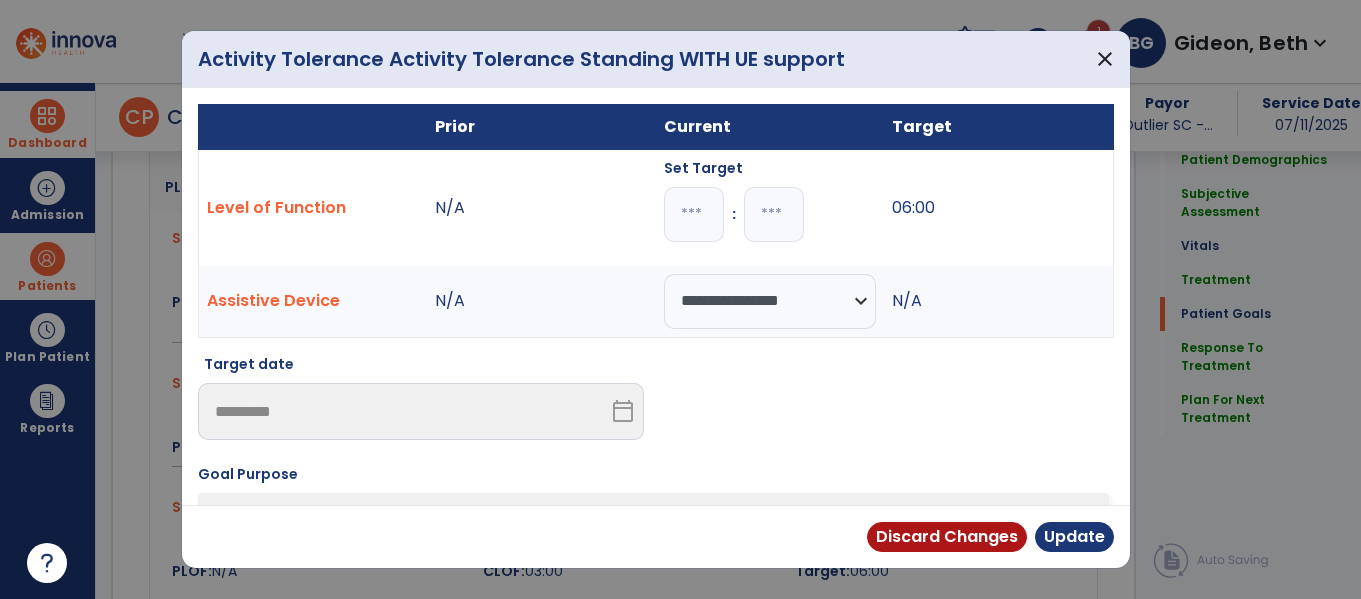 drag, startPoint x: 690, startPoint y: 214, endPoint x: 675, endPoint y: 211, distance: 15.297058 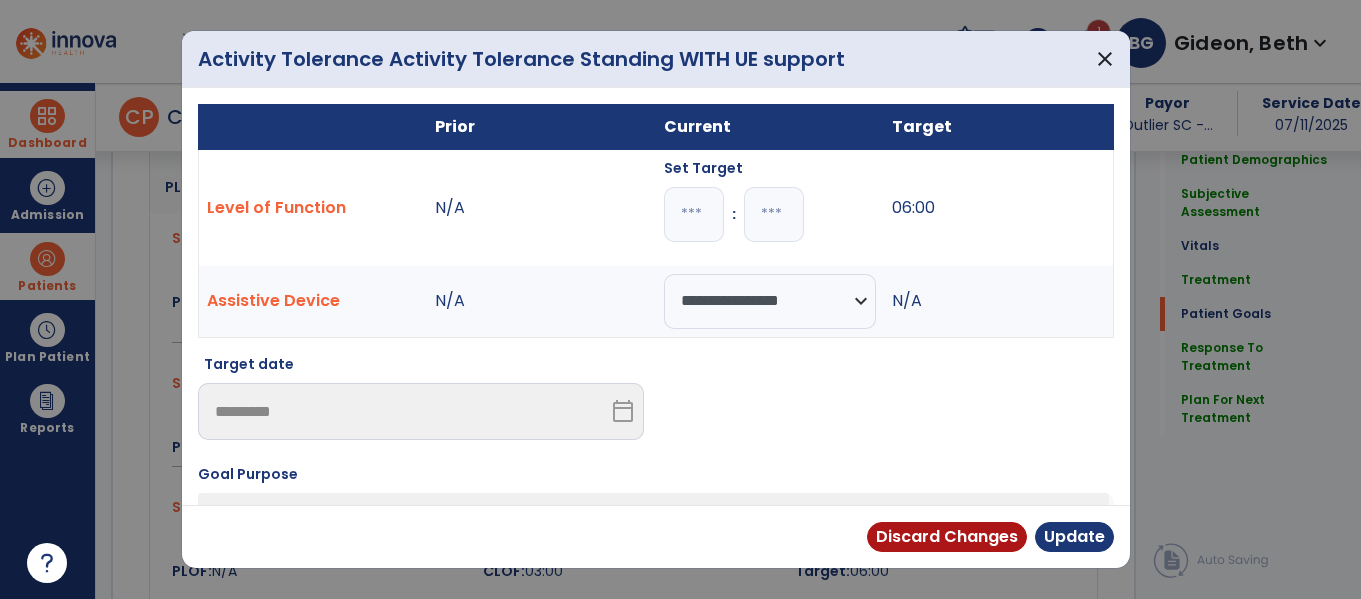 type on "*" 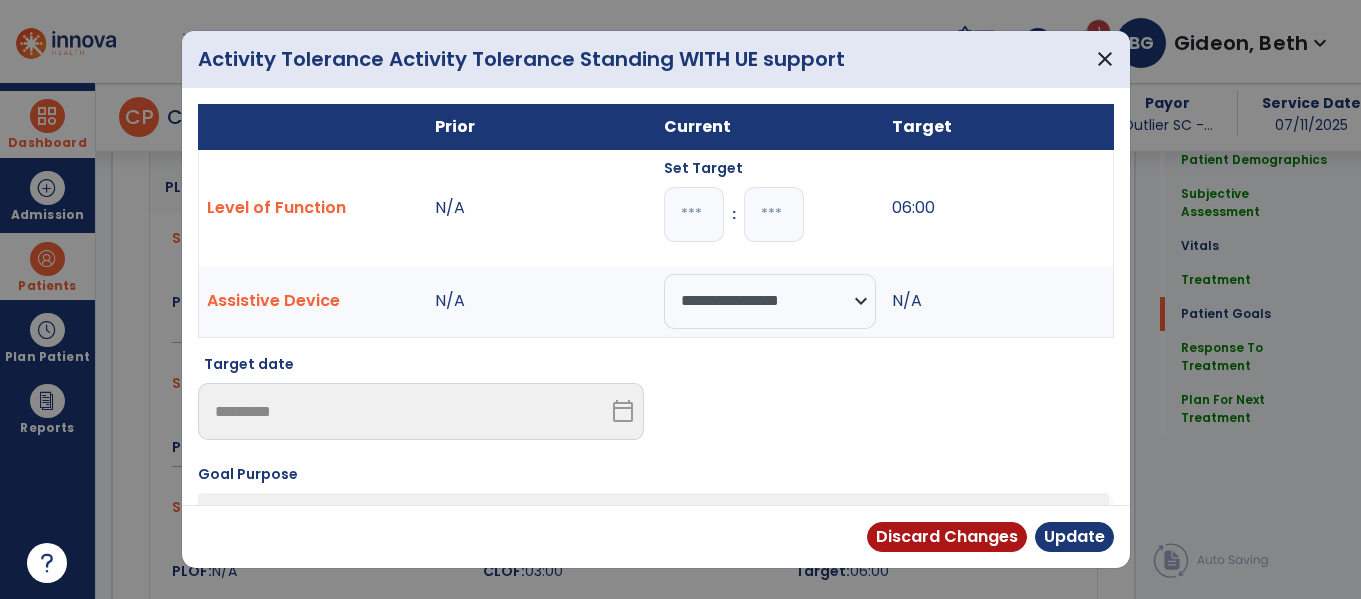 type on "*" 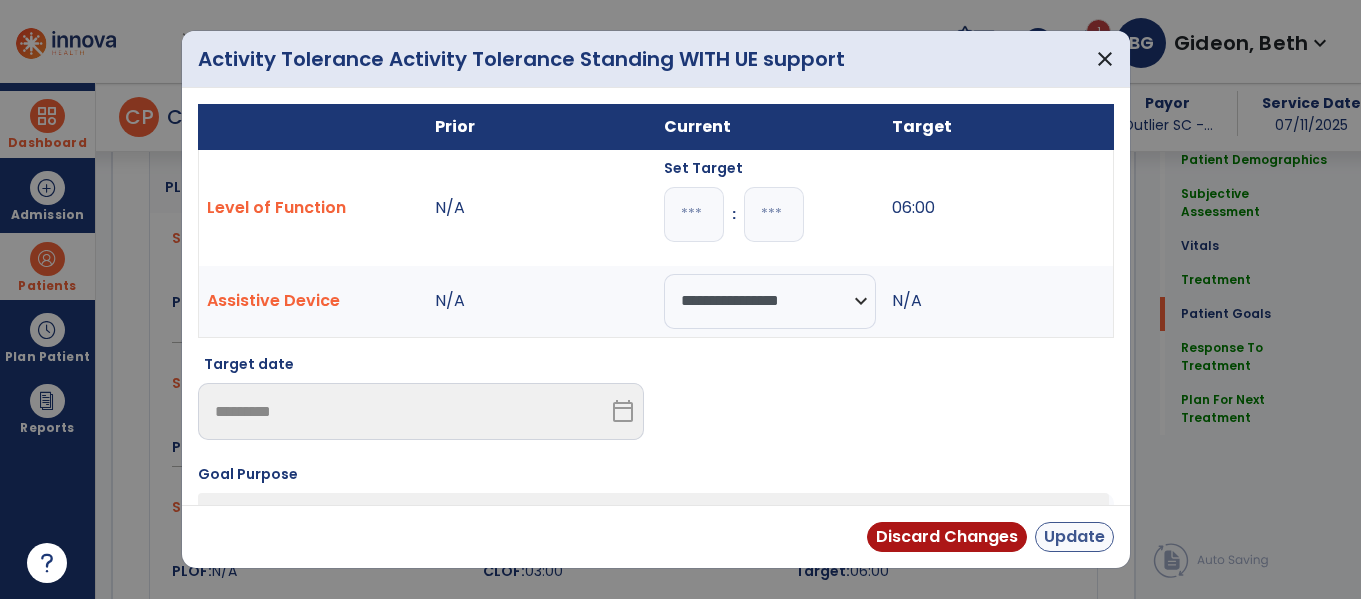 type on "**" 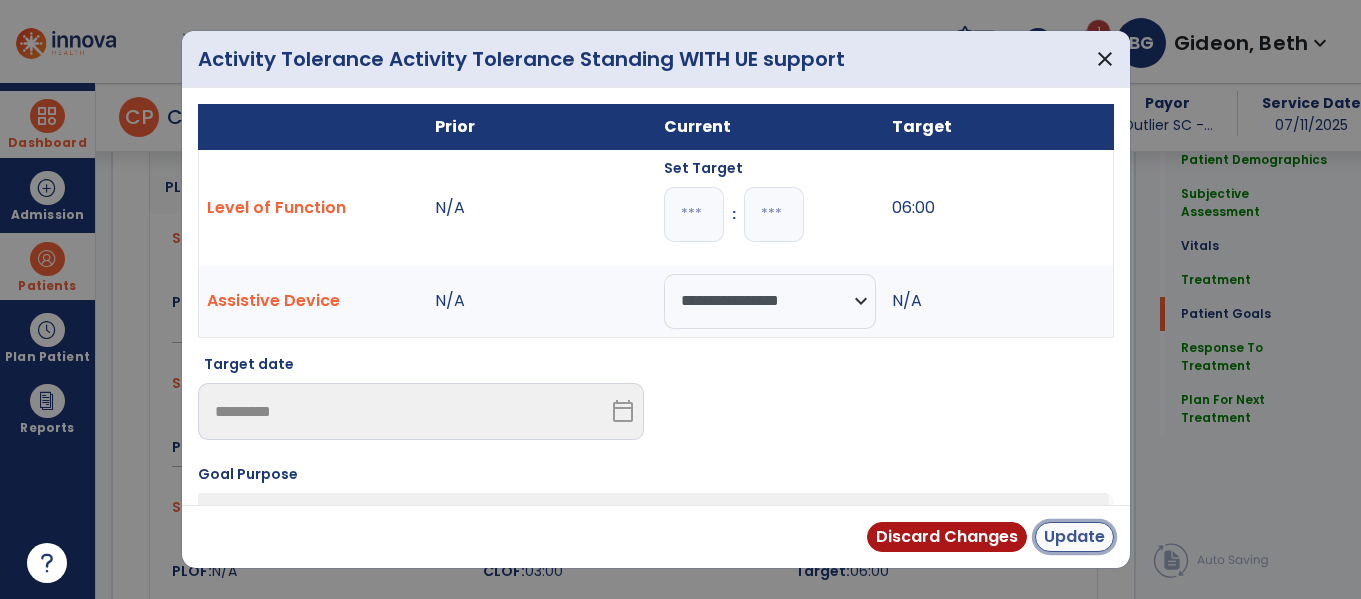 click on "Update" at bounding box center [1074, 537] 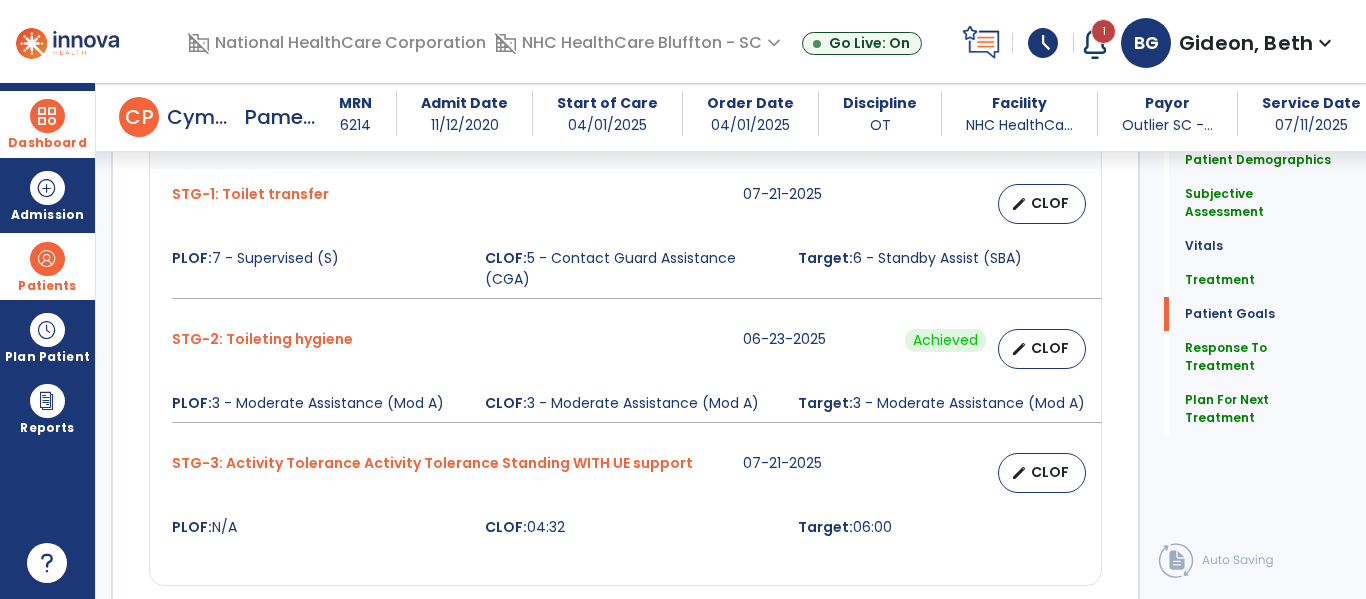 scroll, scrollTop: 1626, scrollLeft: 0, axis: vertical 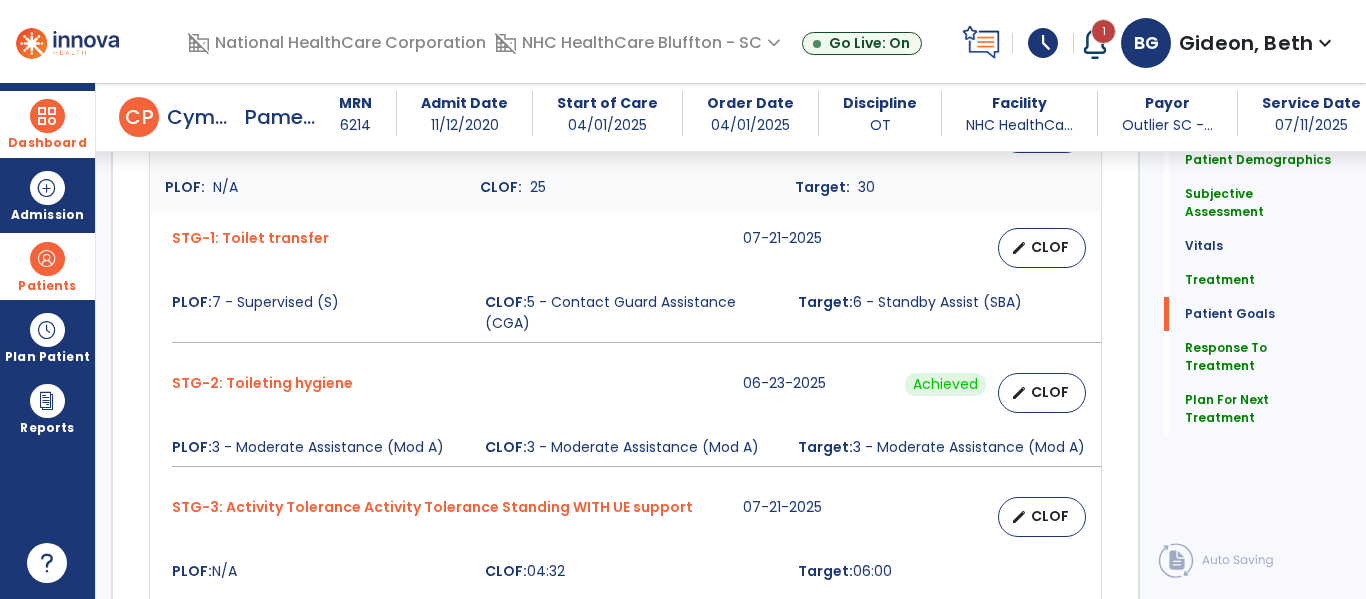 click on "Treatment   Treatment" 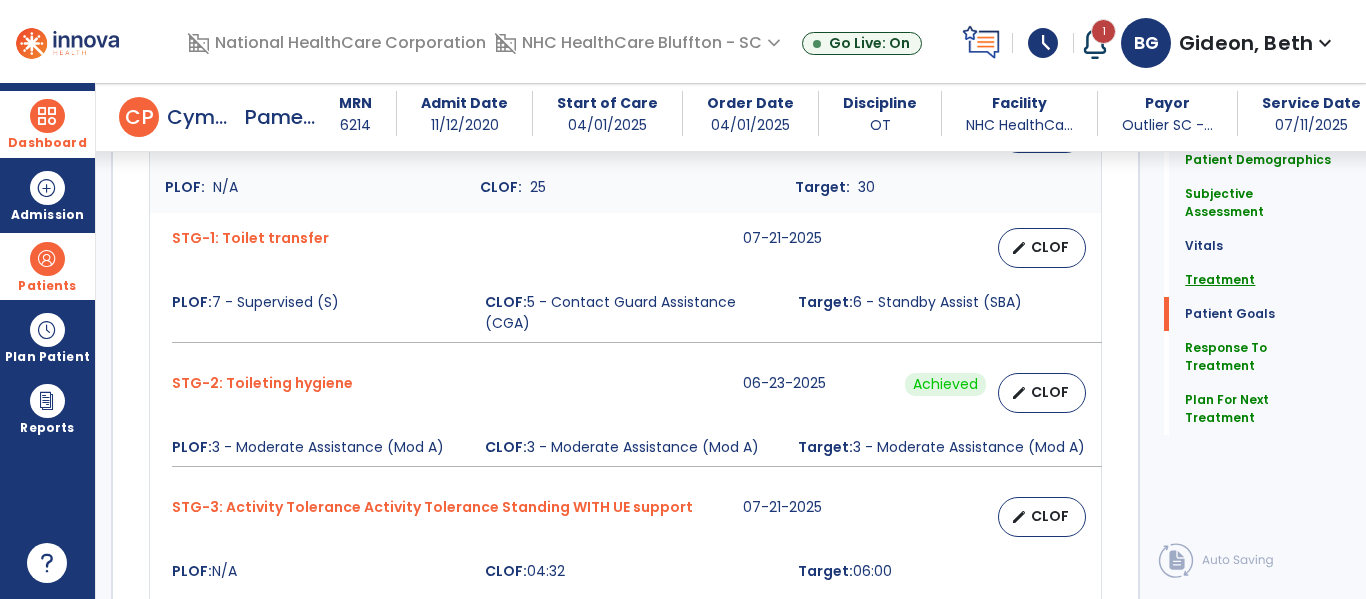 click on "Treatment" 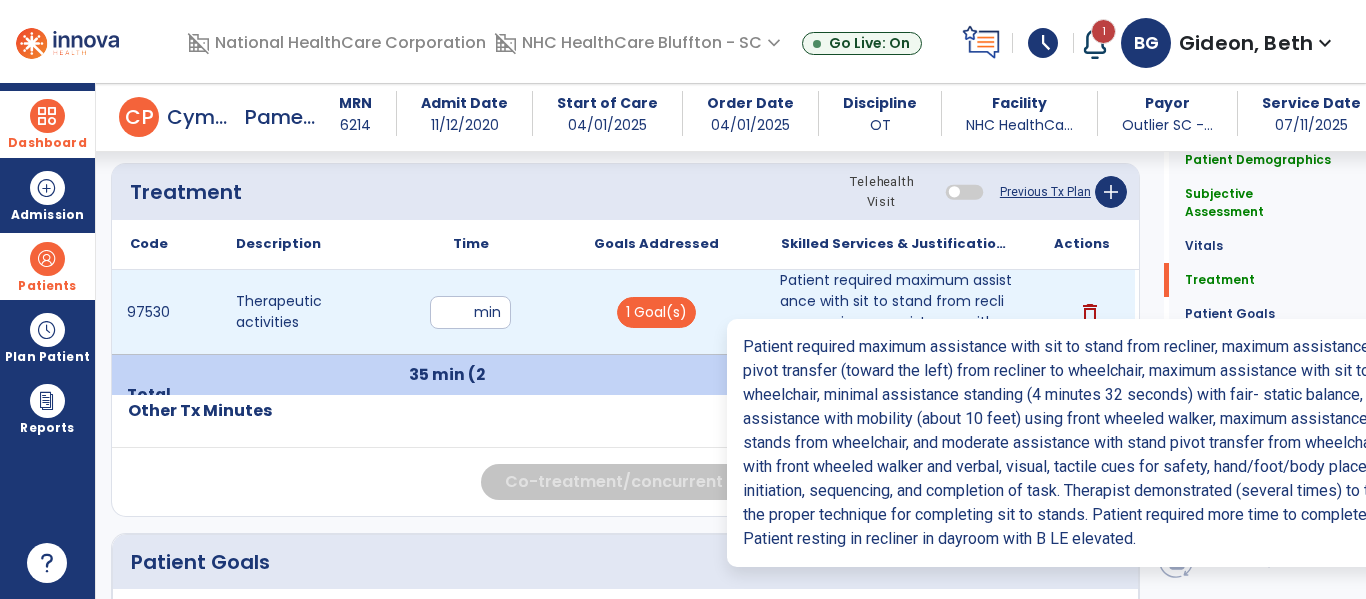 click on "Patient required maximum assistance with sit to stand from recliner, maximum assistance with squat p..." at bounding box center [896, 312] 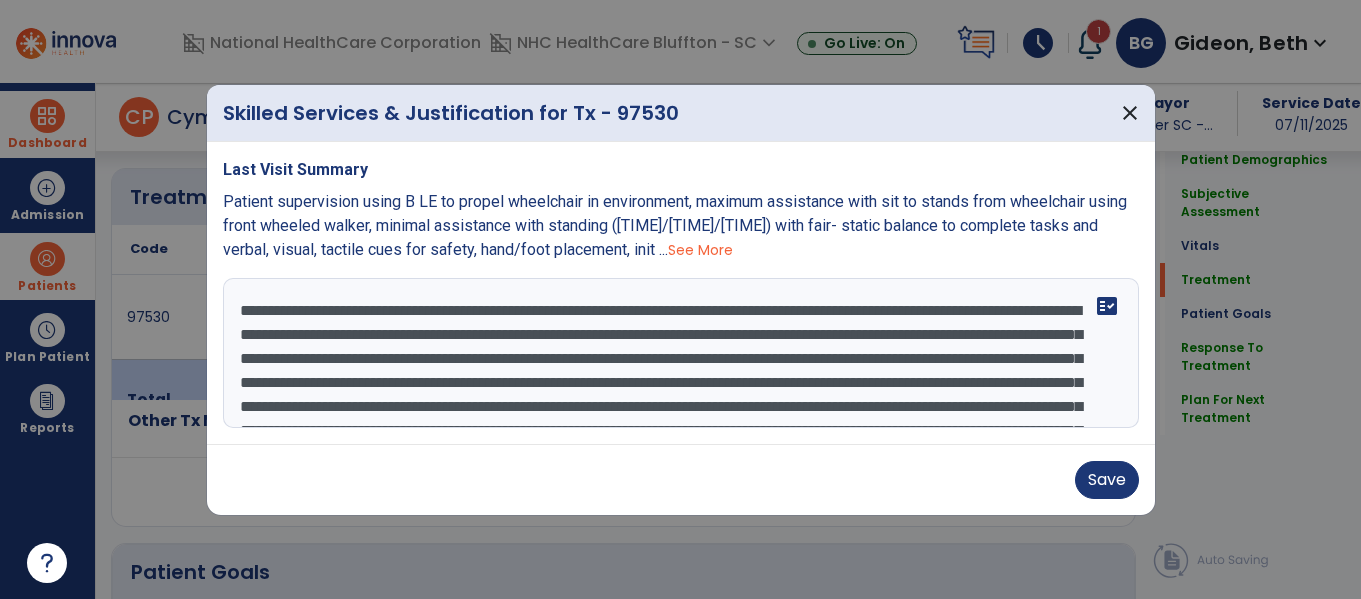scroll, scrollTop: 1086, scrollLeft: 0, axis: vertical 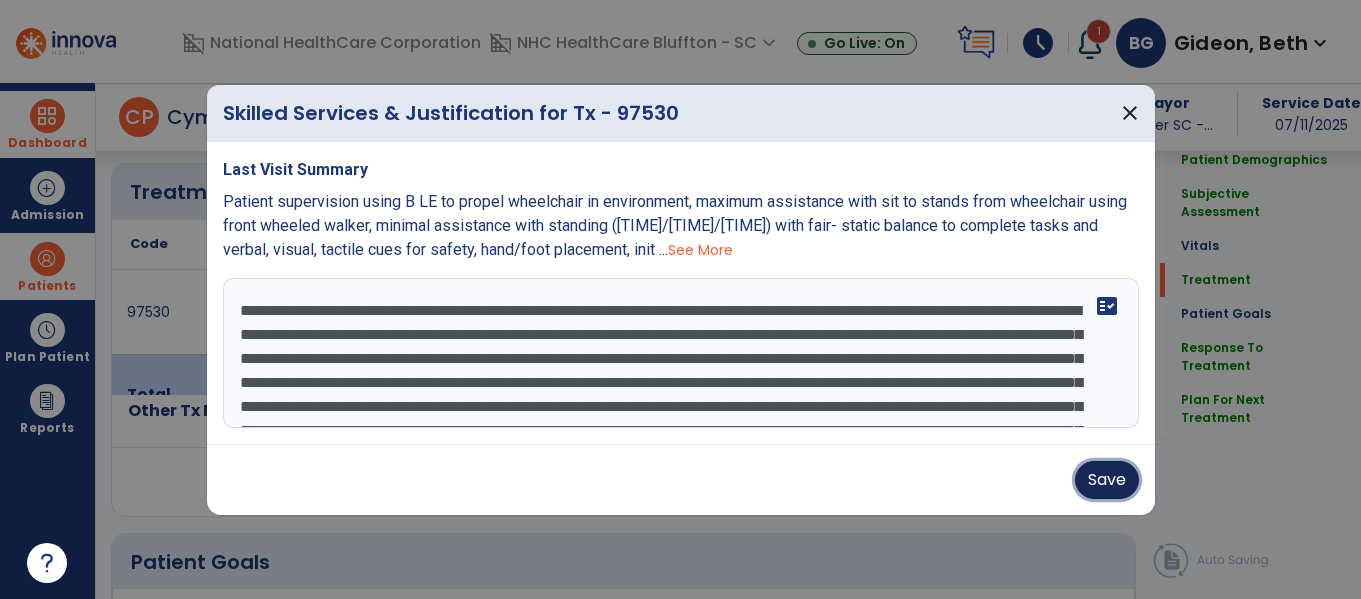 click on "Save" at bounding box center (1107, 480) 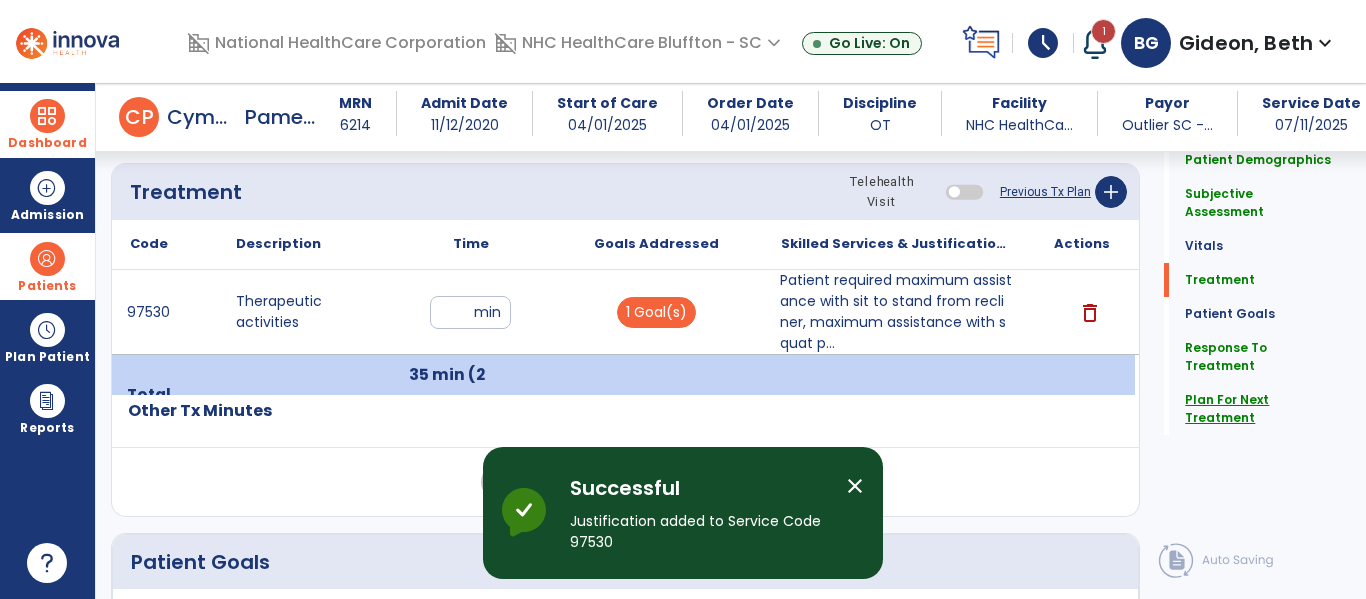 click on "Plan For Next Treatment" 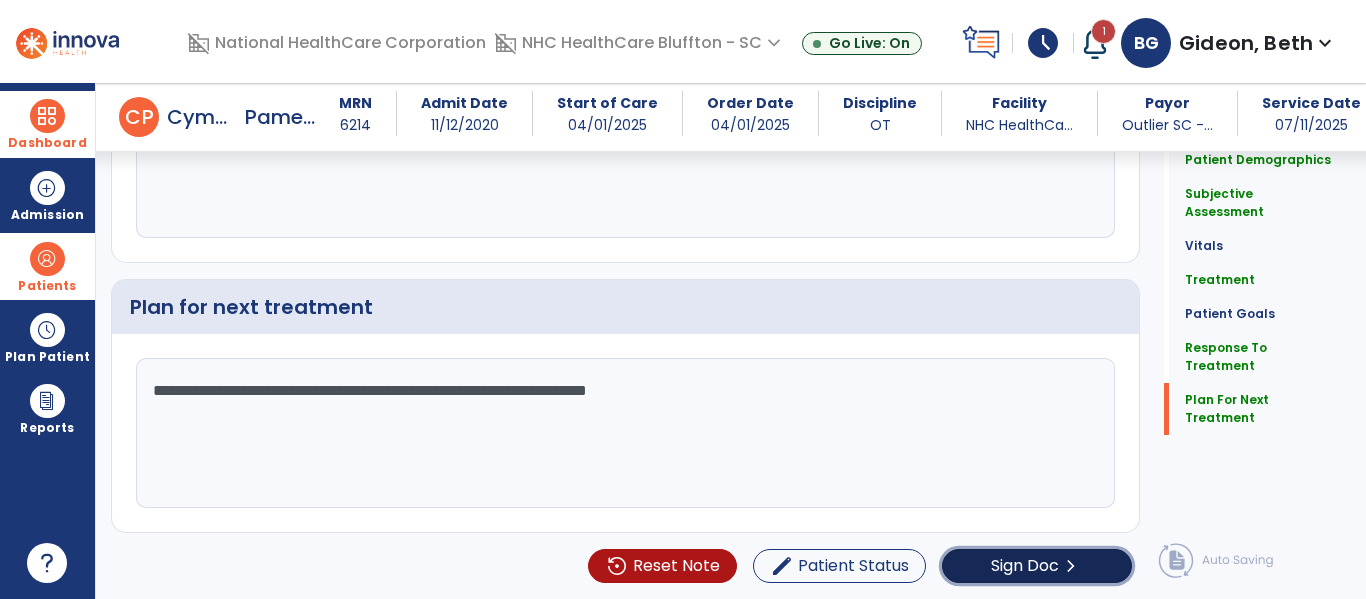 click on "Sign Doc  chevron_right" 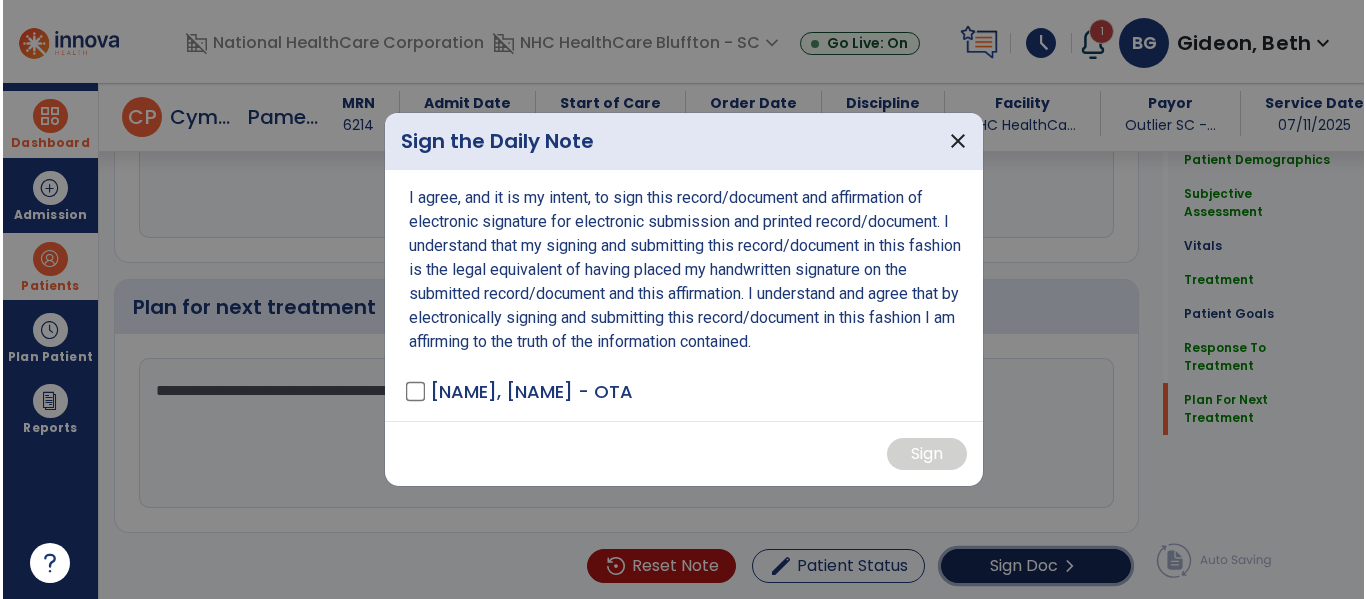 scroll, scrollTop: 2322, scrollLeft: 0, axis: vertical 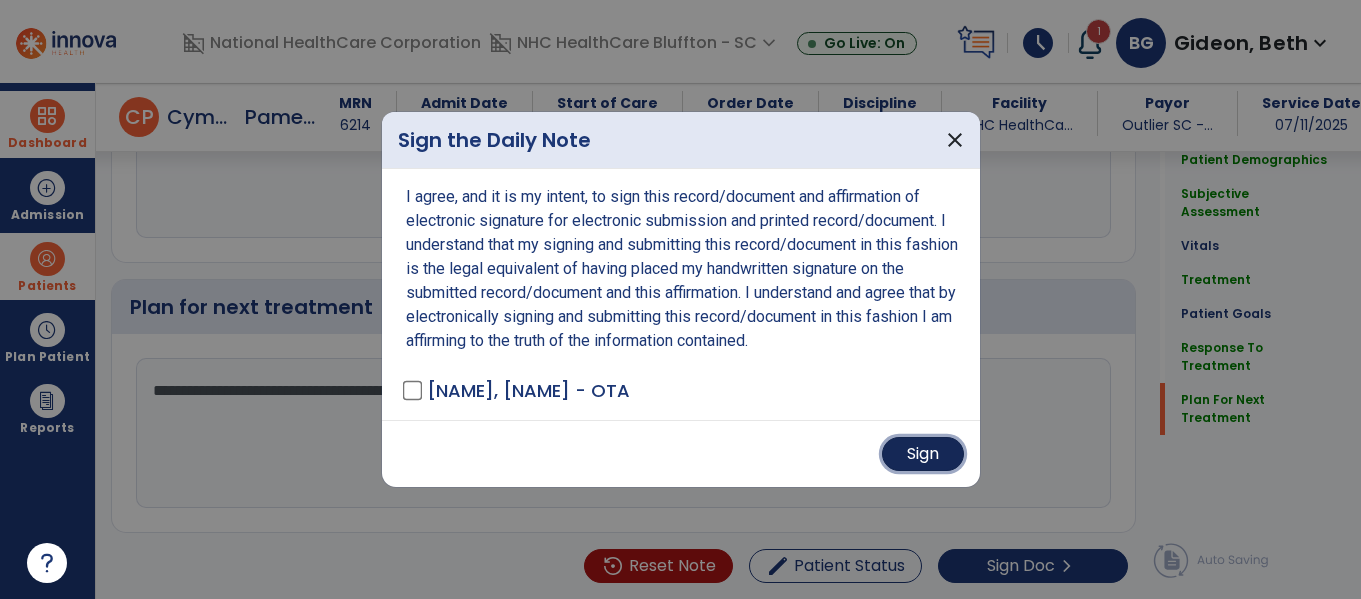 click on "Sign" at bounding box center [923, 454] 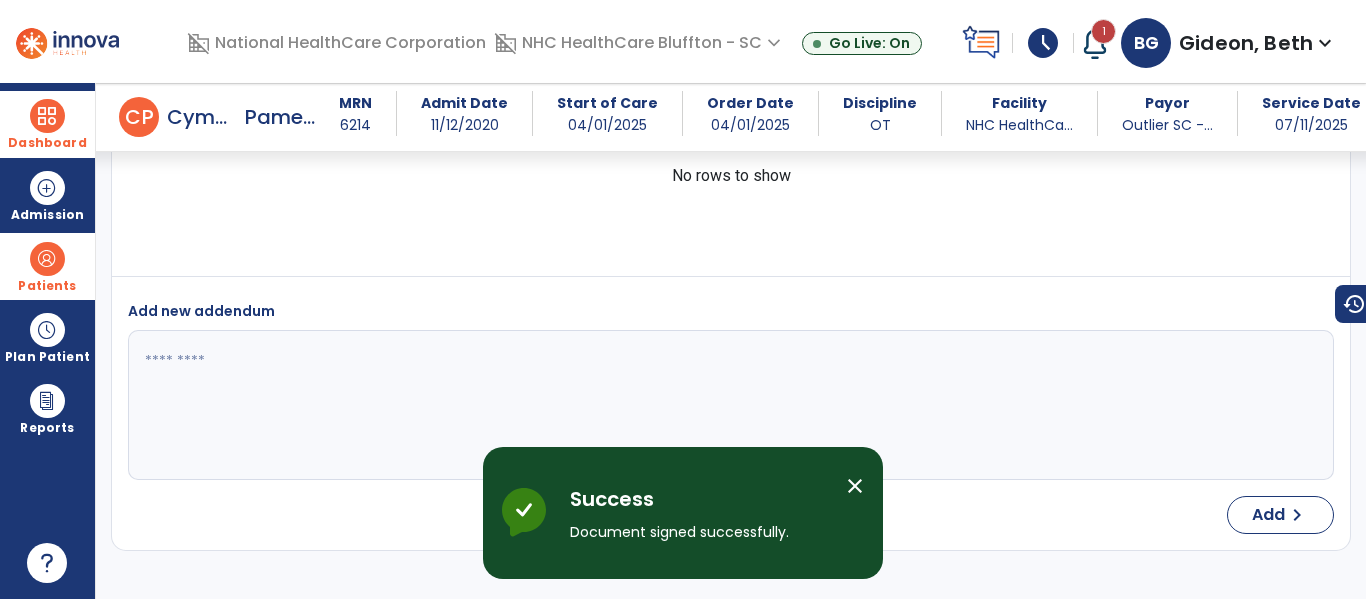 scroll, scrollTop: 3340, scrollLeft: 0, axis: vertical 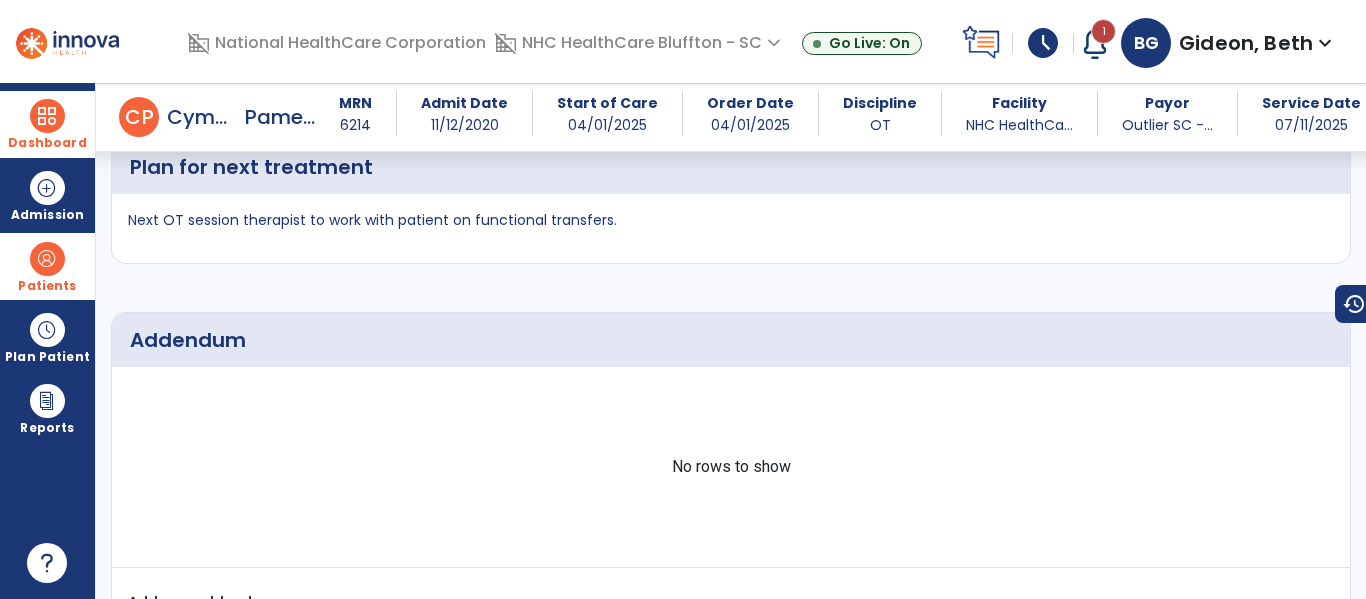 click on "No rows to show" at bounding box center [731, 467] 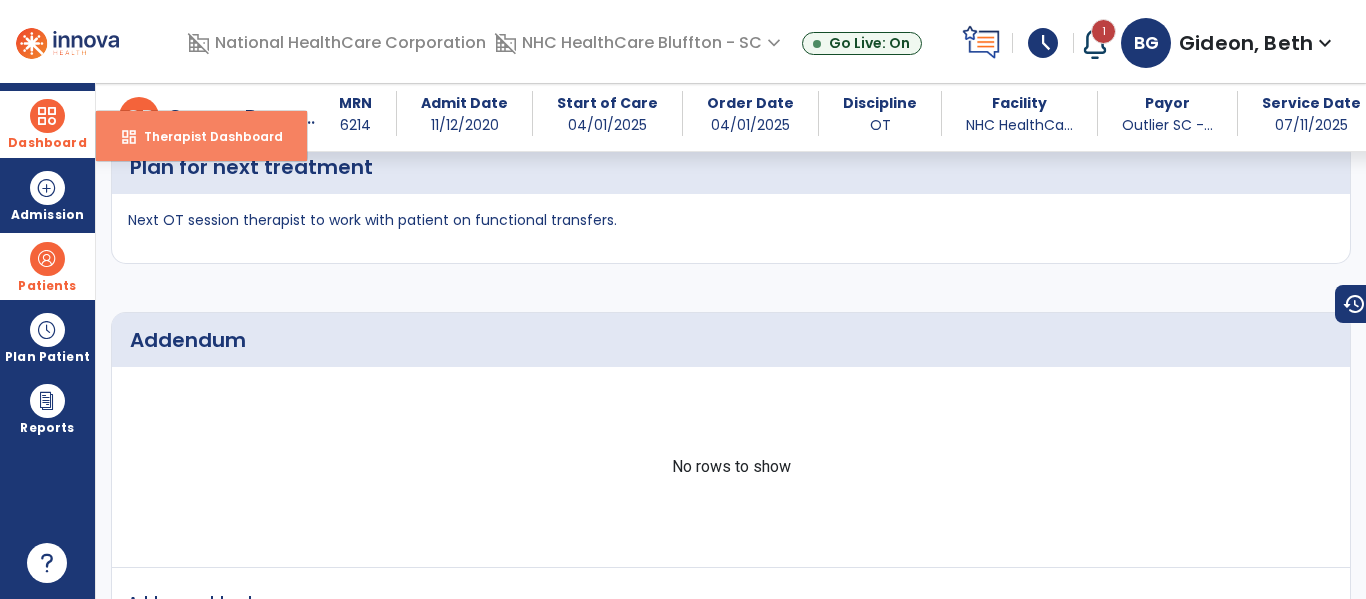 click on "Therapist Dashboard" at bounding box center (205, 136) 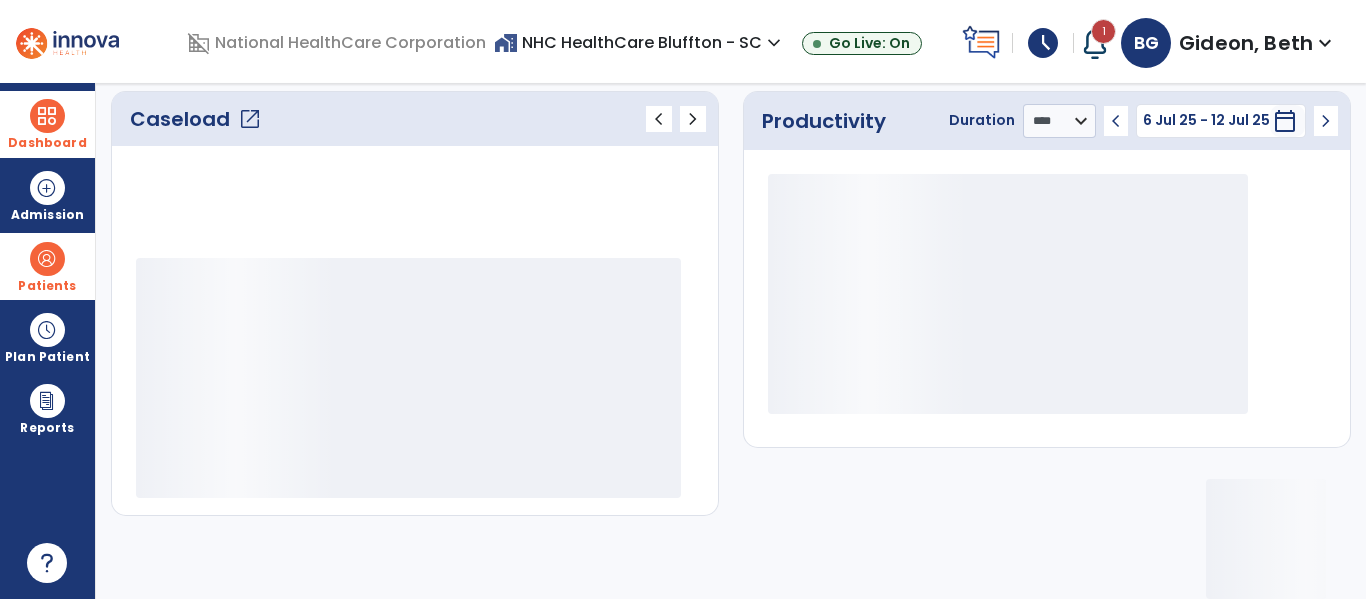 scroll, scrollTop: 275, scrollLeft: 0, axis: vertical 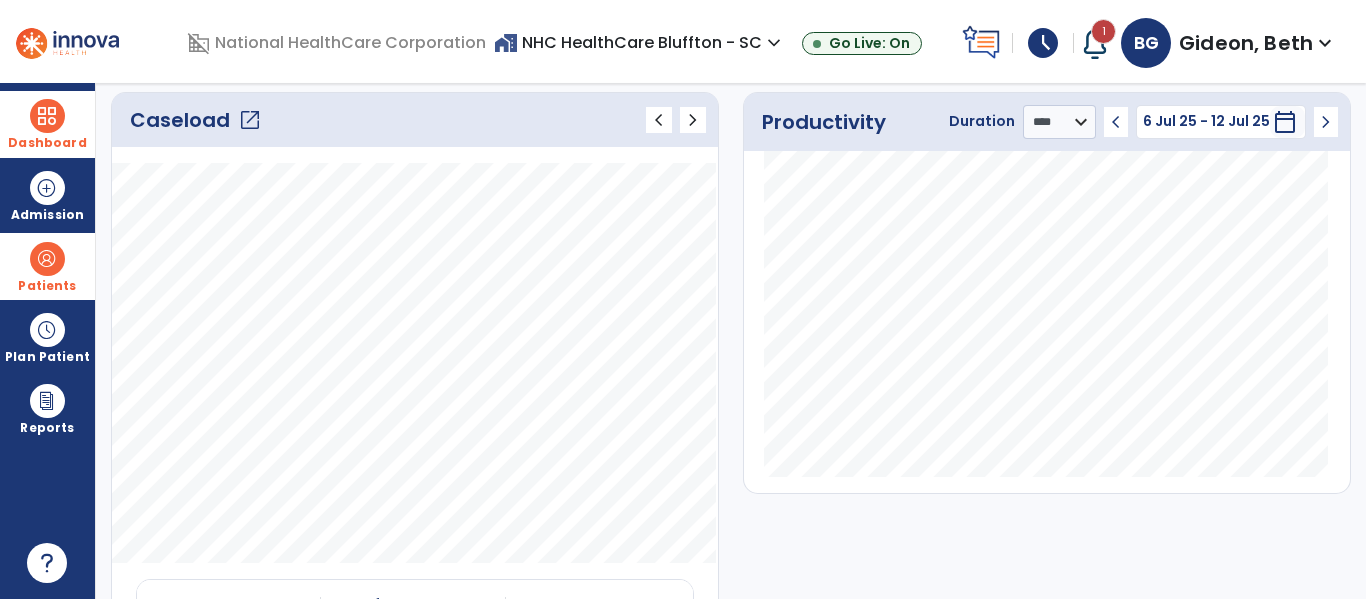 drag, startPoint x: 244, startPoint y: 115, endPoint x: 242, endPoint y: 94, distance: 21.095022 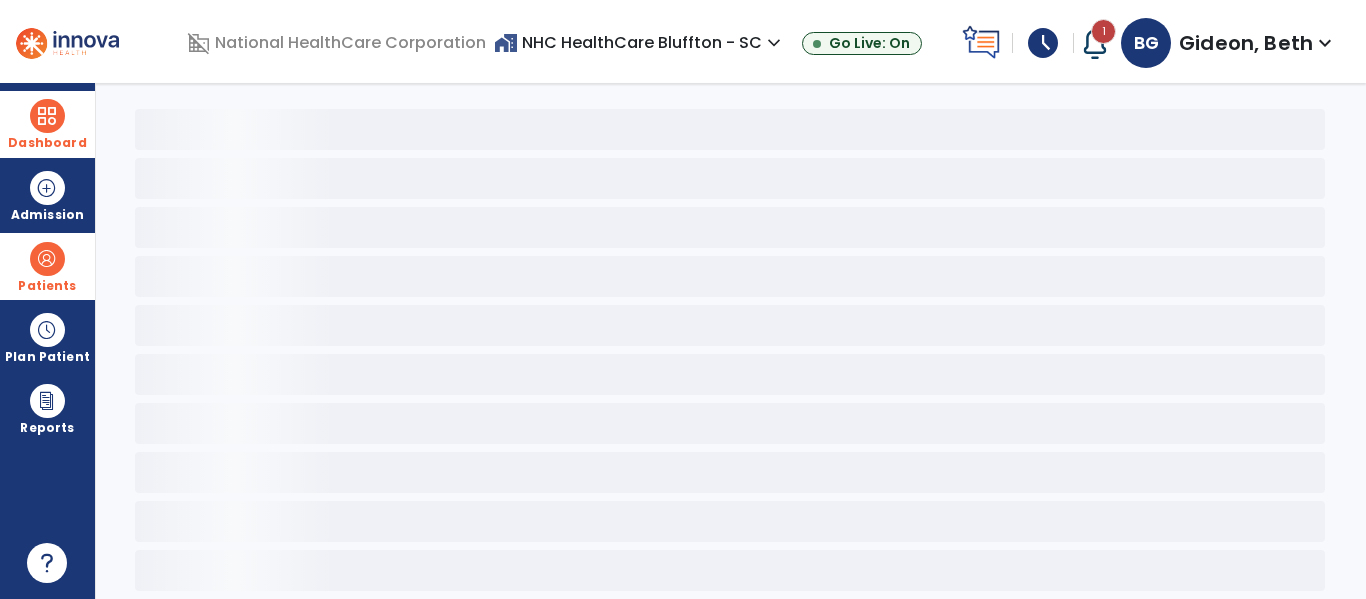 scroll, scrollTop: 68, scrollLeft: 0, axis: vertical 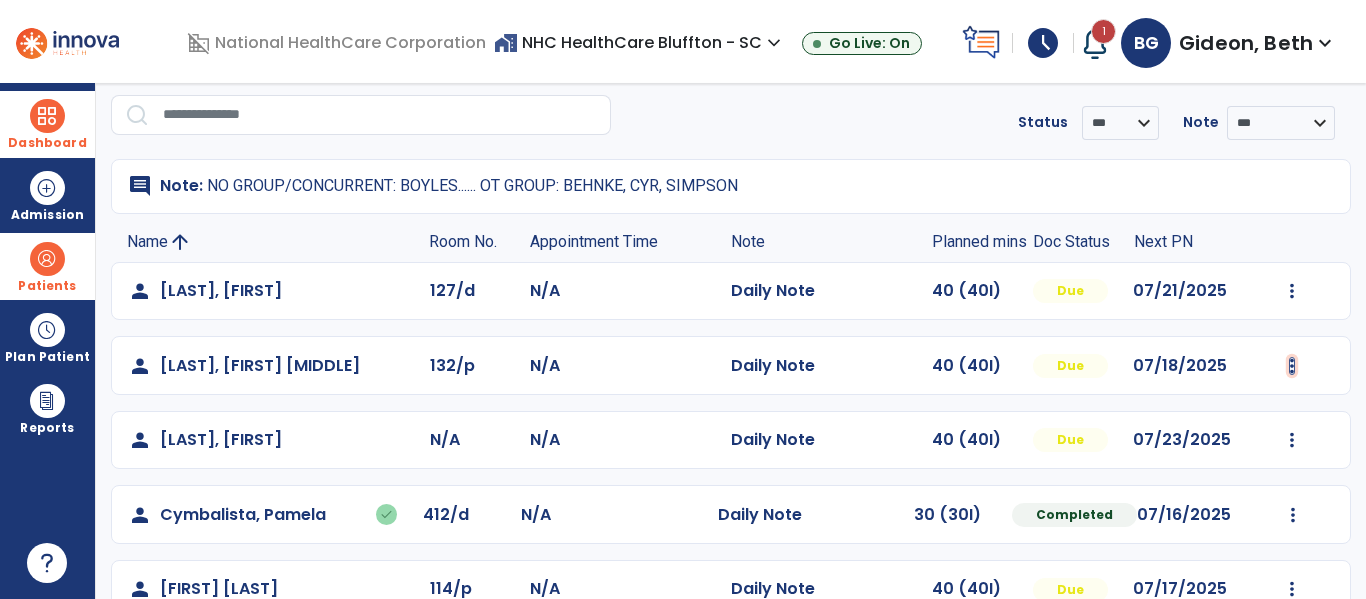 click at bounding box center [1292, 291] 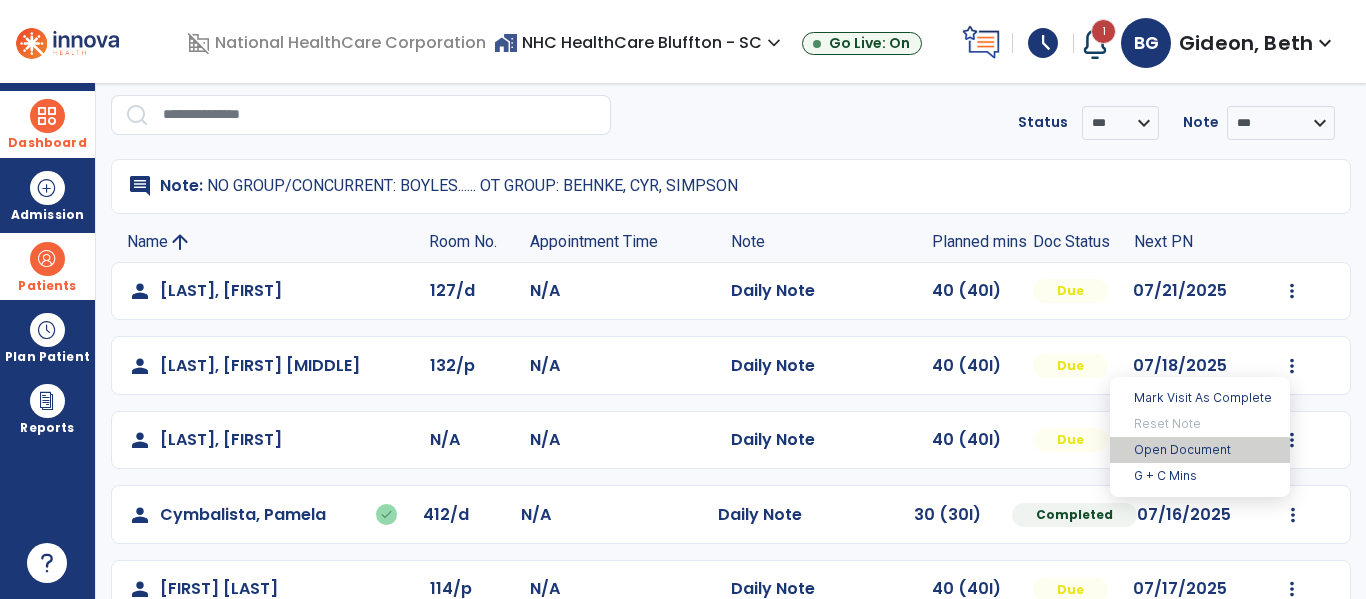 click on "Open Document" at bounding box center (1200, 450) 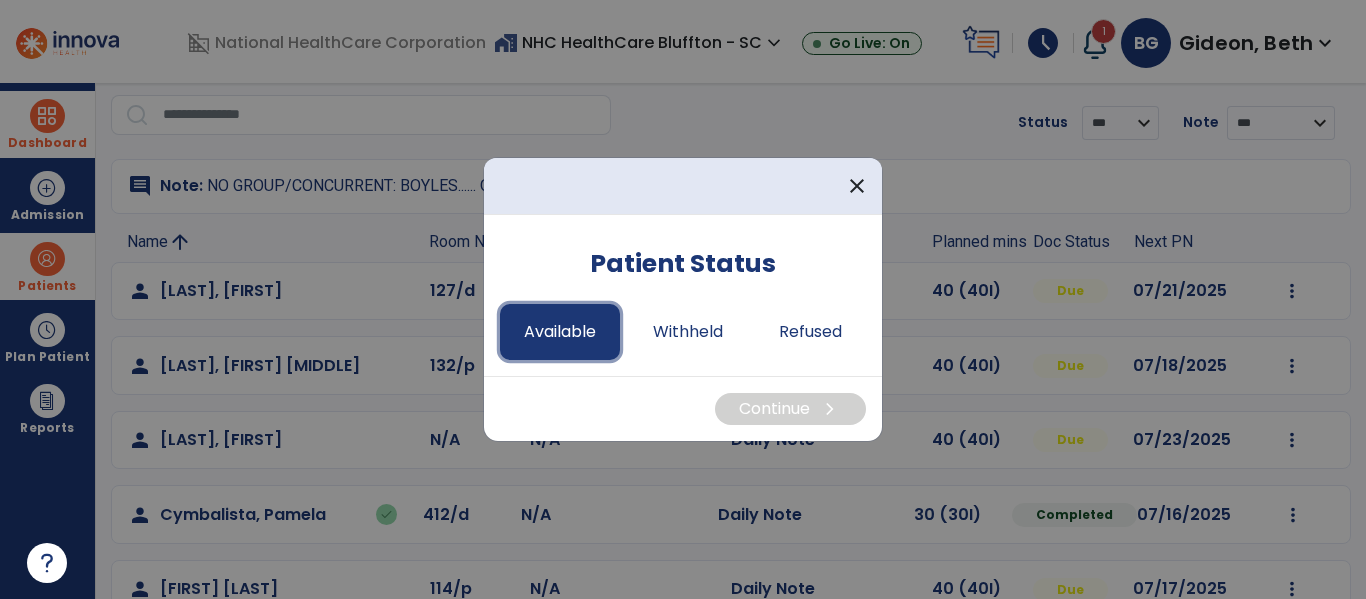 click on "Available" at bounding box center (560, 332) 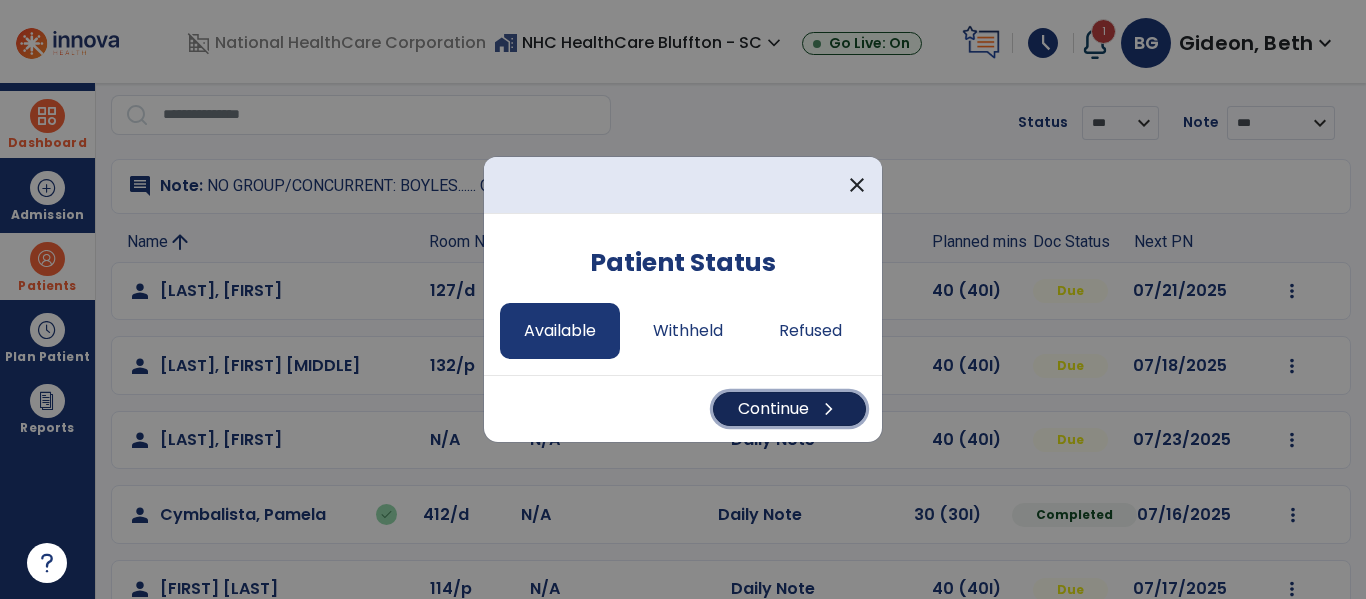click on "Continue   chevron_right" at bounding box center (789, 409) 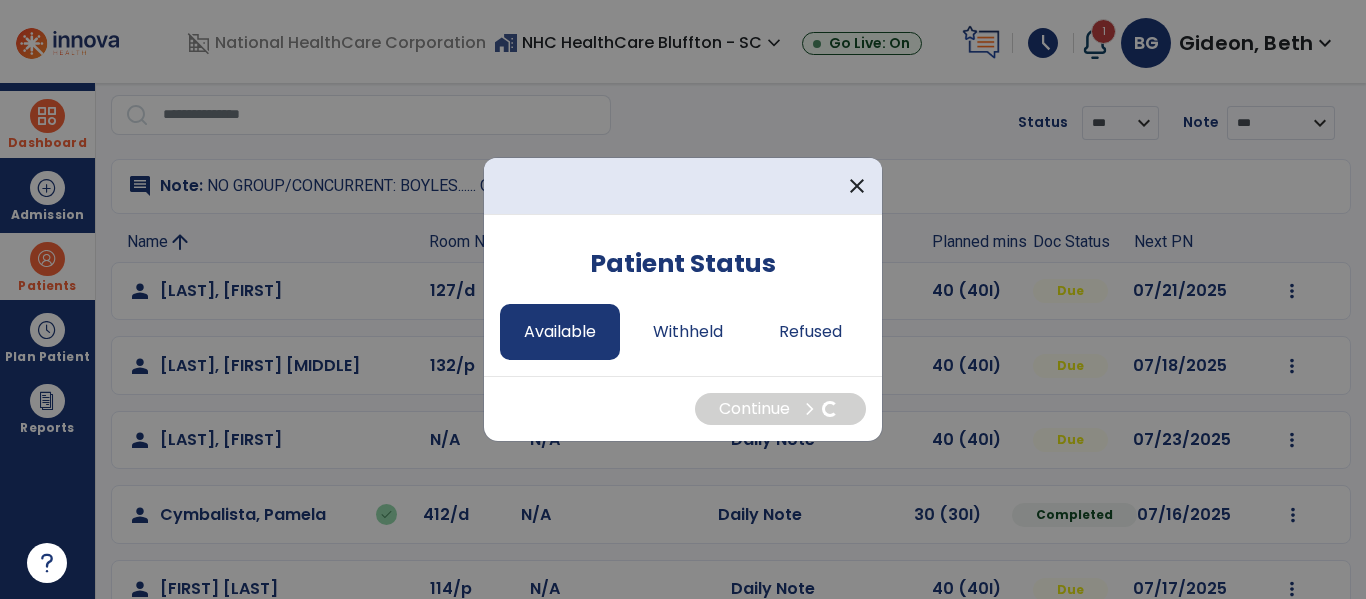 select on "*" 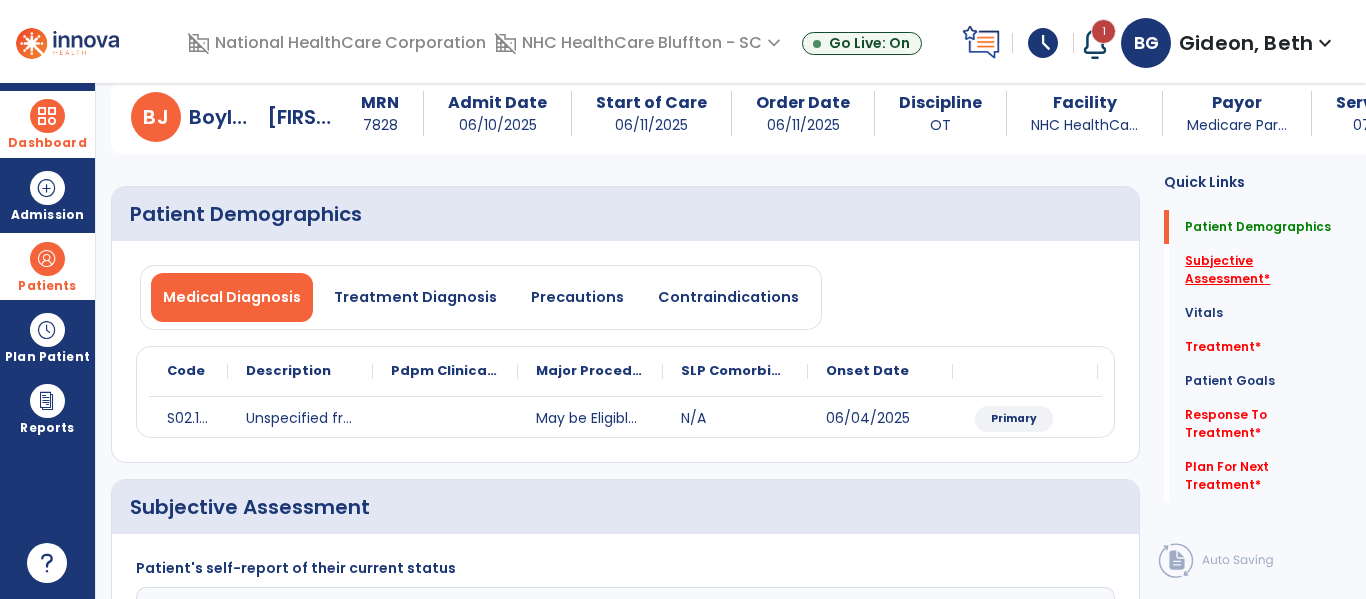 click on "Subjective Assessment   *" 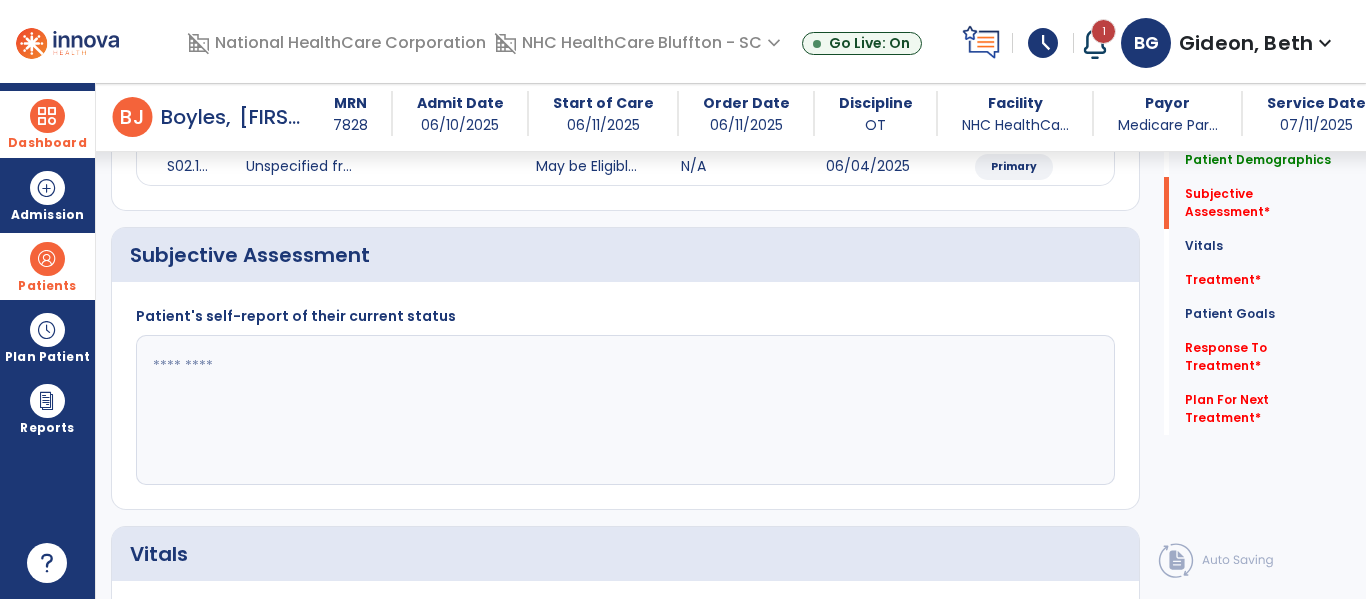 scroll, scrollTop: 347, scrollLeft: 0, axis: vertical 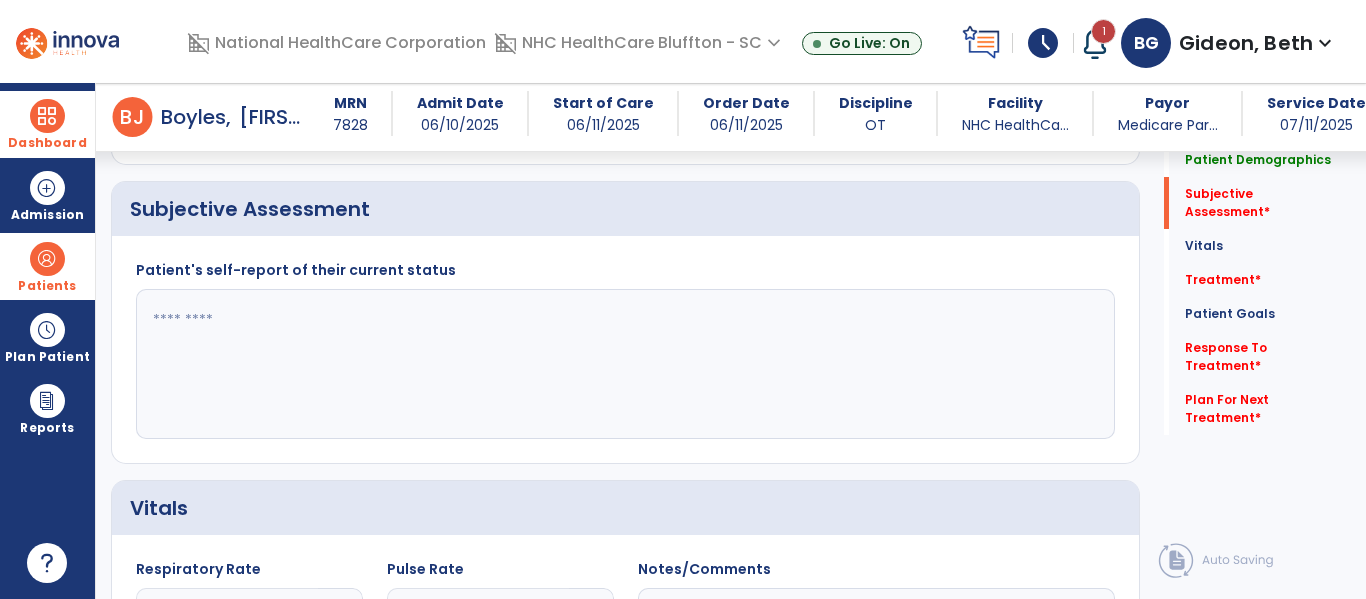 click 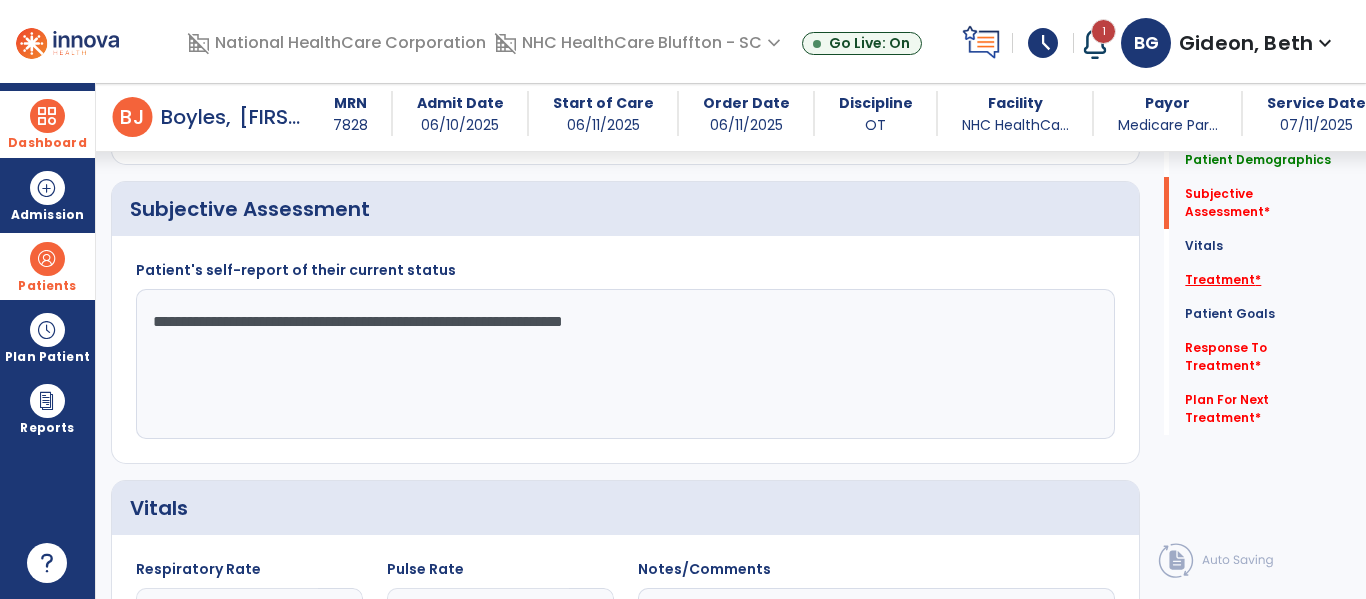 type on "**********" 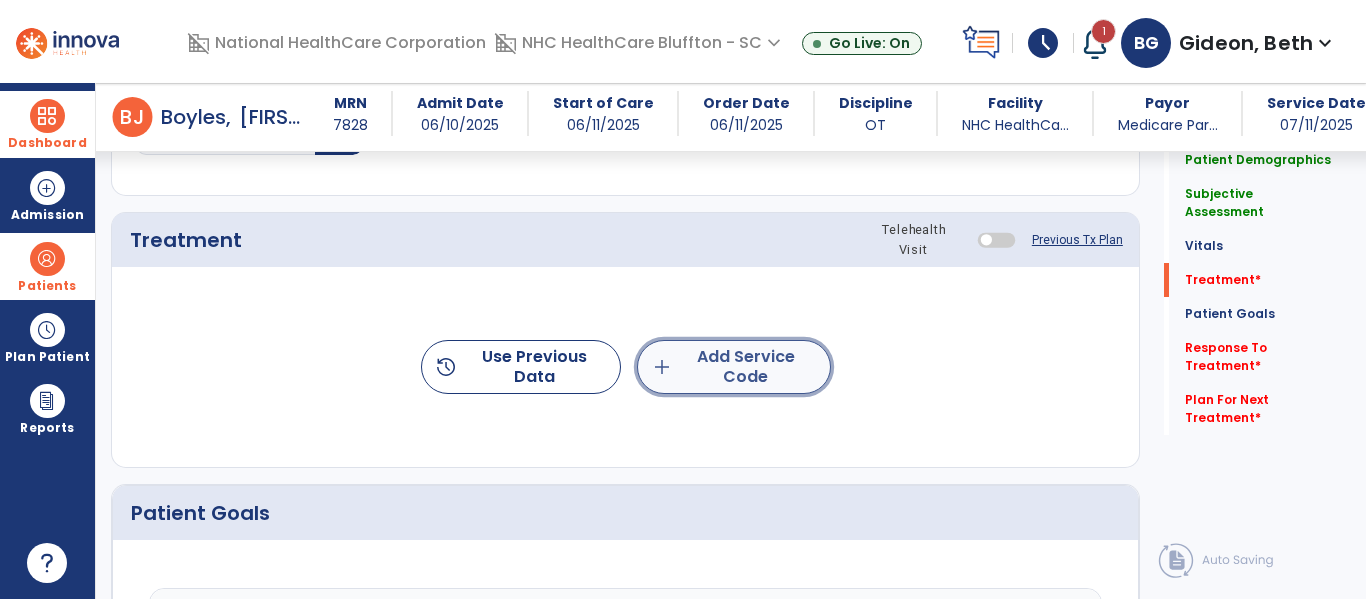 click on "add  Add Service Code" 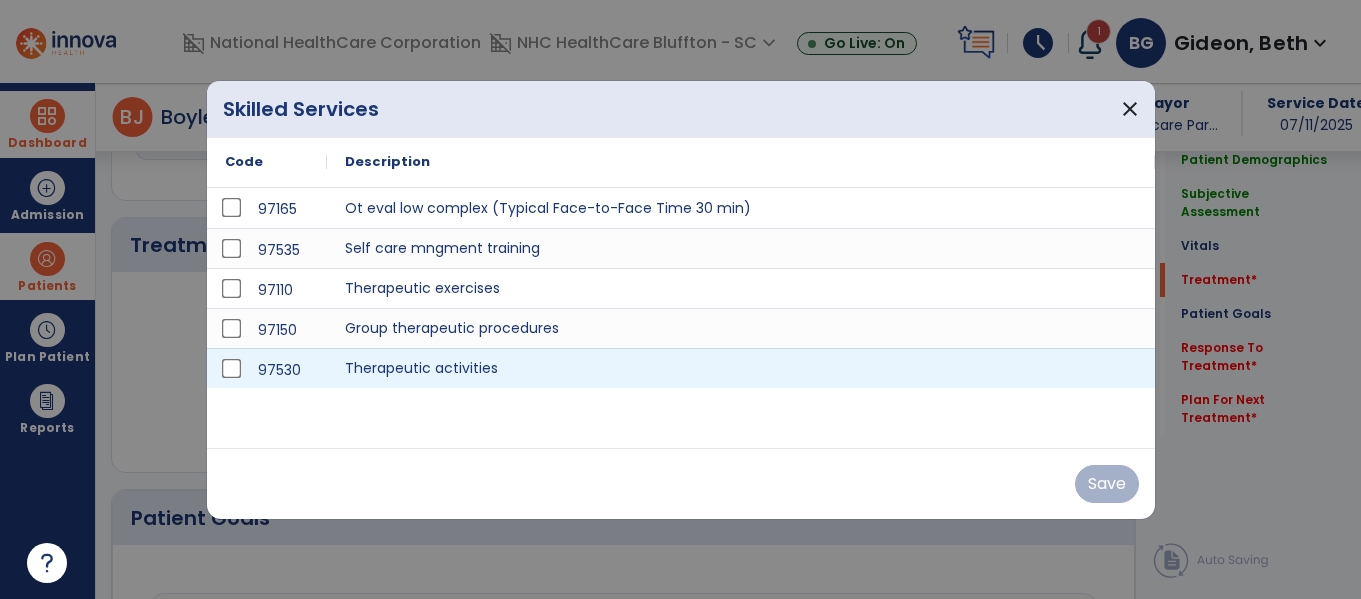 scroll, scrollTop: 1037, scrollLeft: 0, axis: vertical 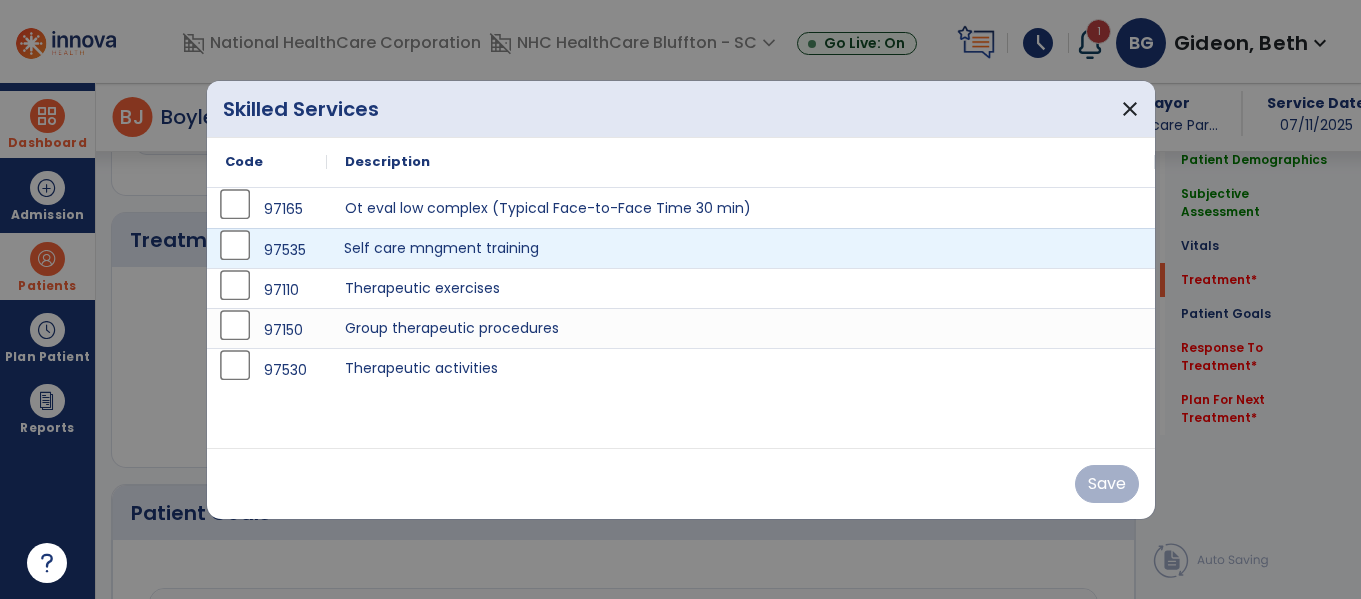 click on "Self care mngment training" at bounding box center (741, 248) 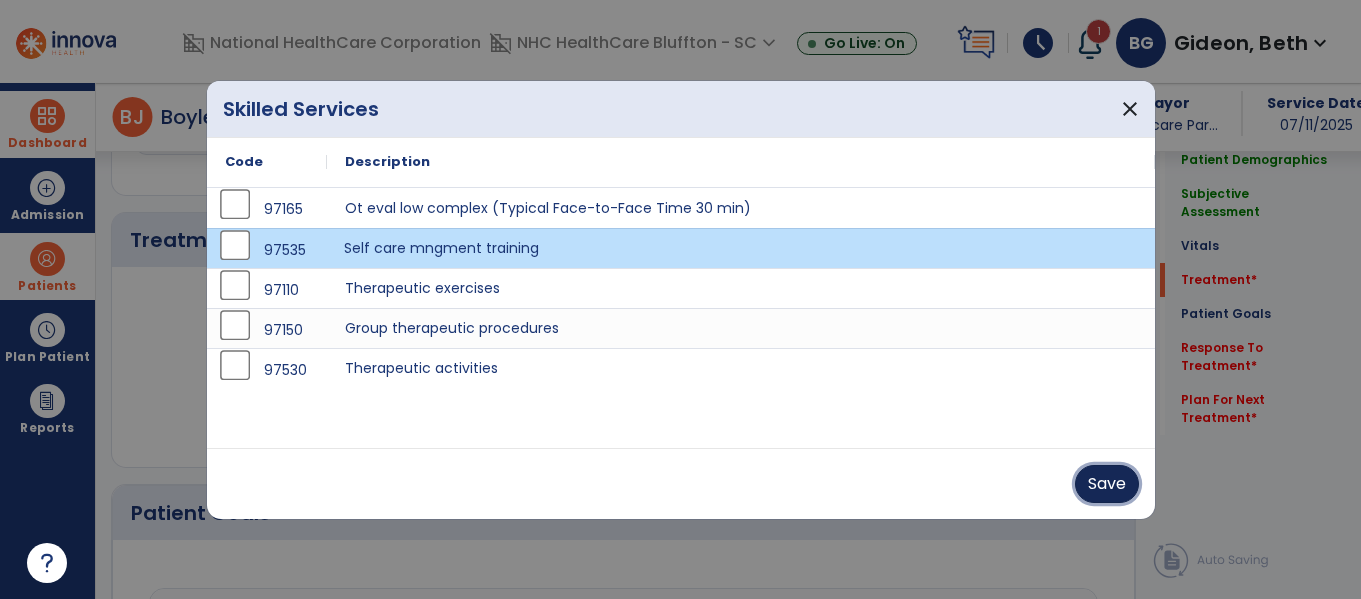 click on "Save" at bounding box center (1107, 484) 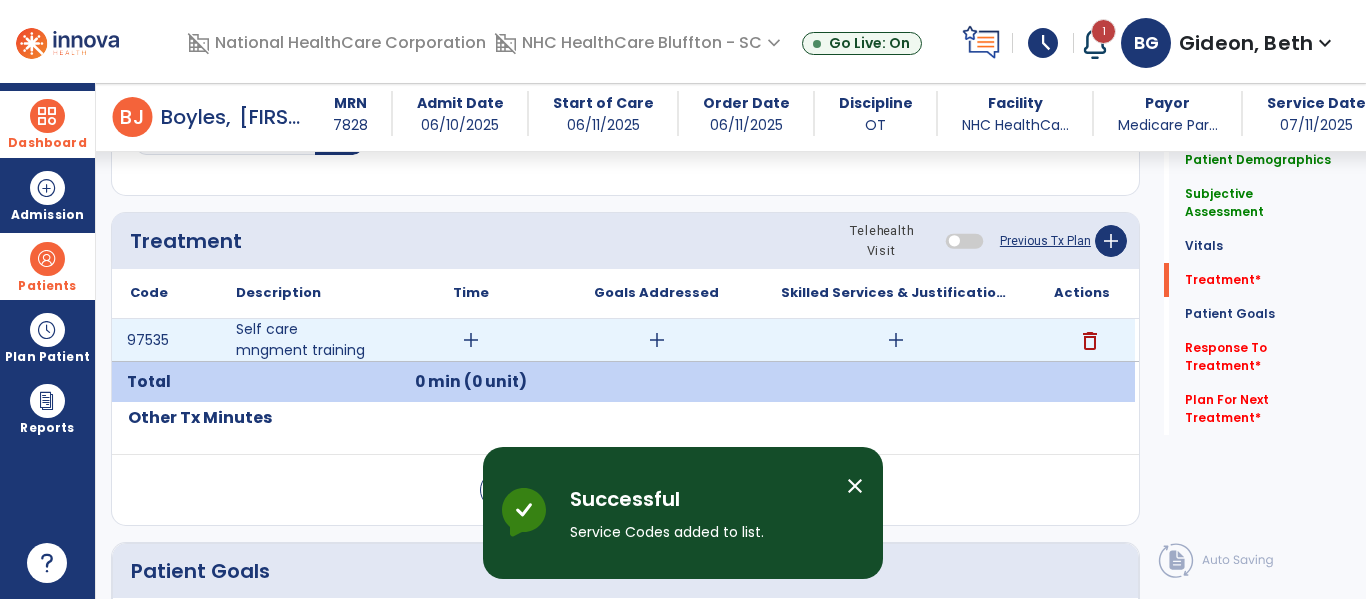 click on "add" at bounding box center [471, 340] 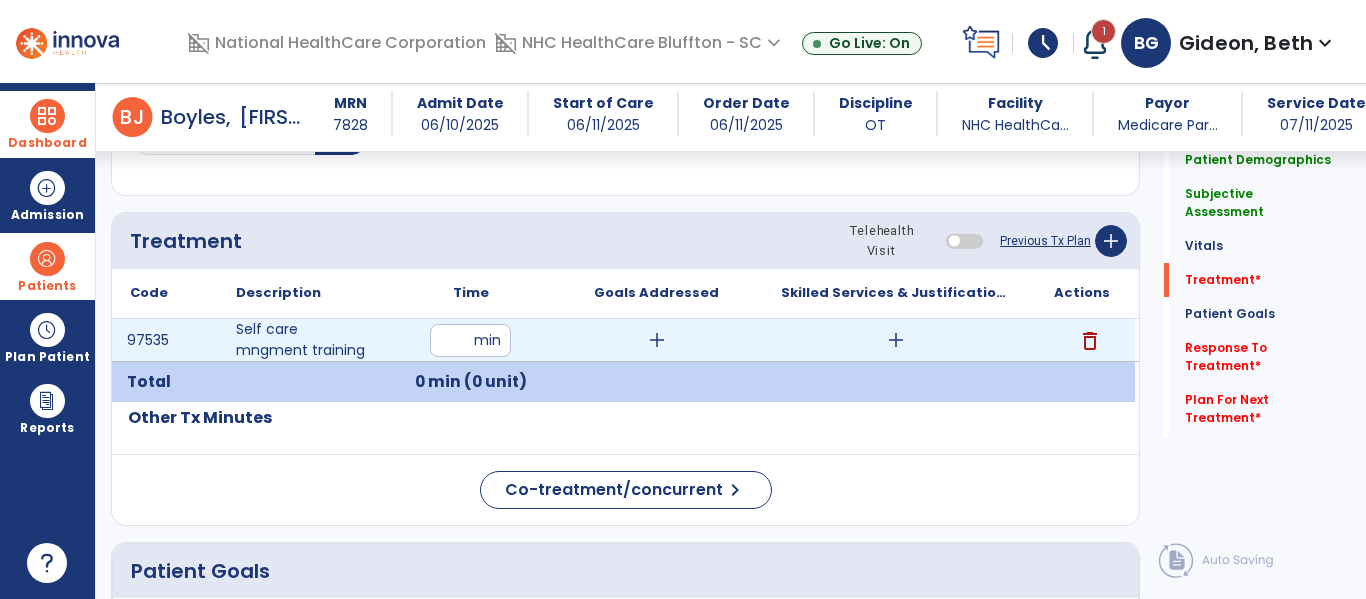 type on "**" 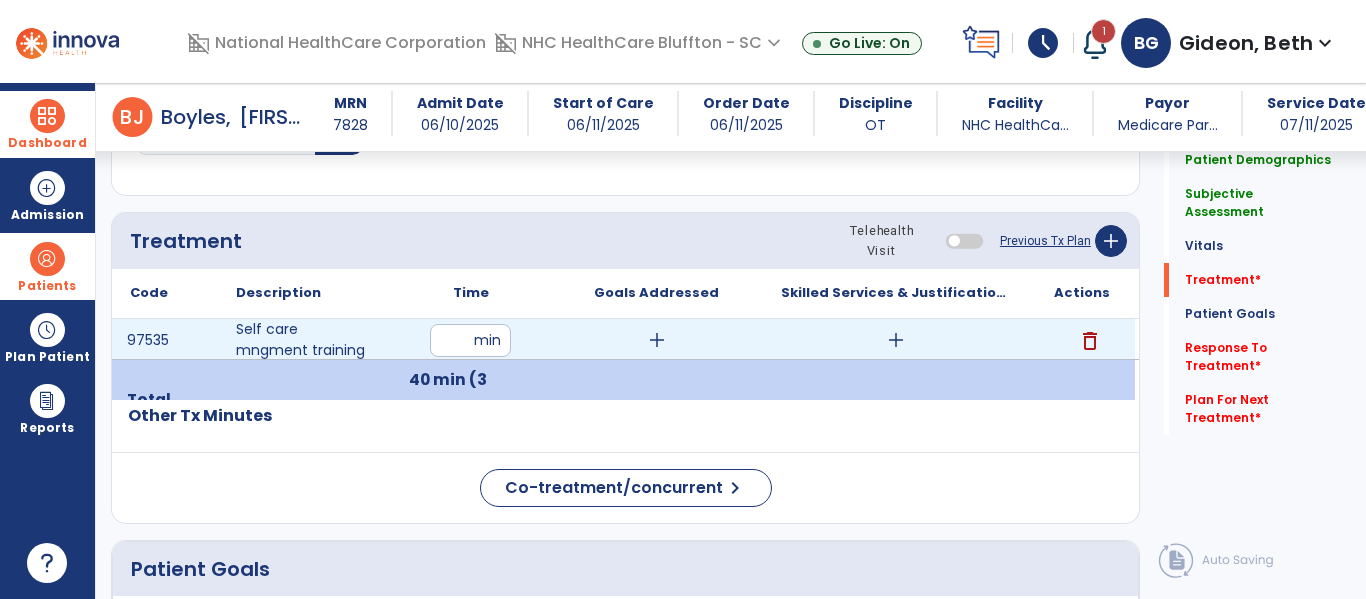 click on "add" at bounding box center [657, 340] 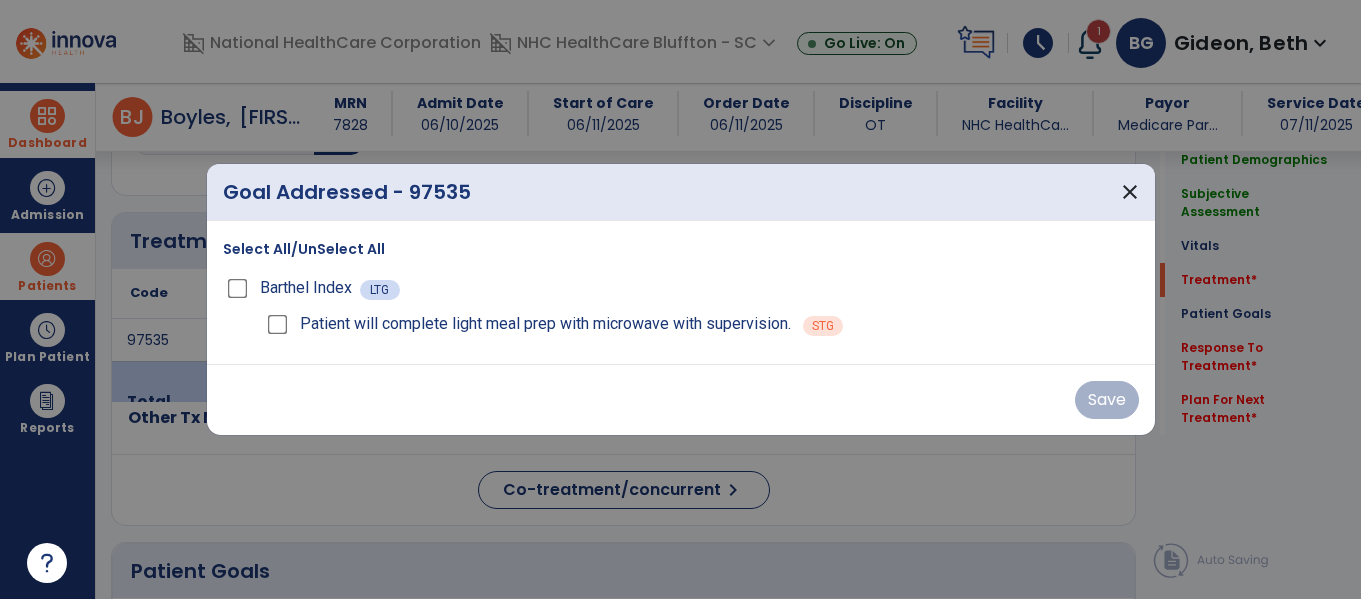 scroll, scrollTop: 1037, scrollLeft: 0, axis: vertical 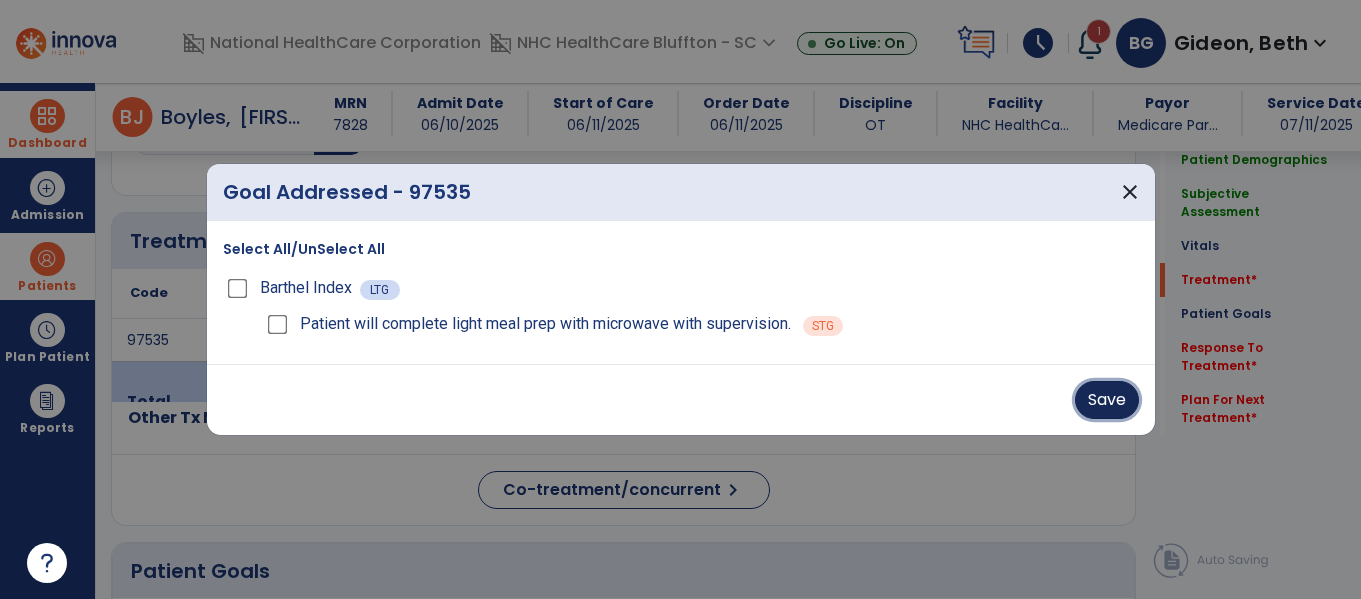 click on "Save" at bounding box center [1107, 400] 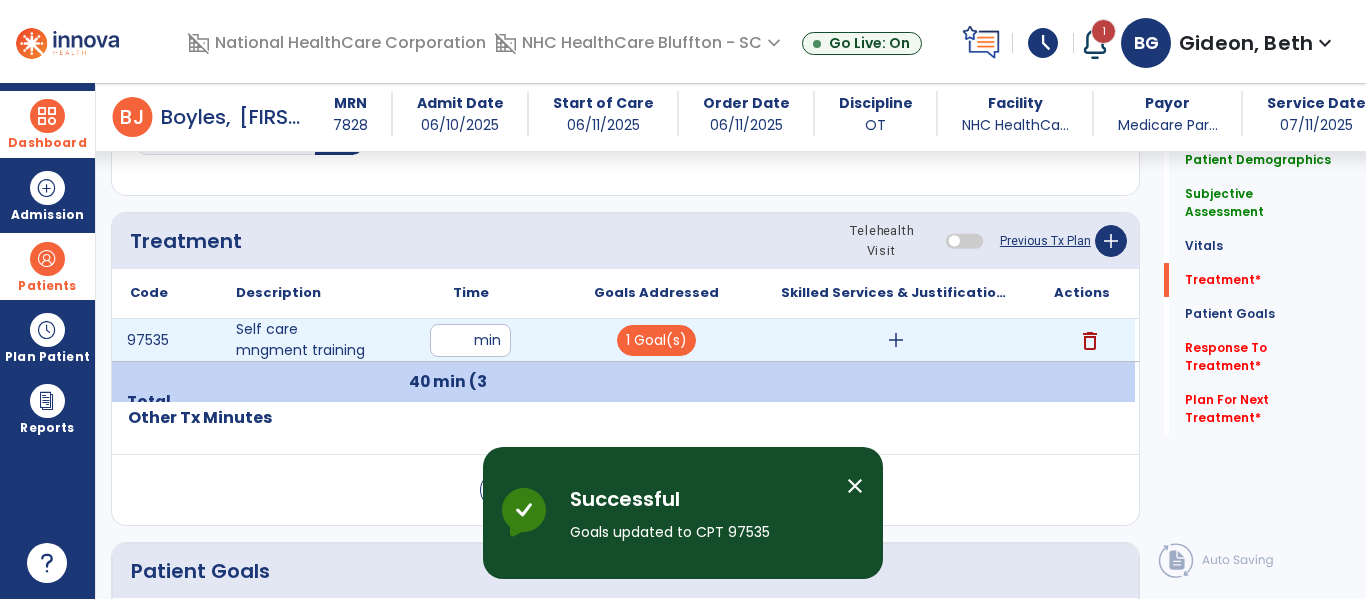 click on "add" at bounding box center [896, 340] 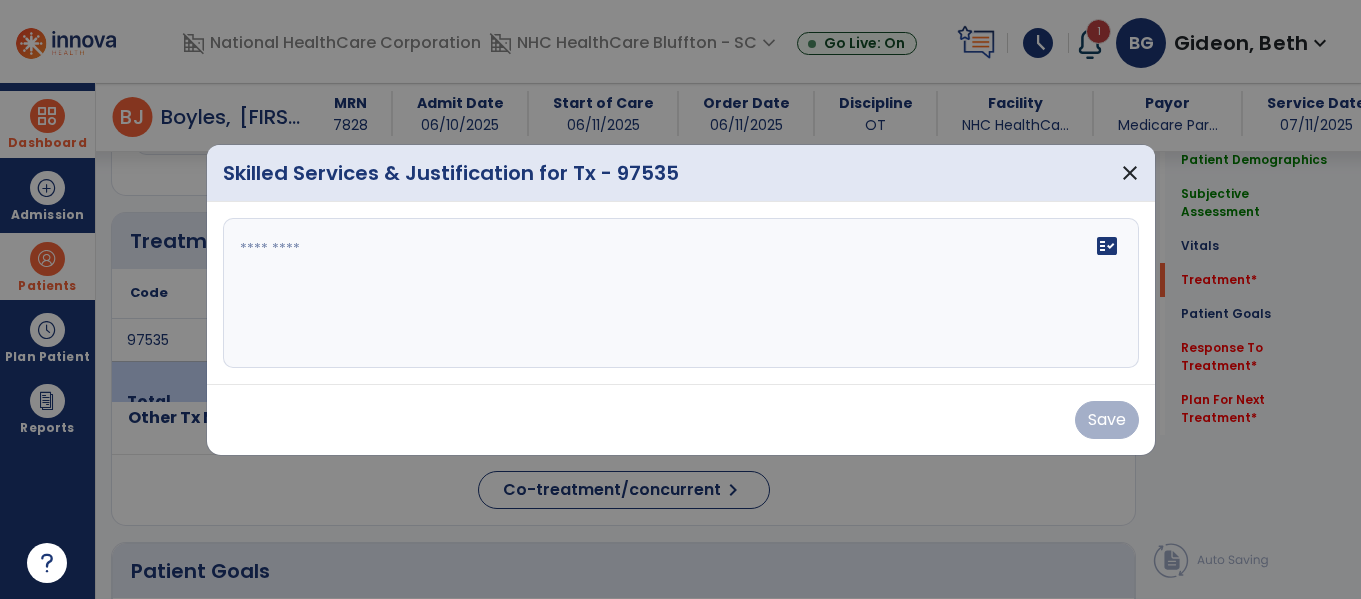 scroll, scrollTop: 1037, scrollLeft: 0, axis: vertical 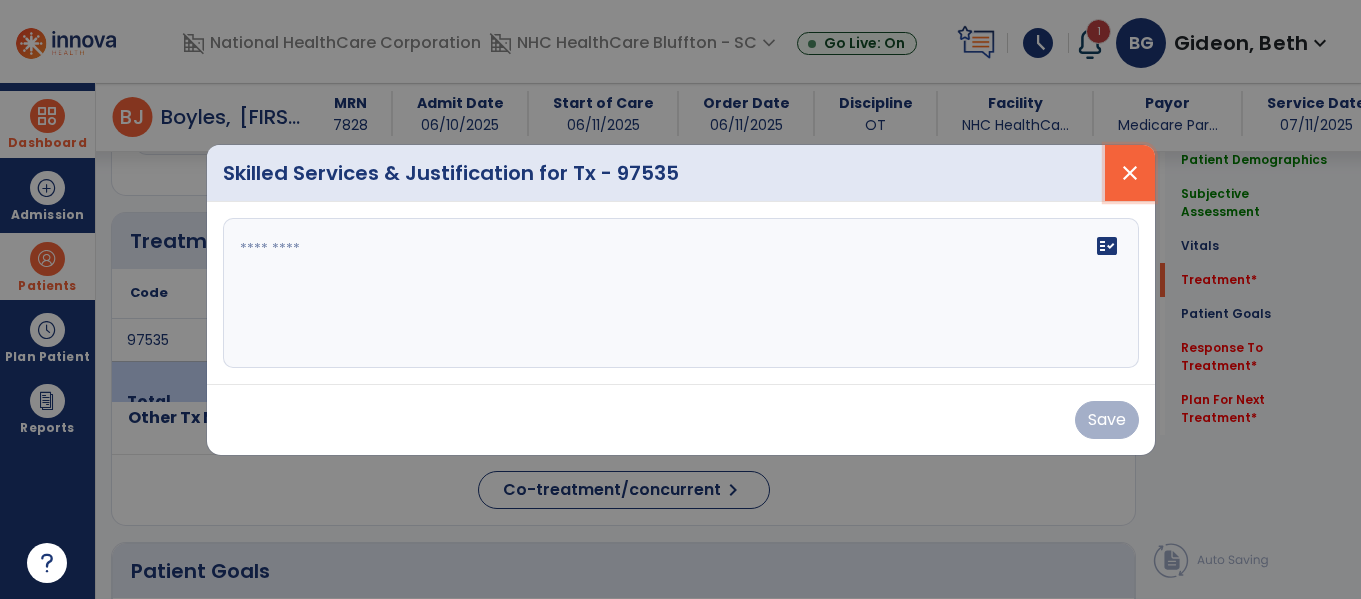 click on "close" at bounding box center [1130, 173] 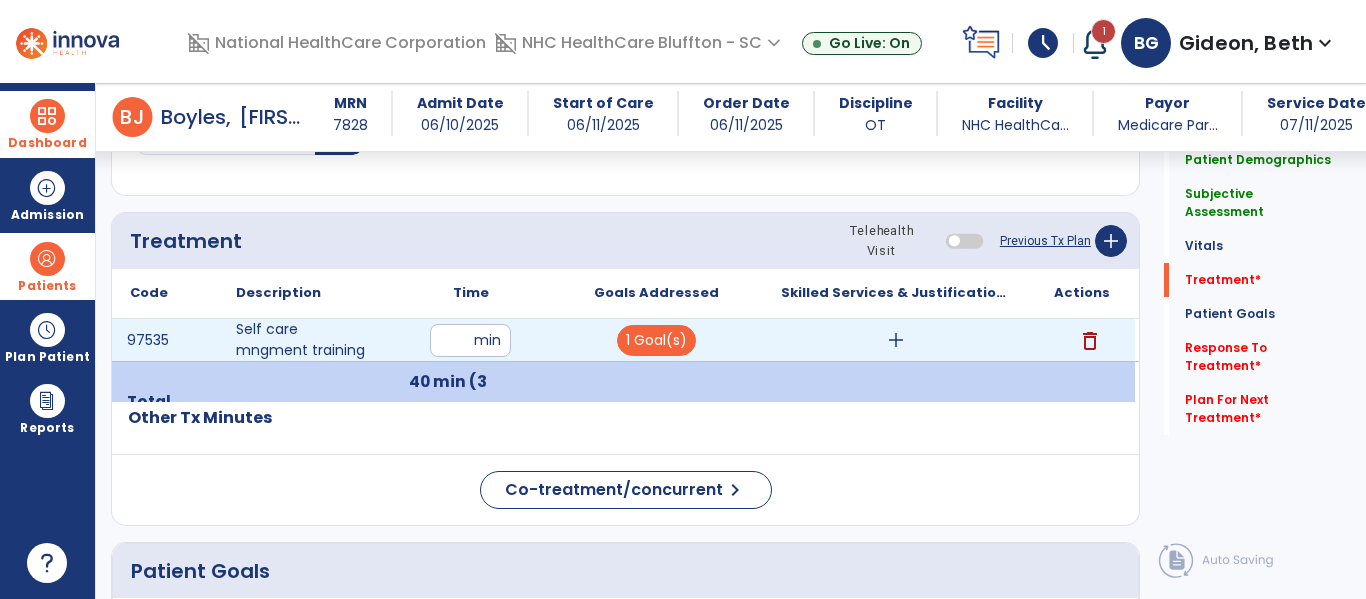 click on "add" at bounding box center (896, 340) 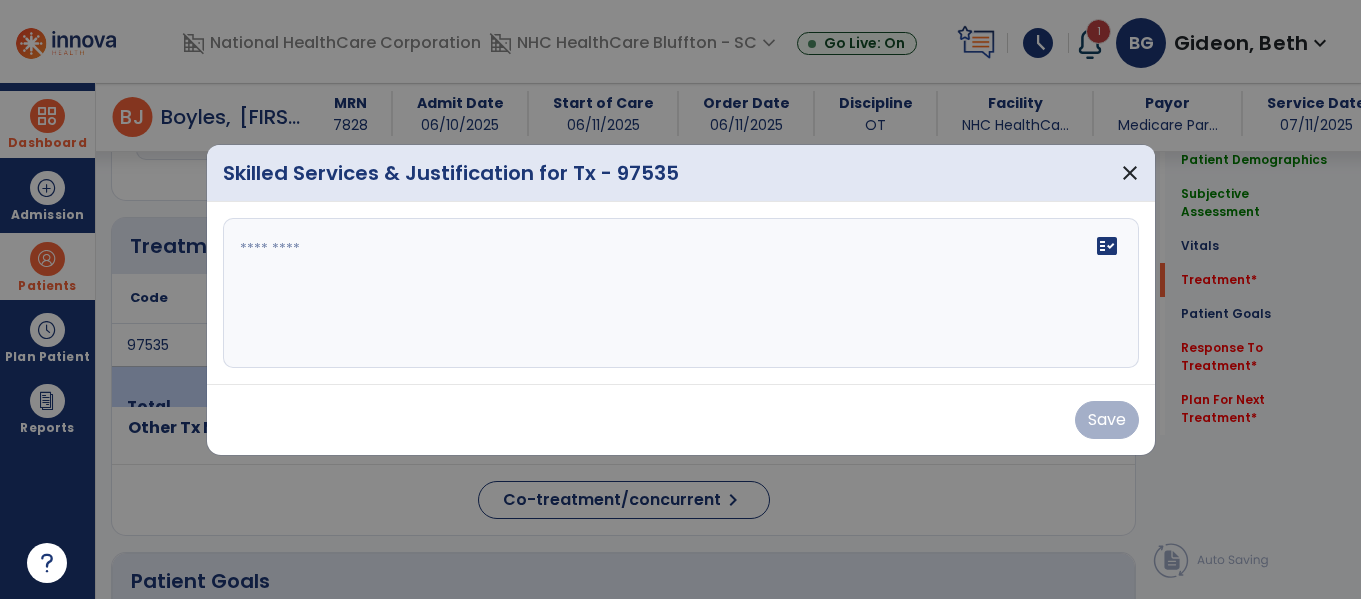 scroll, scrollTop: 1037, scrollLeft: 0, axis: vertical 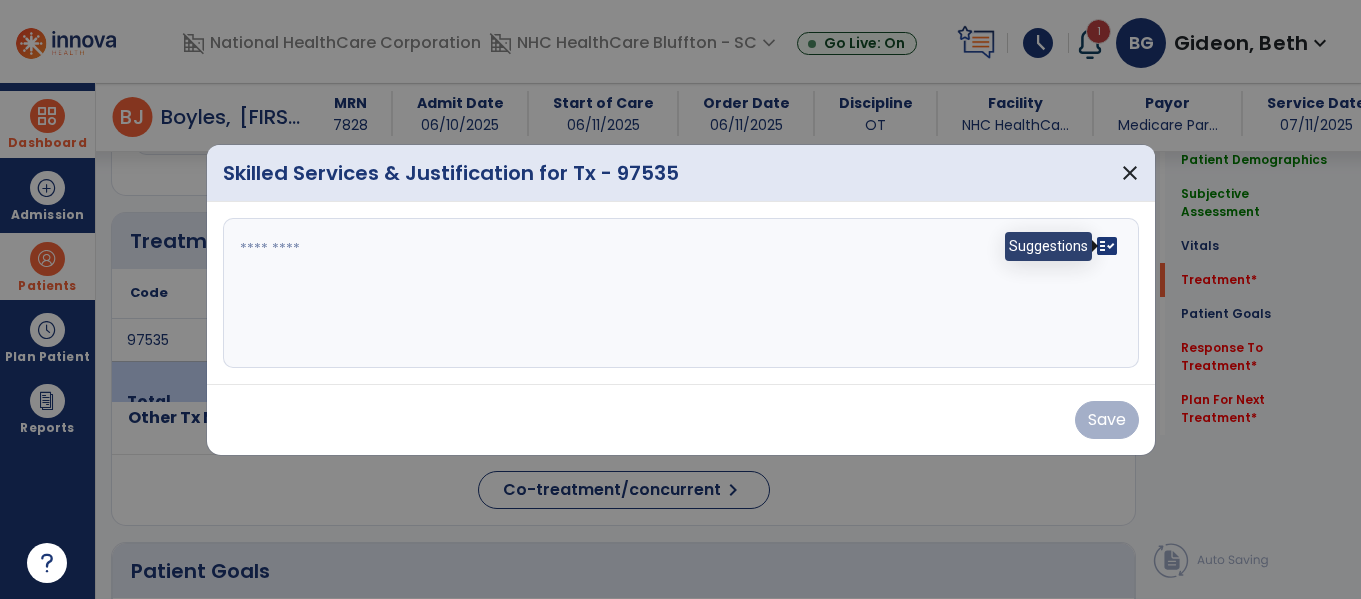 drag, startPoint x: 1108, startPoint y: 244, endPoint x: 1063, endPoint y: 255, distance: 46.32494 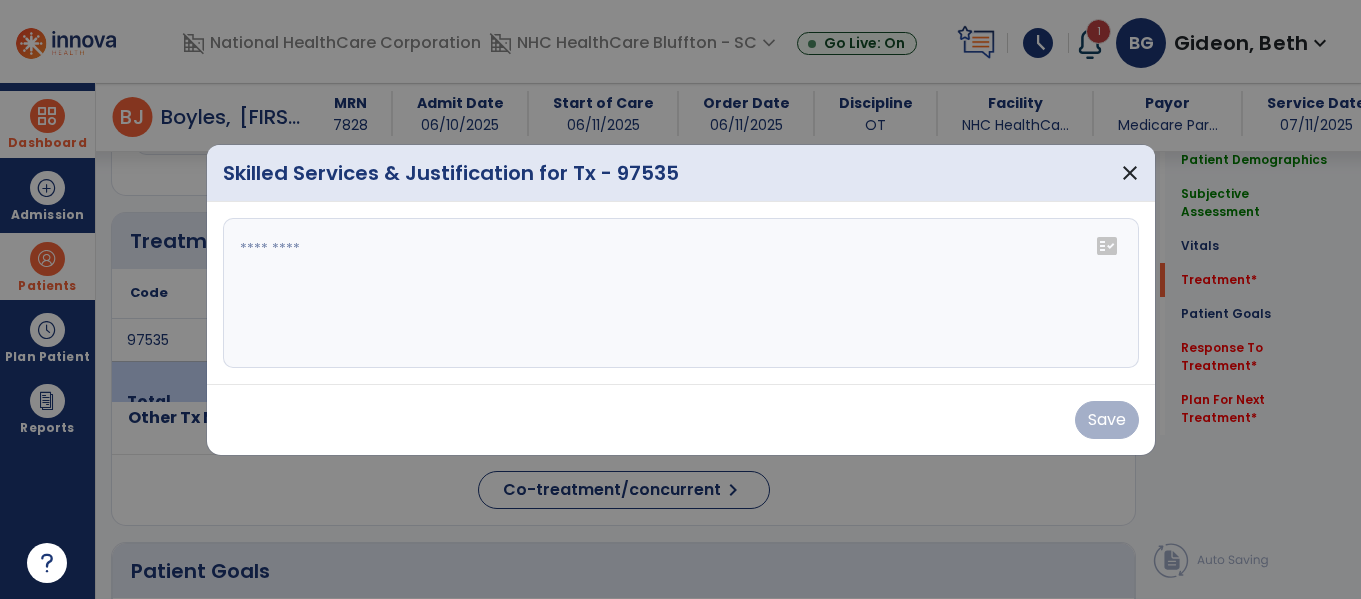 click at bounding box center (681, 293) 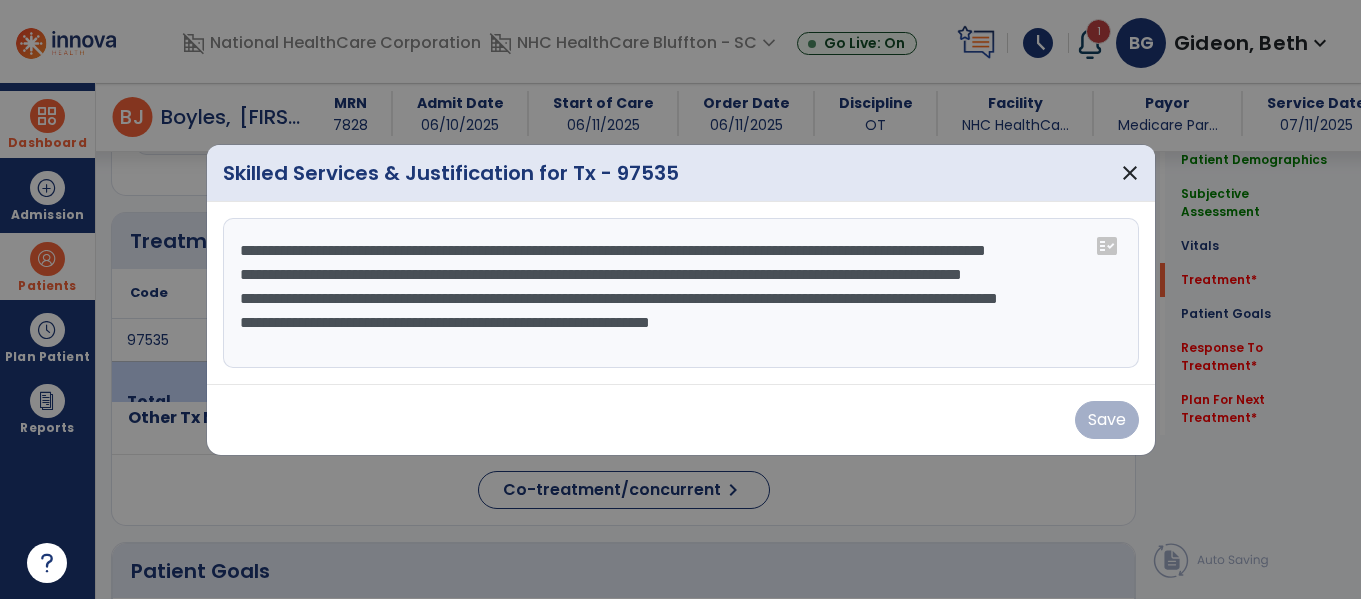 scroll, scrollTop: 64, scrollLeft: 0, axis: vertical 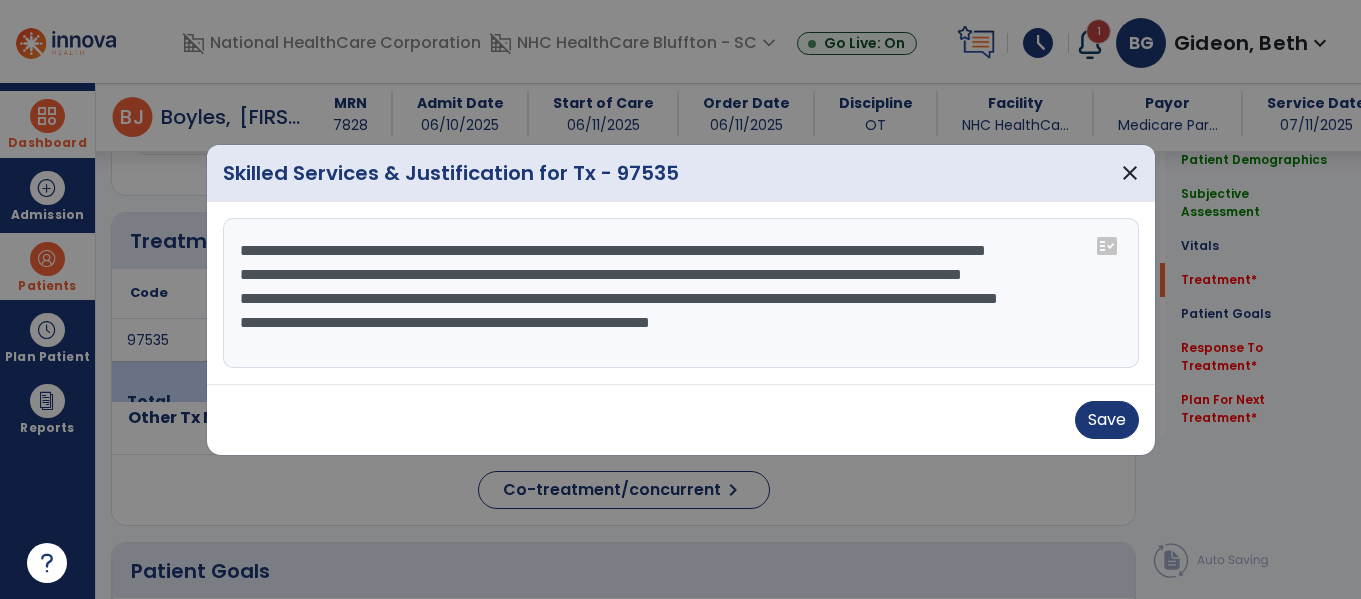 drag, startPoint x: 659, startPoint y: 249, endPoint x: 824, endPoint y: 255, distance: 165.10905 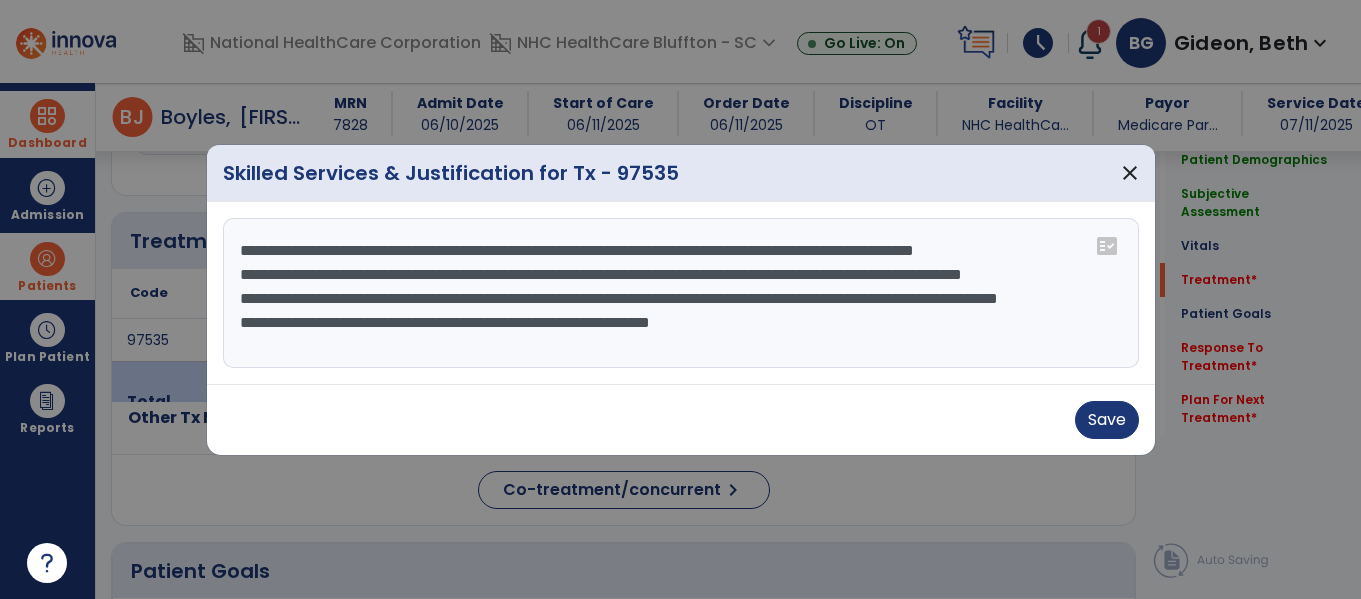 drag, startPoint x: 760, startPoint y: 251, endPoint x: 919, endPoint y: 253, distance: 159.01257 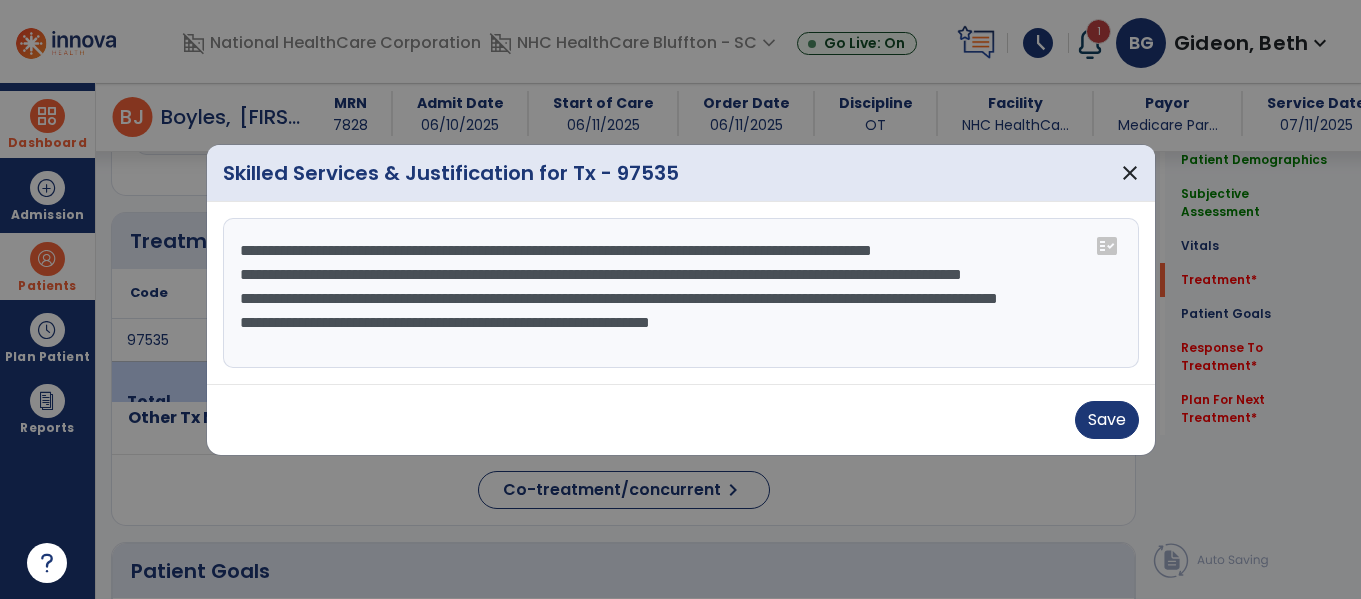 drag, startPoint x: 389, startPoint y: 273, endPoint x: 554, endPoint y: 273, distance: 165 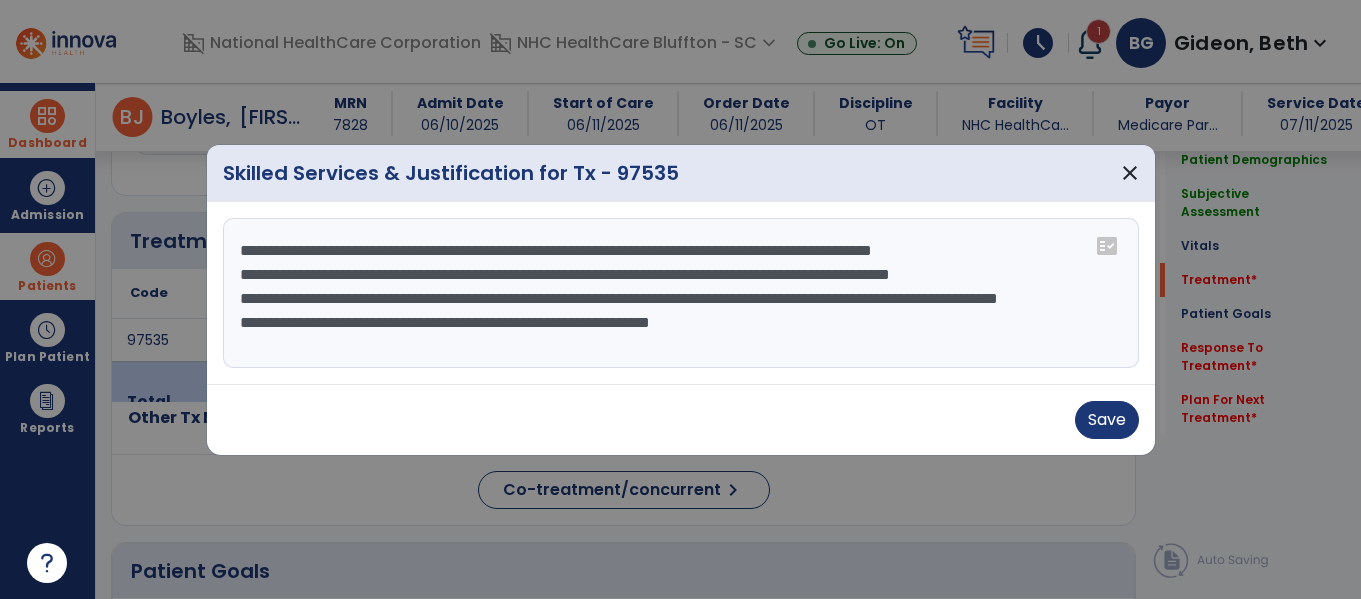 click on "**********" at bounding box center [681, 293] 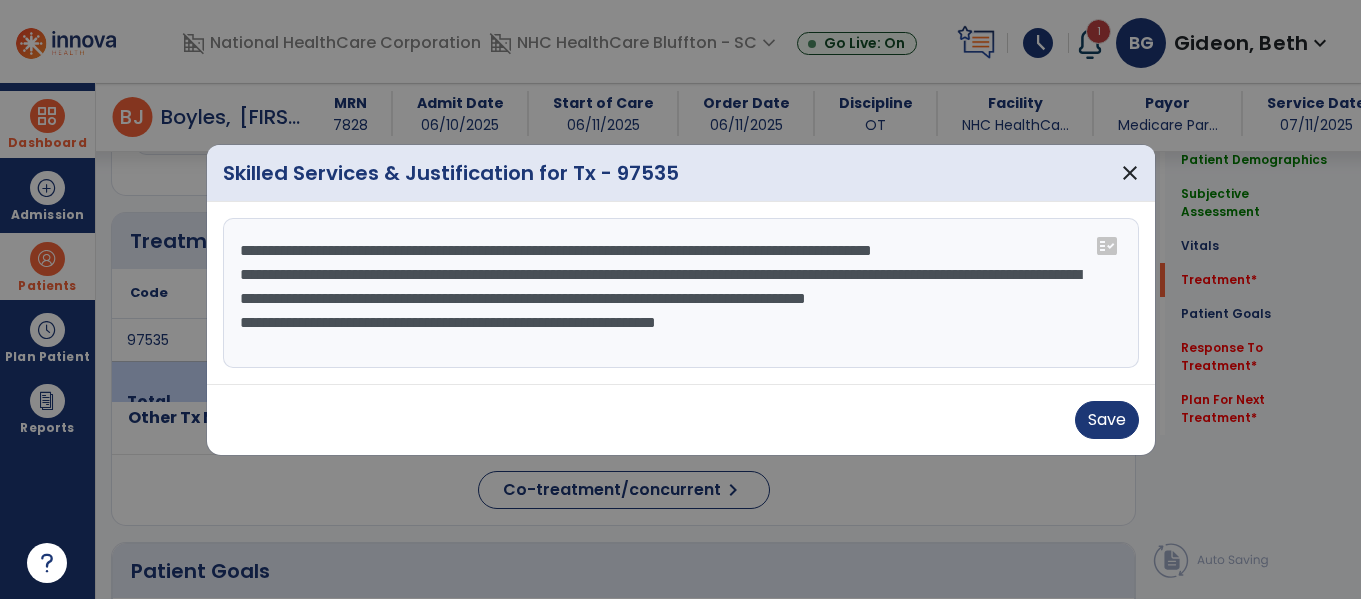 drag, startPoint x: 638, startPoint y: 353, endPoint x: 619, endPoint y: 362, distance: 21.023796 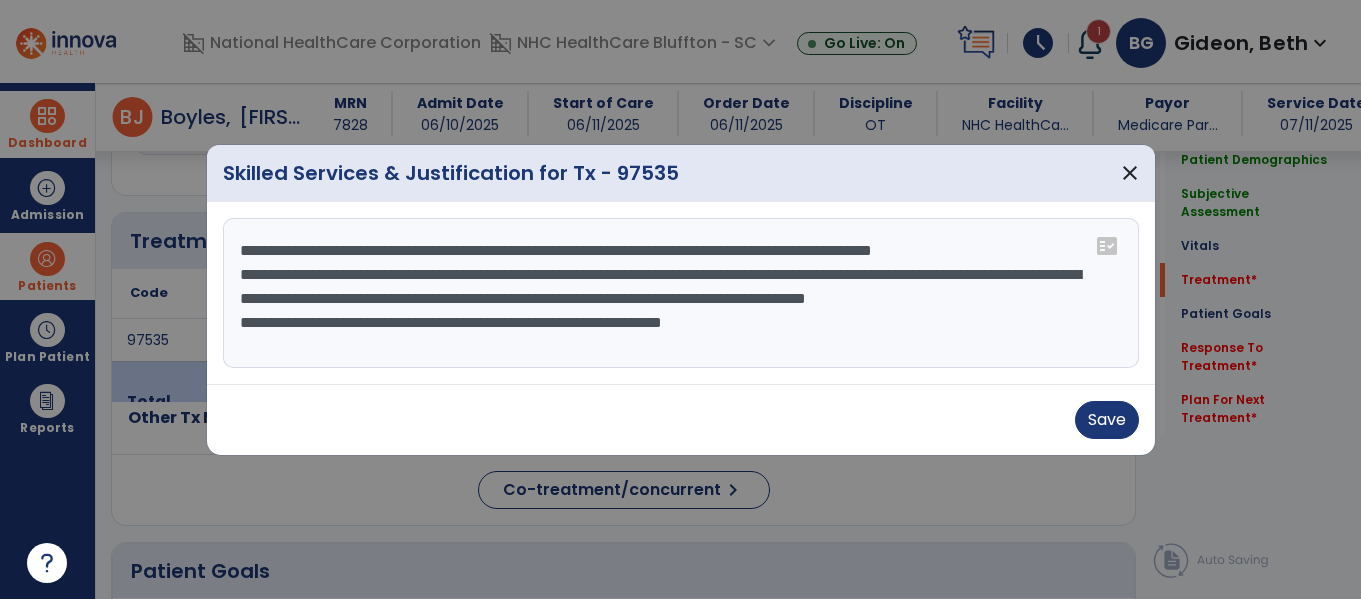 click on "**********" at bounding box center (681, 293) 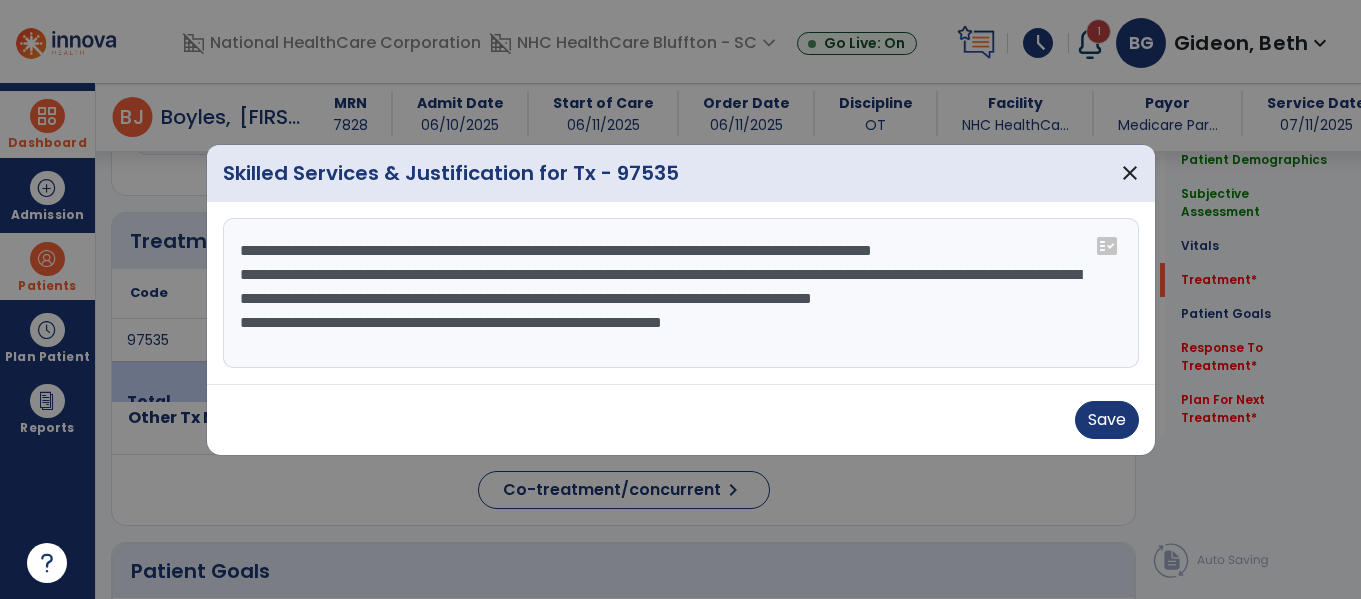 click on "**********" at bounding box center (681, 293) 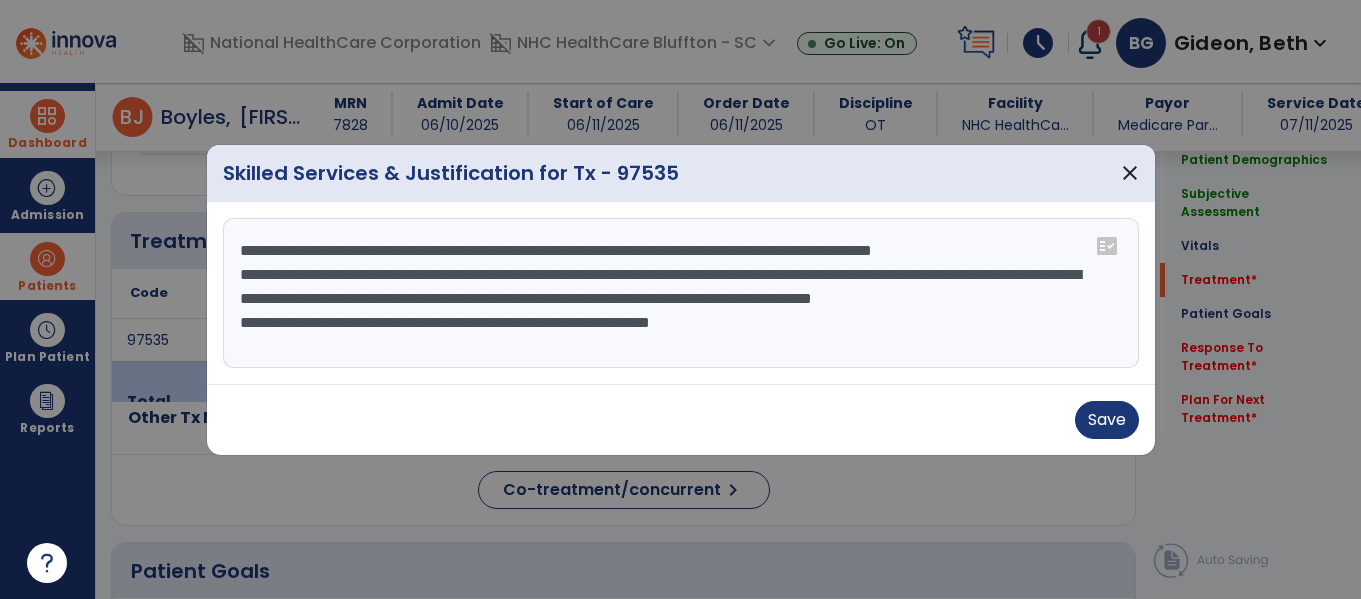 click on "**********" at bounding box center [681, 293] 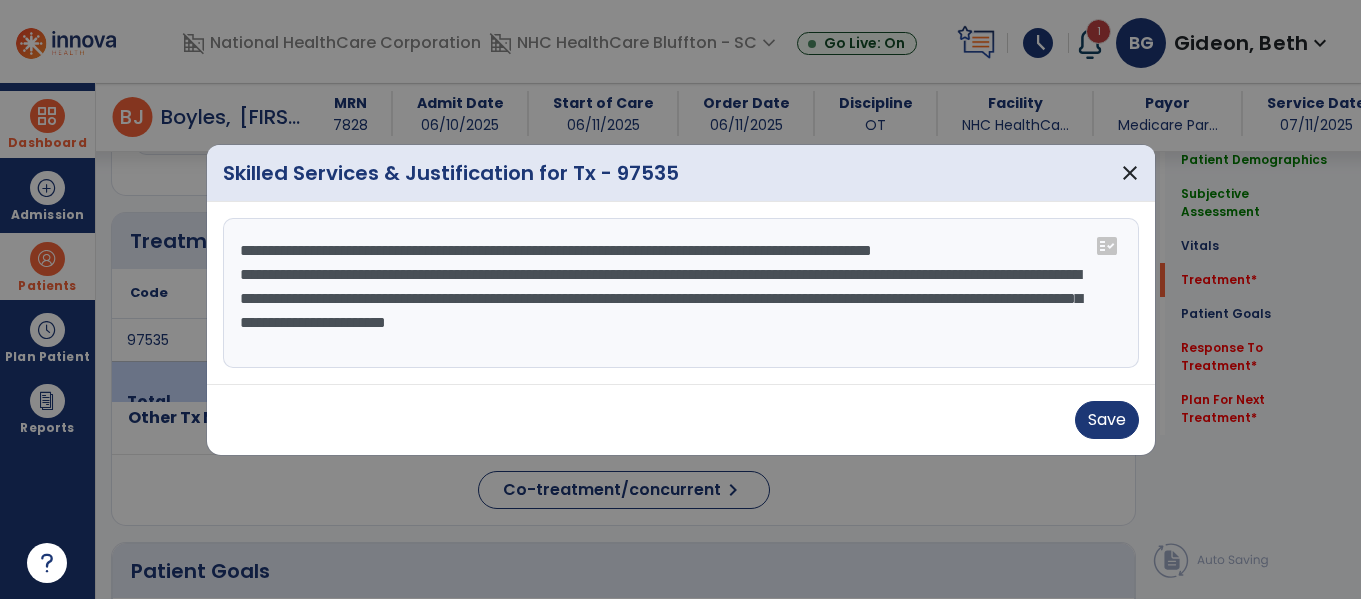 click on "**********" at bounding box center (681, 293) 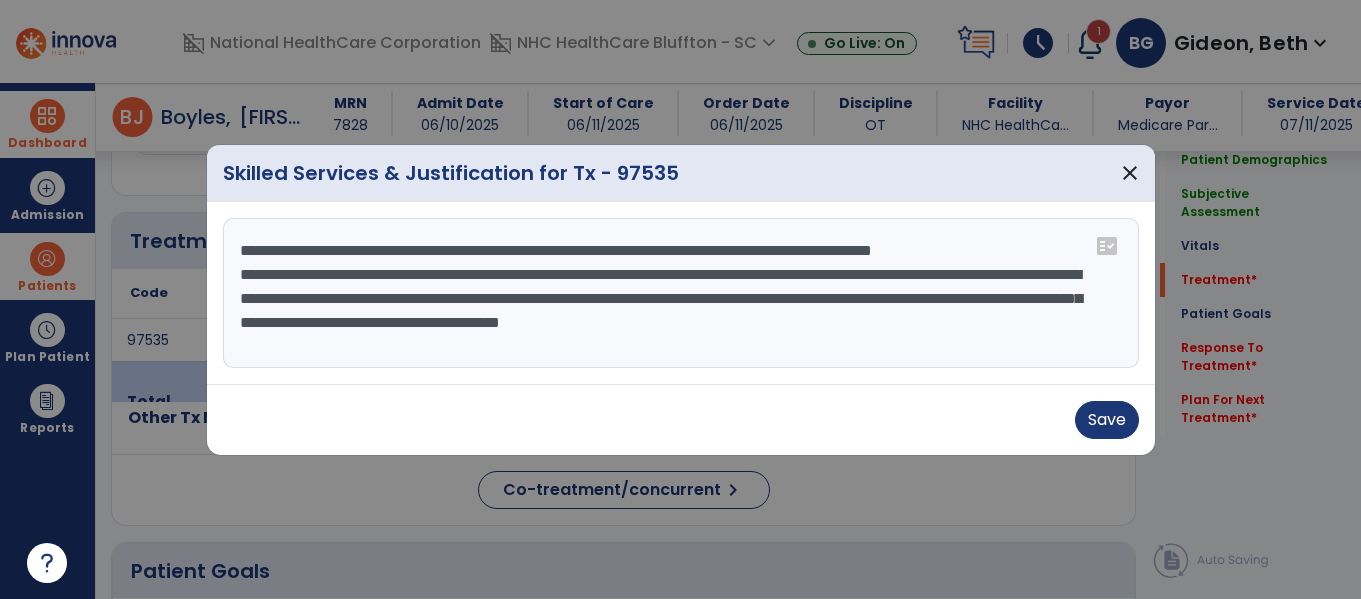 click on "**********" at bounding box center (681, 293) 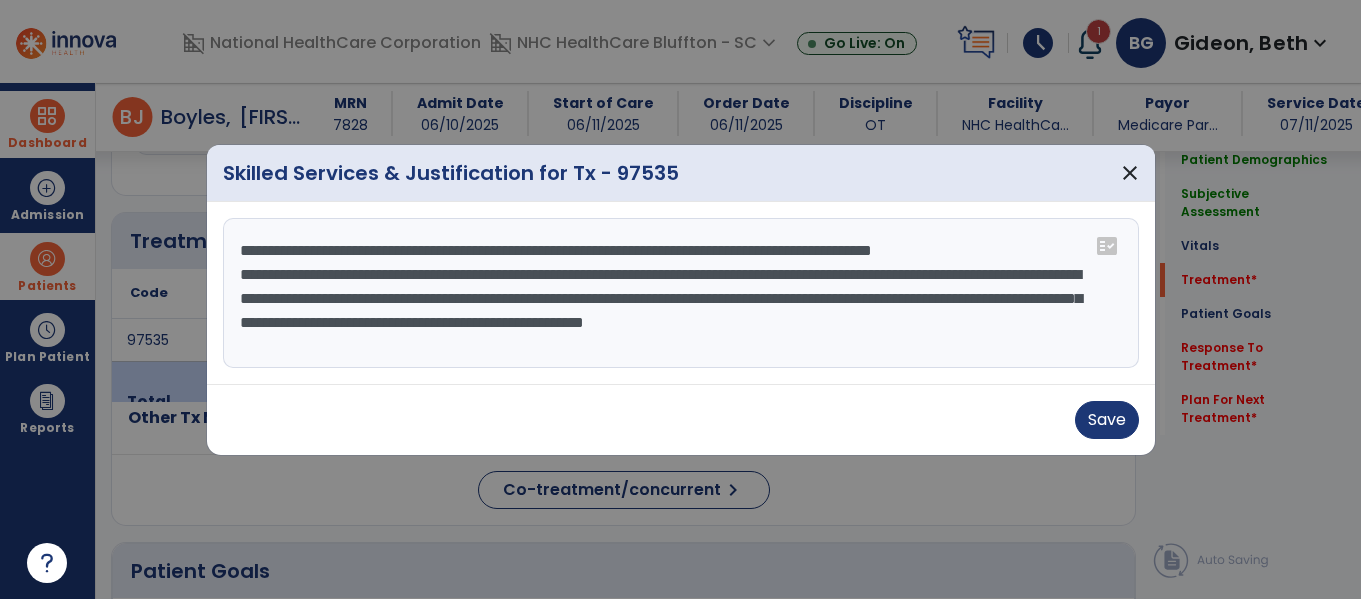 drag, startPoint x: 956, startPoint y: 298, endPoint x: 1070, endPoint y: 297, distance: 114.00439 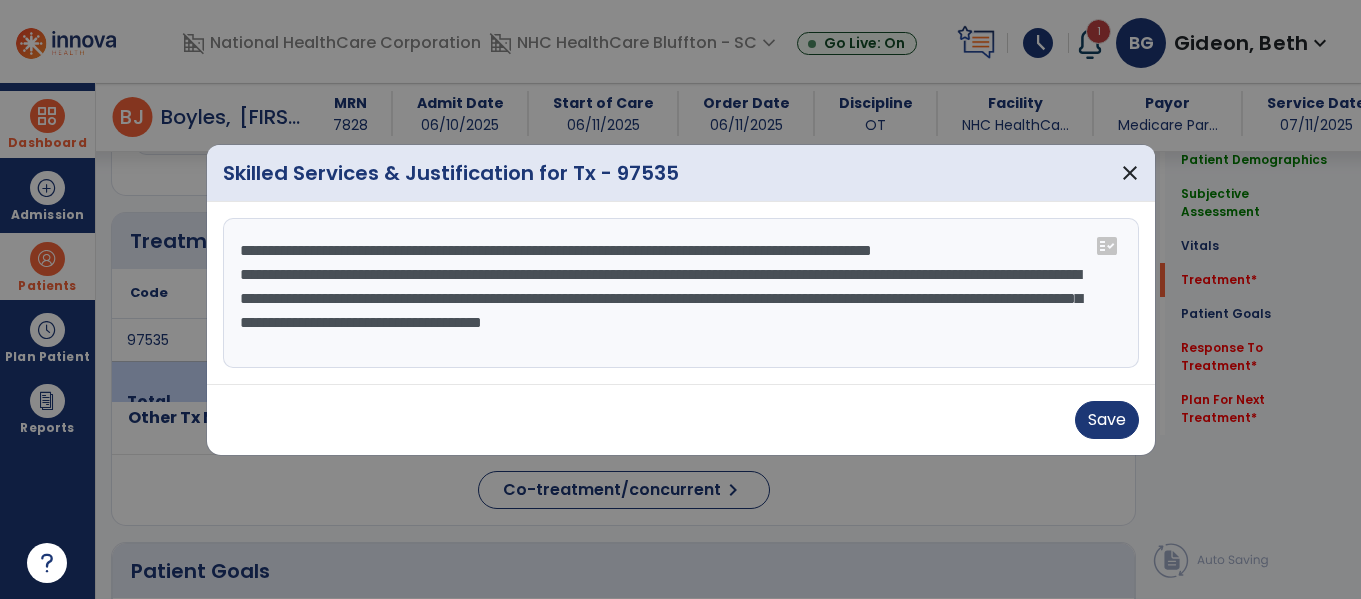 drag, startPoint x: 240, startPoint y: 322, endPoint x: 798, endPoint y: 328, distance: 558.0323 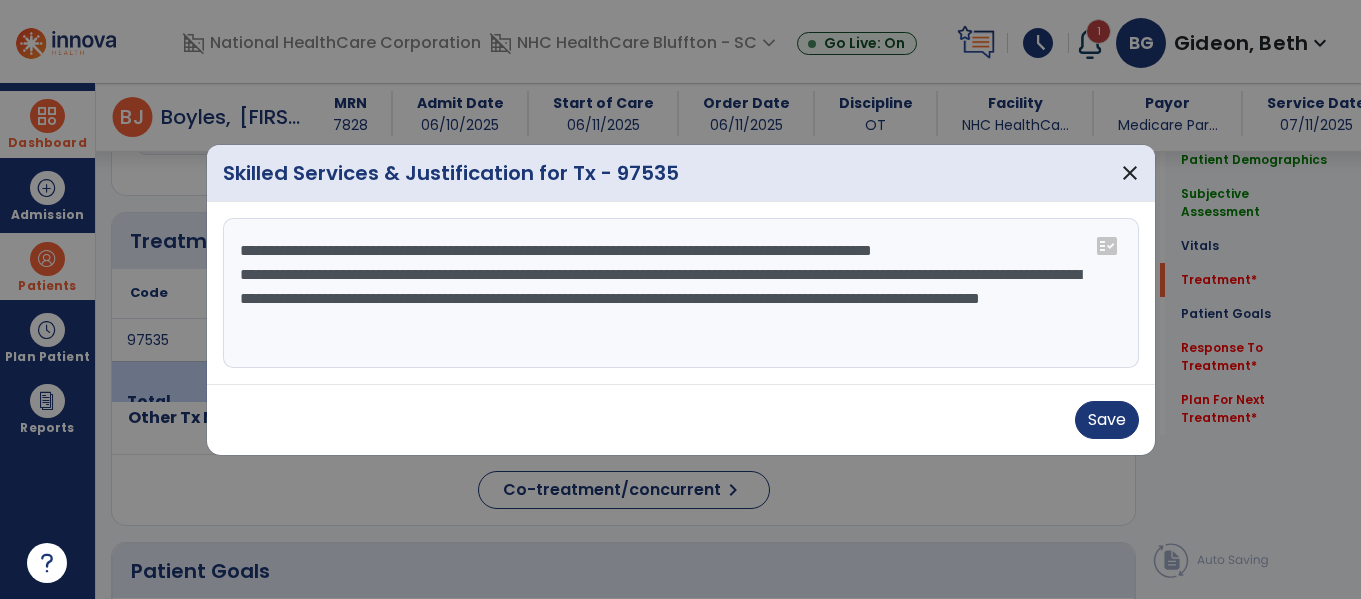 scroll, scrollTop: 0, scrollLeft: 0, axis: both 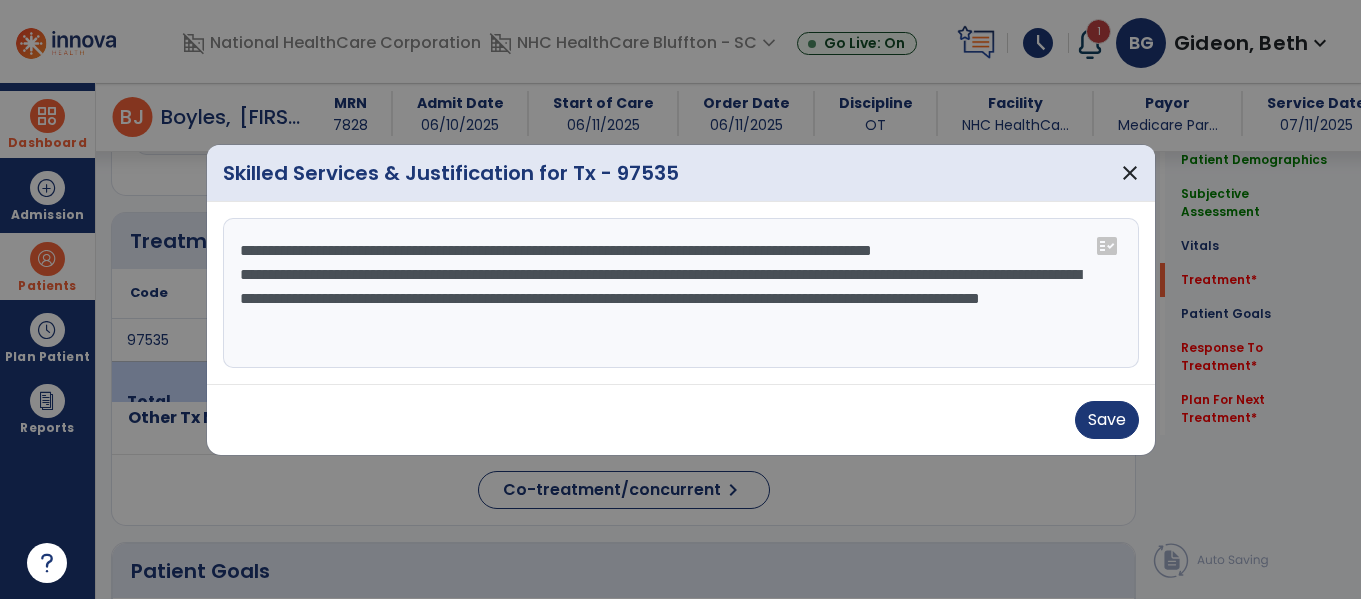 click on "**********" at bounding box center [681, 293] 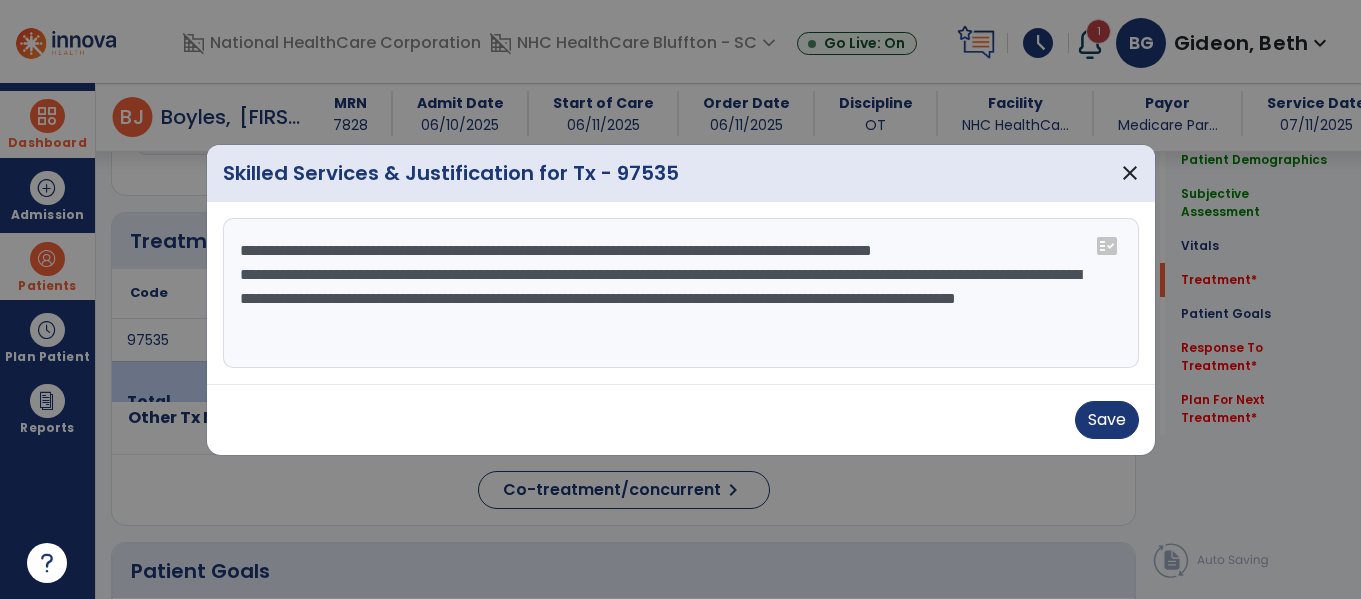 click on "**********" at bounding box center (681, 293) 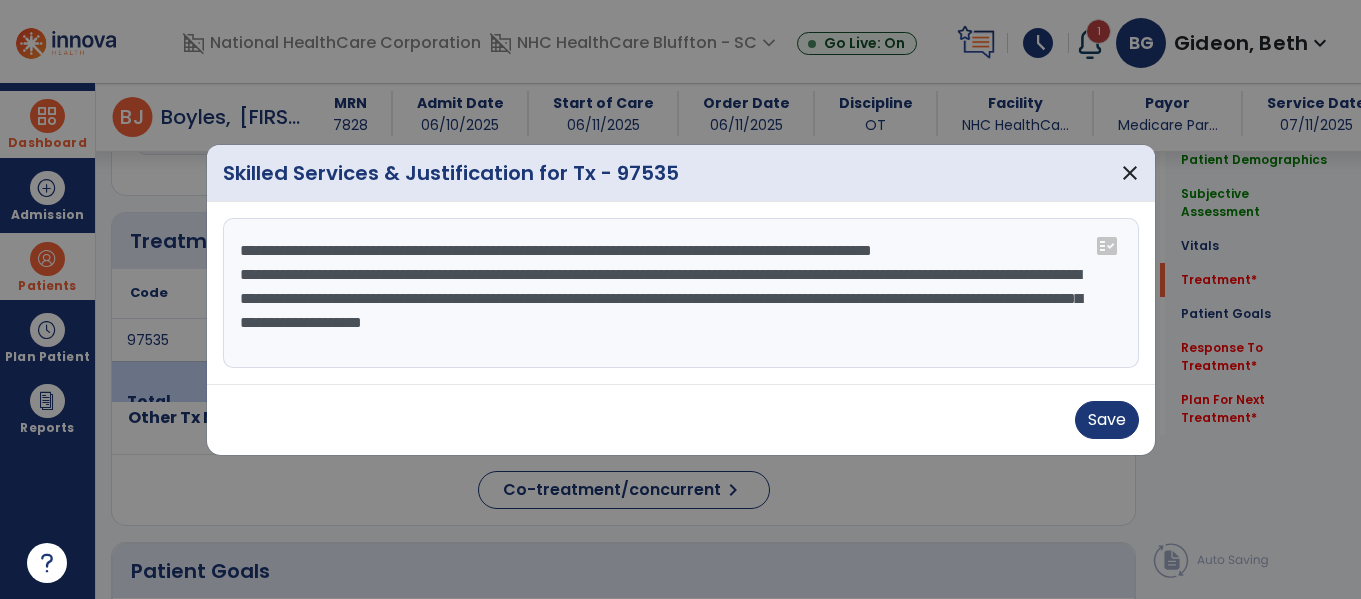 drag, startPoint x: 896, startPoint y: 296, endPoint x: 958, endPoint y: 299, distance: 62.072536 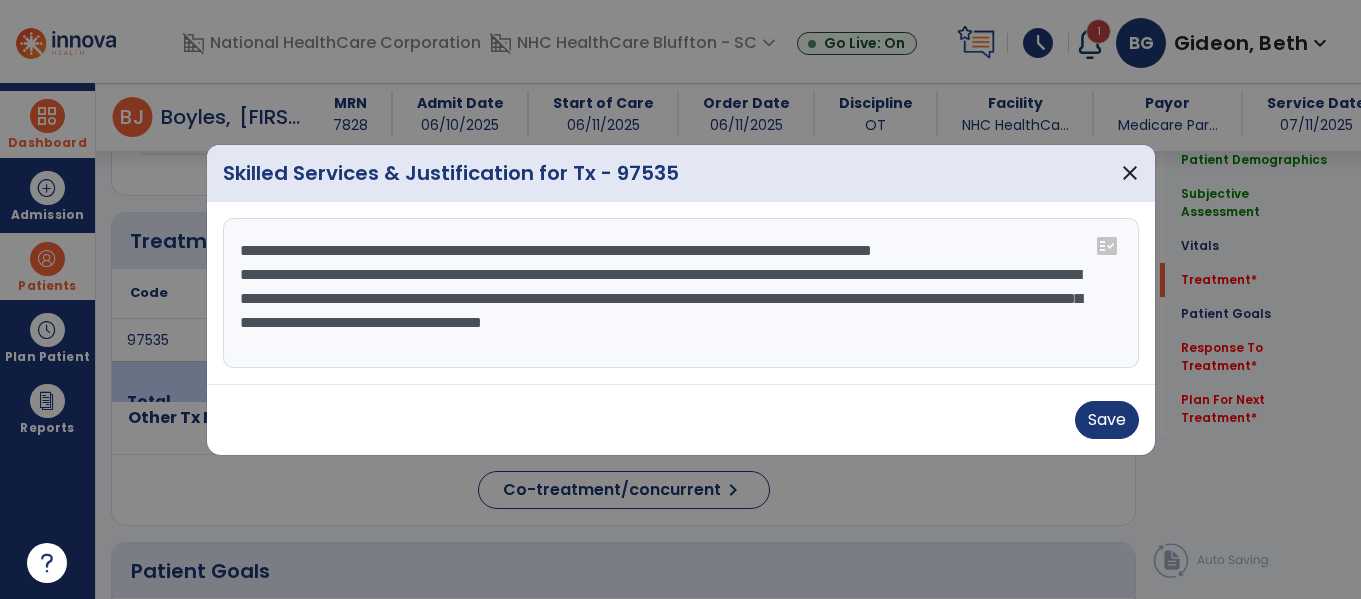 click on "**********" at bounding box center (681, 293) 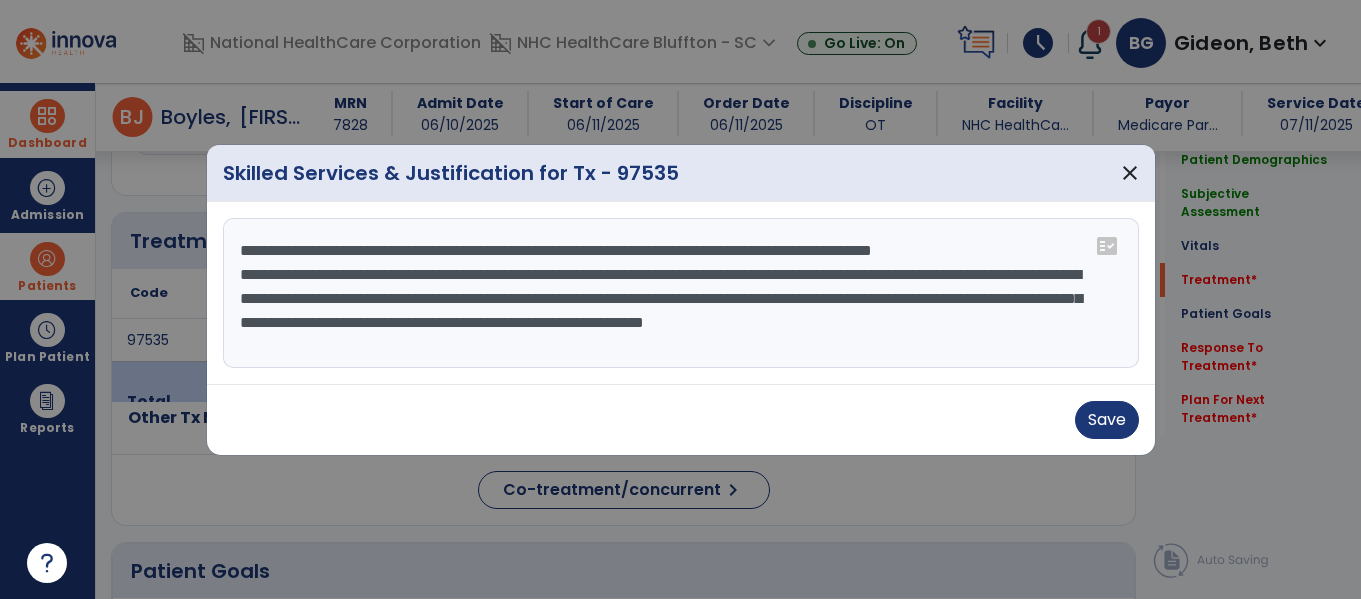 click on "**********" at bounding box center (681, 293) 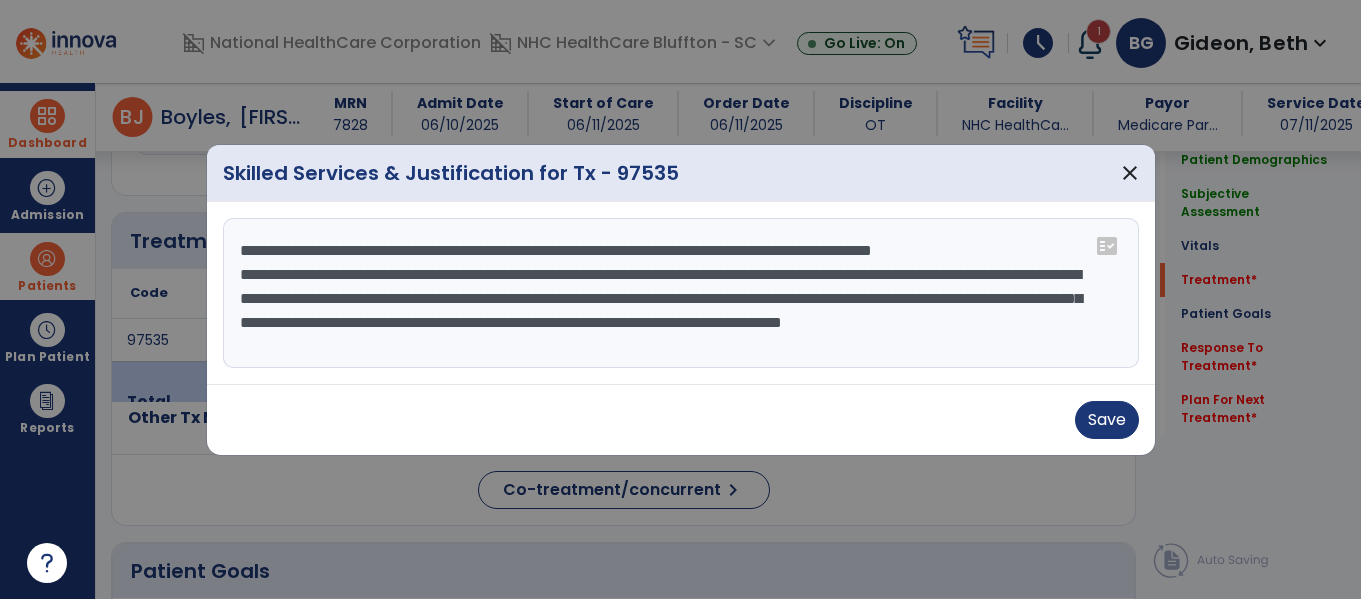 click on "**********" at bounding box center [681, 293] 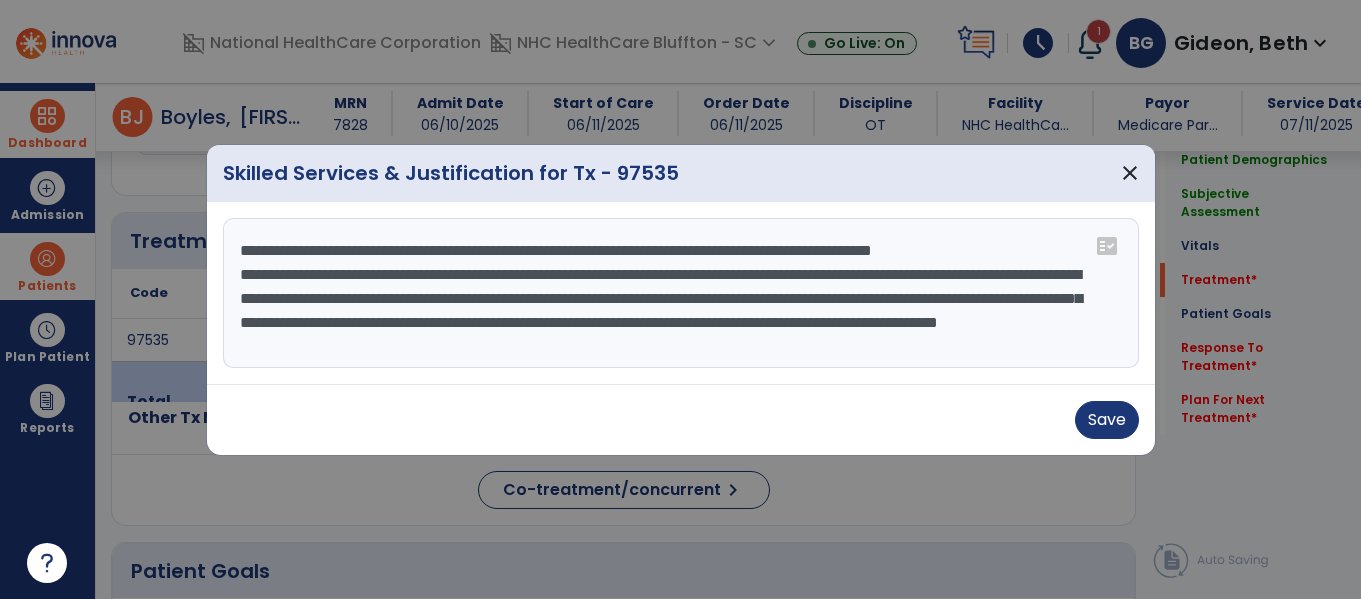 click on "**********" at bounding box center (681, 293) 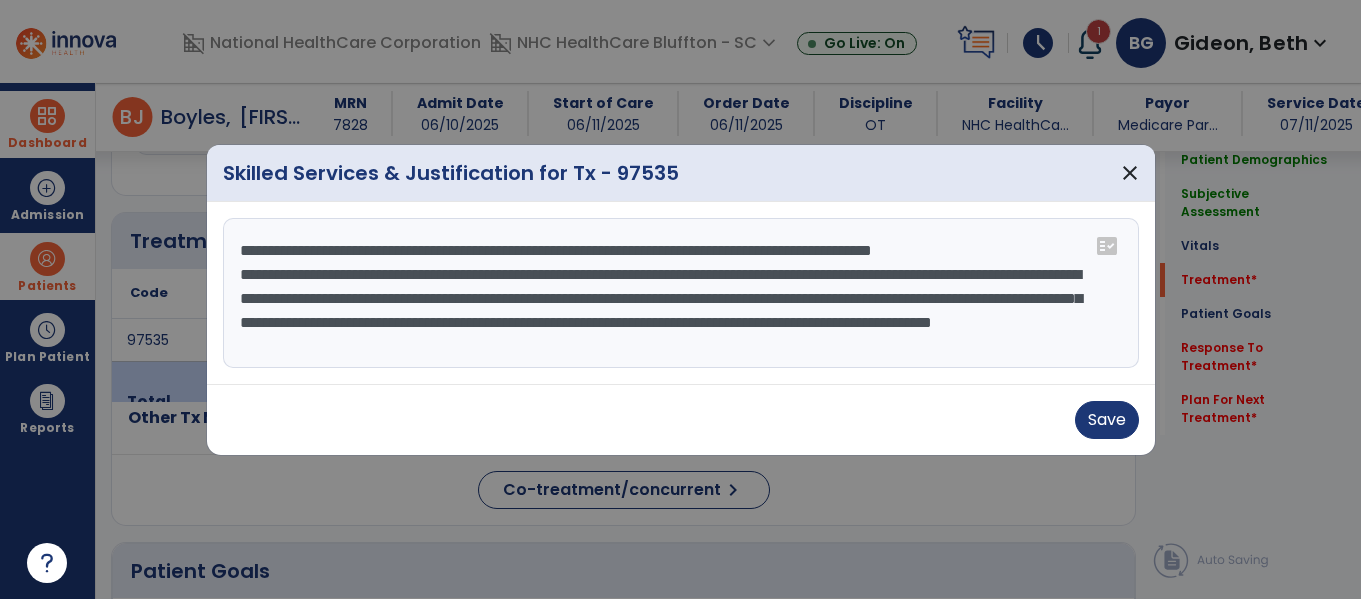click on "**********" at bounding box center [681, 293] 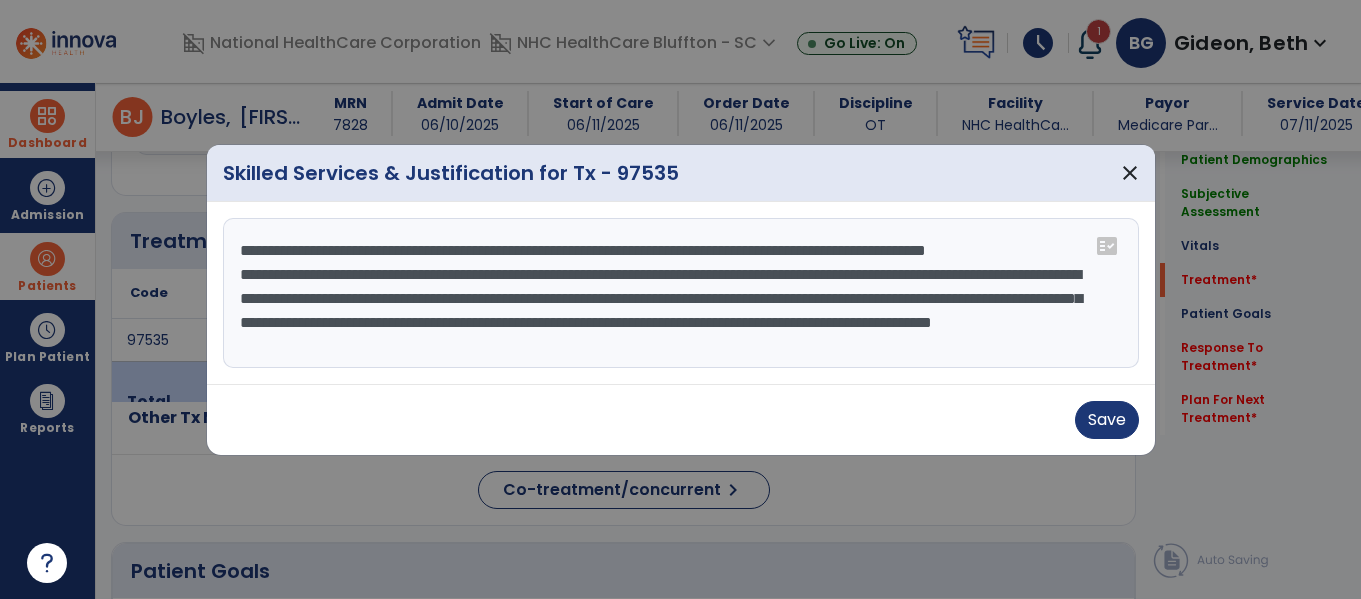 click on "**********" at bounding box center [681, 293] 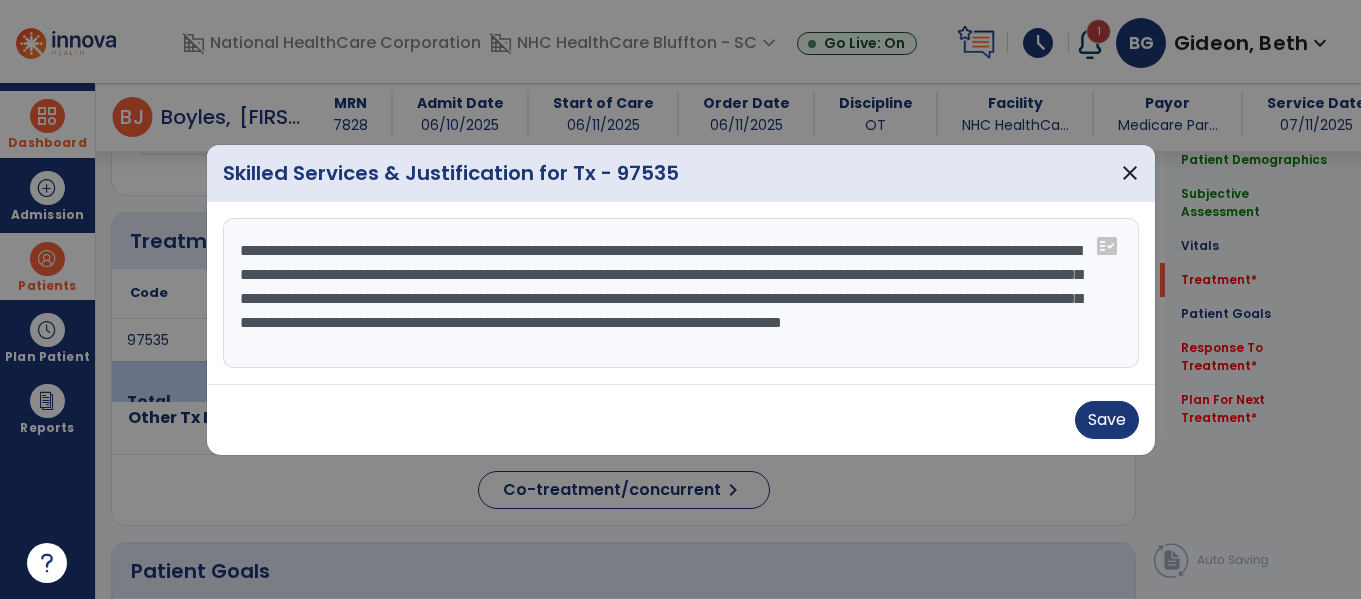 click on "**********" at bounding box center [681, 293] 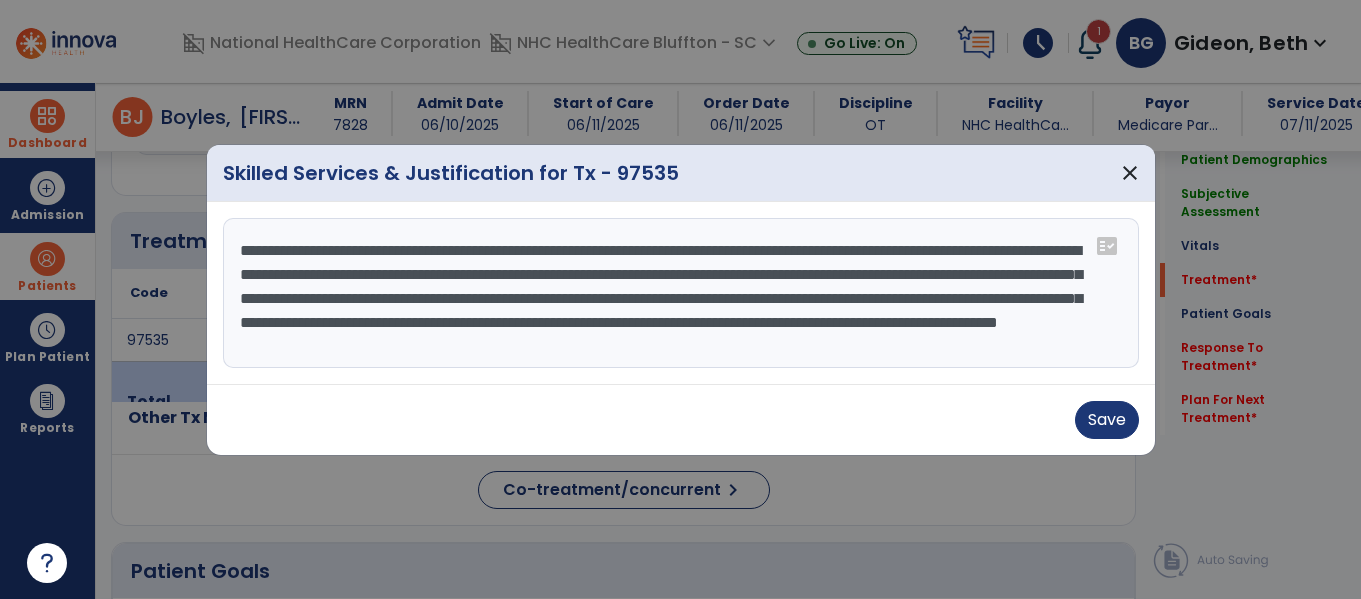 scroll, scrollTop: 19, scrollLeft: 0, axis: vertical 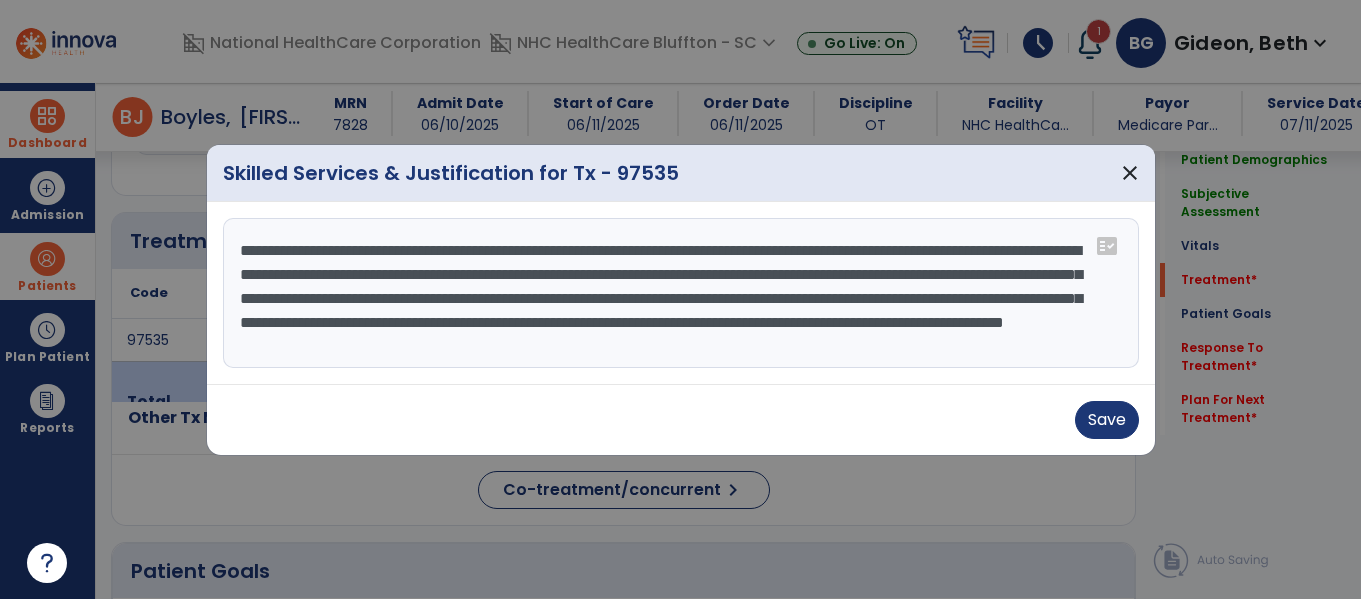 click on "**********" at bounding box center [681, 293] 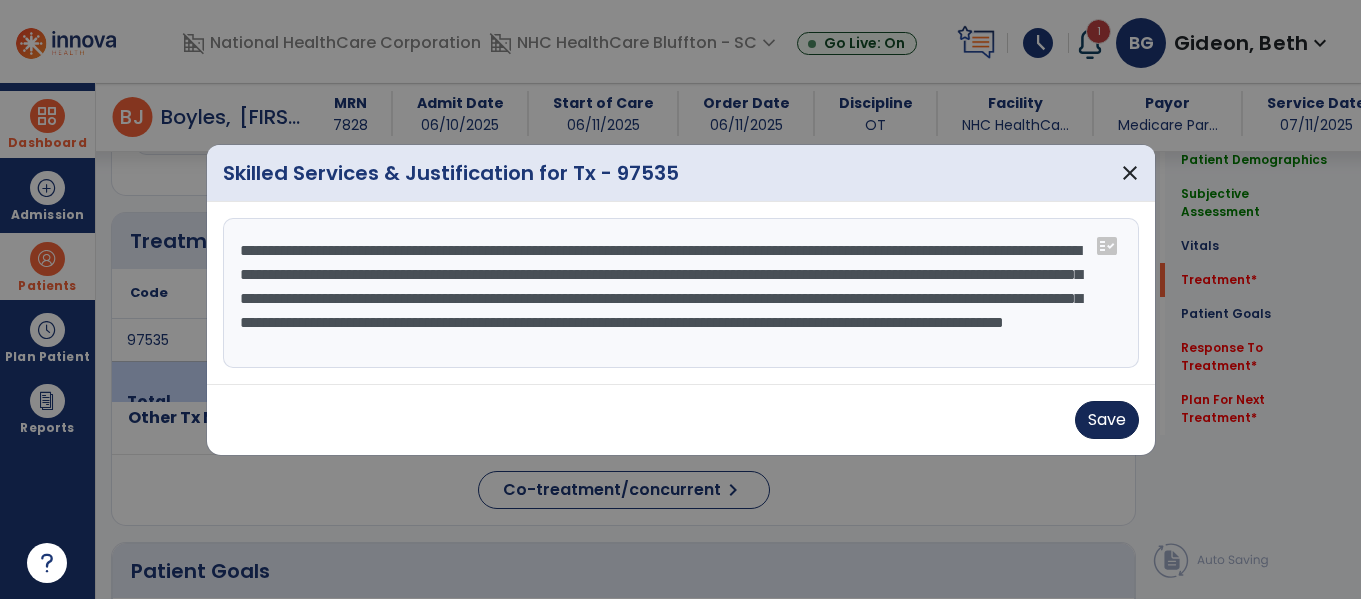 type on "**********" 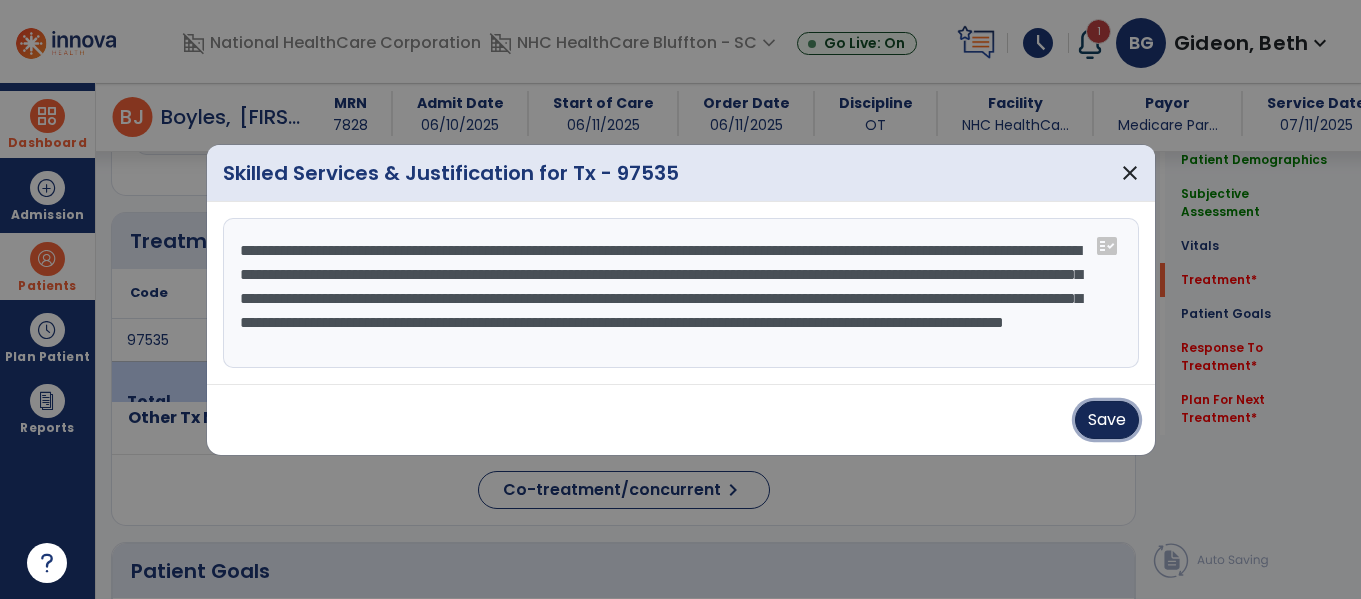 click on "Save" at bounding box center [1107, 420] 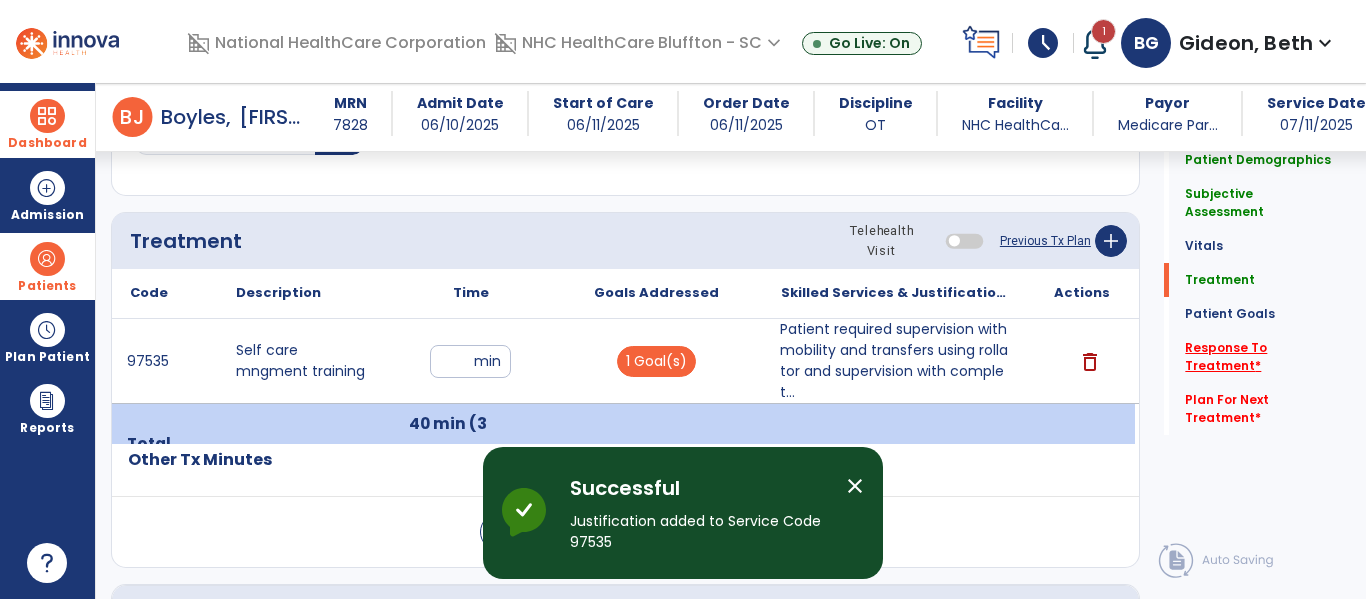 click on "Response To Treatment   *" 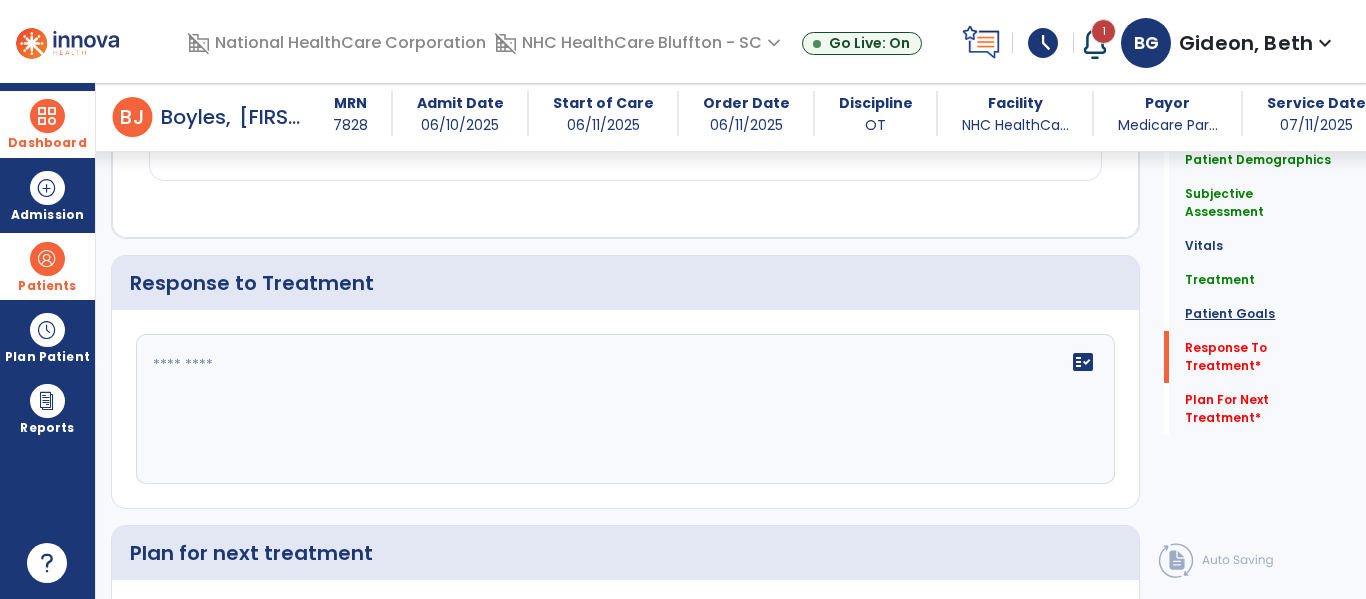 click on "Patient Goals" 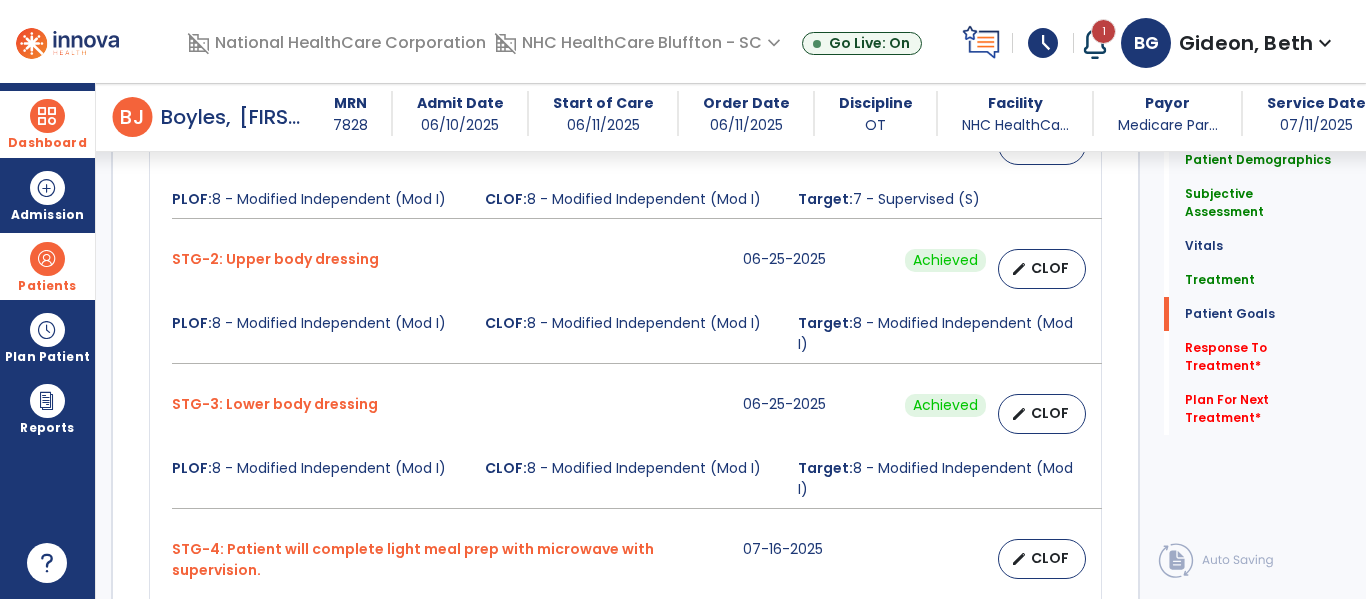 scroll, scrollTop: 1702, scrollLeft: 0, axis: vertical 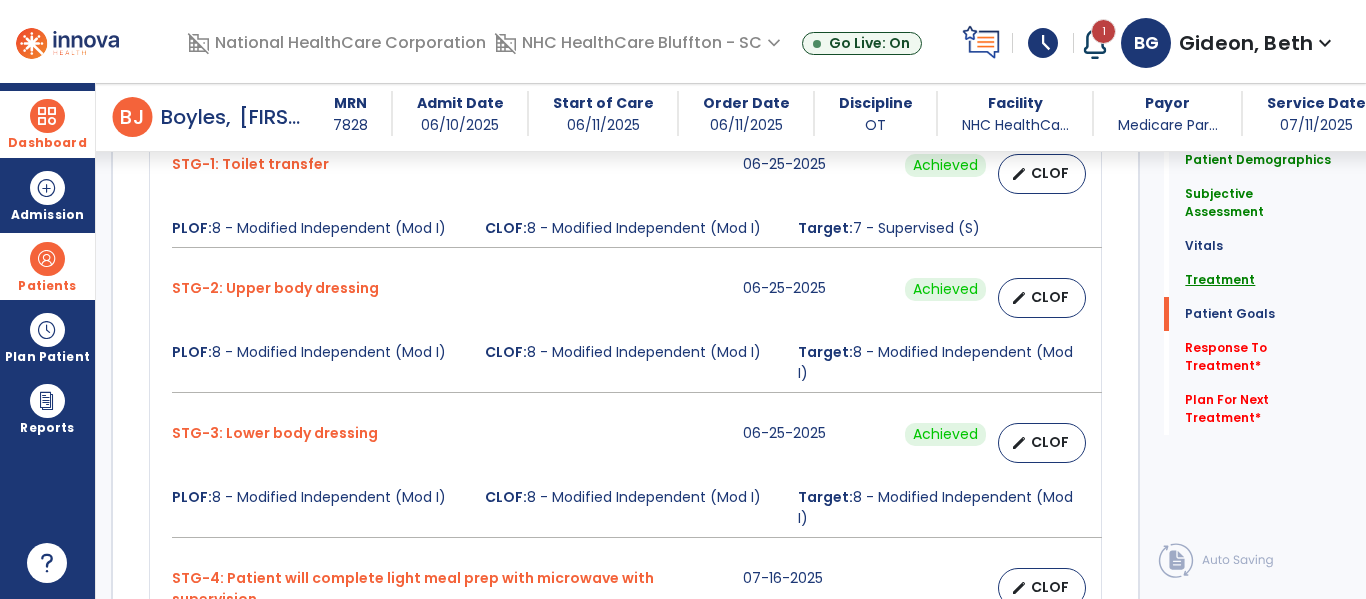 click on "Treatment   Treatment" 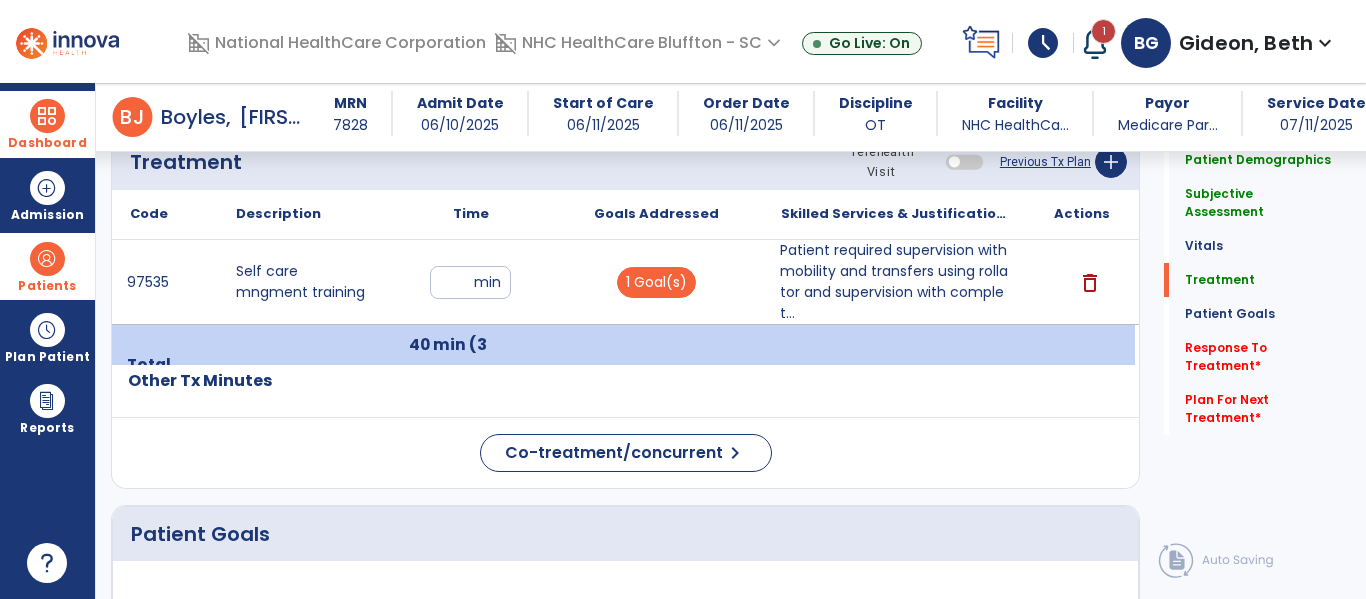scroll, scrollTop: 1087, scrollLeft: 0, axis: vertical 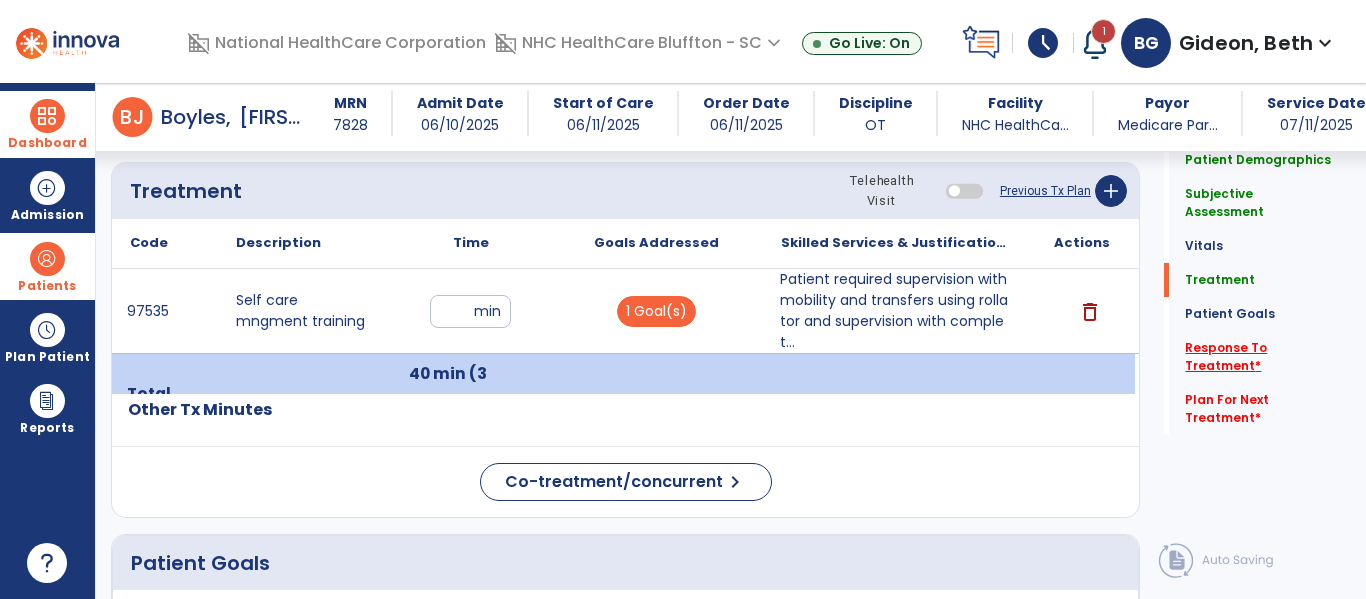 click on "Response To Treatment   *" 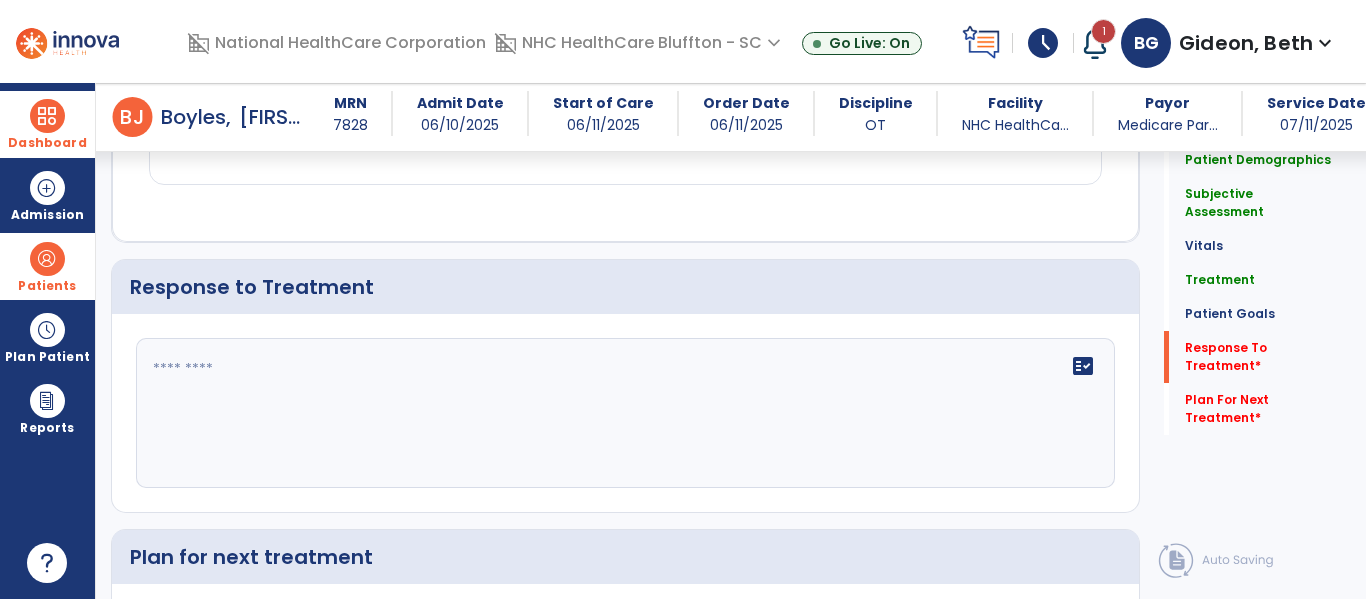 scroll, scrollTop: 2266, scrollLeft: 0, axis: vertical 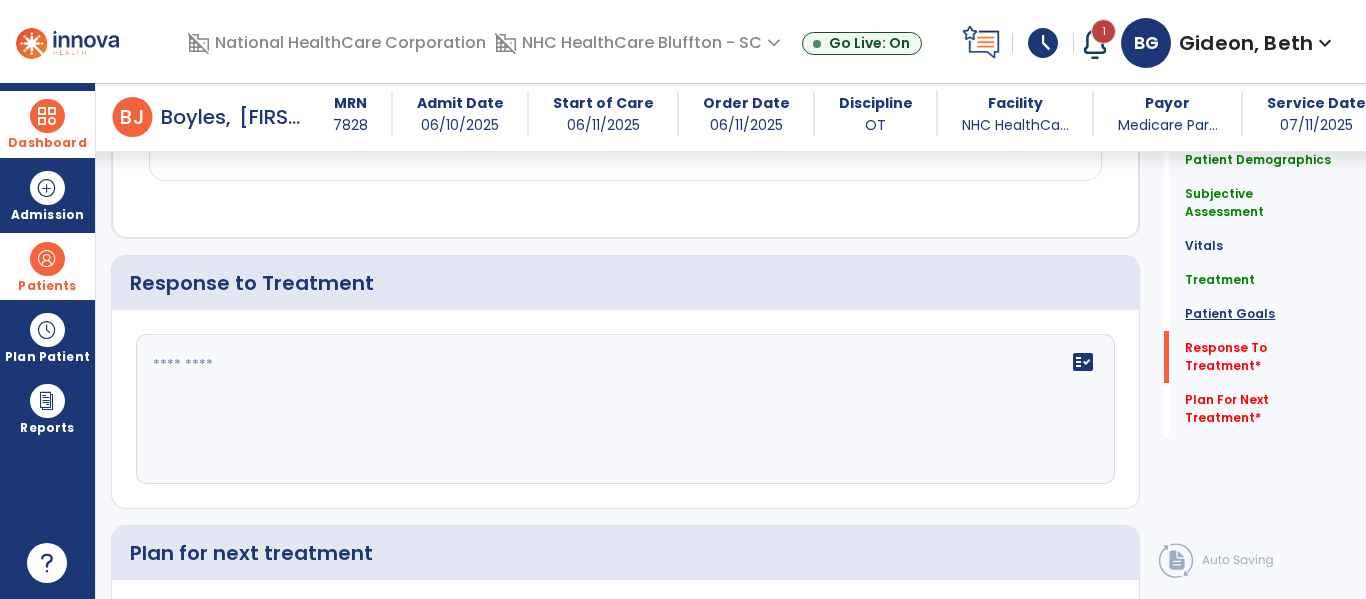 click on "Patient Goals" 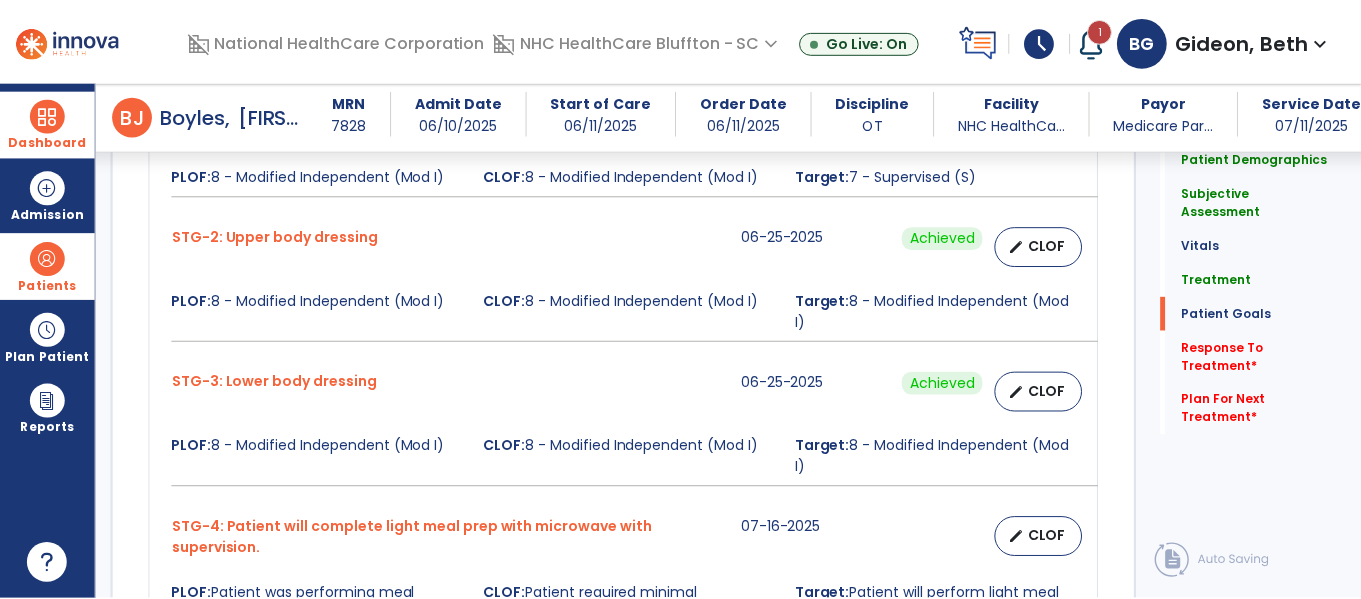scroll, scrollTop: 1802, scrollLeft: 0, axis: vertical 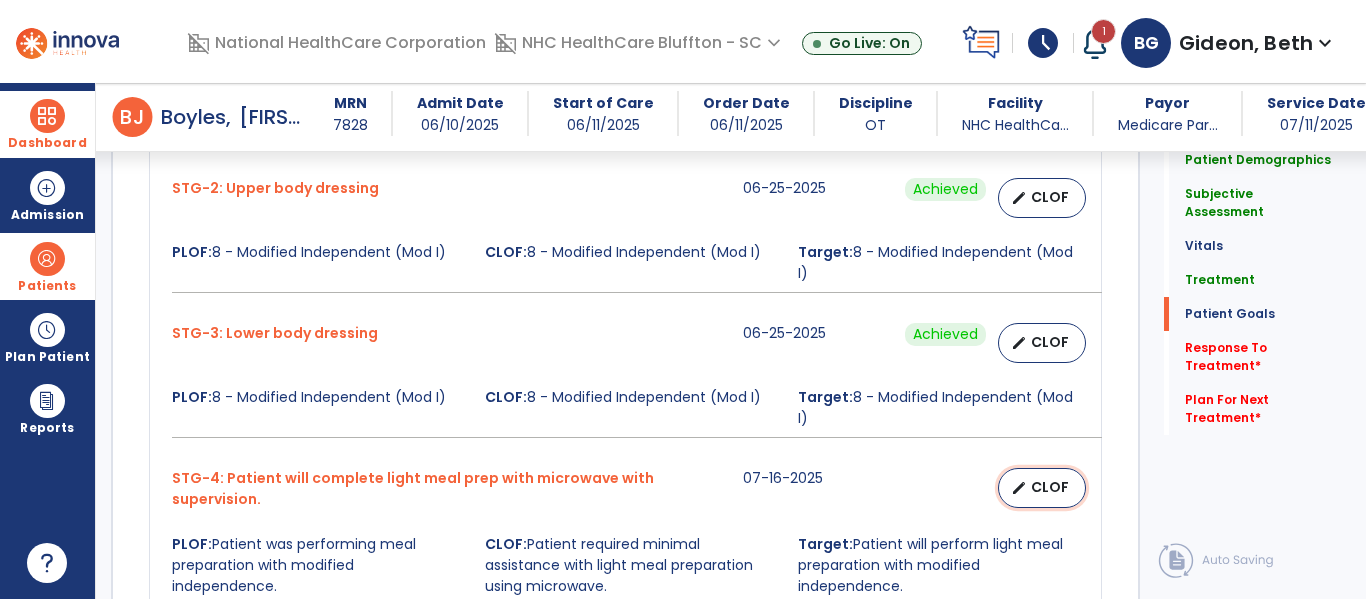 click on "CLOF" at bounding box center (1050, 487) 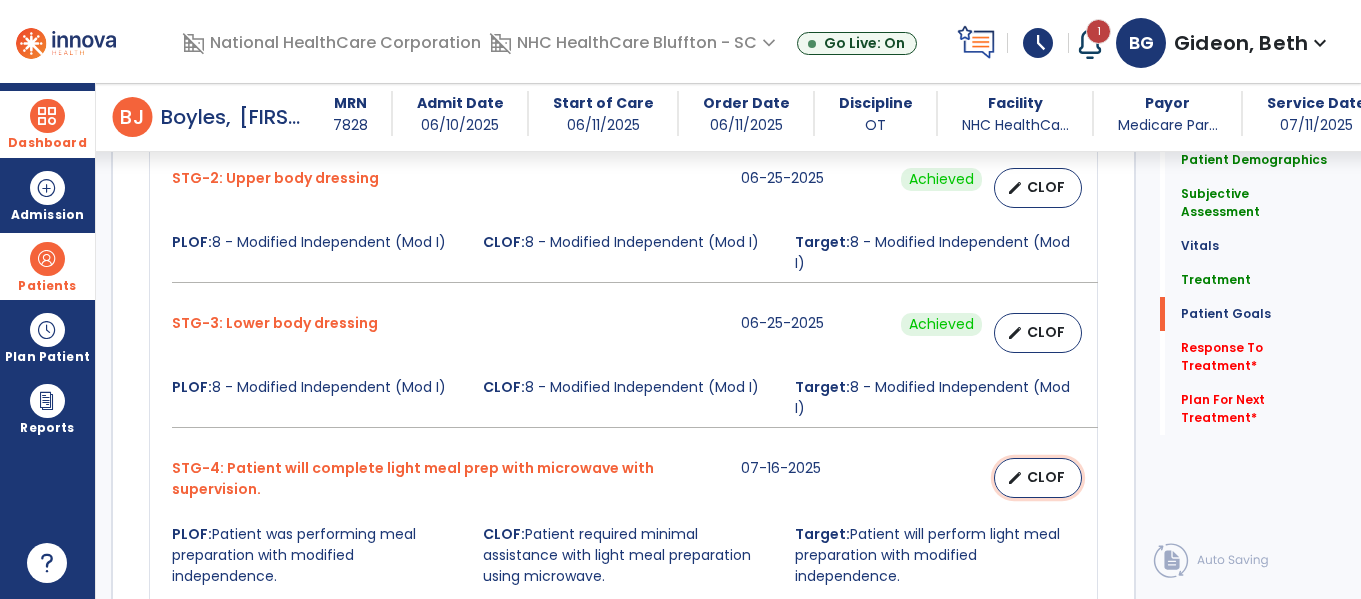 select on "**********" 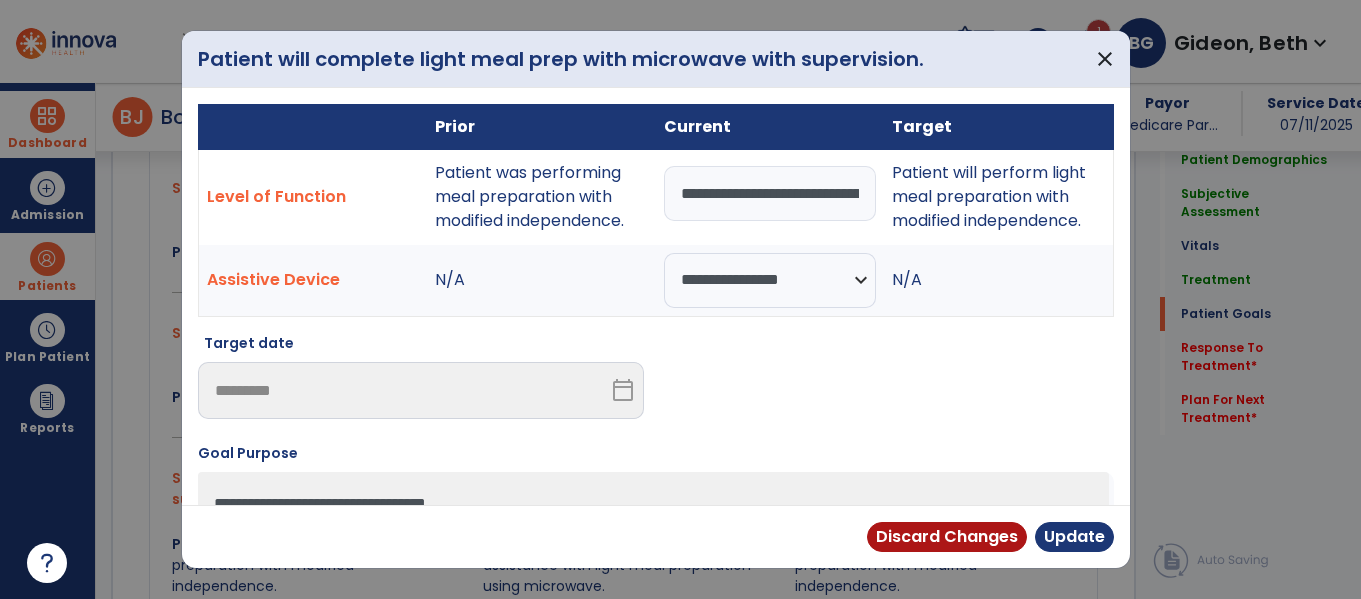 scroll, scrollTop: 1802, scrollLeft: 0, axis: vertical 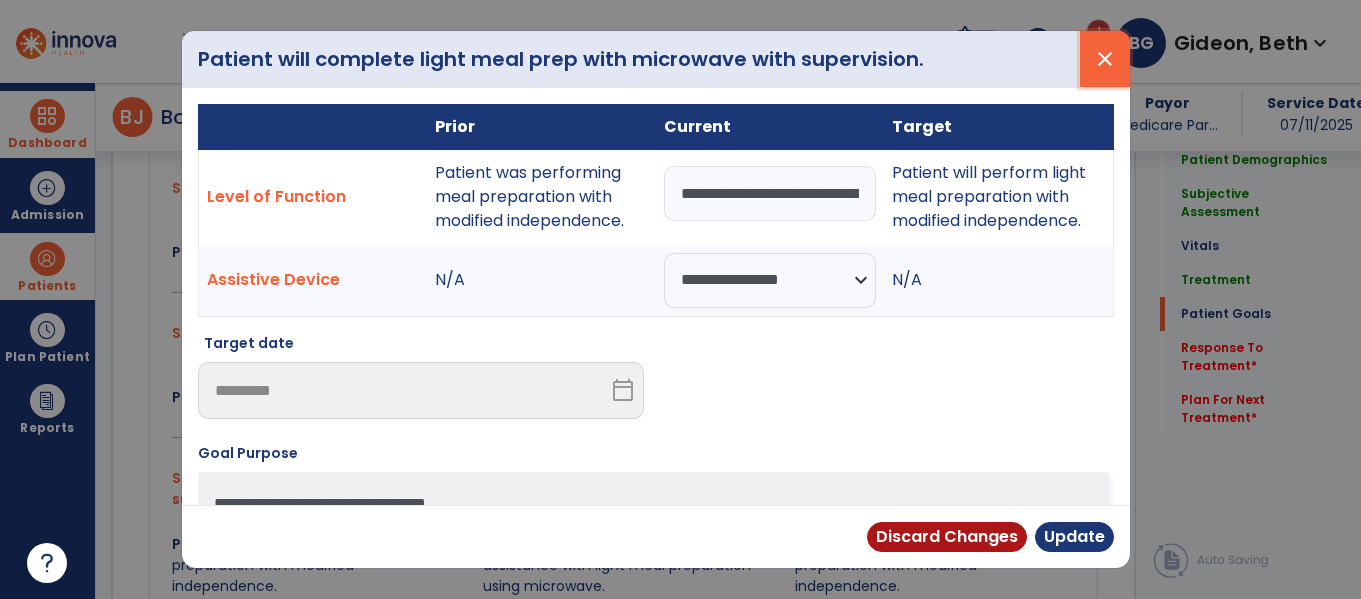 click on "close" at bounding box center [1105, 59] 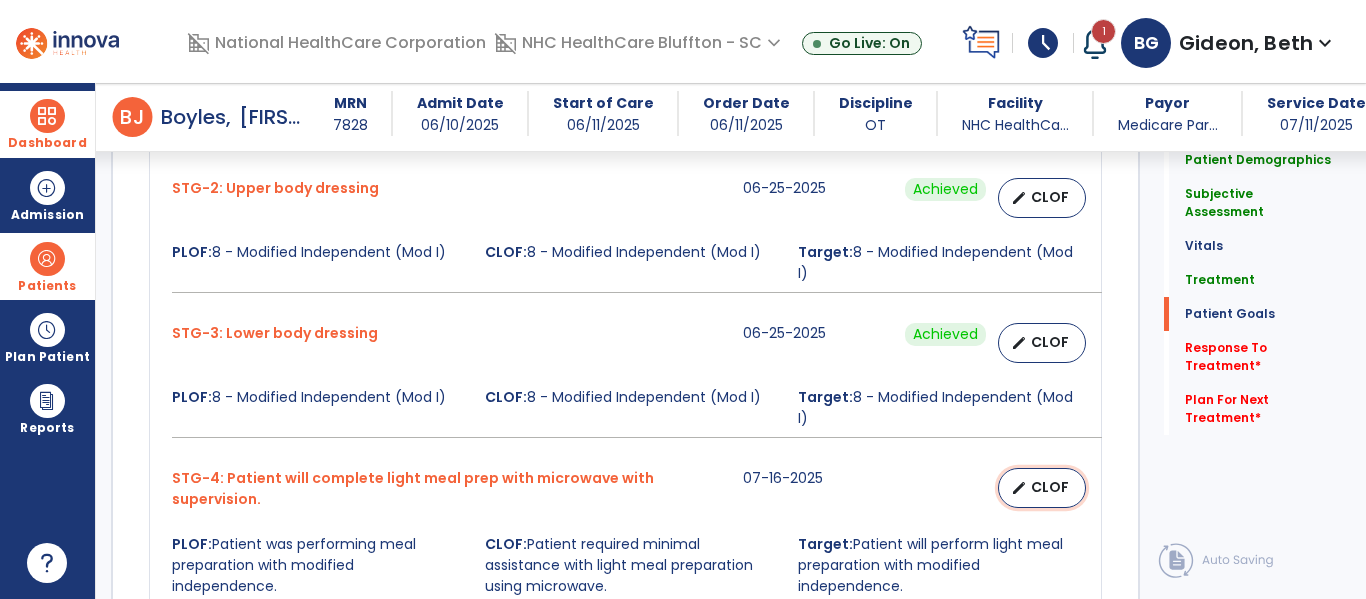 click on "CLOF" at bounding box center [1050, 487] 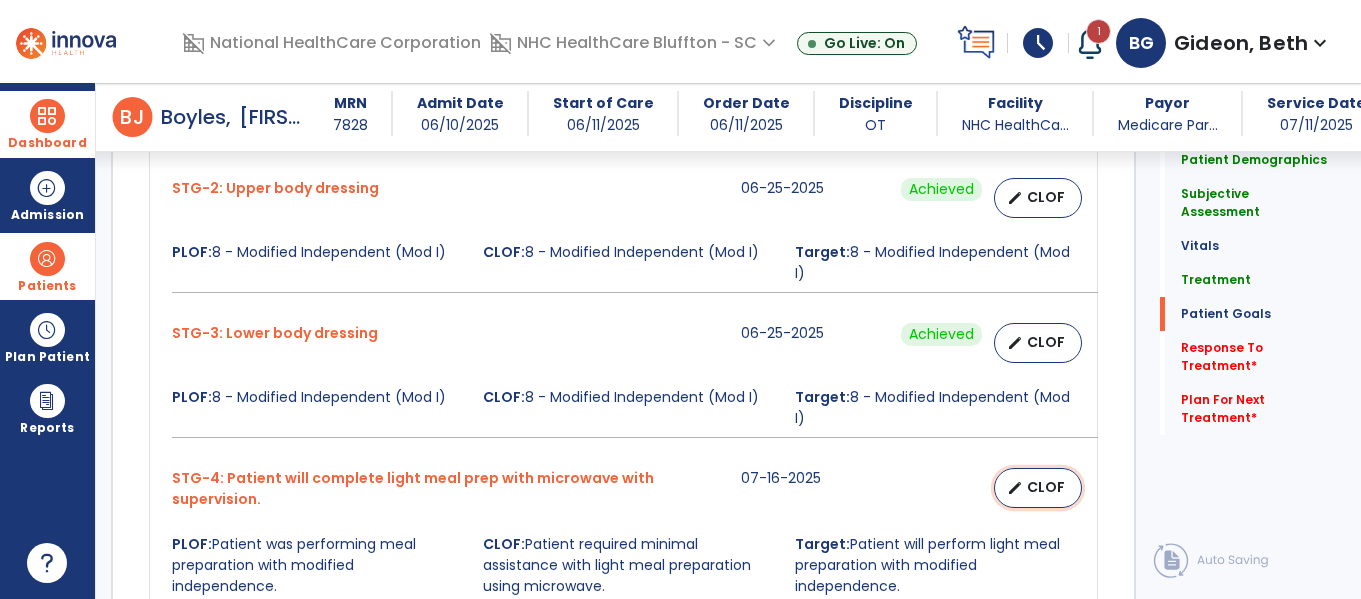 select on "**********" 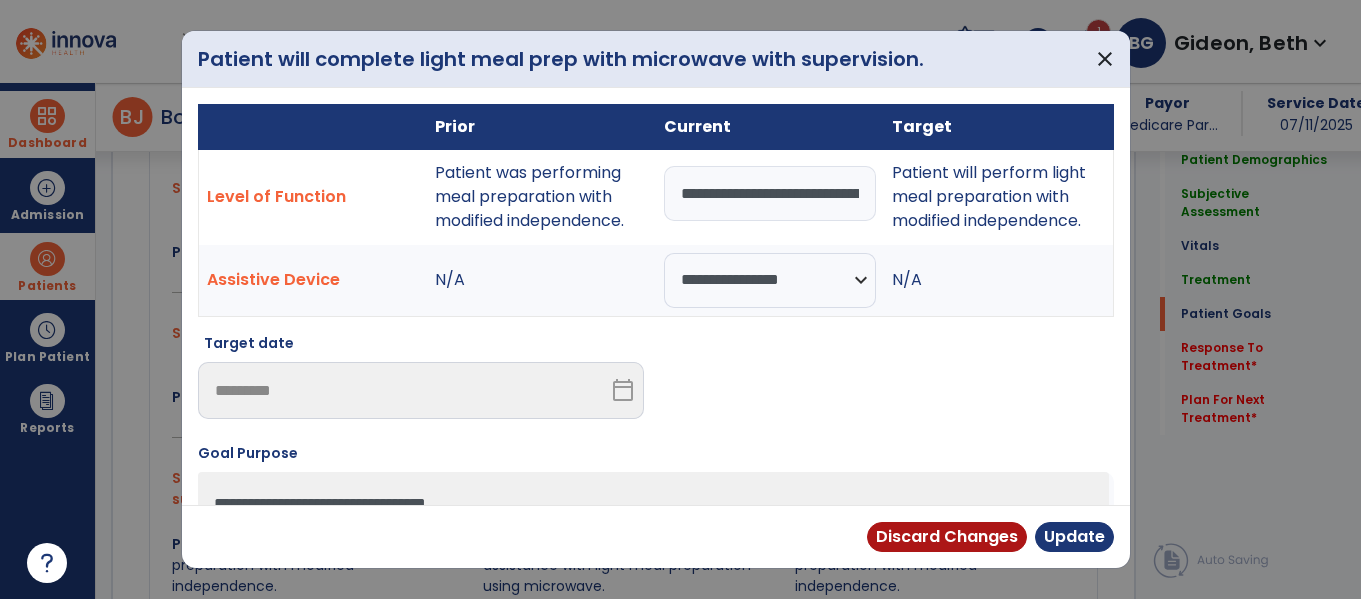 scroll, scrollTop: 1802, scrollLeft: 0, axis: vertical 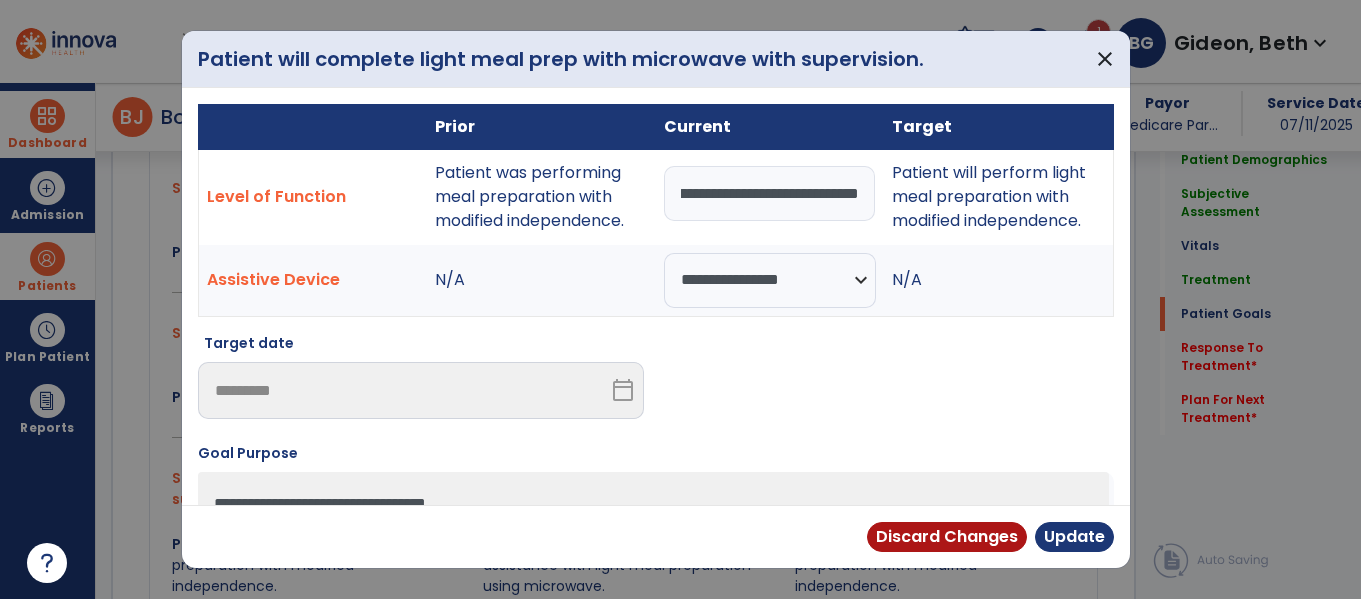 drag, startPoint x: 813, startPoint y: 192, endPoint x: 895, endPoint y: 204, distance: 82.8734 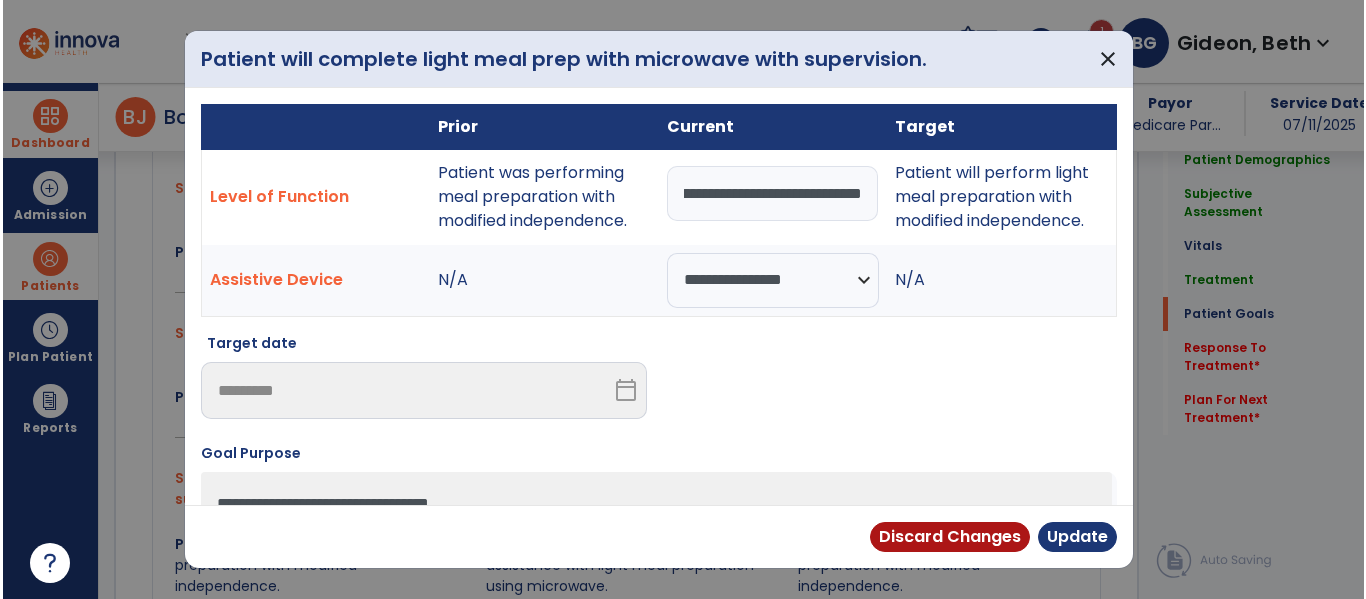 scroll, scrollTop: 0, scrollLeft: 358, axis: horizontal 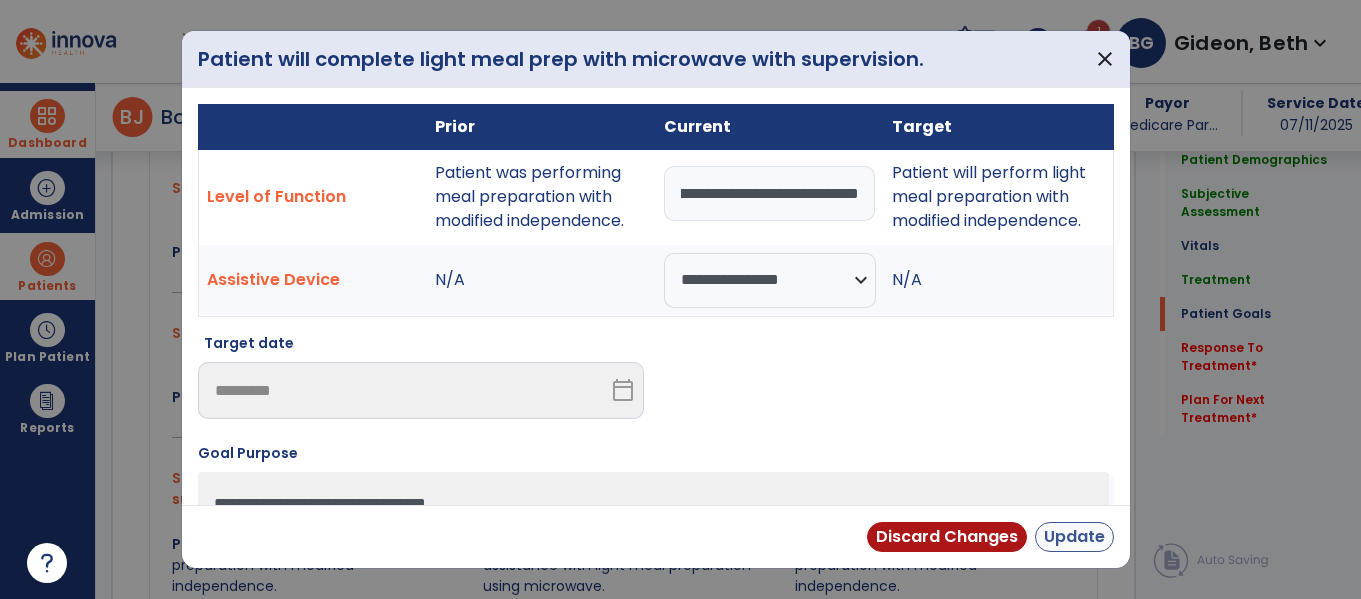 type on "**********" 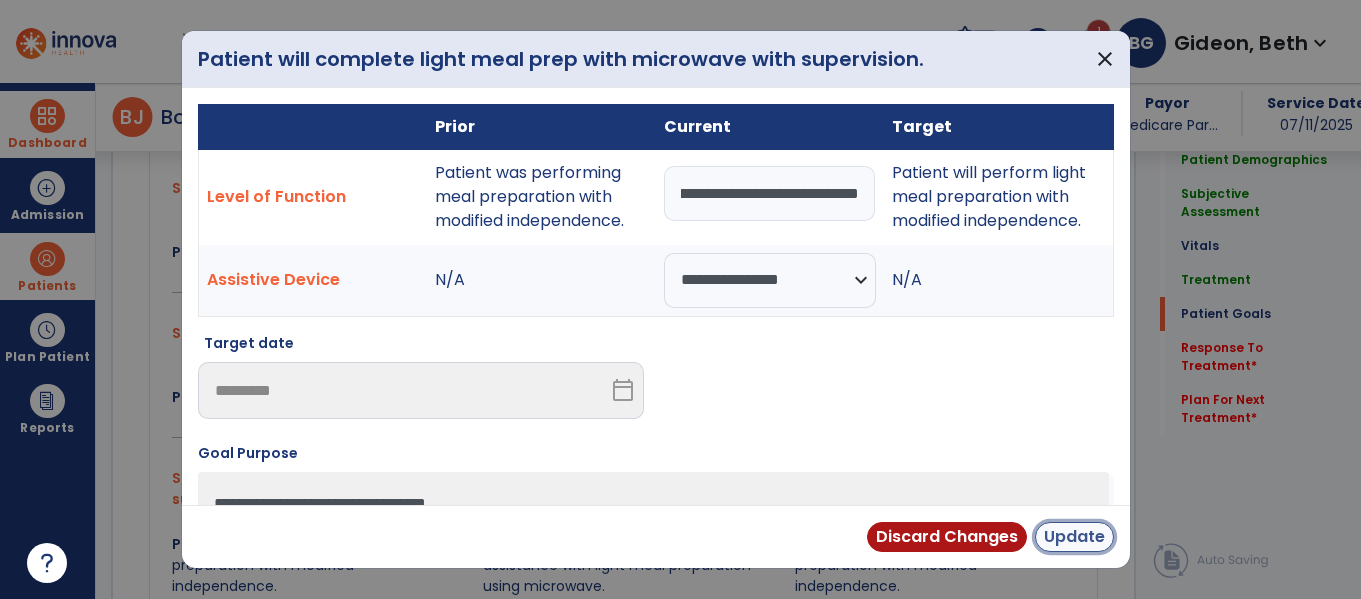 click on "Update" at bounding box center (1074, 537) 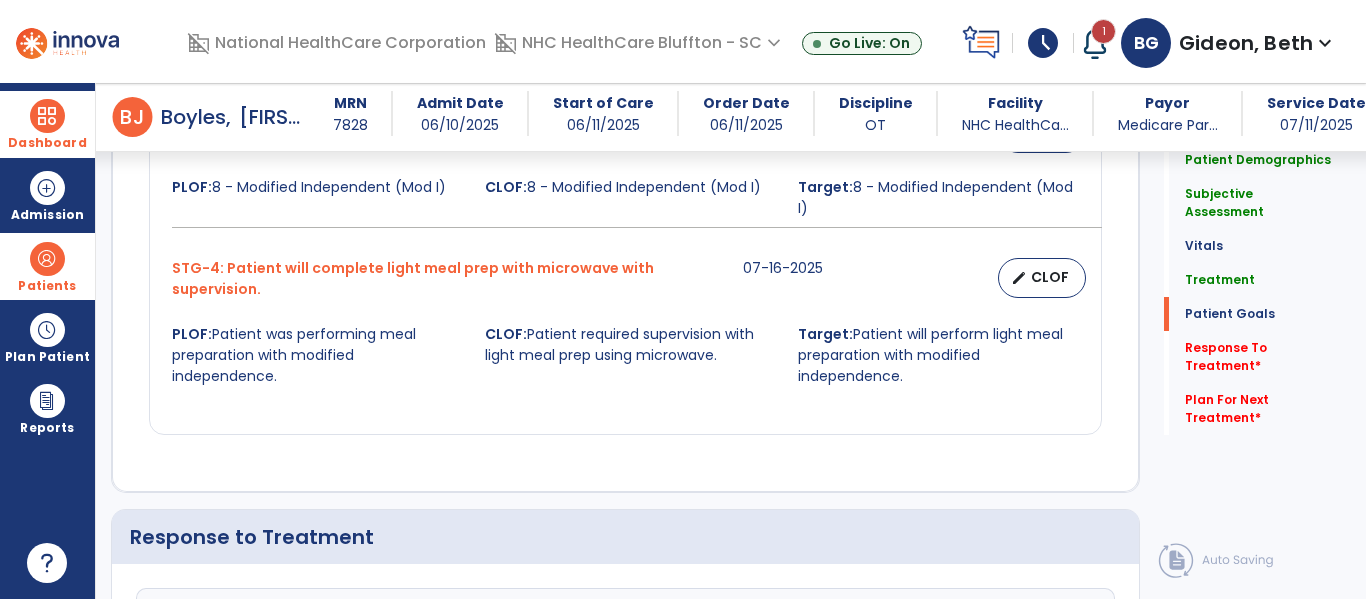 scroll, scrollTop: 2302, scrollLeft: 0, axis: vertical 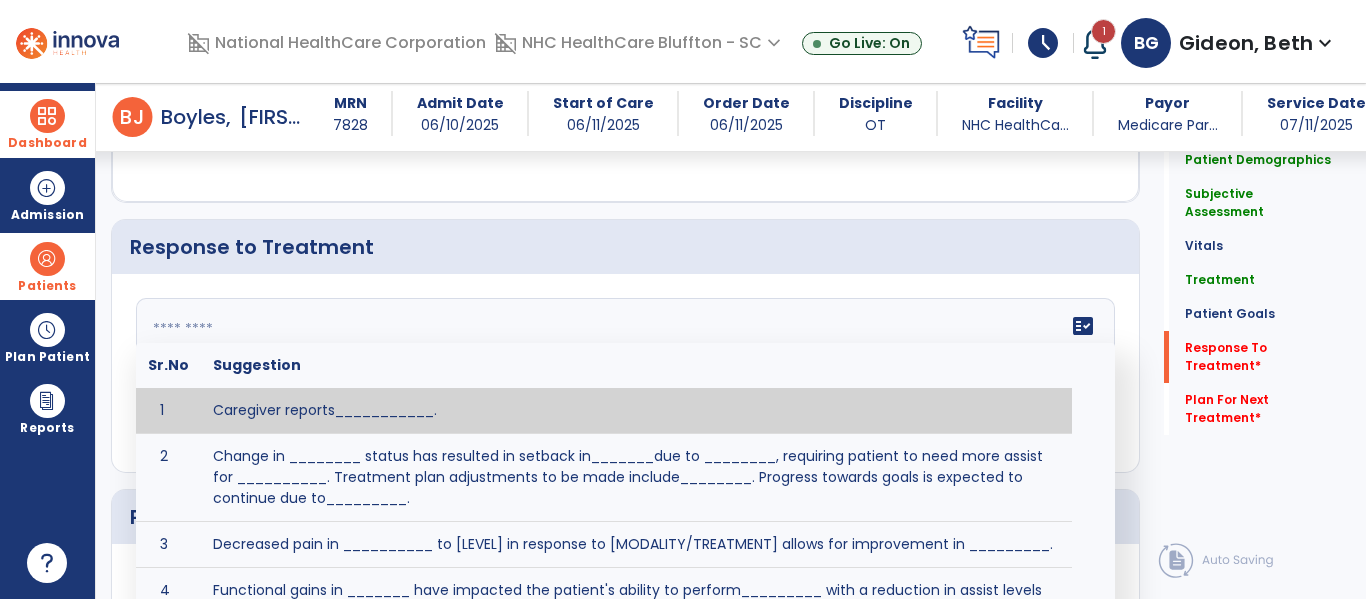 click on "fact_check  Sr.No Suggestion 1 Caregiver reports___________. 2 Change in ________ status has resulted in setback in_______due to ________, requiring patient to need more assist for __________.   Treatment plan adjustments to be made include________.  Progress towards goals is expected to continue due to_________. 3 Decreased pain in __________ to [LEVEL] in response to [MODALITY/TREATMENT] allows for improvement in _________. 4 Functional gains in _______ have impacted the patient's ability to perform_________ with a reduction in assist levels to_________. 5 Functional progress this week has been significant due to__________. 6 Gains in ________ have improved the patient's ability to perform ______with decreased levels of assist to___________. 7 Improvement in ________allows patient to tolerate higher levels of challenges in_________. 8 Pain in [AREA] has decreased to [LEVEL] in response to [TREATMENT/MODALITY], allowing fore ease in completing__________. 9 10 11 12 13 14 15 16 17 18 19 20 21" 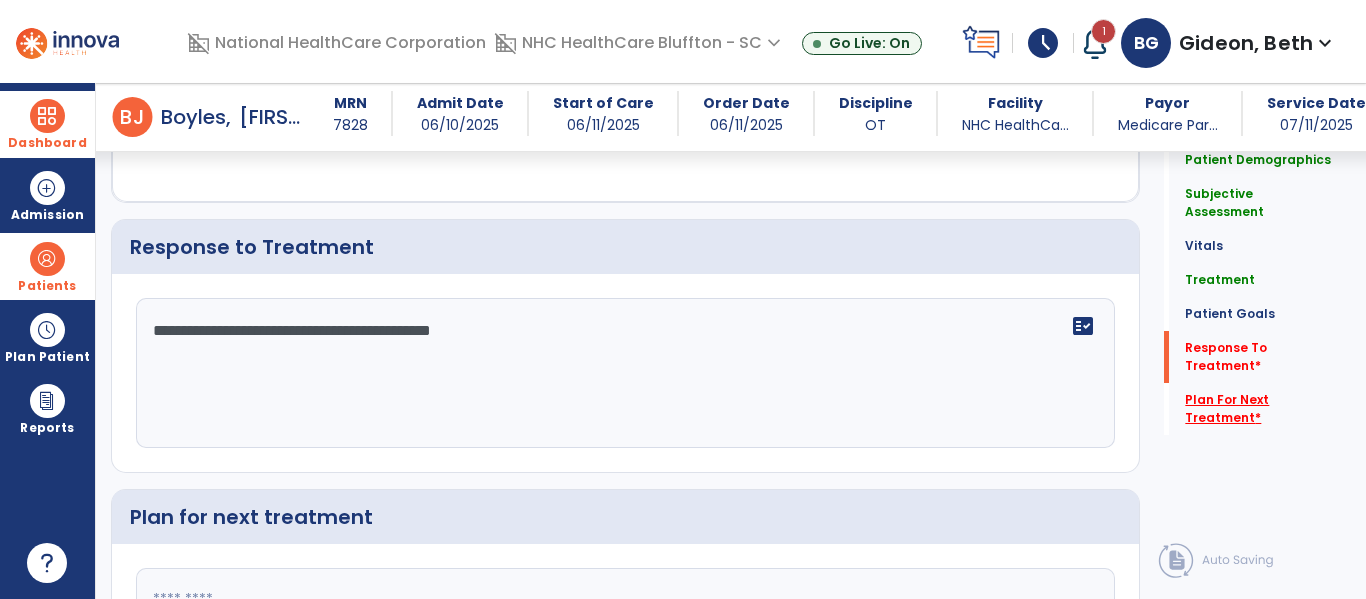 type on "**********" 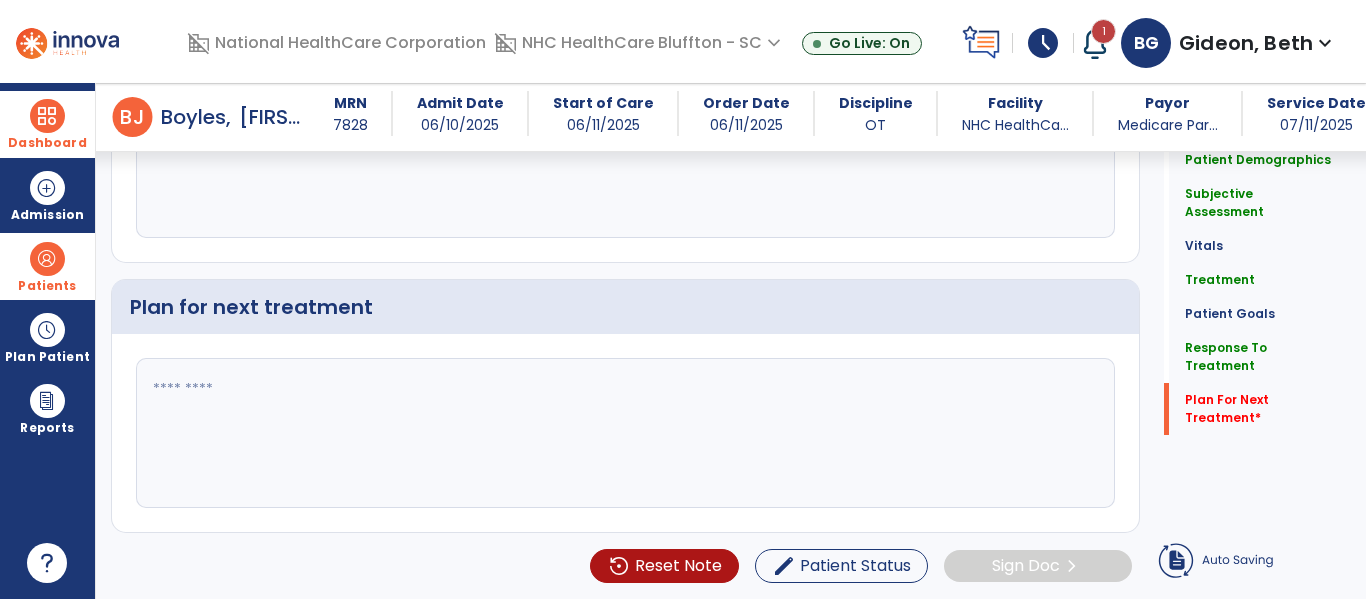 click 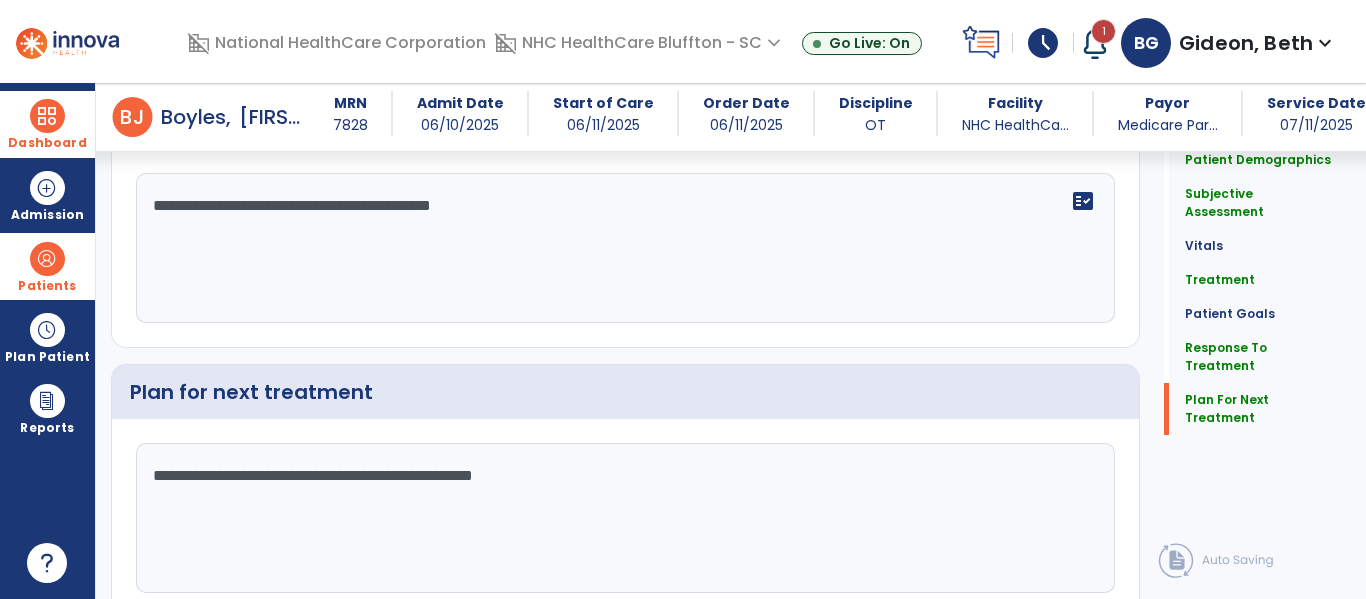 scroll, scrollTop: 2471, scrollLeft: 0, axis: vertical 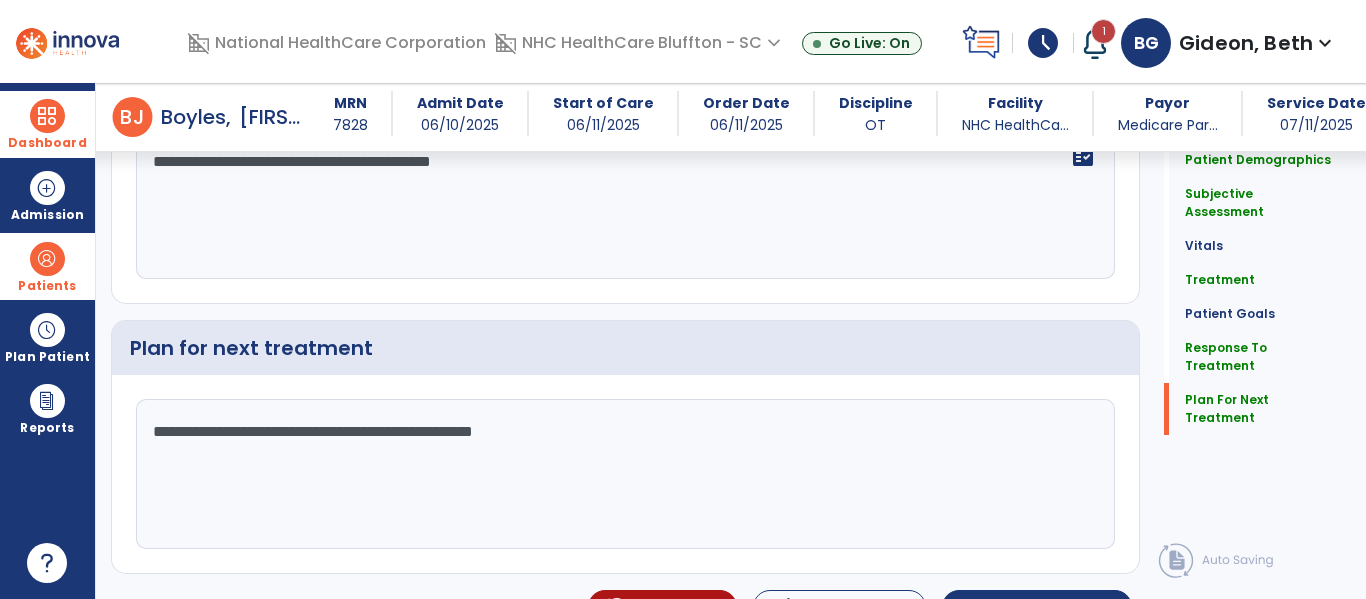 click on "**********" 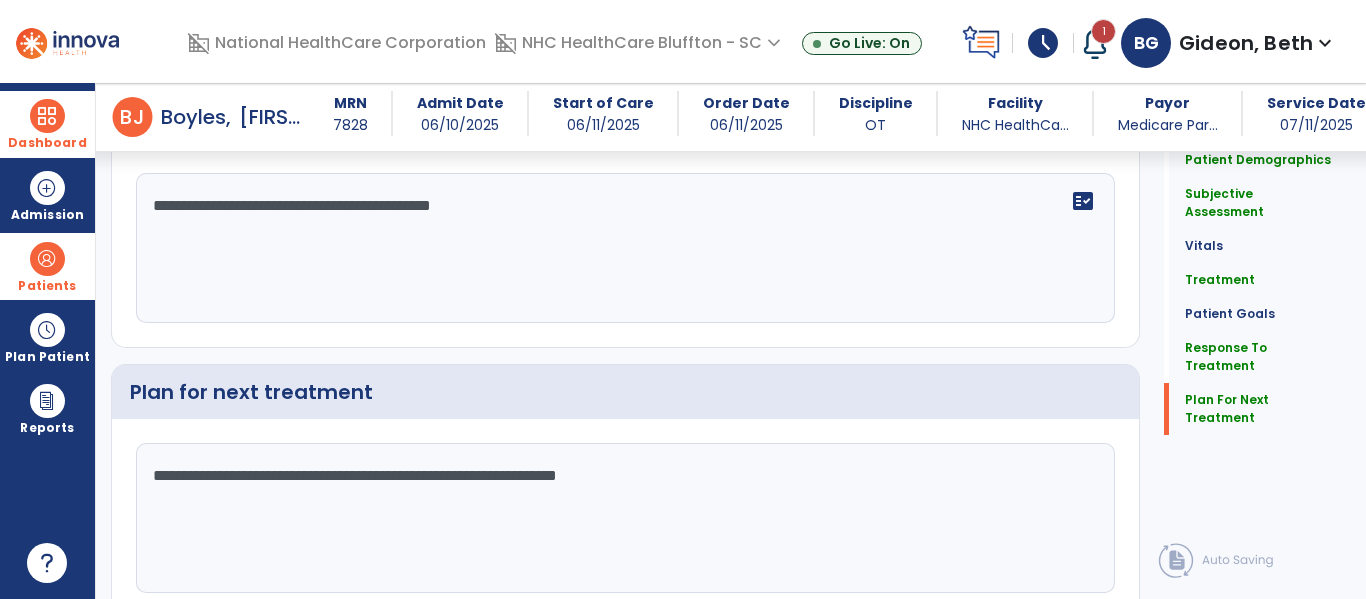 scroll, scrollTop: 2471, scrollLeft: 0, axis: vertical 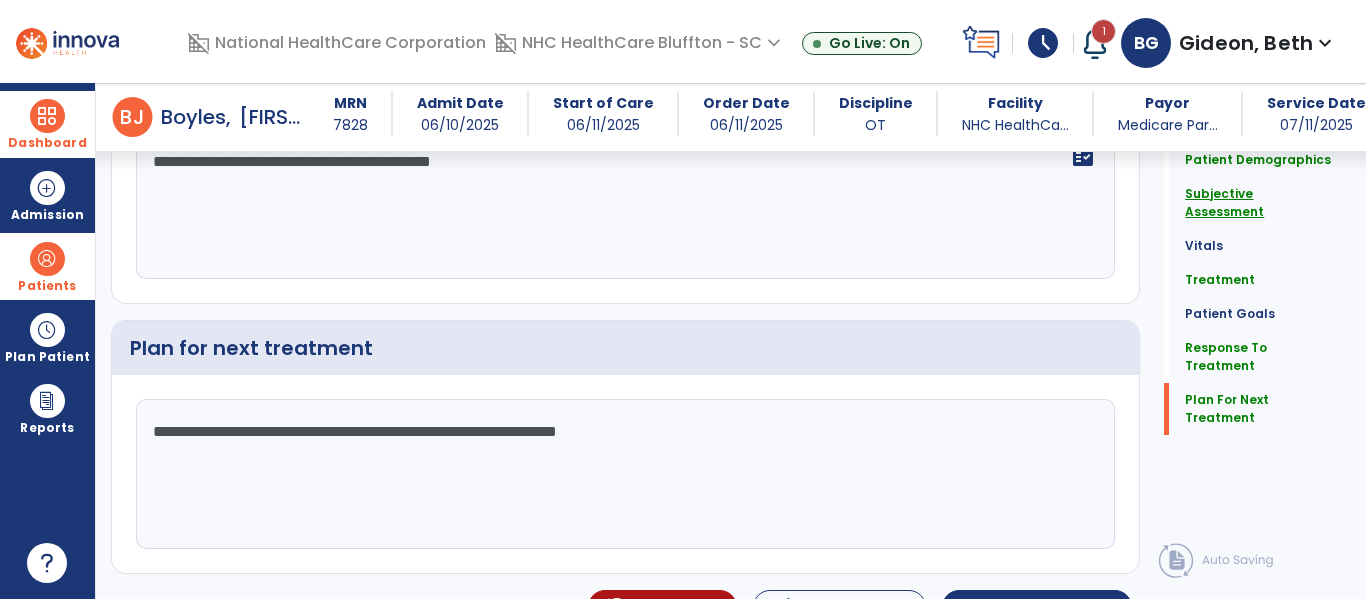 type on "**********" 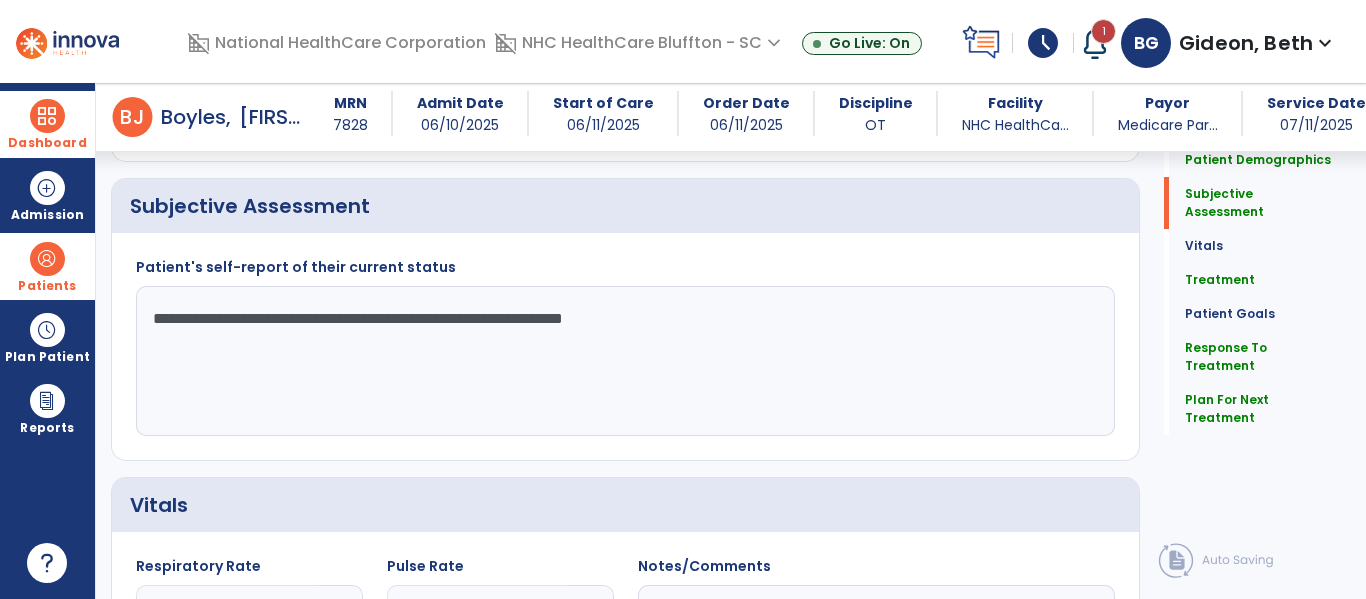 scroll, scrollTop: 328, scrollLeft: 0, axis: vertical 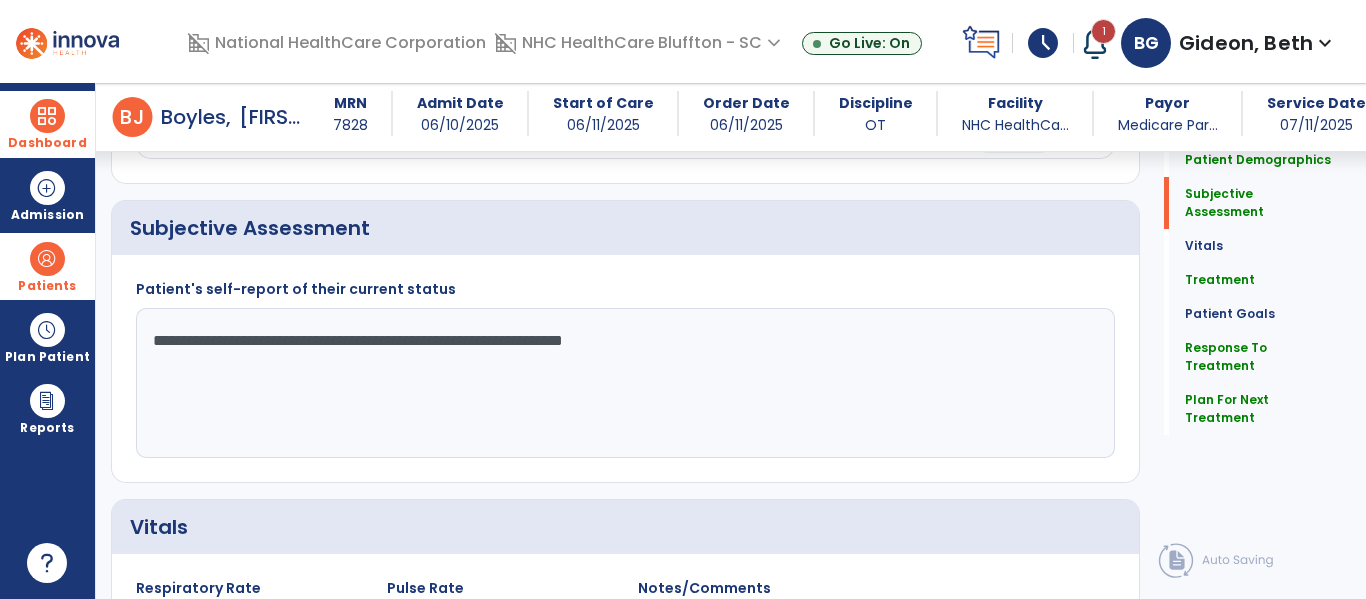click on "**********" 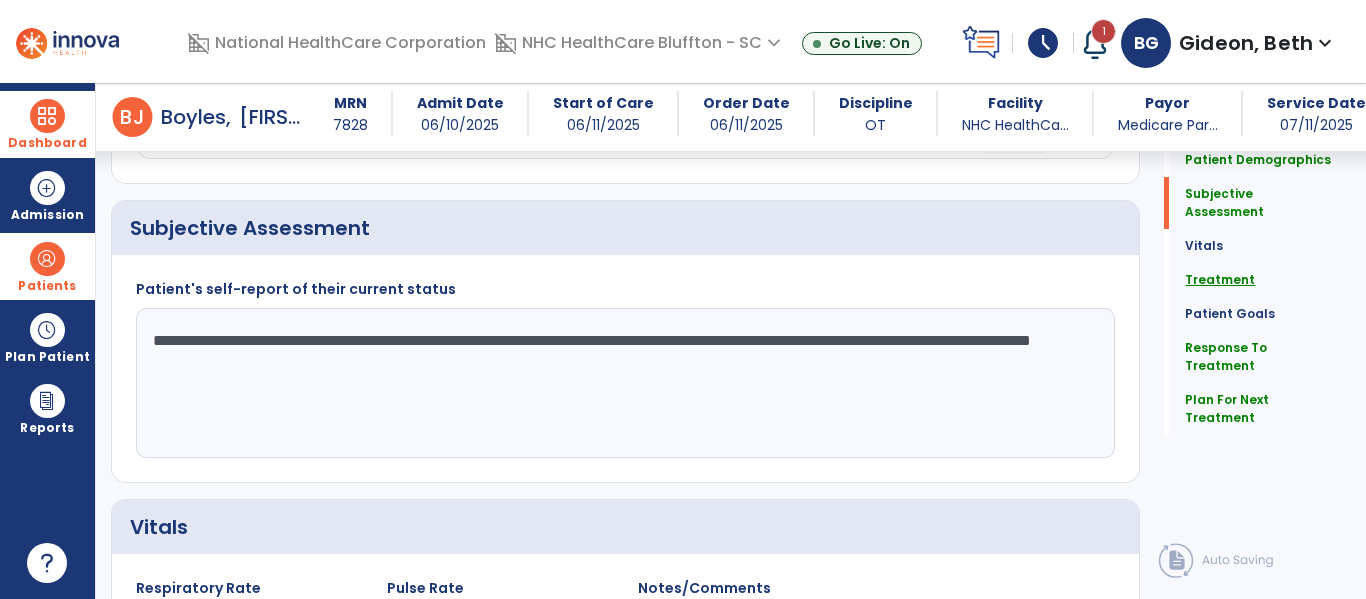 type on "**********" 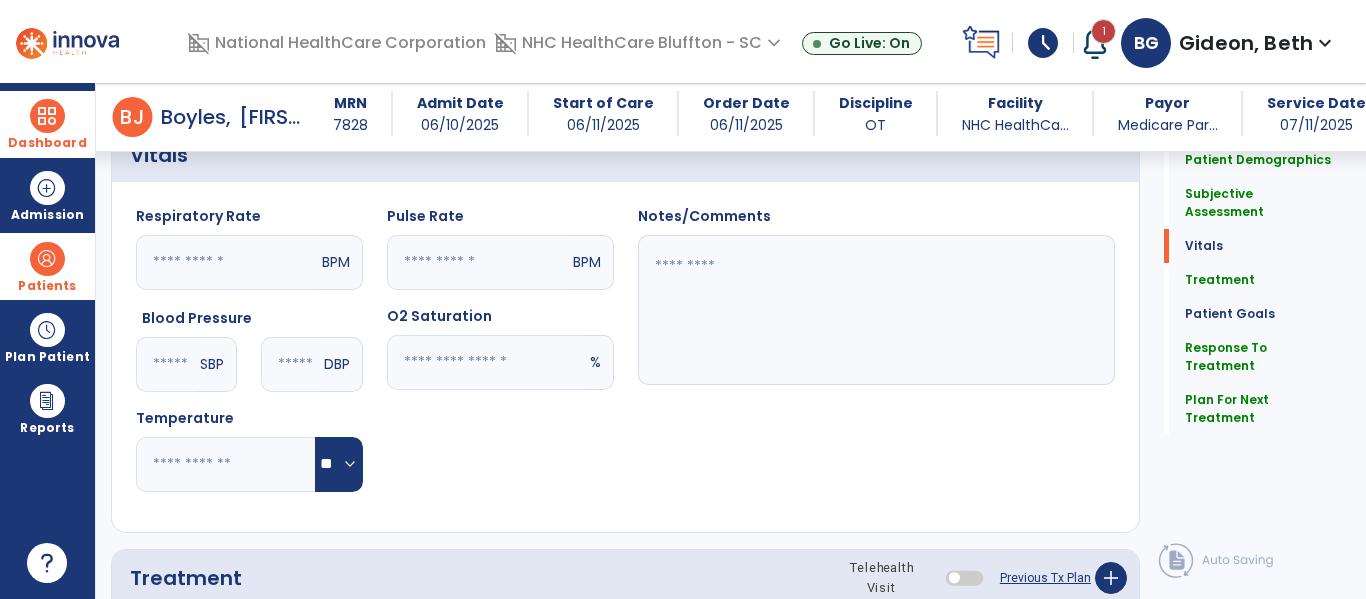 scroll, scrollTop: 1087, scrollLeft: 0, axis: vertical 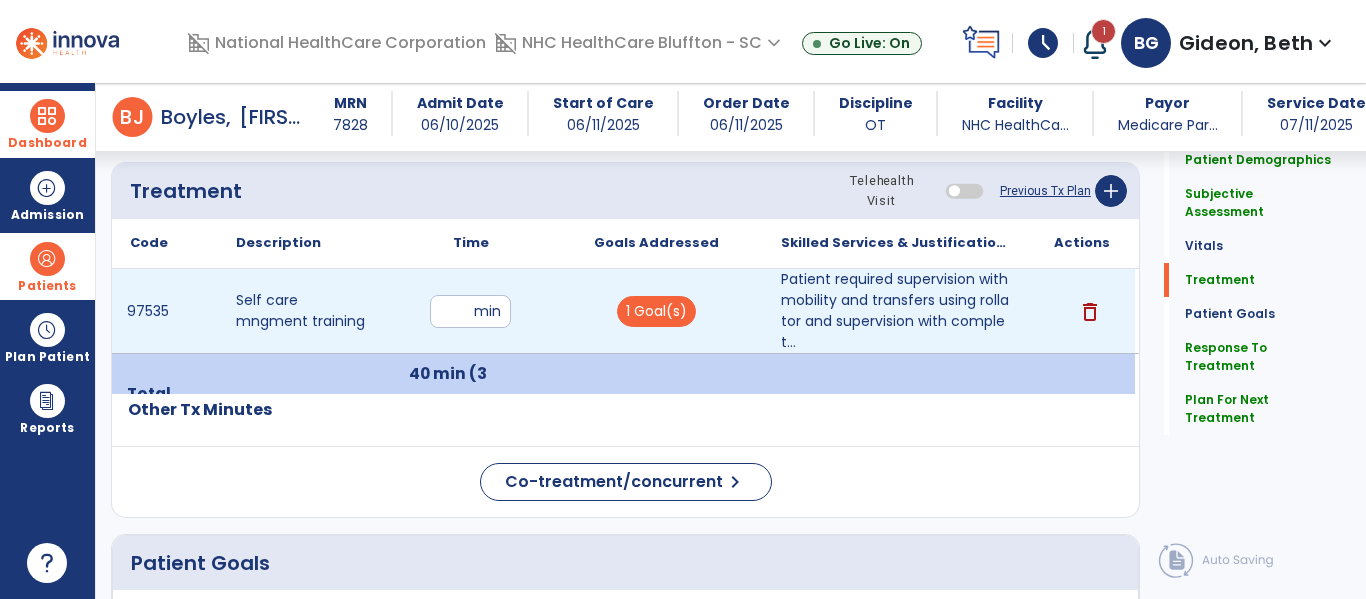 drag, startPoint x: 465, startPoint y: 313, endPoint x: 422, endPoint y: 310, distance: 43.104523 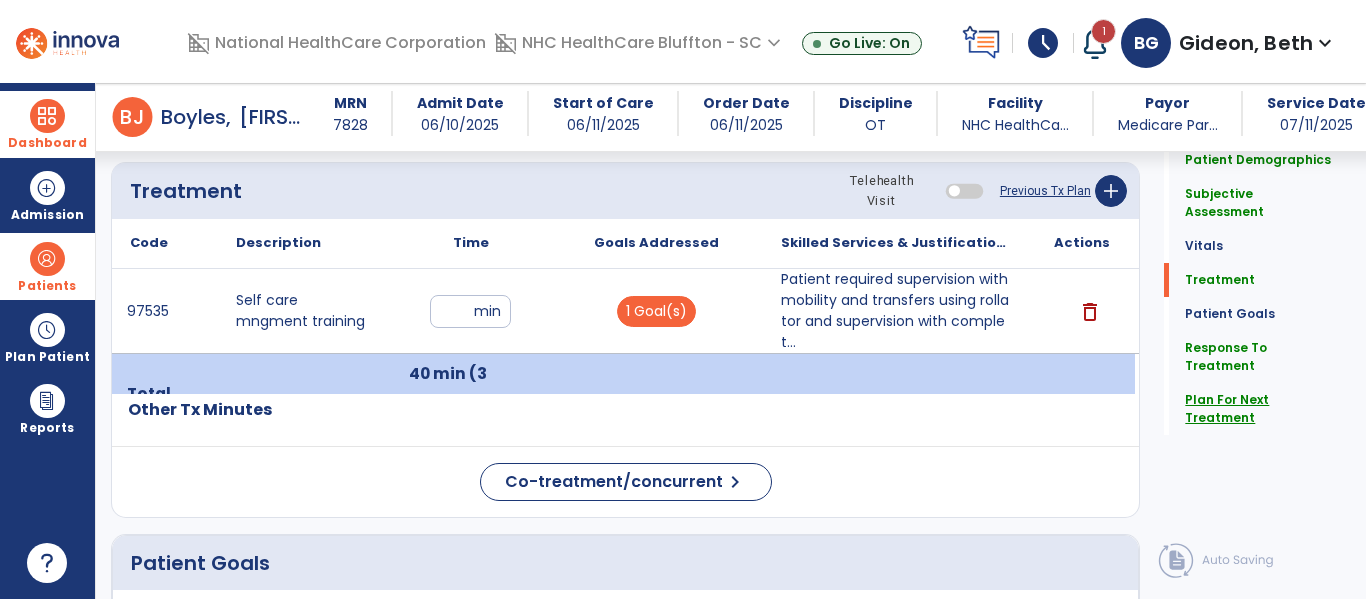 click on "Plan For Next Treatment" 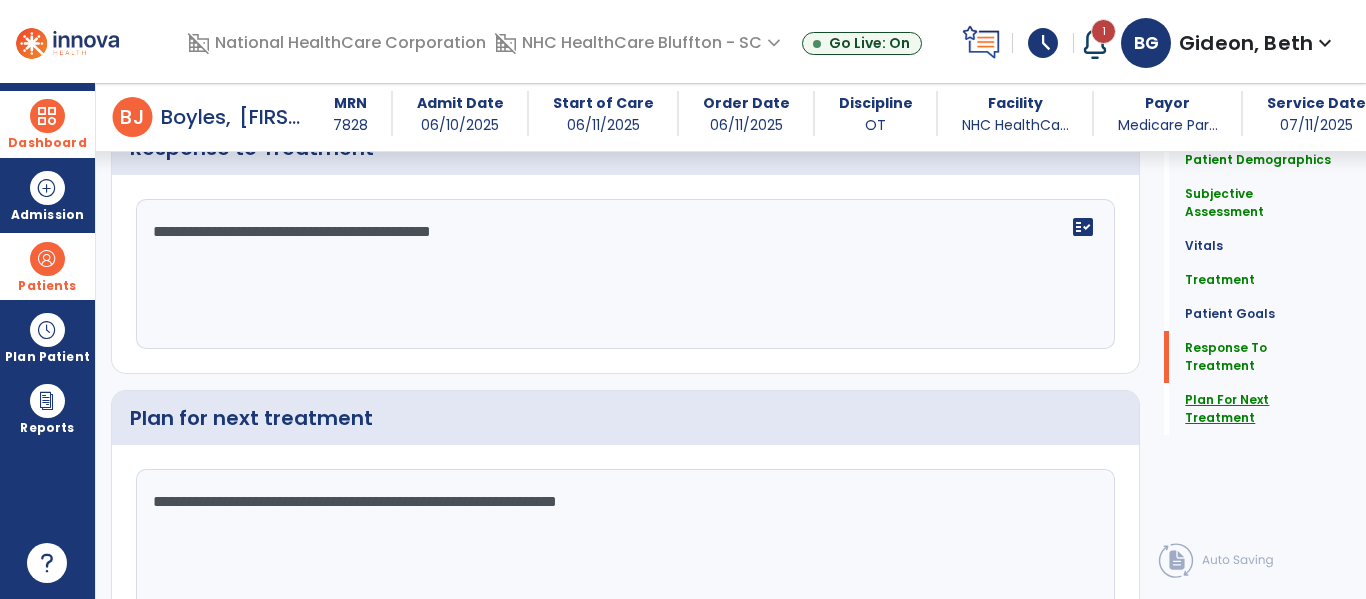 scroll, scrollTop: 2427, scrollLeft: 0, axis: vertical 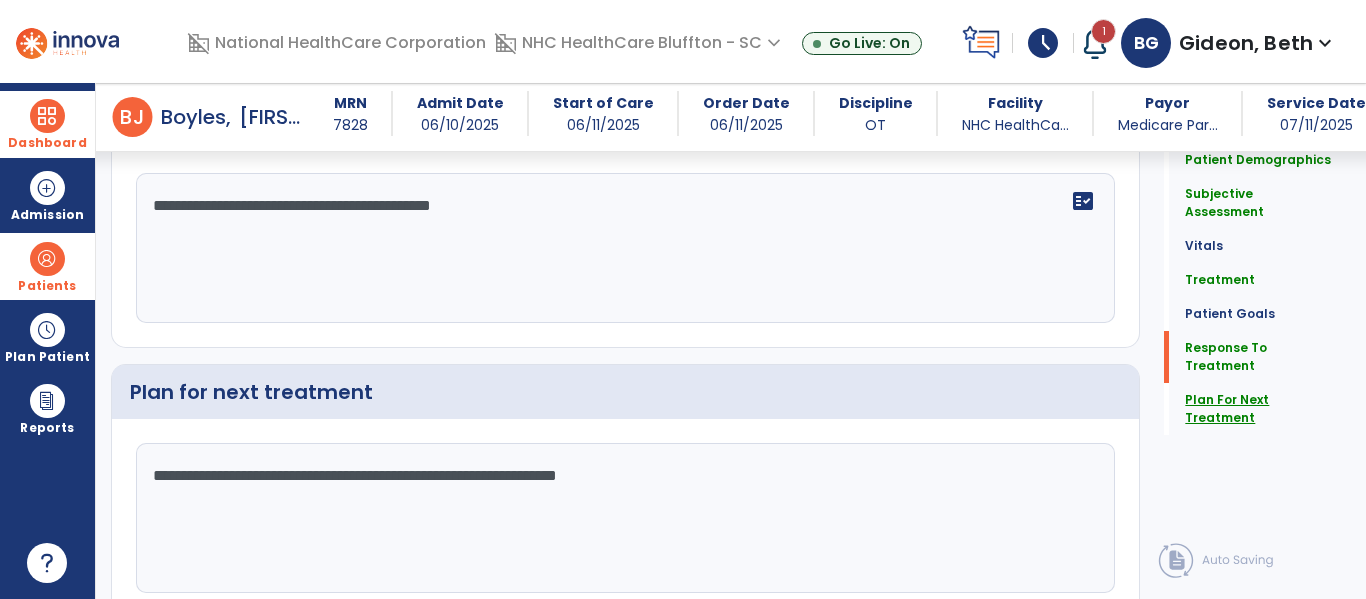 click on "Plan For Next Treatment" 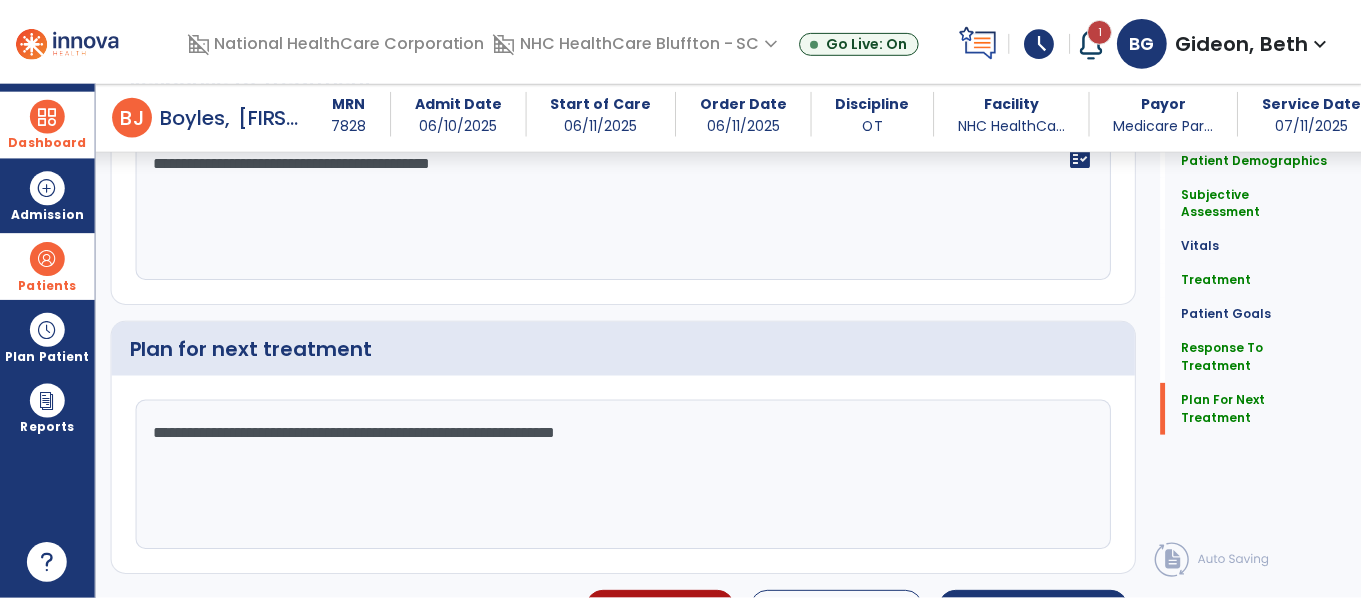 scroll, scrollTop: 2471, scrollLeft: 0, axis: vertical 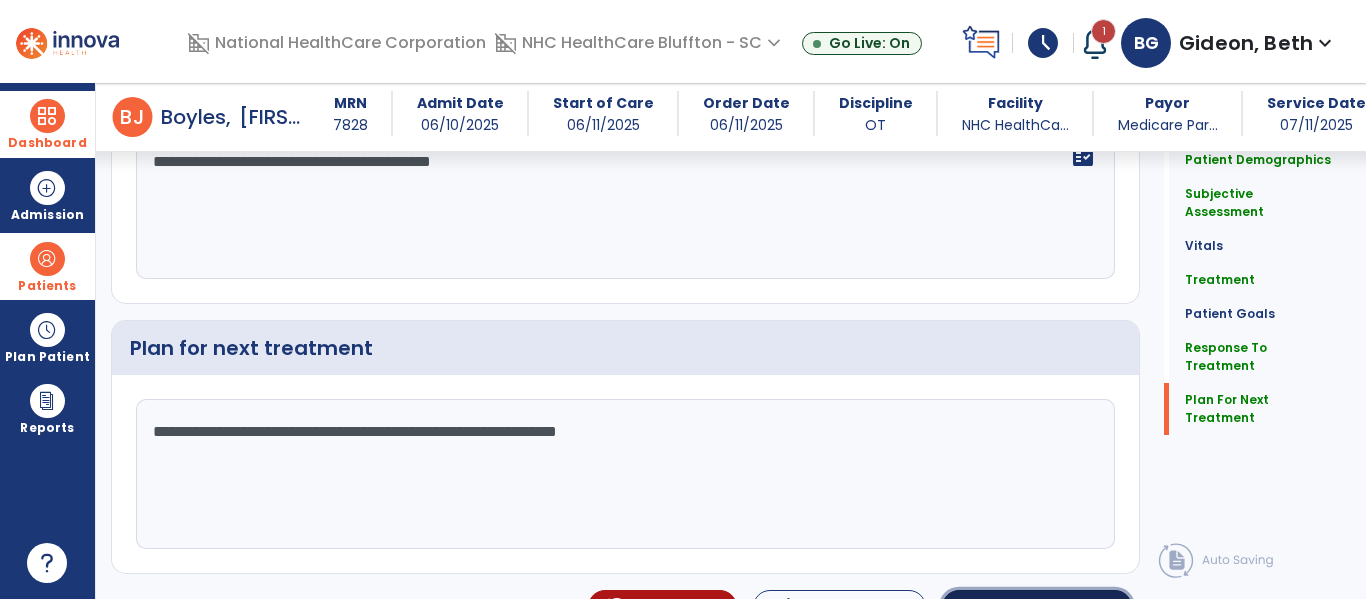 click on "Sign Doc" 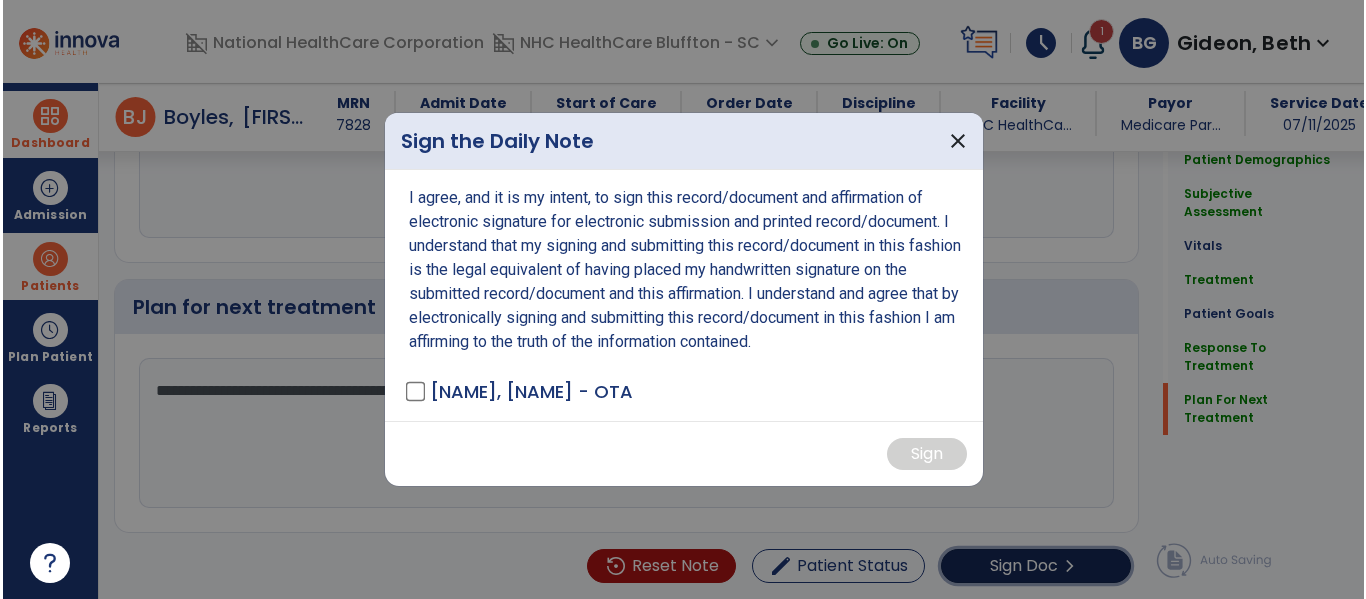 scroll, scrollTop: 2513, scrollLeft: 0, axis: vertical 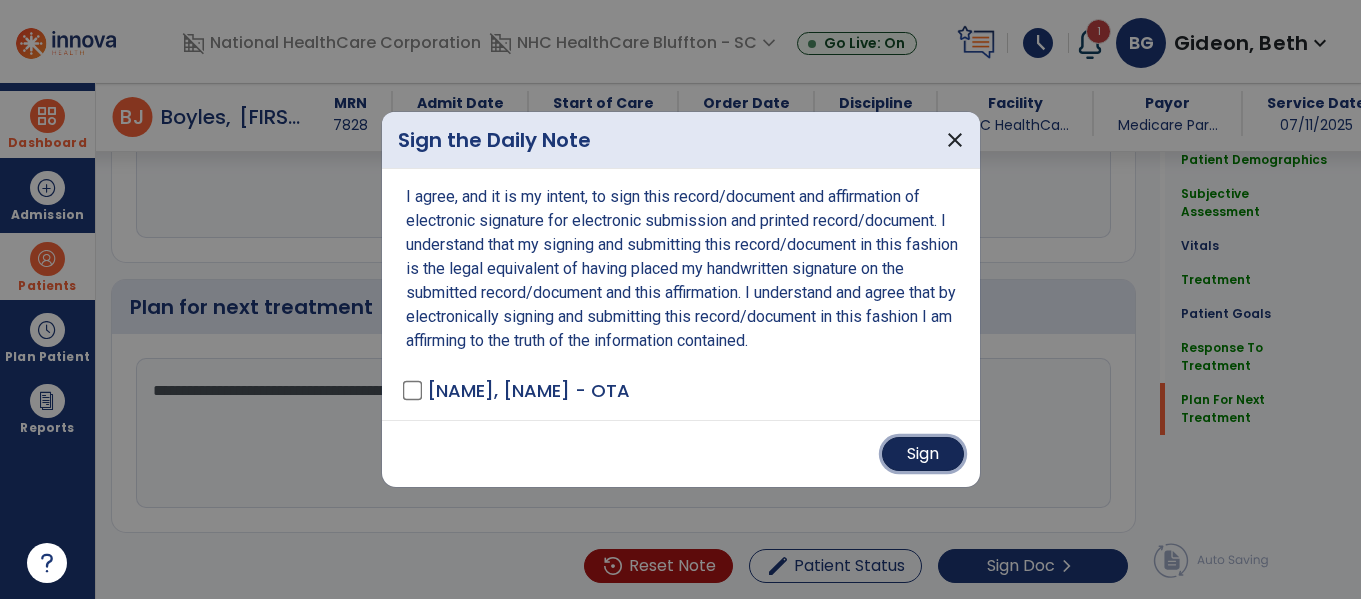click on "Sign" at bounding box center (923, 454) 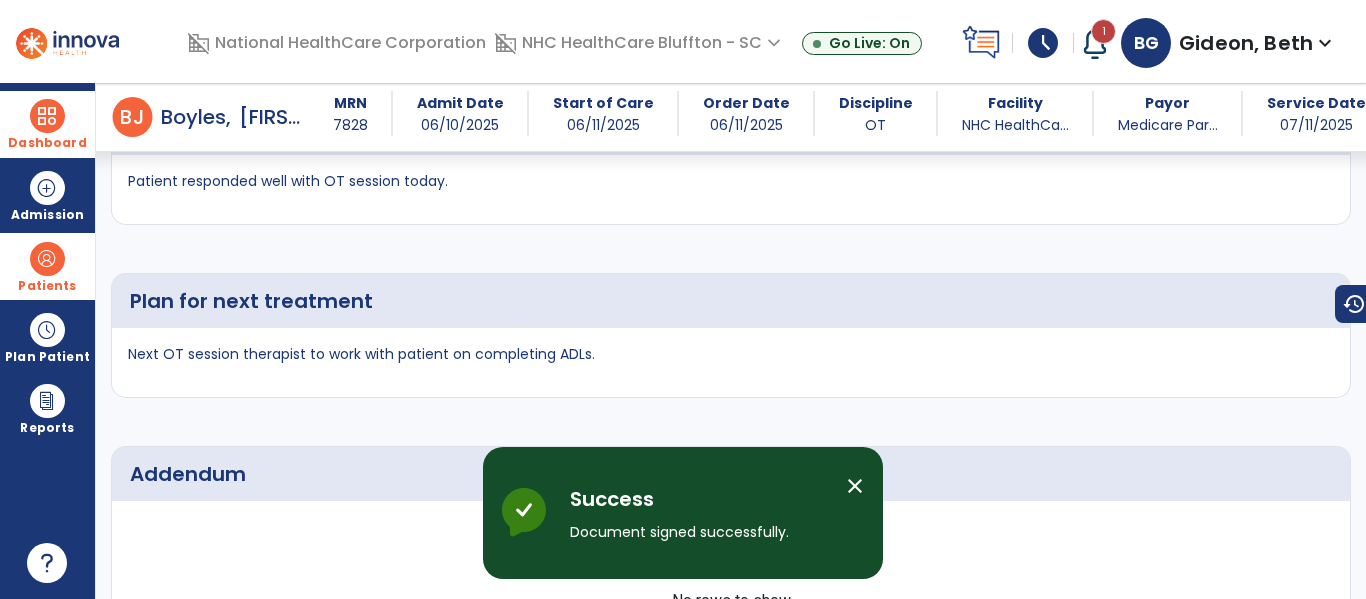 scroll, scrollTop: 3593, scrollLeft: 0, axis: vertical 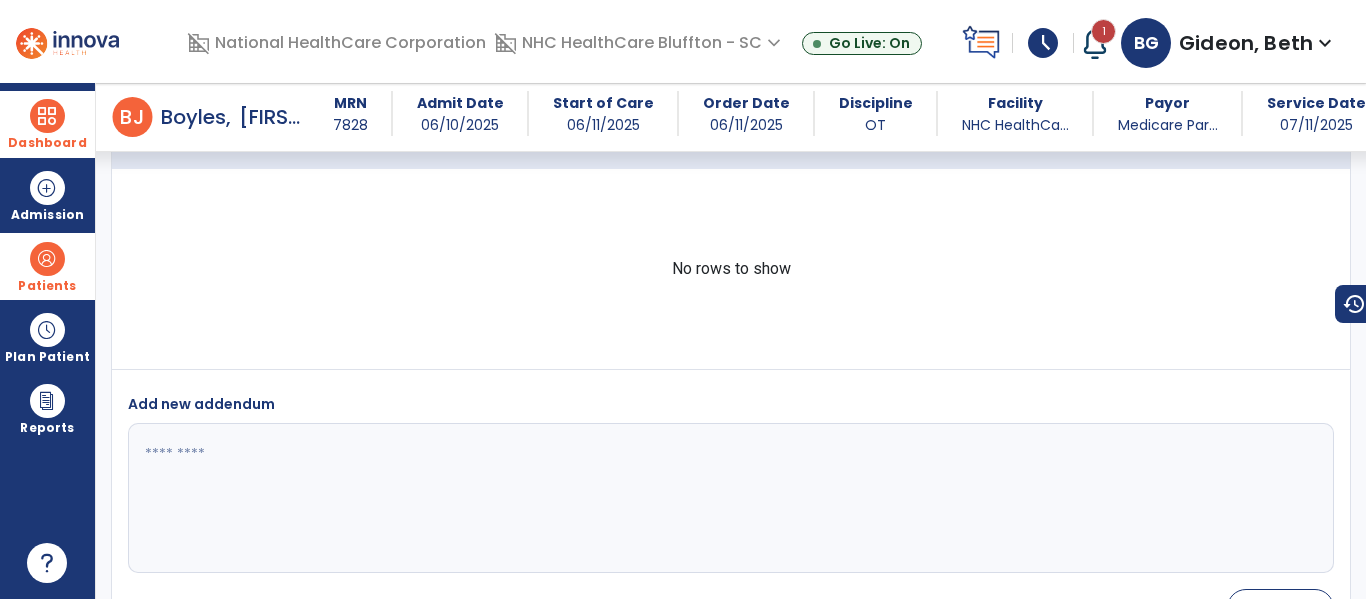 click at bounding box center (47, 116) 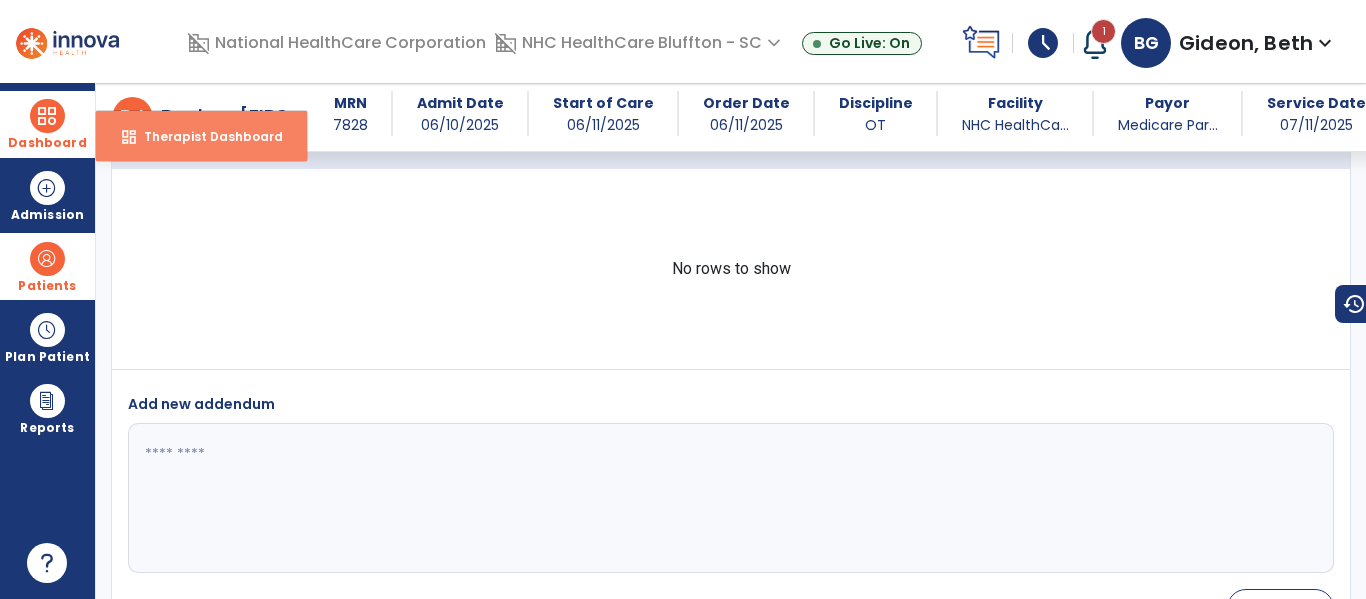 click on "dashboard  Therapist Dashboard" at bounding box center [201, 136] 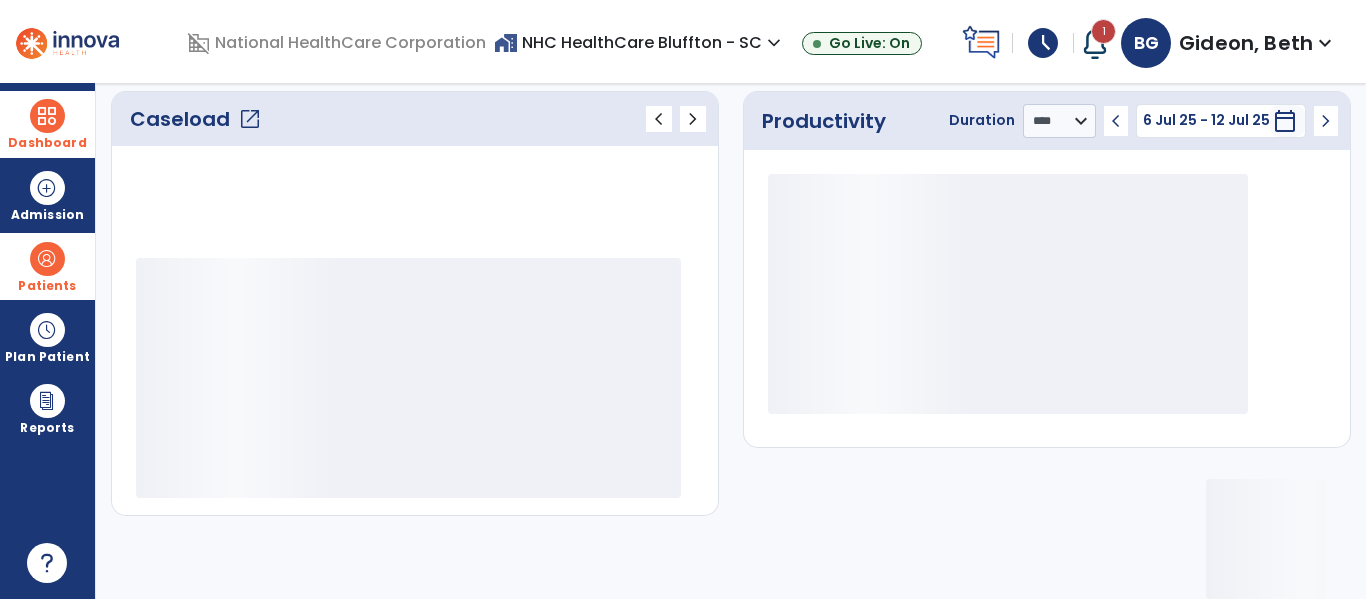 scroll, scrollTop: 275, scrollLeft: 0, axis: vertical 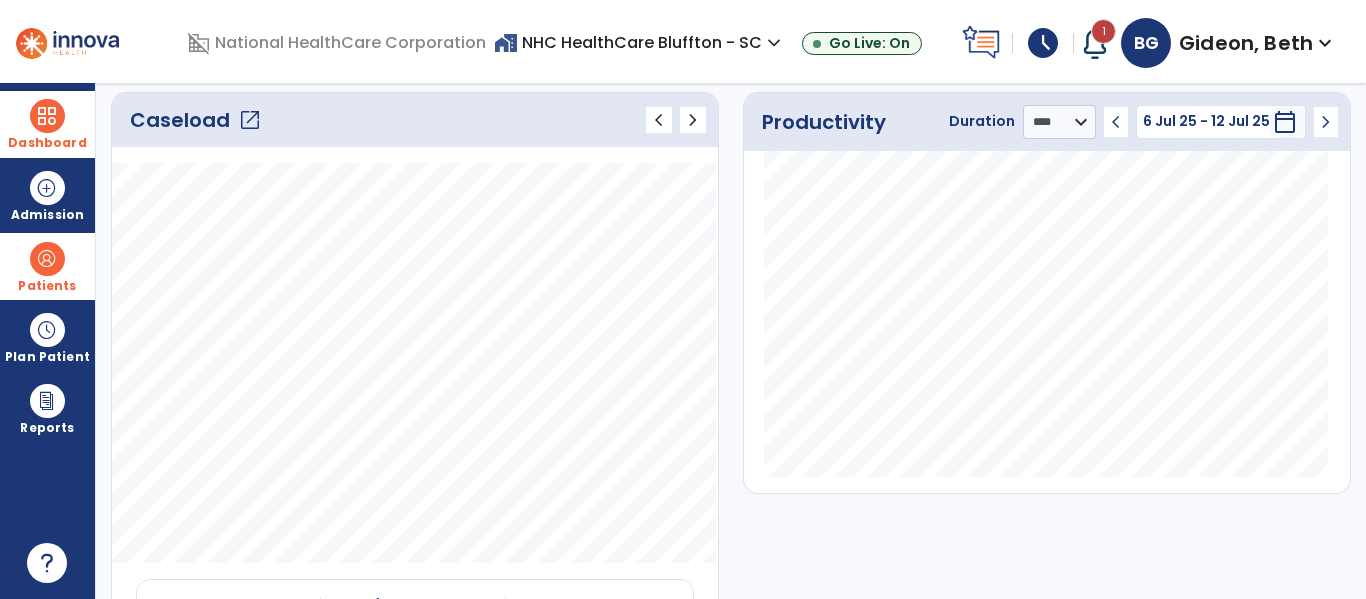 click on "open_in_new" 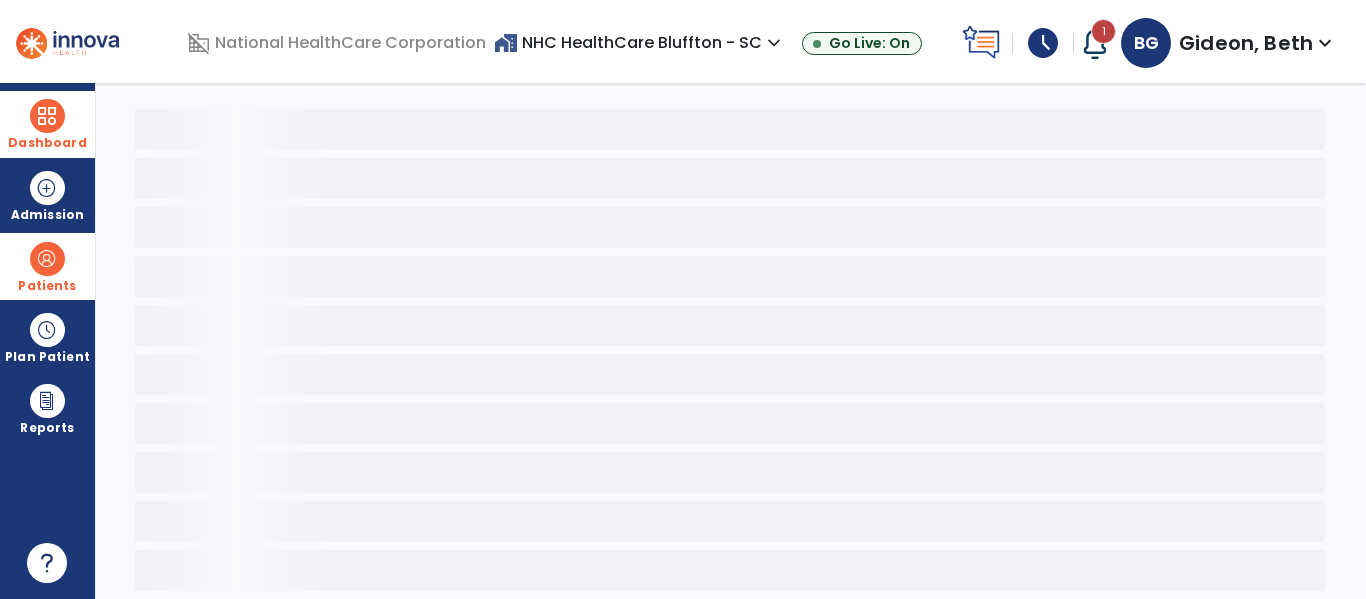scroll, scrollTop: 68, scrollLeft: 0, axis: vertical 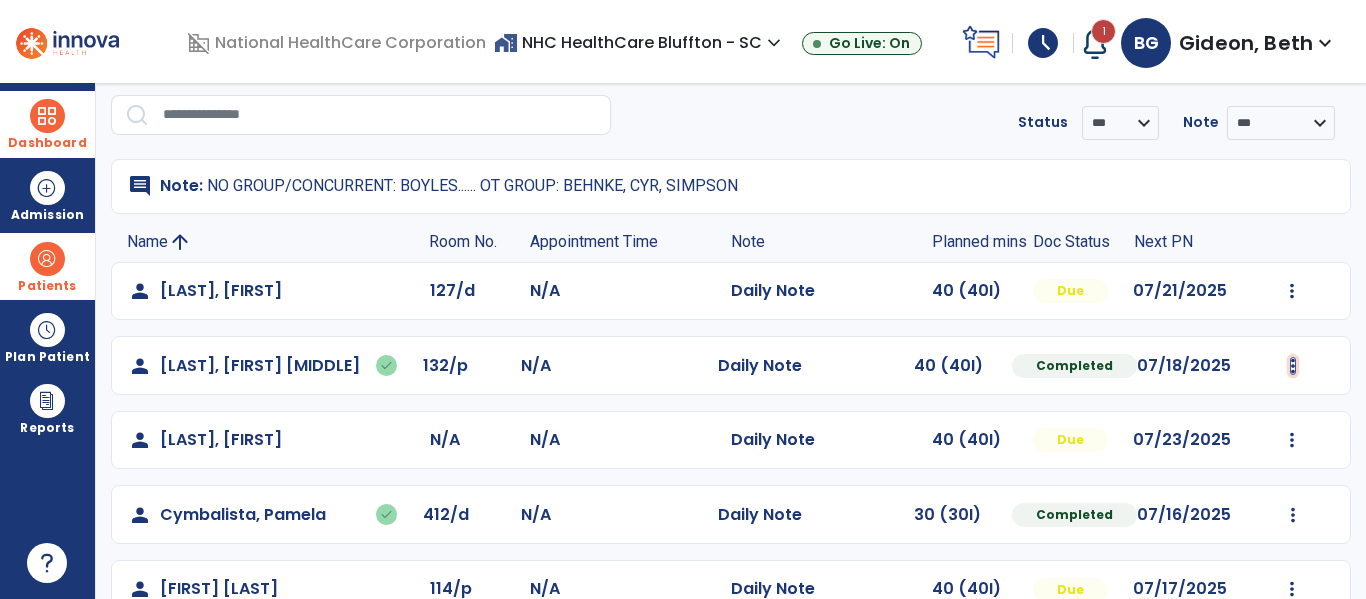 click at bounding box center [1292, 291] 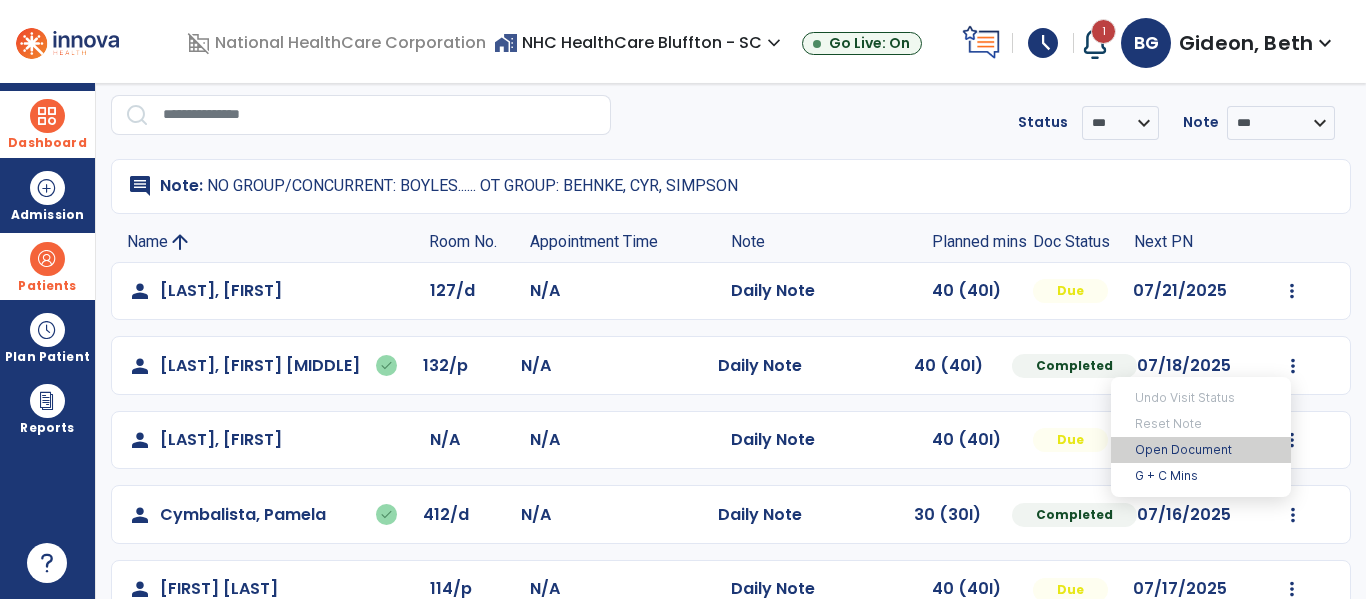 click on "Open Document" at bounding box center (1201, 450) 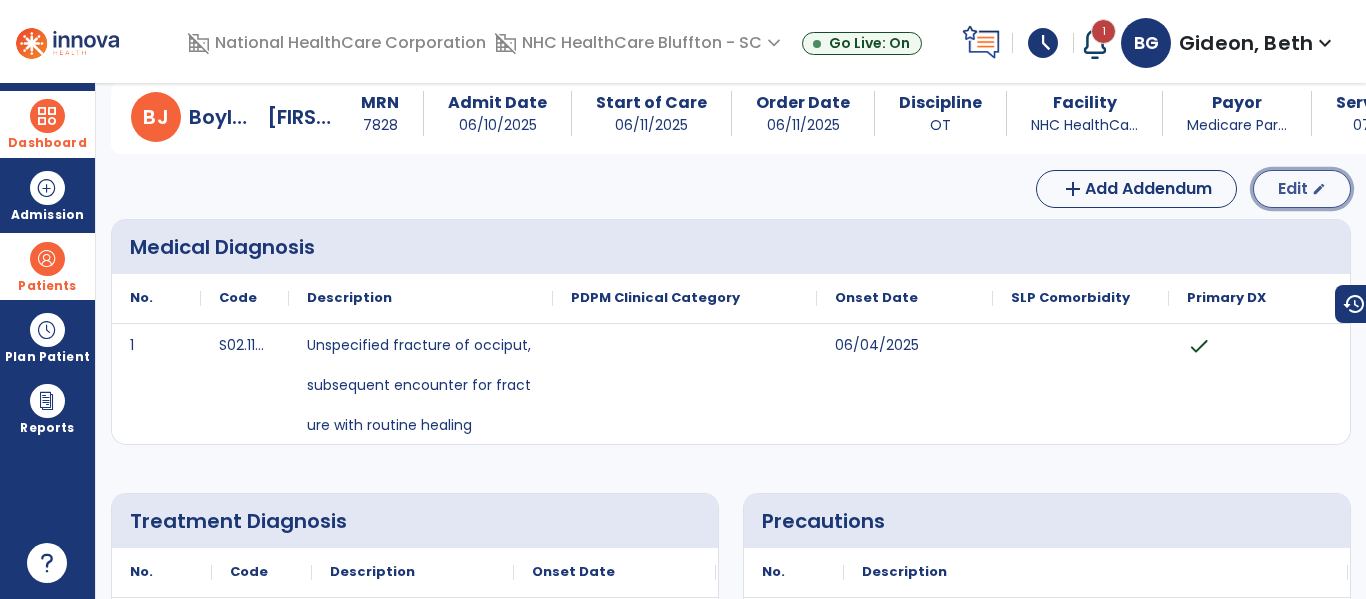 click on "Edit" 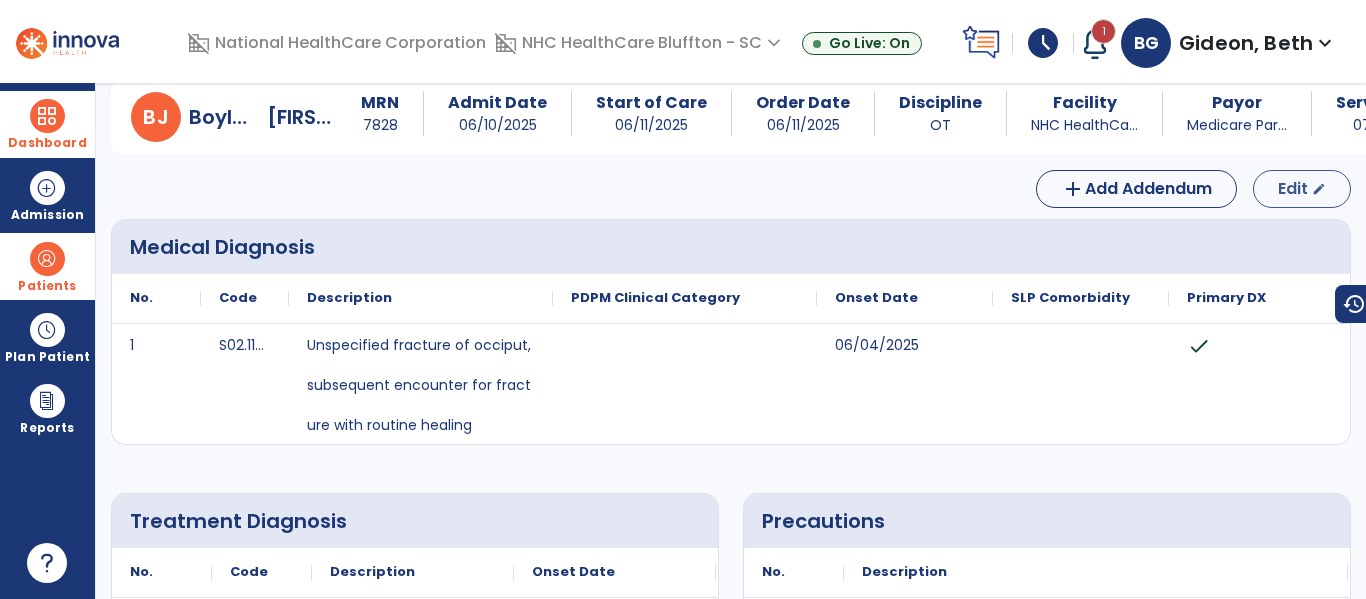 select on "*" 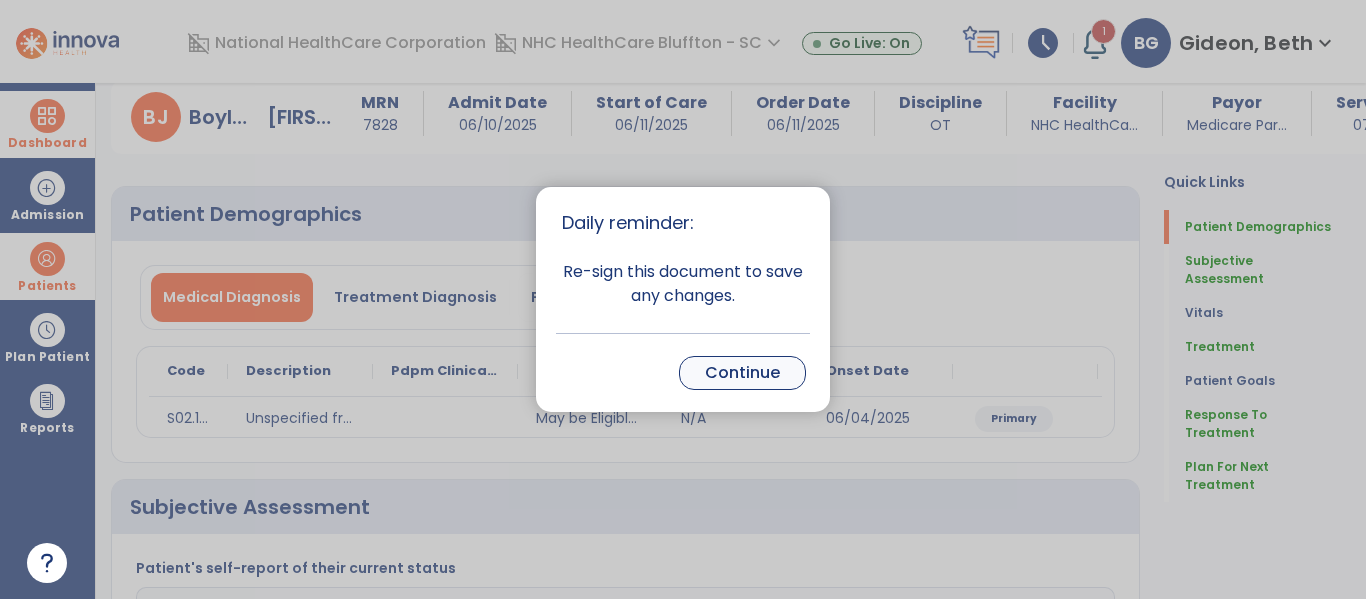 click on "Continue" at bounding box center (742, 373) 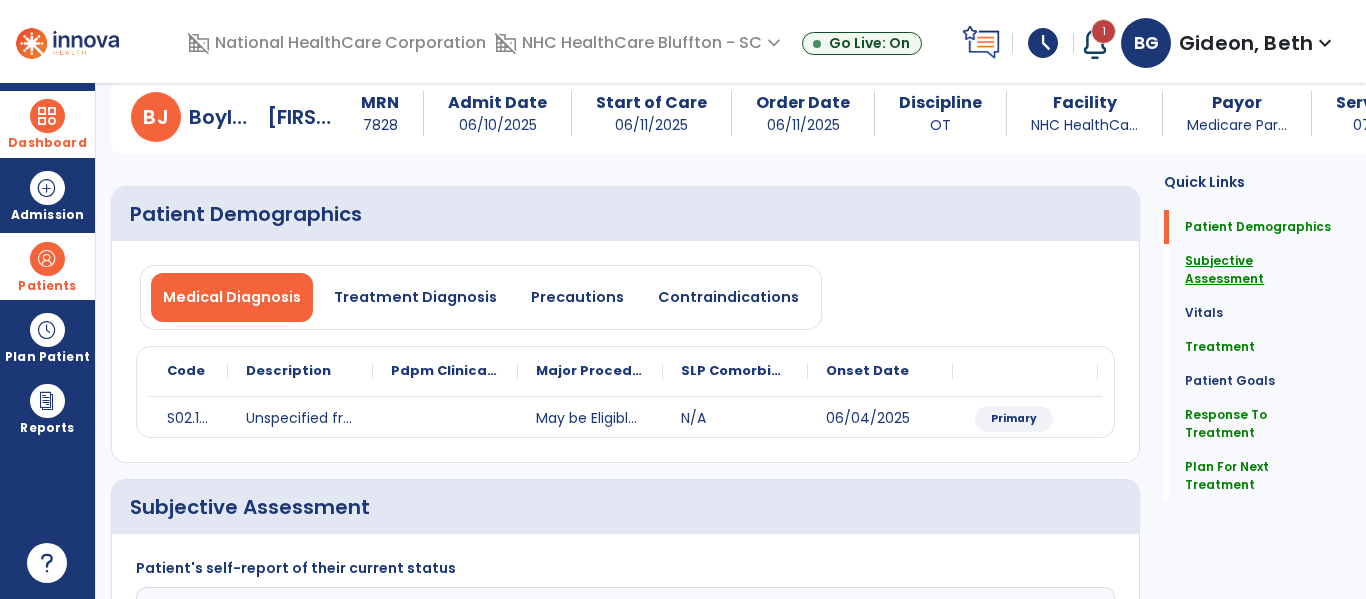 click on "Subjective Assessment" 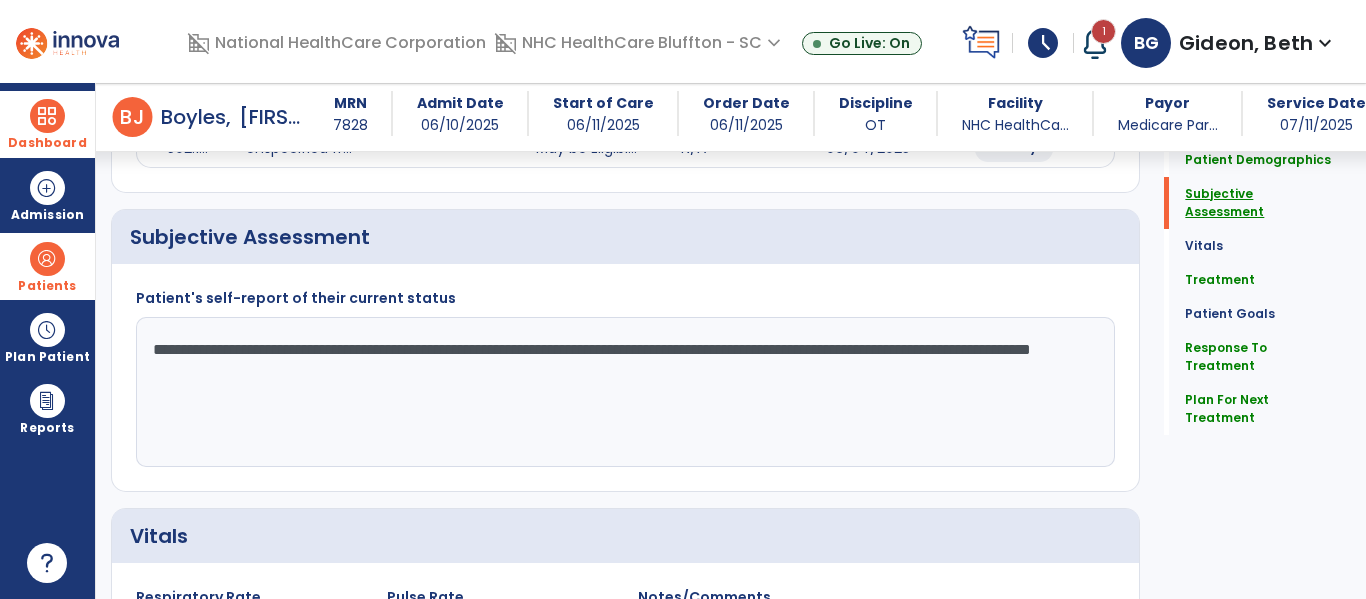 scroll, scrollTop: 347, scrollLeft: 0, axis: vertical 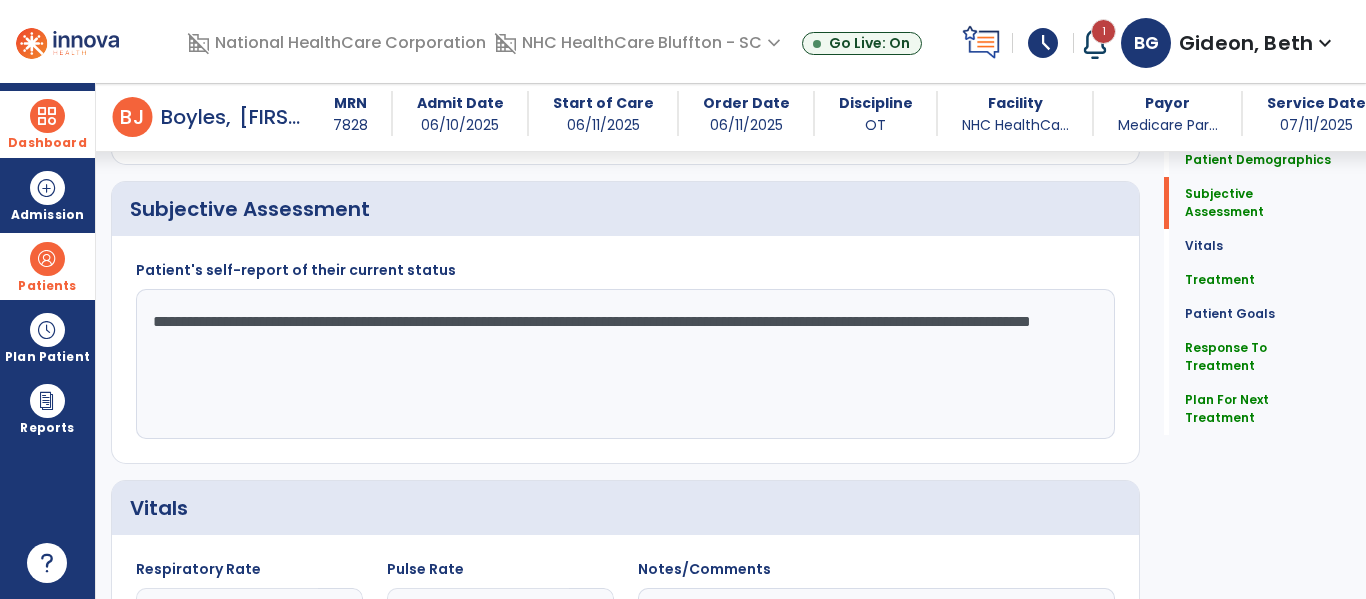 click on "**********" 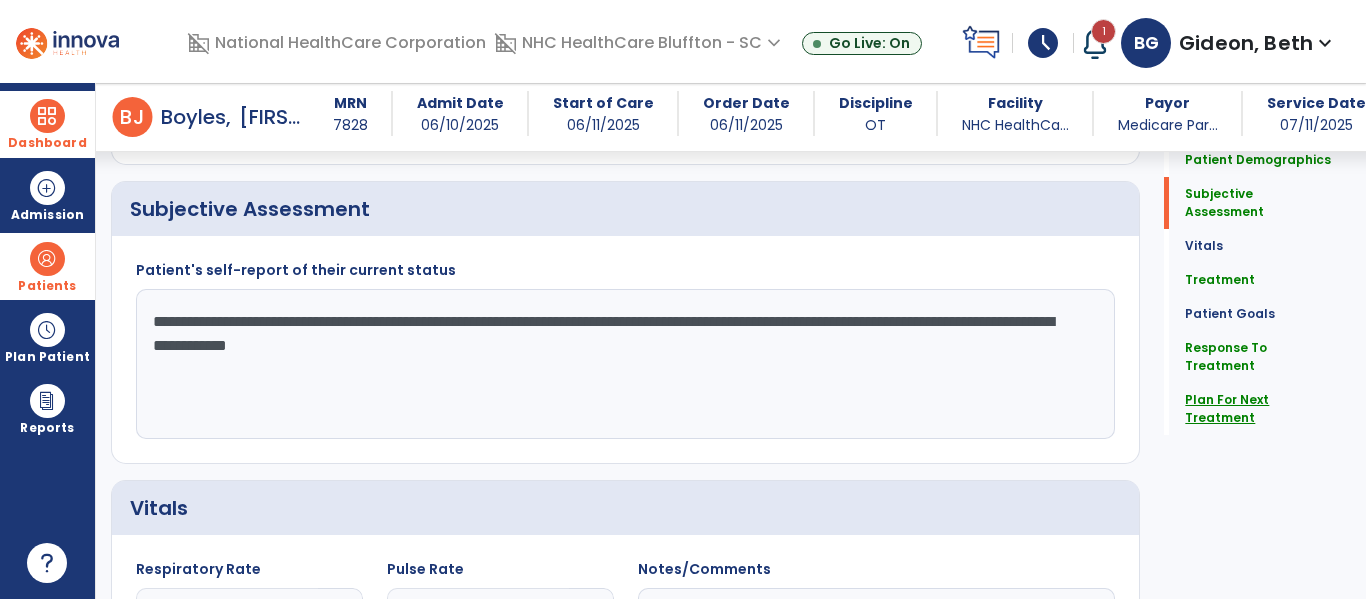 type on "**********" 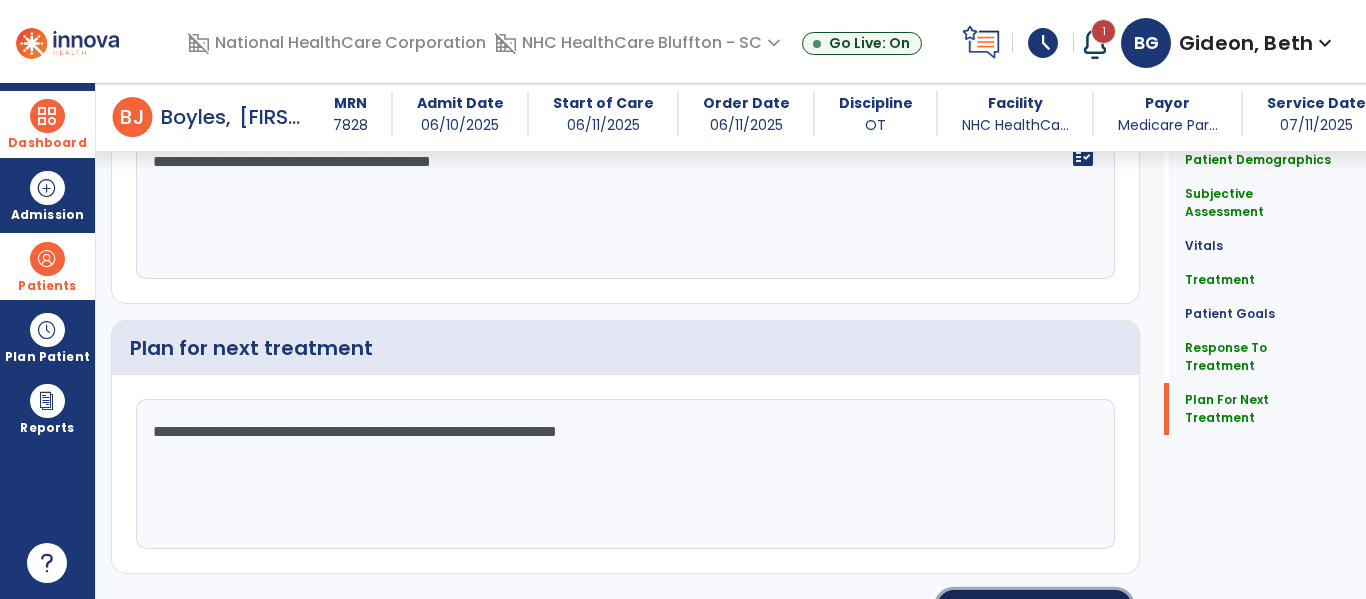 click on "Re-Sign Doc" 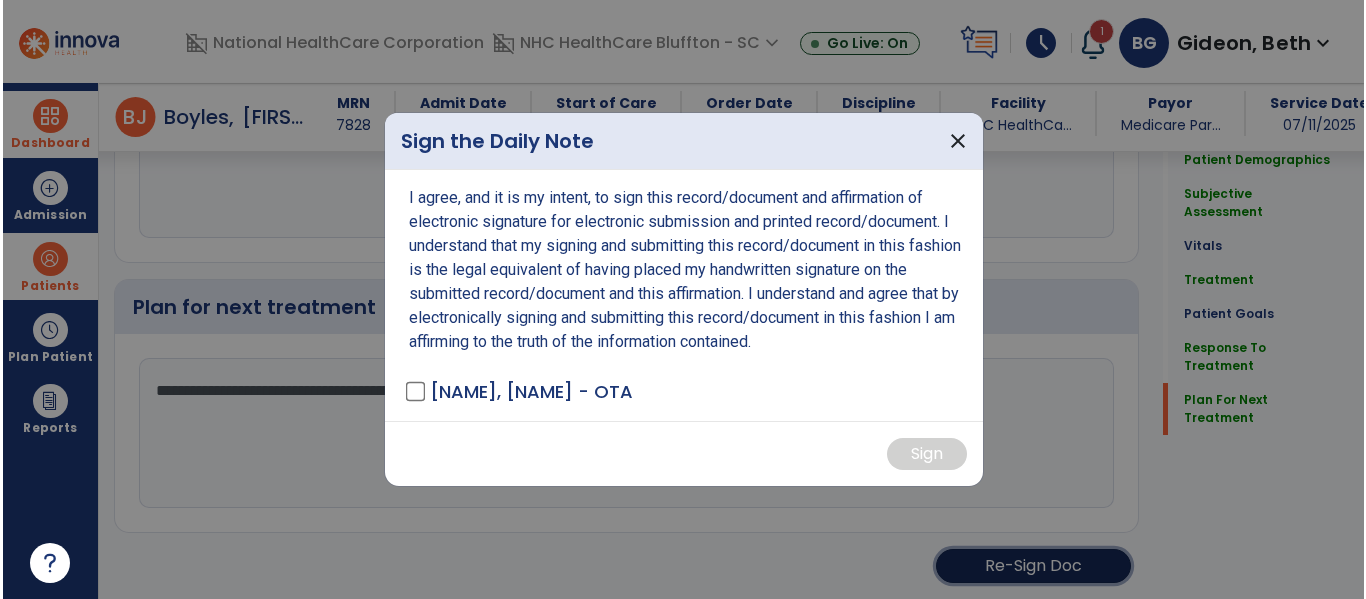 scroll, scrollTop: 2513, scrollLeft: 0, axis: vertical 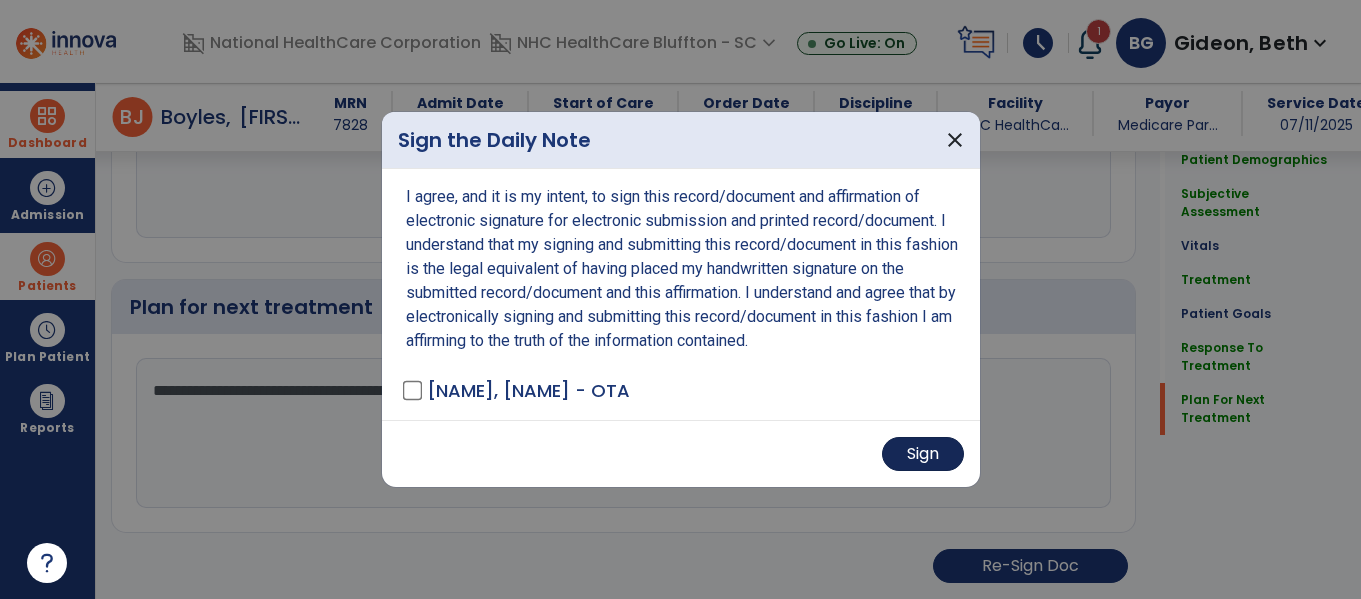 drag, startPoint x: 881, startPoint y: 461, endPoint x: 919, endPoint y: 457, distance: 38.209946 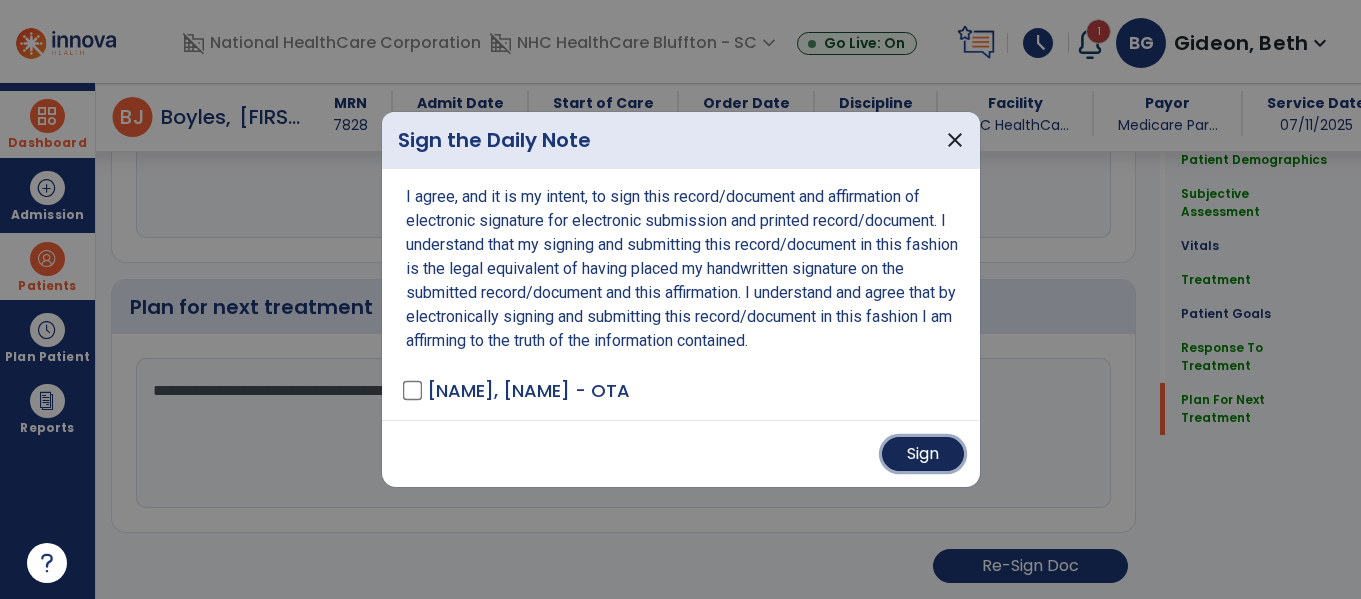 click on "Sign" at bounding box center (923, 454) 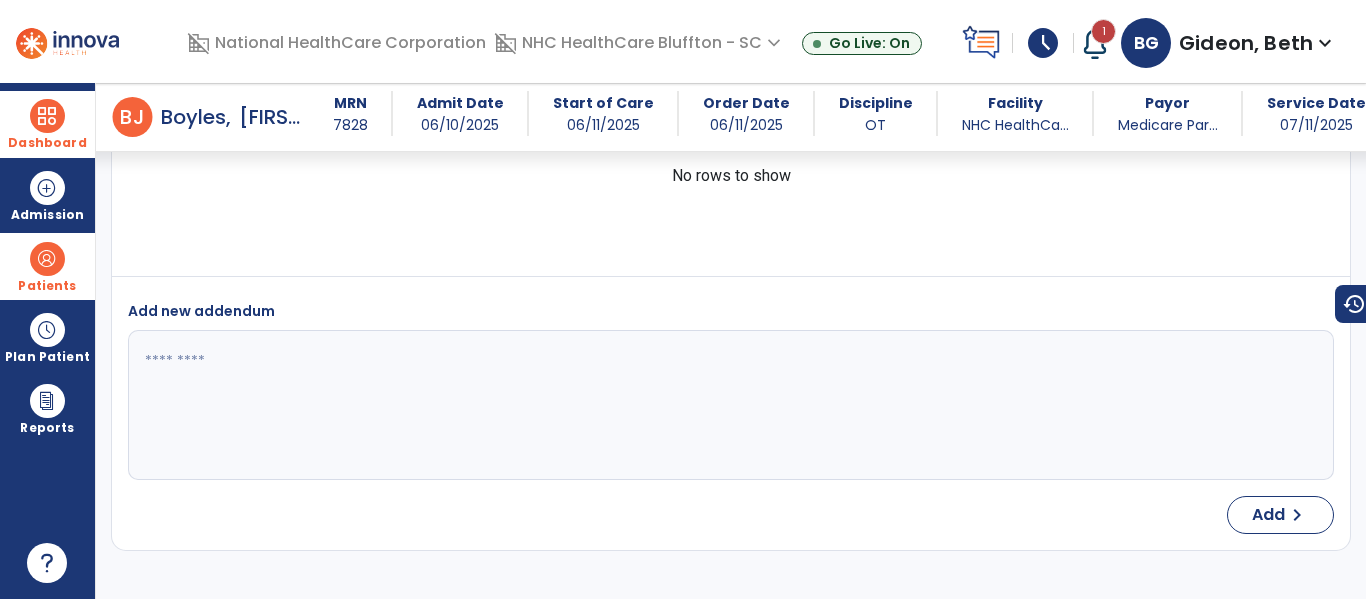 scroll, scrollTop: 3549, scrollLeft: 0, axis: vertical 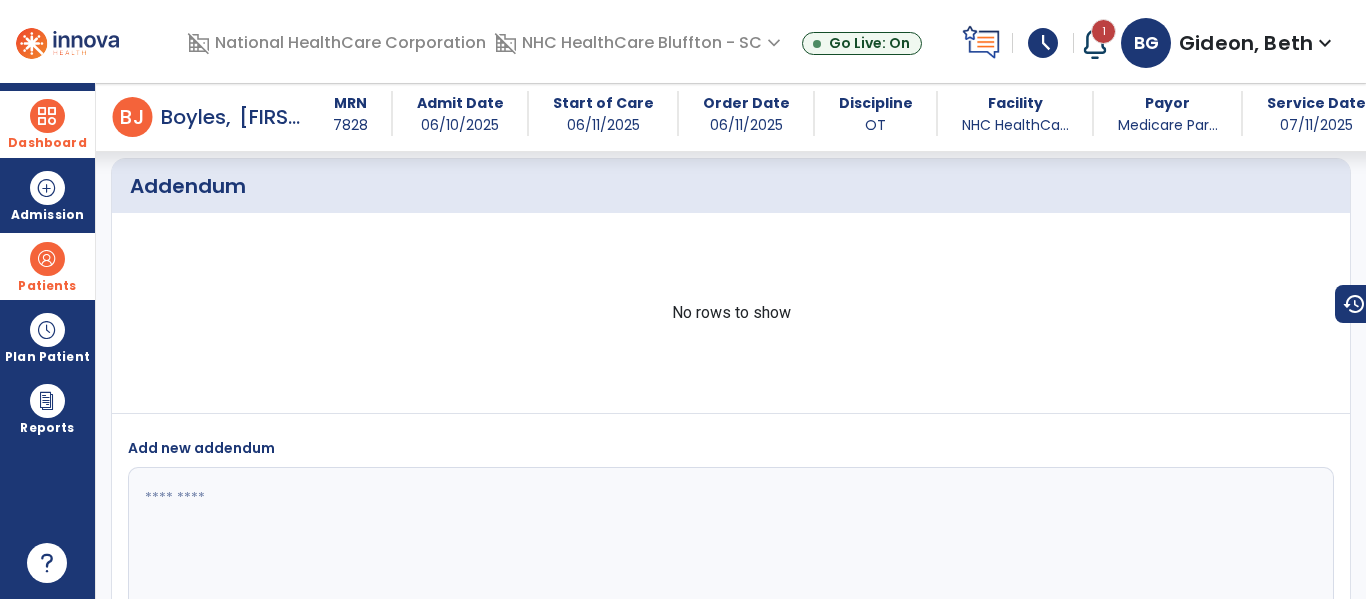 drag, startPoint x: 42, startPoint y: 123, endPoint x: 58, endPoint y: 121, distance: 16.124516 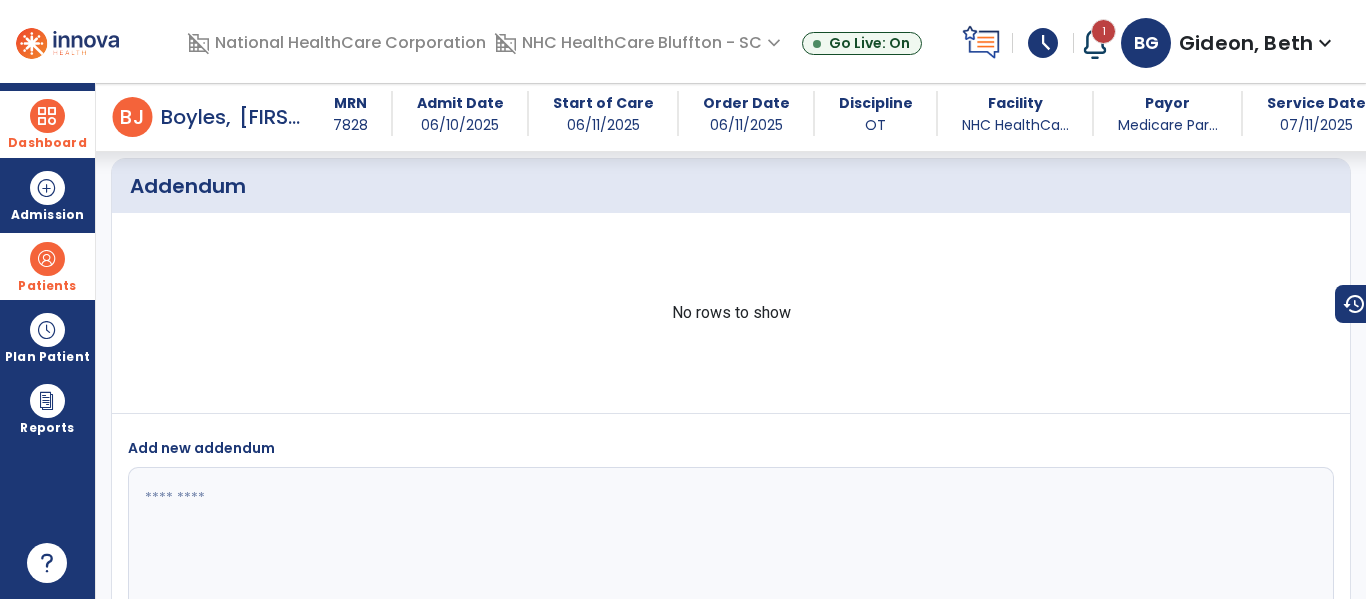 click at bounding box center (47, 116) 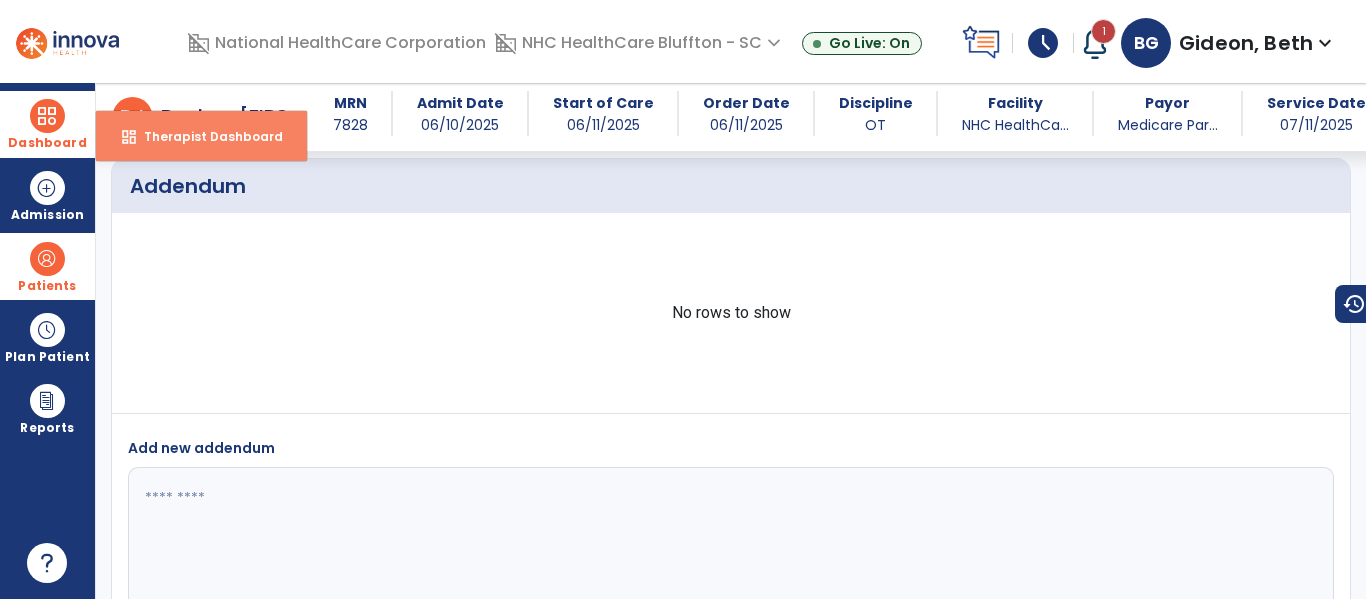 click on "dashboard  Therapist Dashboard" at bounding box center (201, 136) 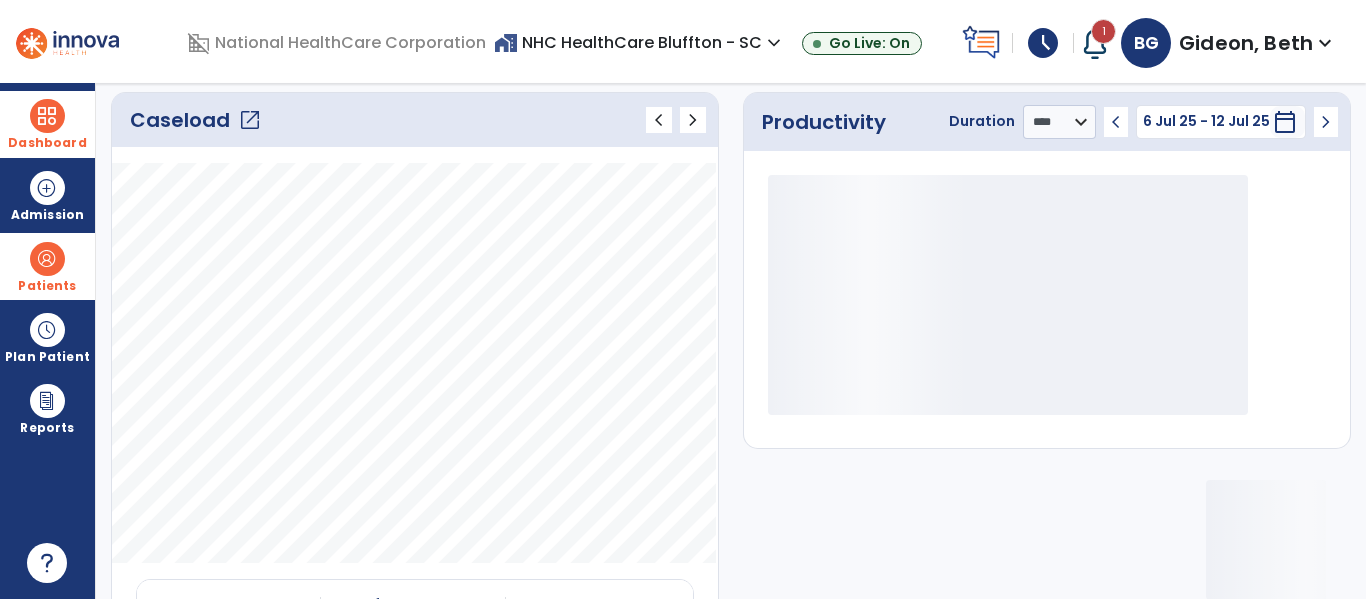 click on "Caseload   open_in_new" 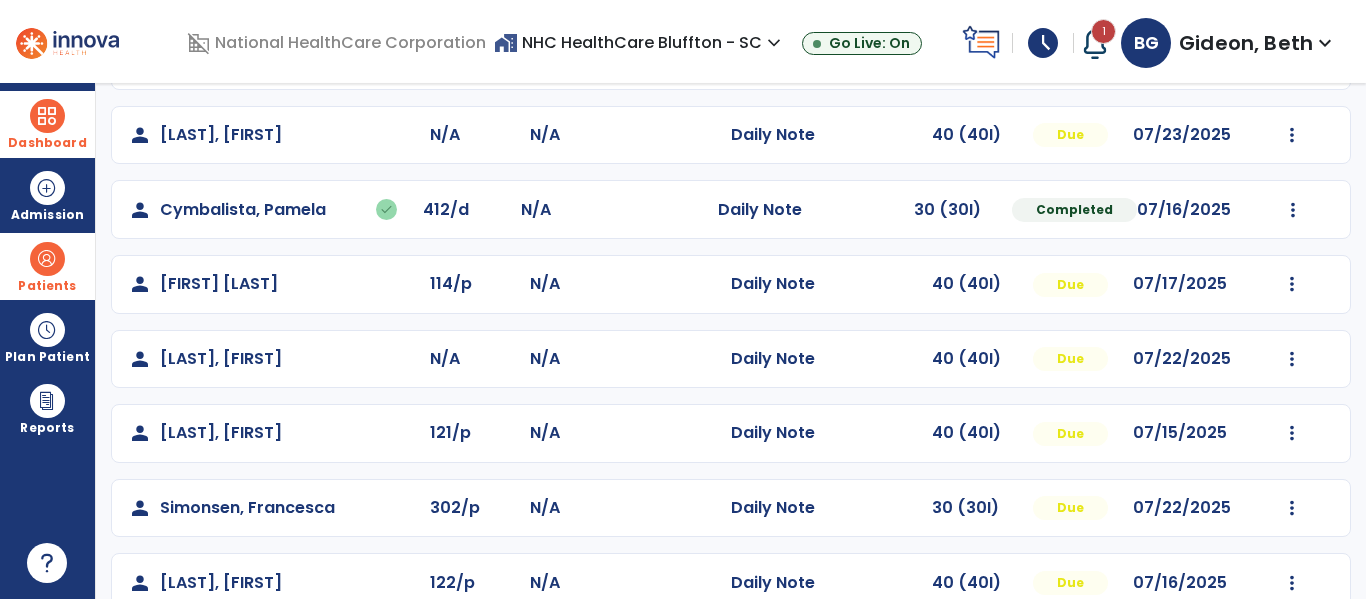 scroll, scrollTop: 484, scrollLeft: 0, axis: vertical 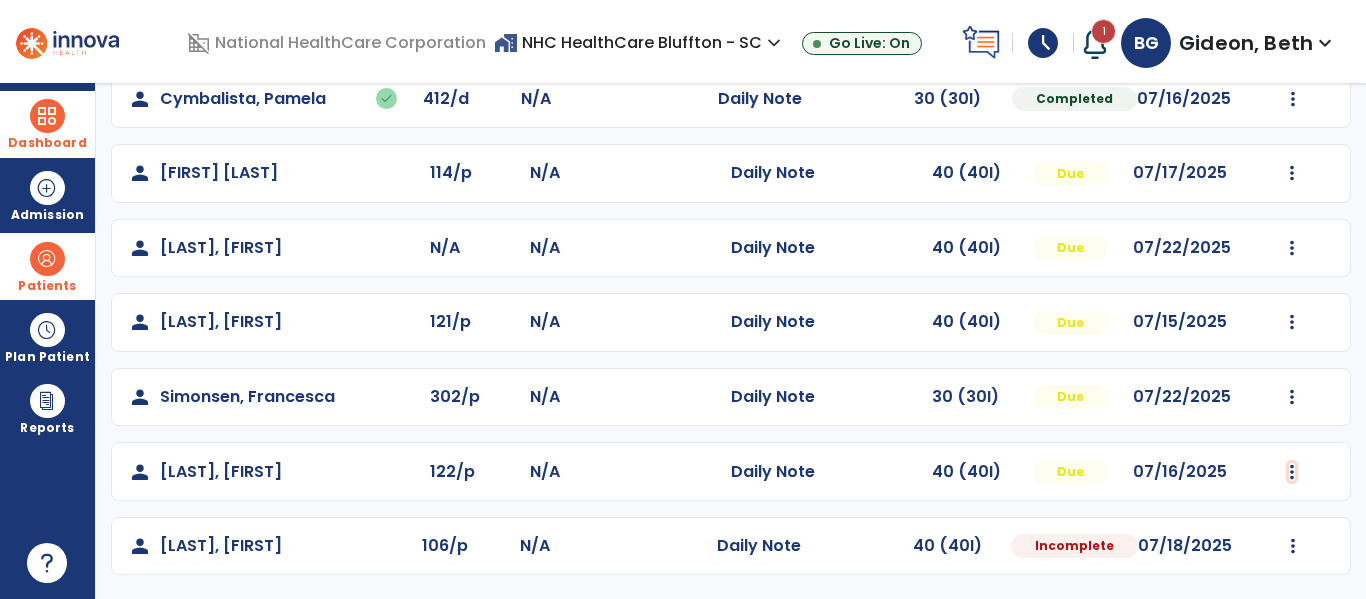 click at bounding box center (1292, -125) 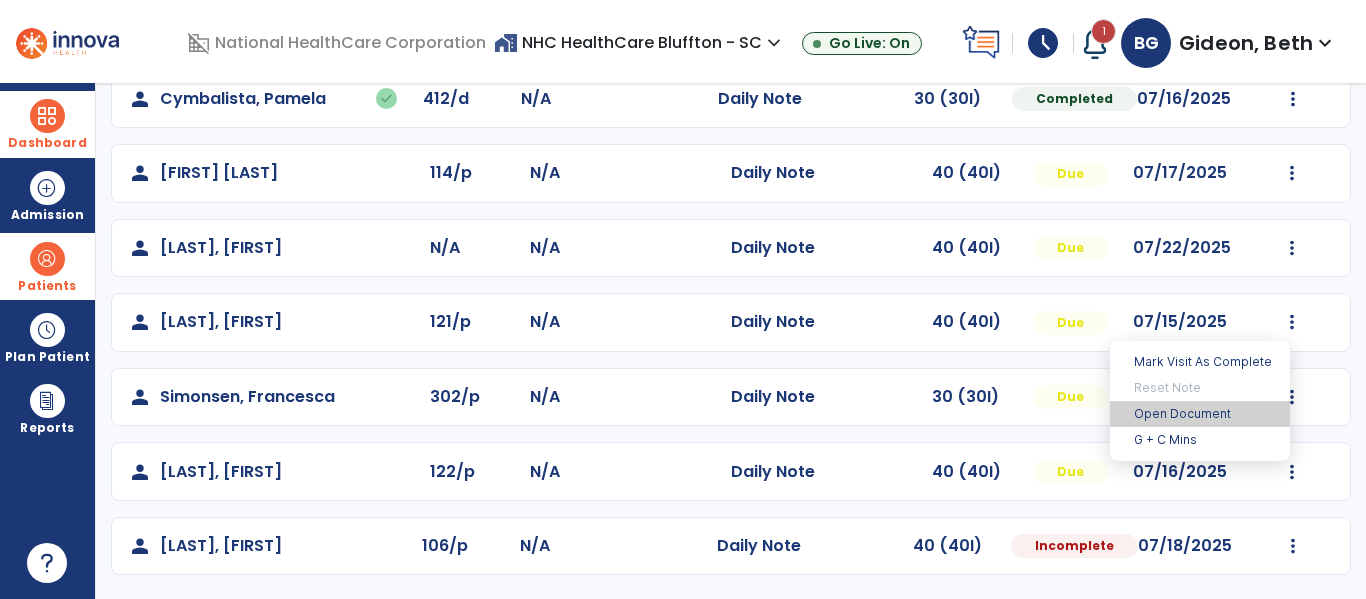 click on "Open Document" at bounding box center (1200, 414) 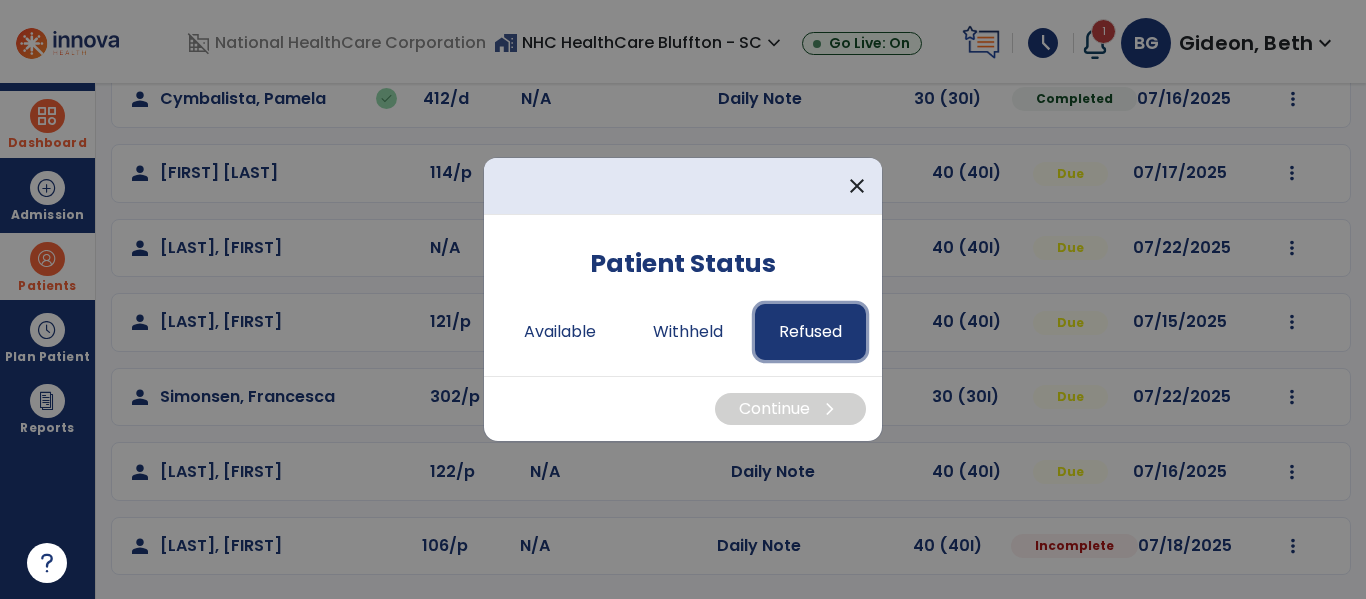 click on "Refused" at bounding box center [810, 332] 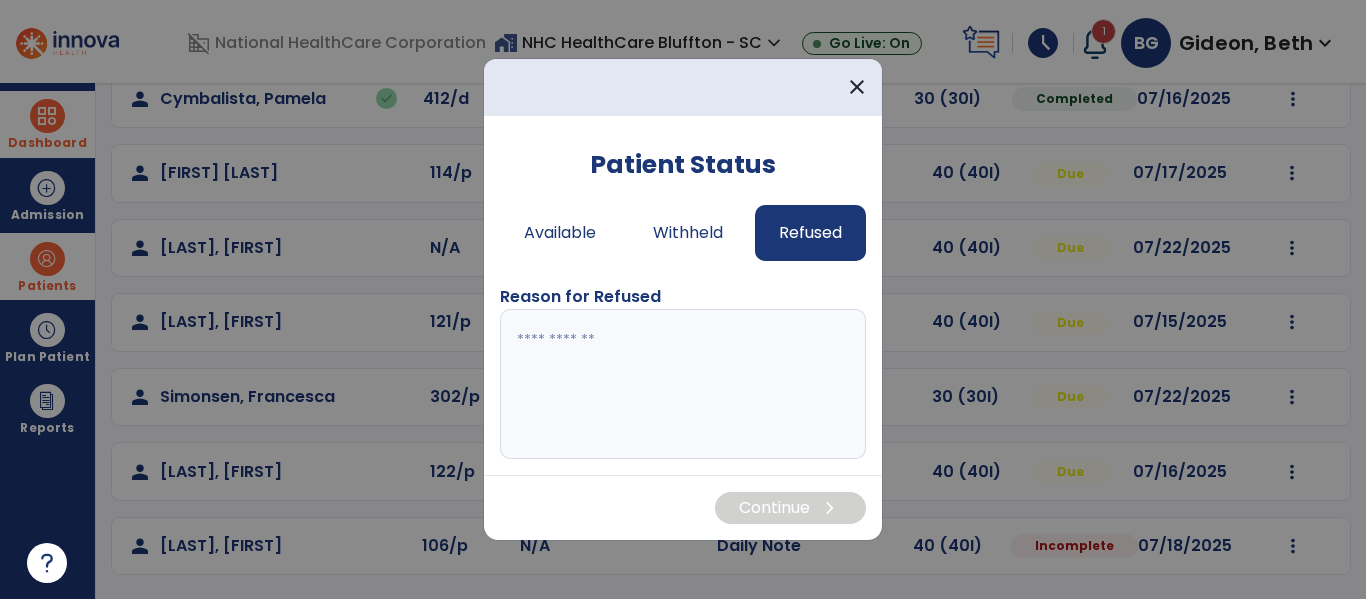 click at bounding box center (683, 384) 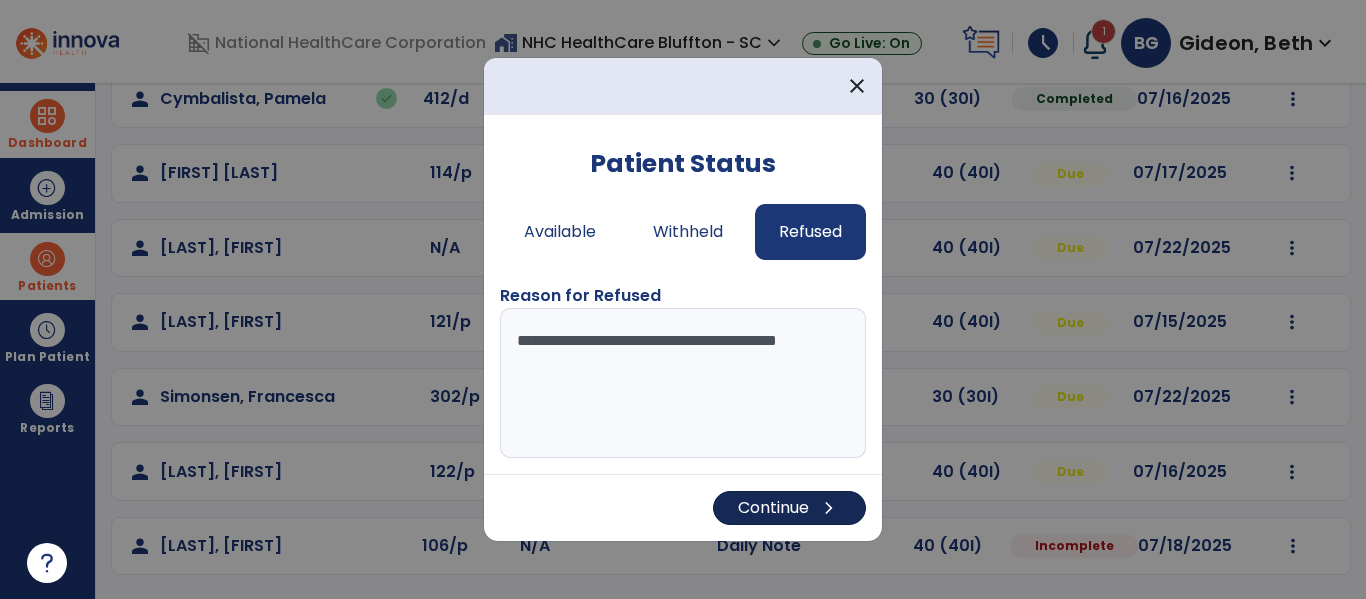 type on "**********" 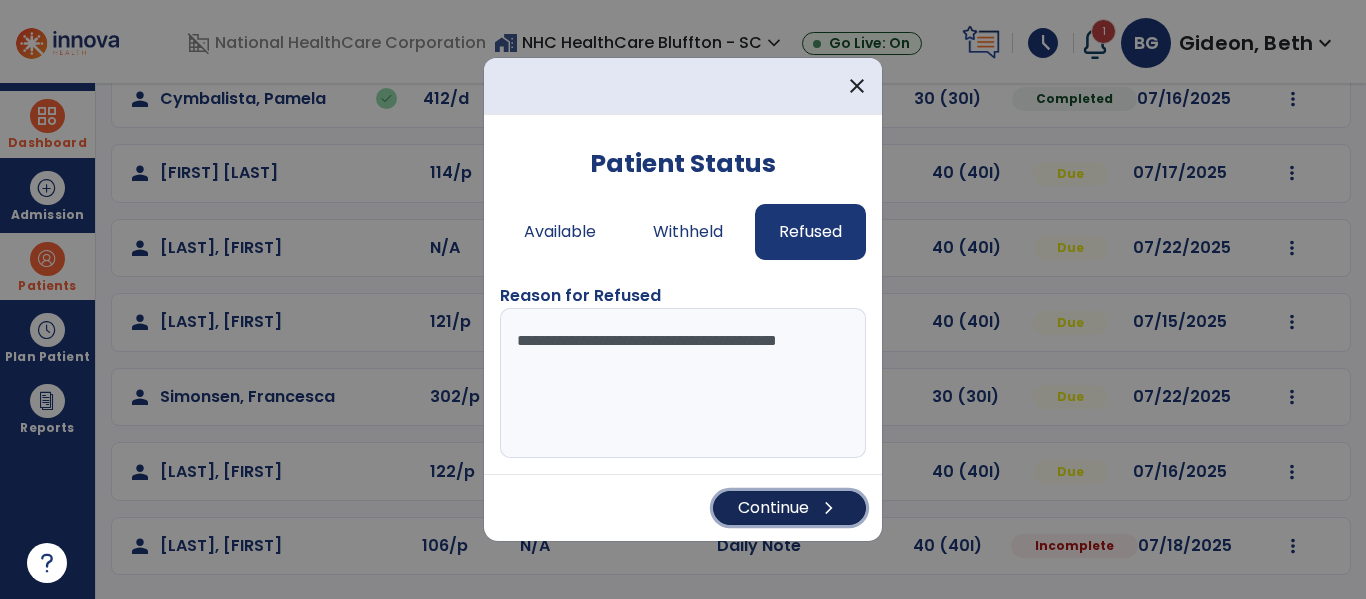 click on "Continue   chevron_right" at bounding box center (789, 508) 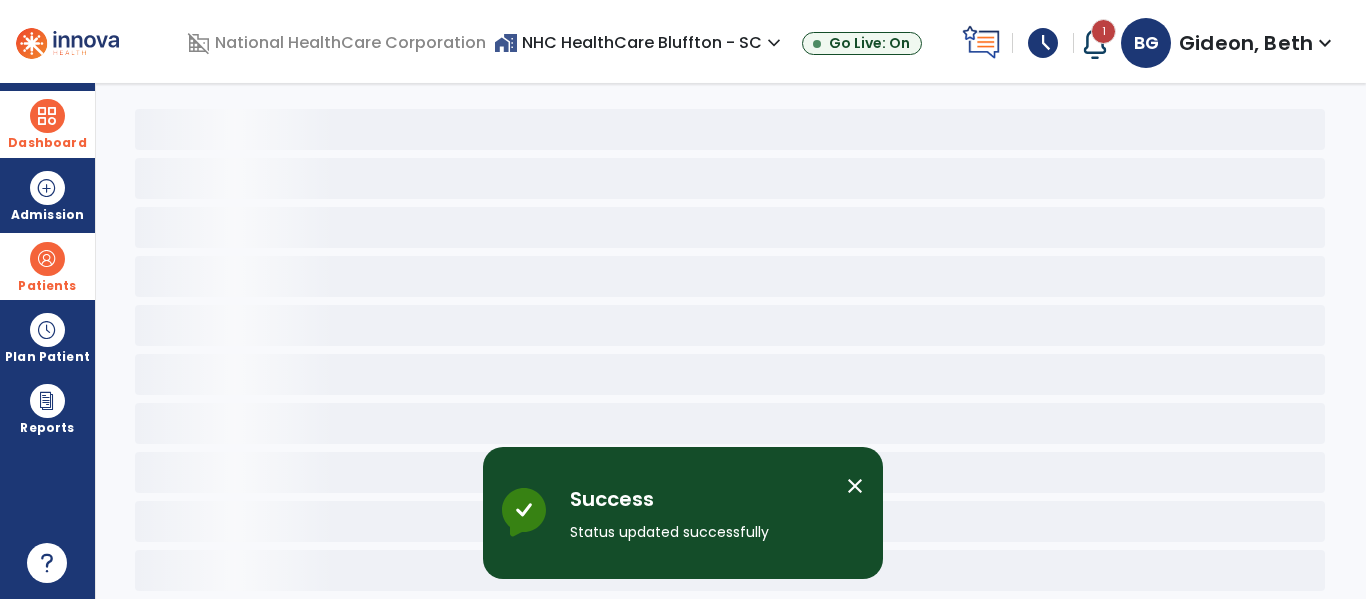 scroll, scrollTop: 68, scrollLeft: 0, axis: vertical 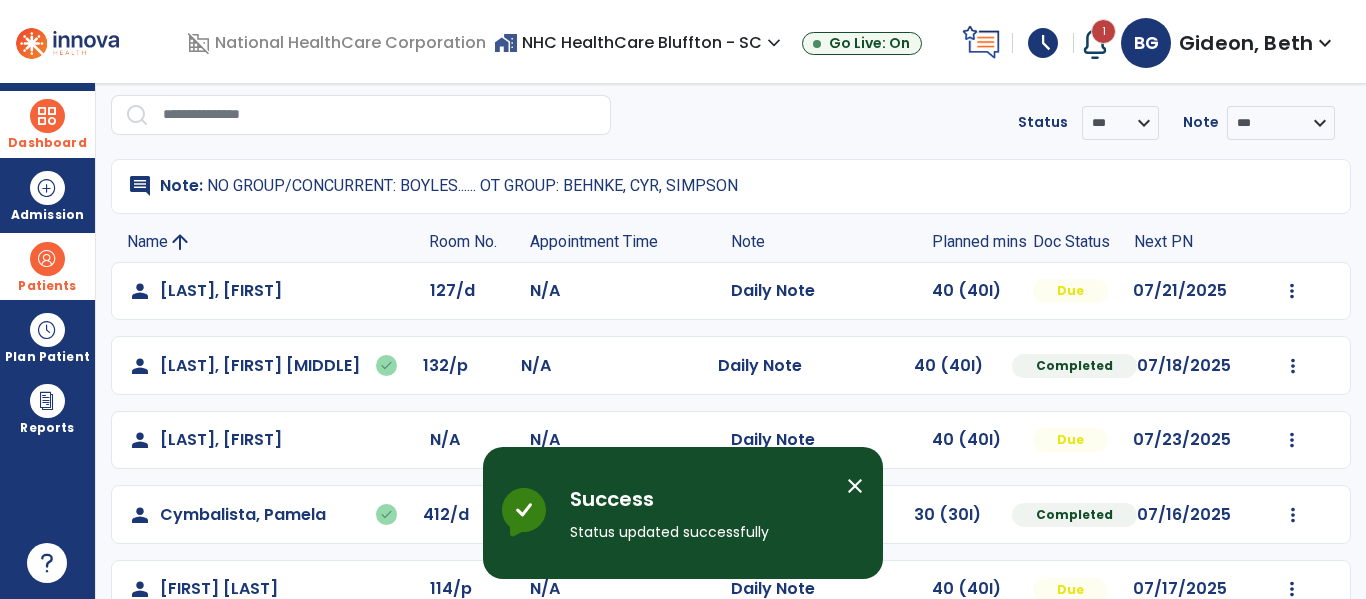 click on "Dashboard  dashboard  Therapist Dashboard" at bounding box center [47, 124] 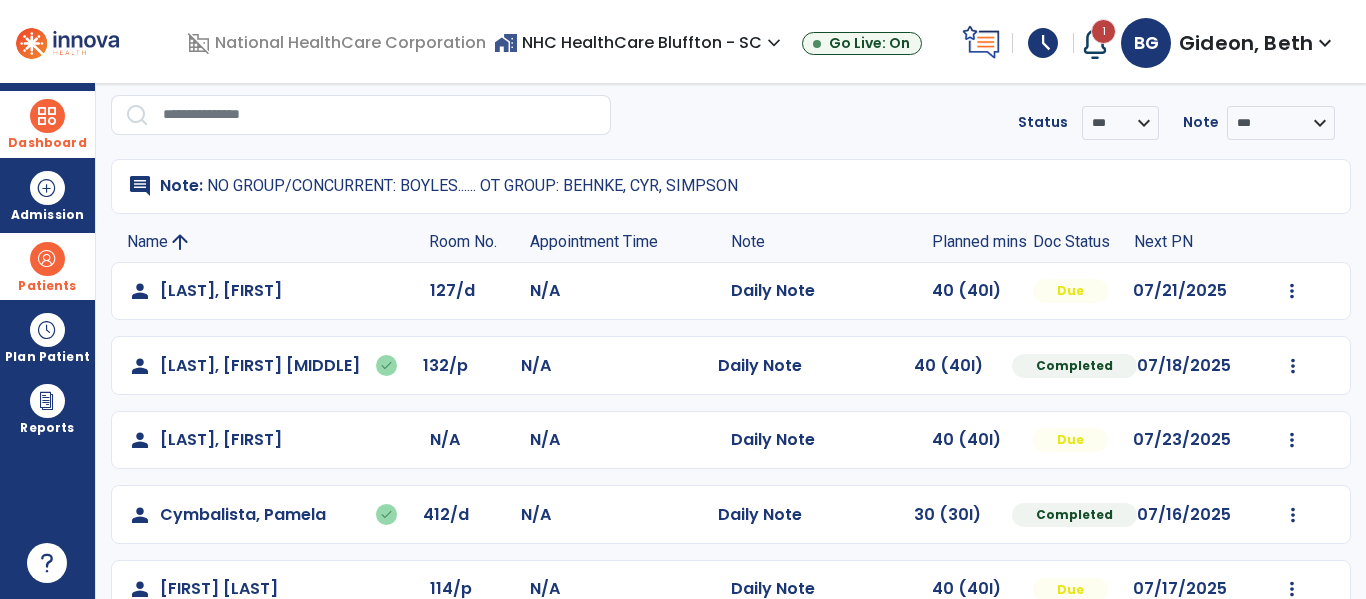 click on "Dashboard  dashboard  Therapist Dashboard" at bounding box center (47, 124) 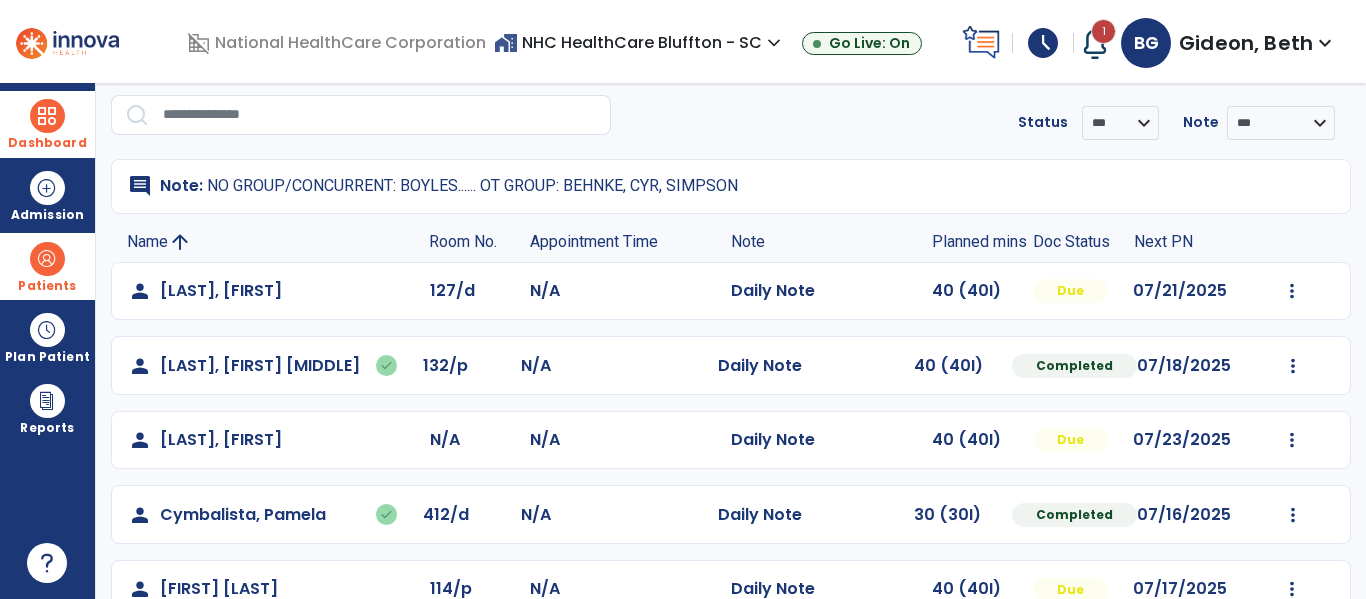 click on "Dashboard" at bounding box center (47, 124) 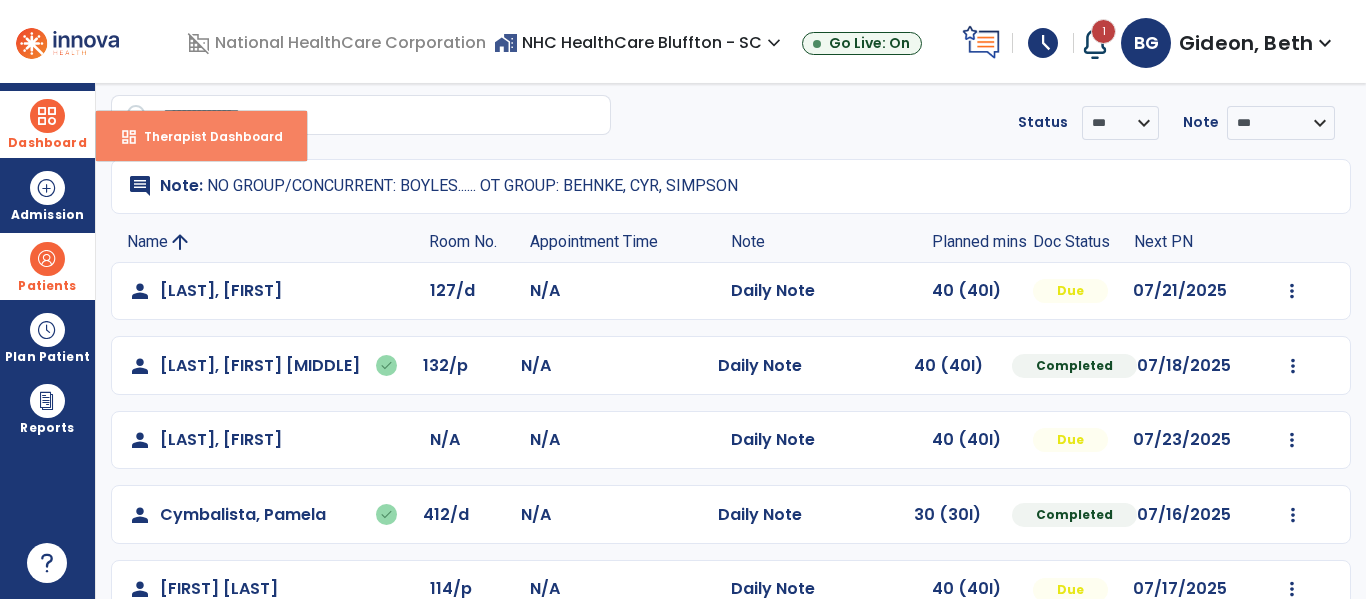 click on "Therapist Dashboard" at bounding box center (205, 136) 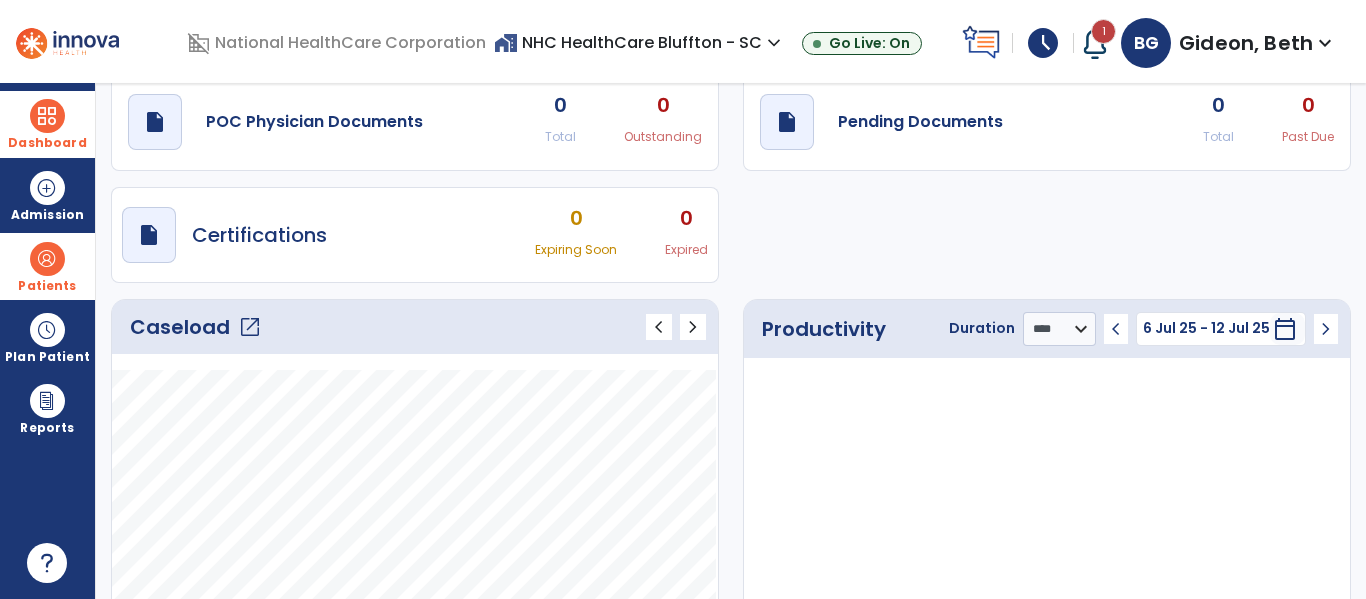 click on "open_in_new" 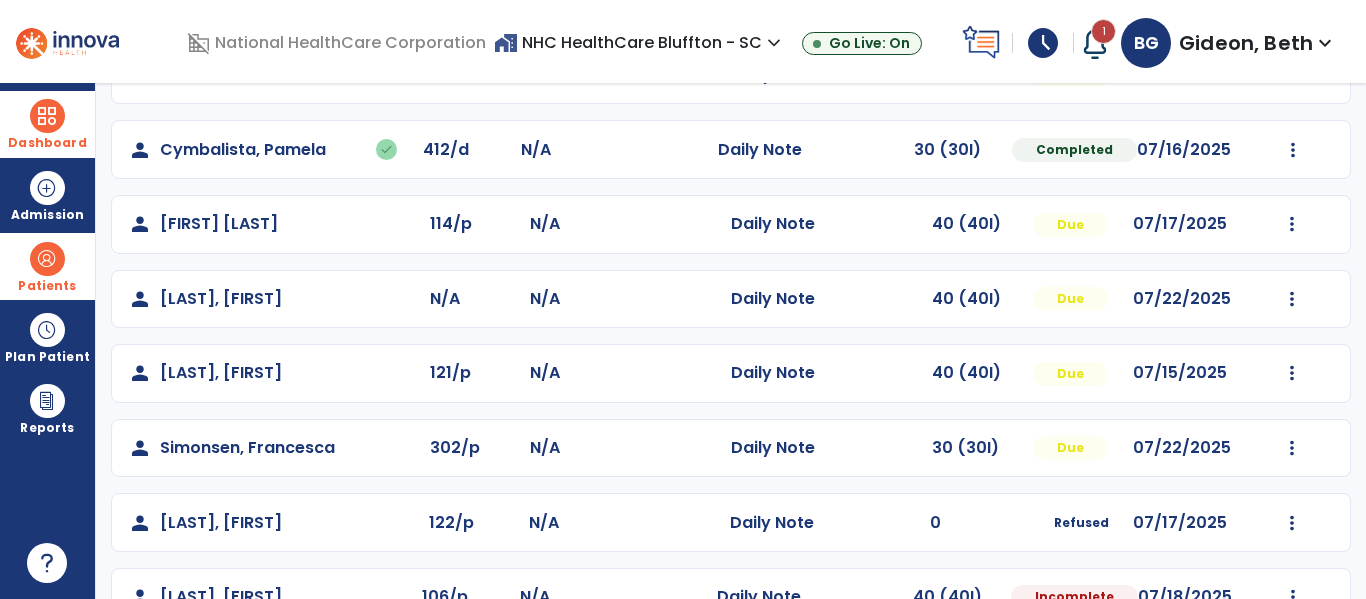 scroll, scrollTop: 468, scrollLeft: 0, axis: vertical 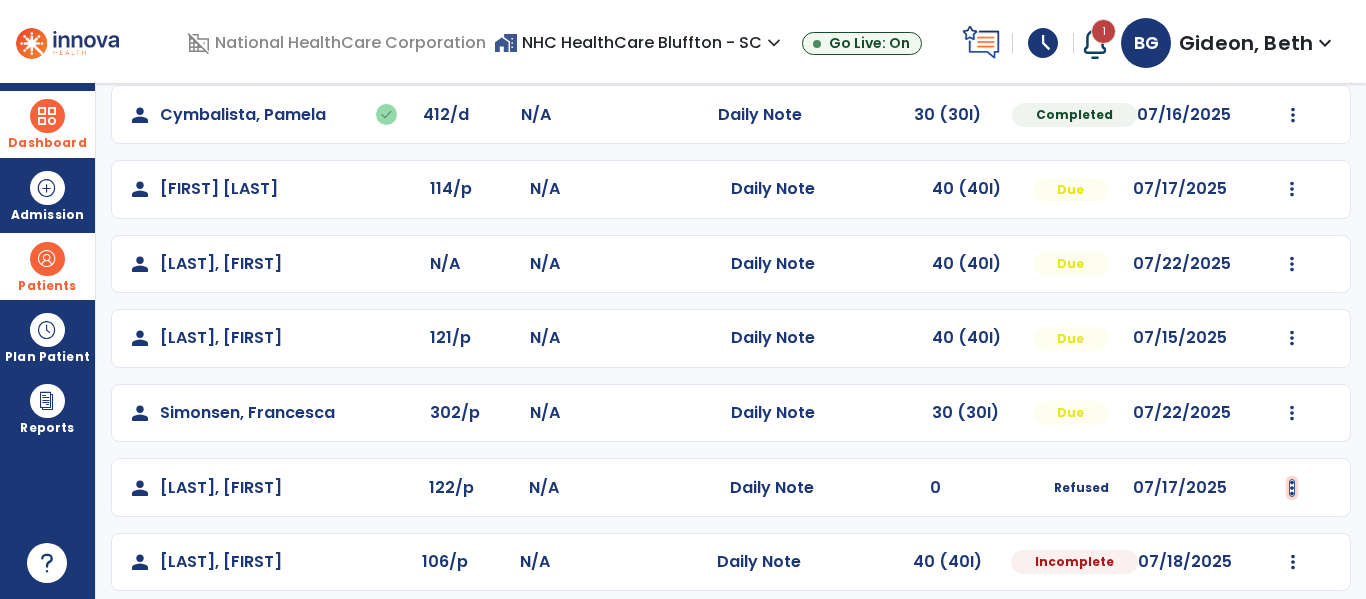click at bounding box center (1292, -109) 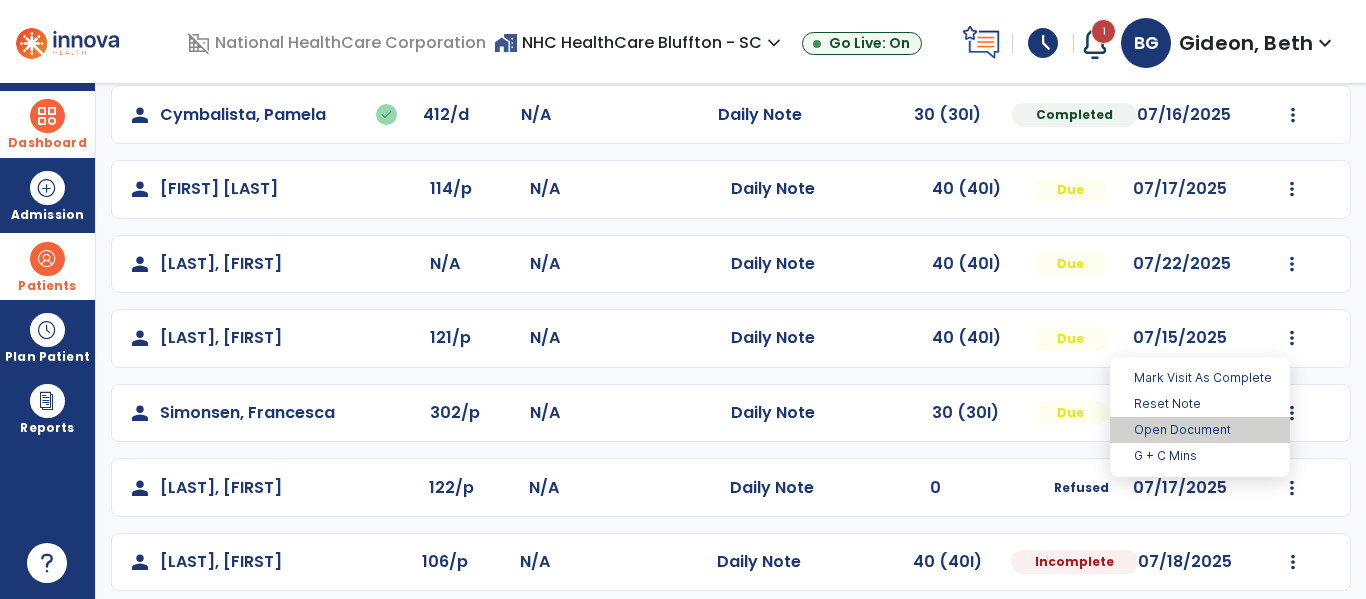 click on "Open Document" at bounding box center [1200, 430] 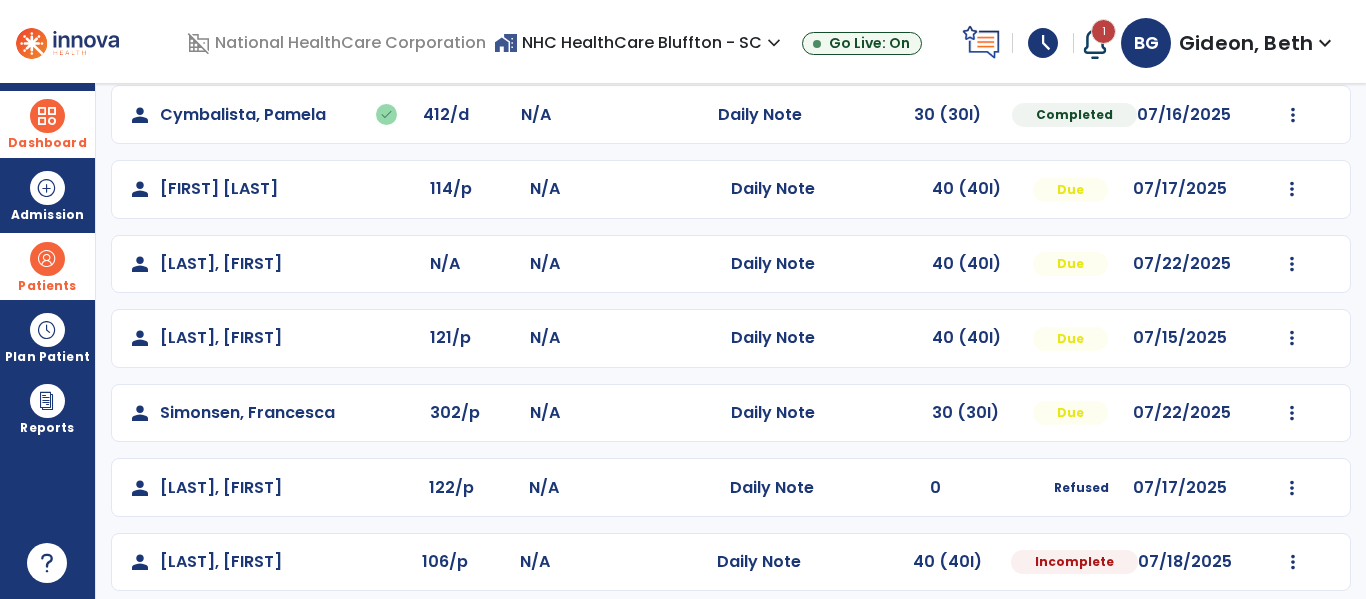 scroll, scrollTop: 0, scrollLeft: 0, axis: both 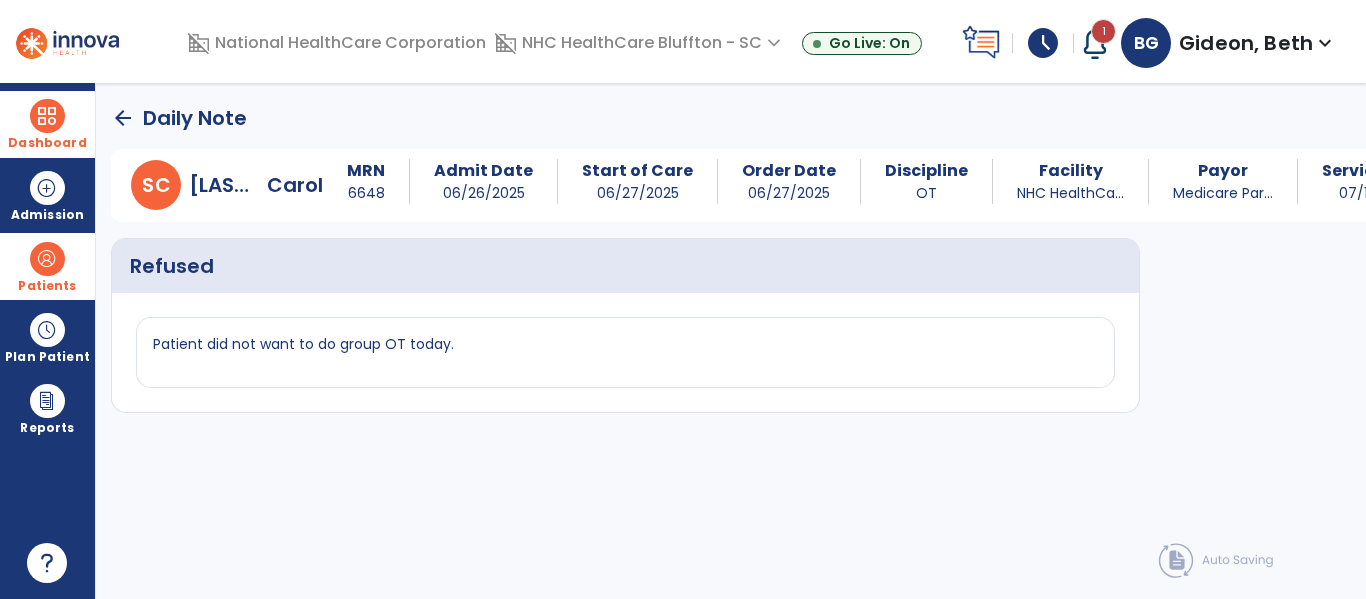 click on "Patient did not want to do group OT today." 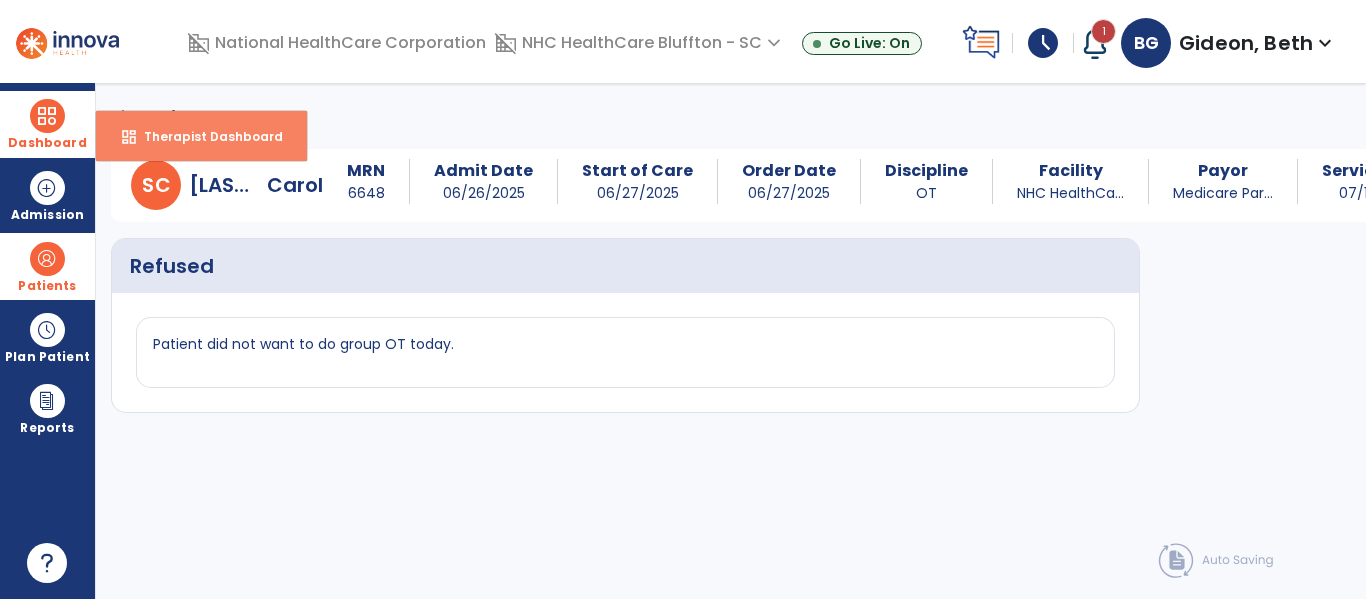 click on "Therapist Dashboard" at bounding box center [205, 136] 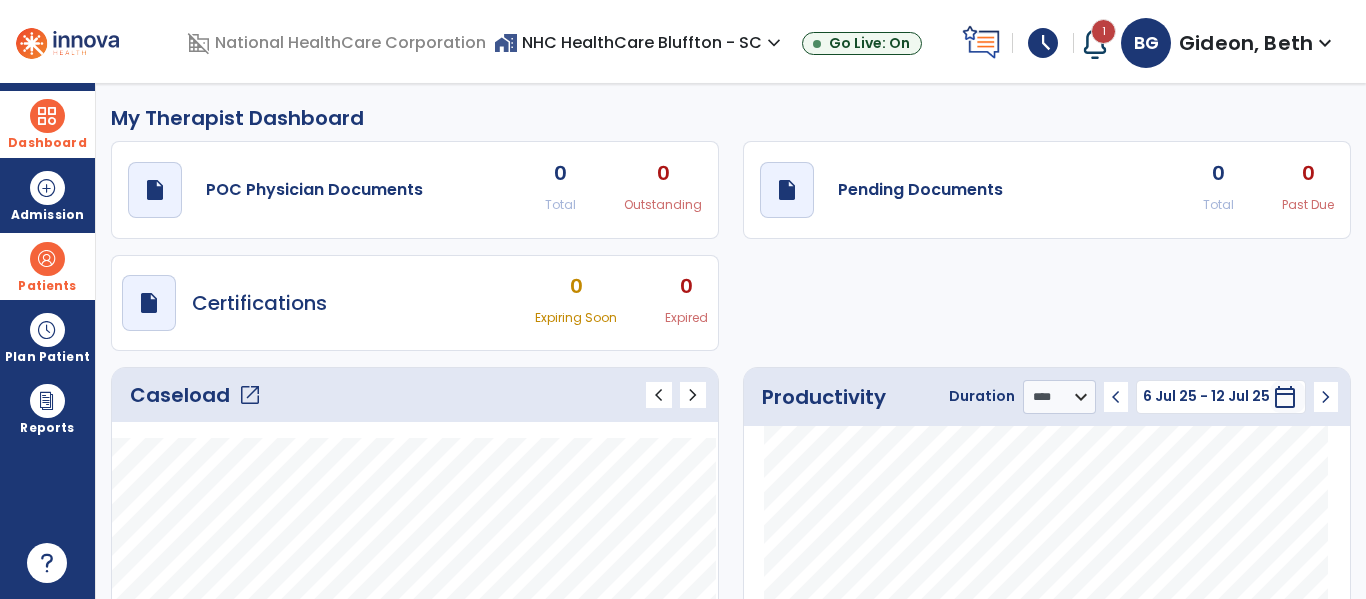 click on "open_in_new" 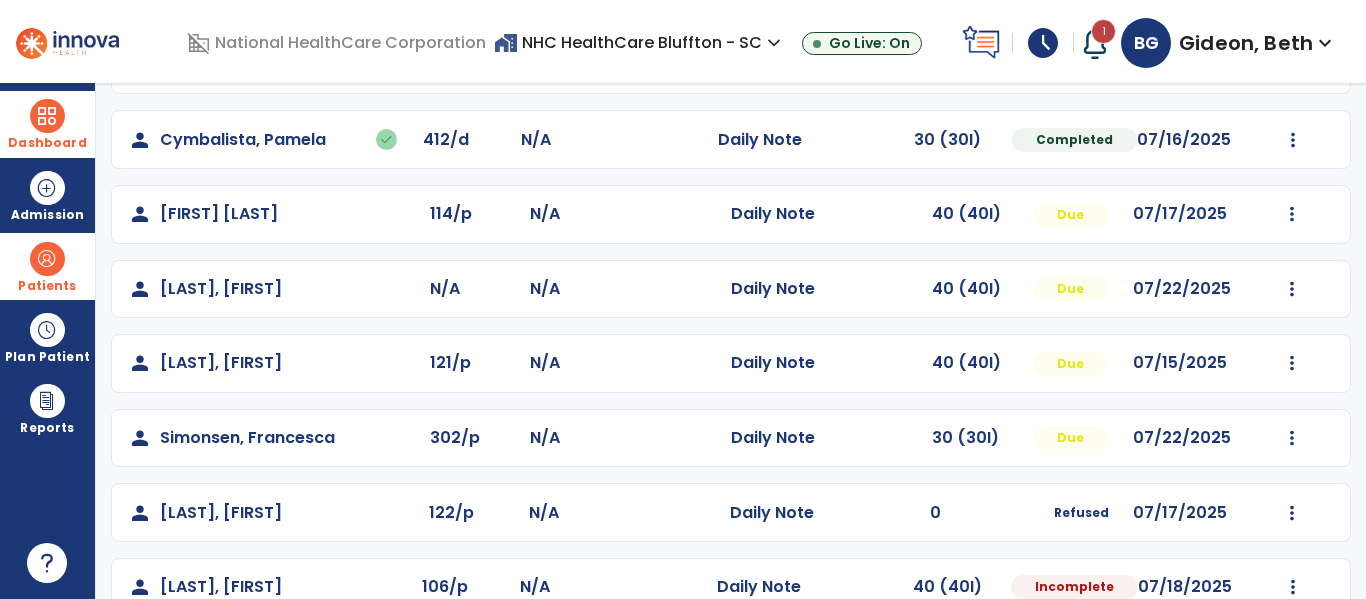 scroll, scrollTop: 484, scrollLeft: 0, axis: vertical 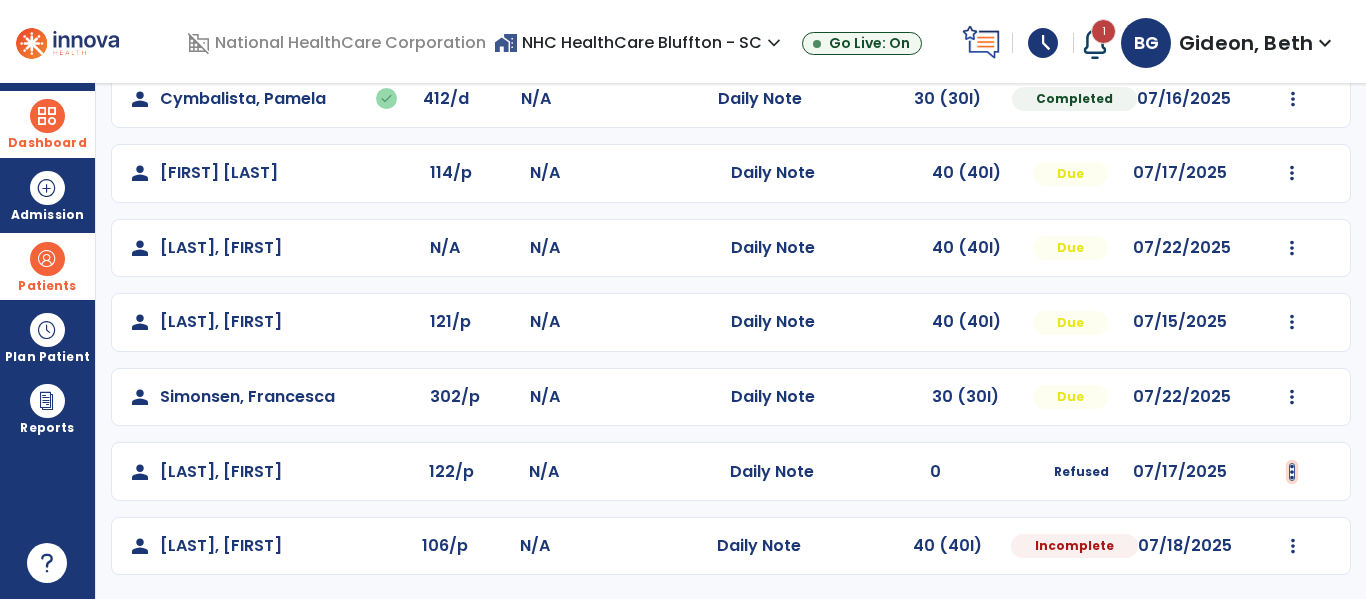 click at bounding box center [1292, -125] 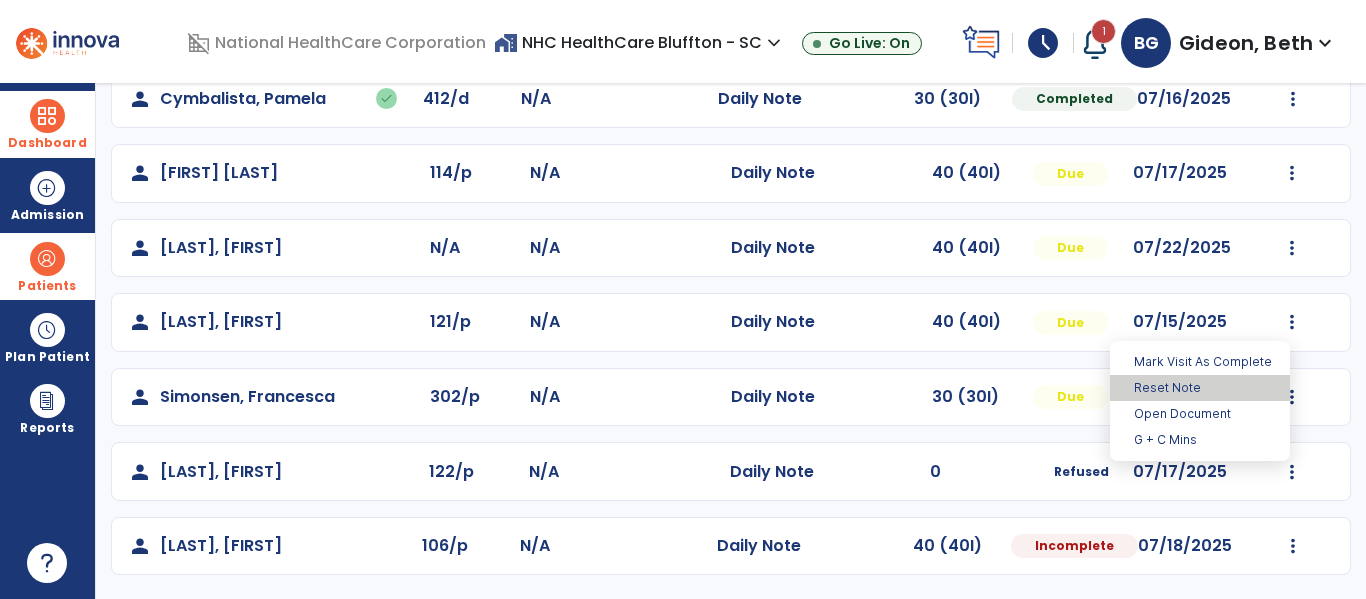 click on "Reset Note" at bounding box center [1200, 388] 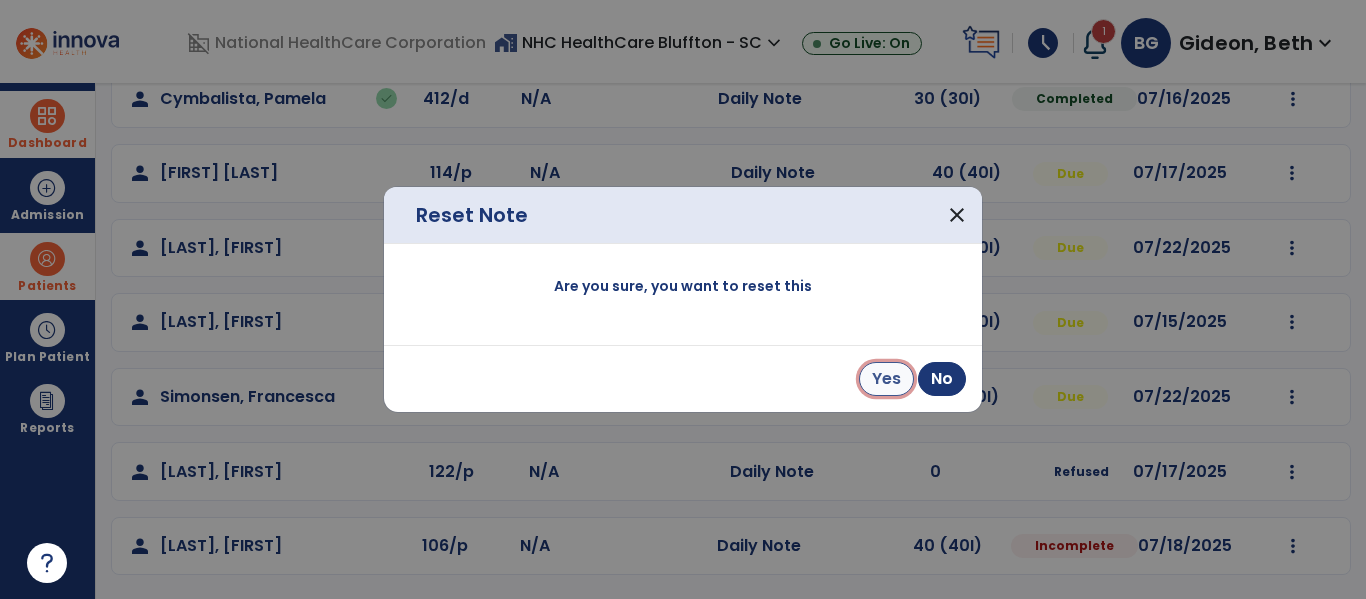 click on "Yes" at bounding box center [886, 379] 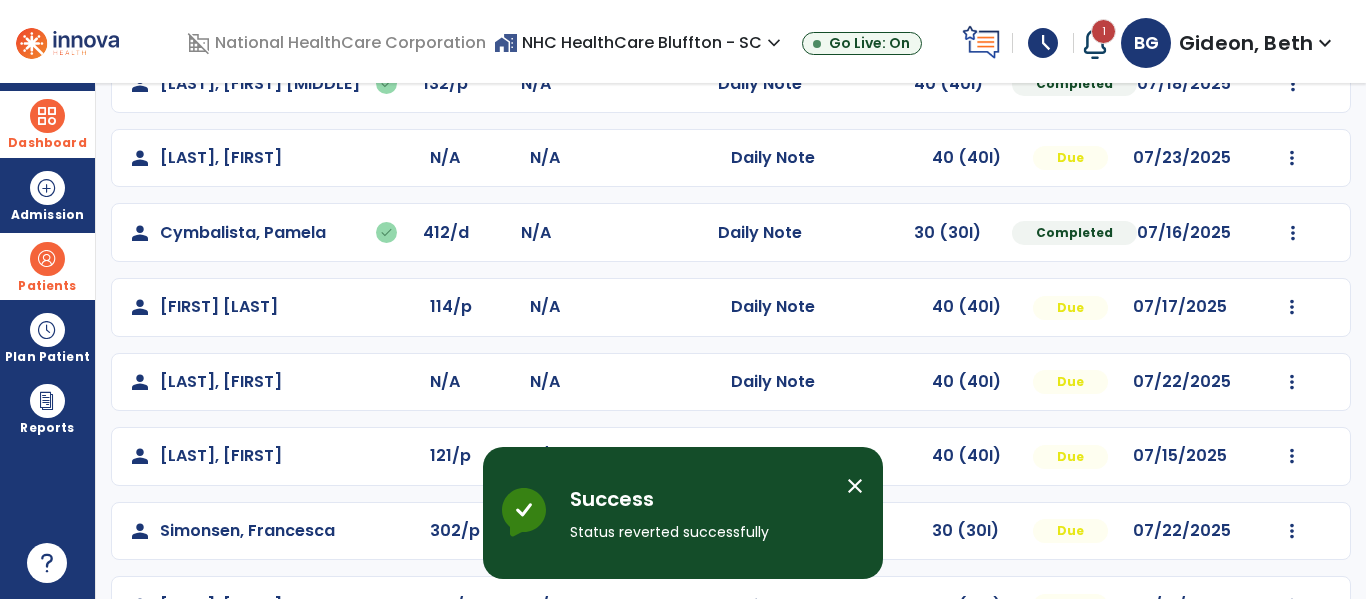 scroll, scrollTop: 484, scrollLeft: 0, axis: vertical 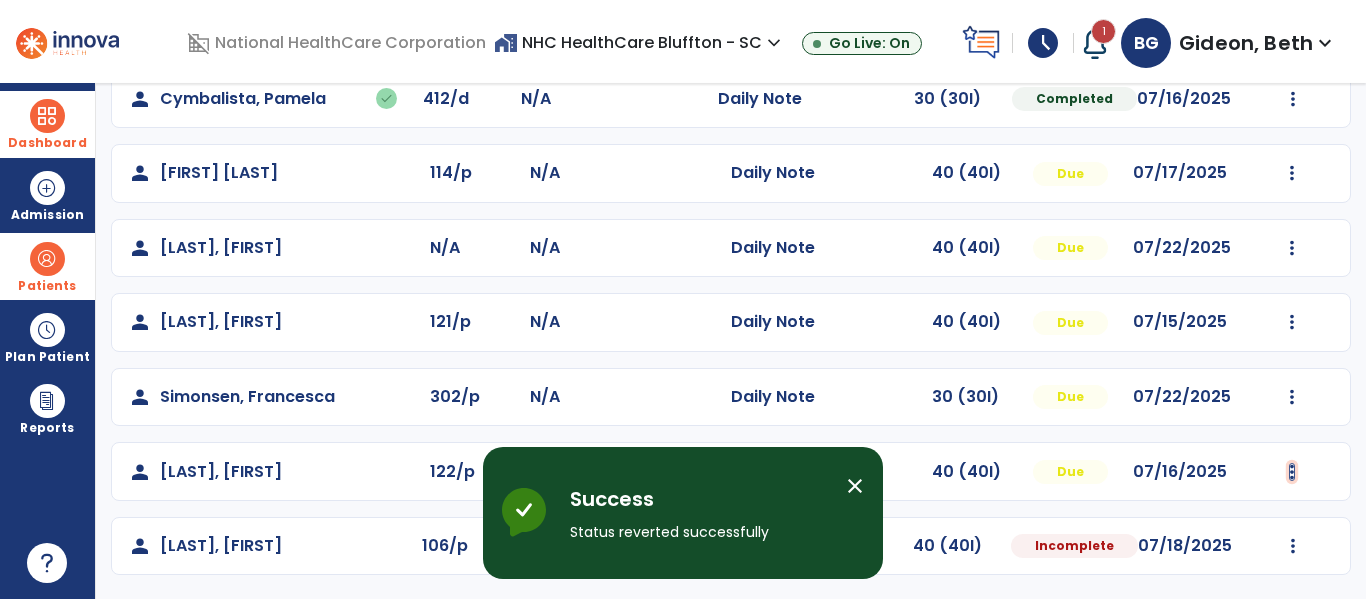 click at bounding box center [1292, -125] 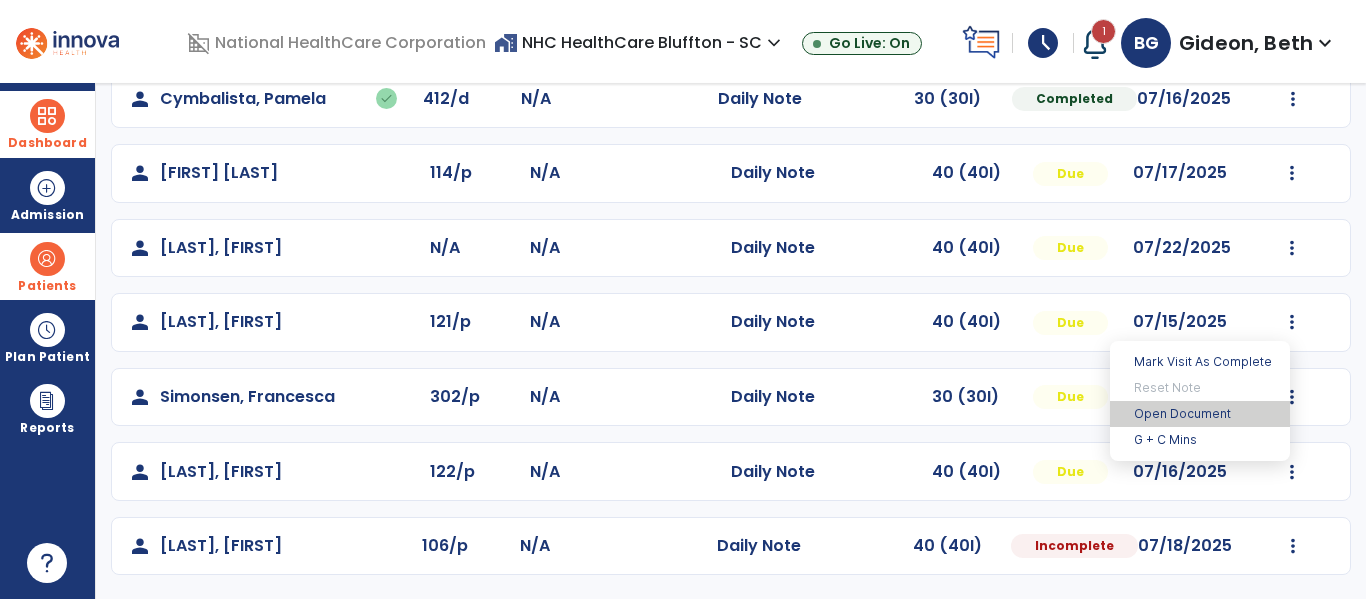 click on "Open Document" at bounding box center [1200, 414] 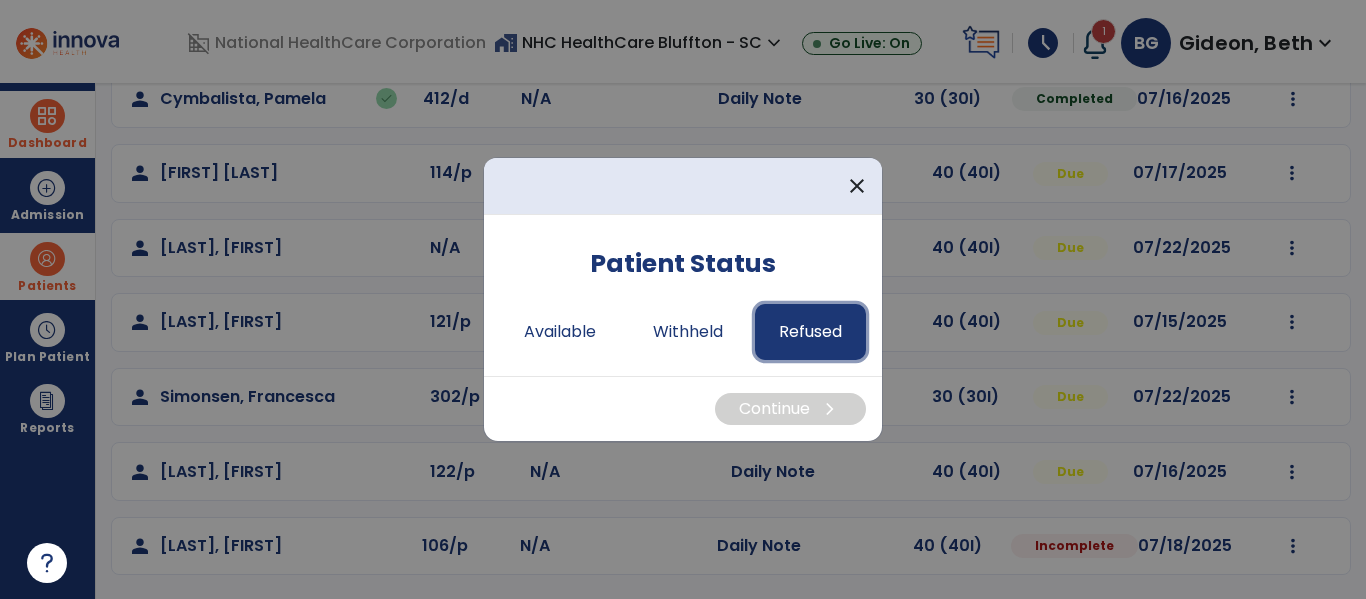 click on "Refused" at bounding box center [810, 332] 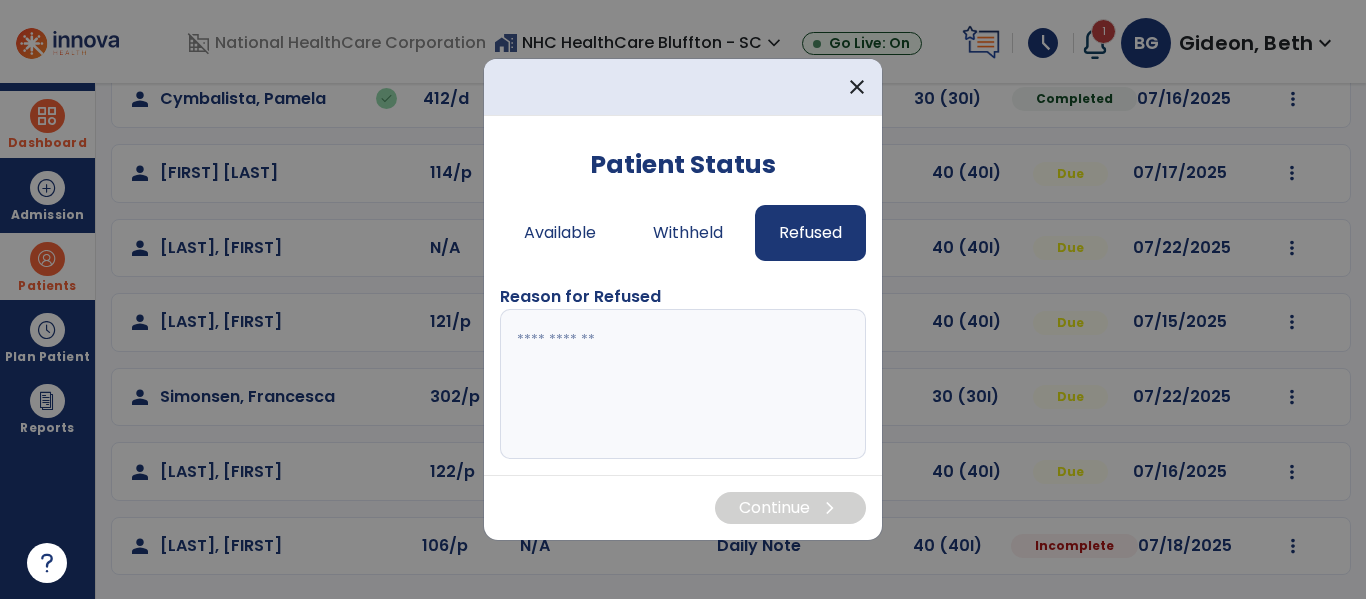 click at bounding box center (683, 384) 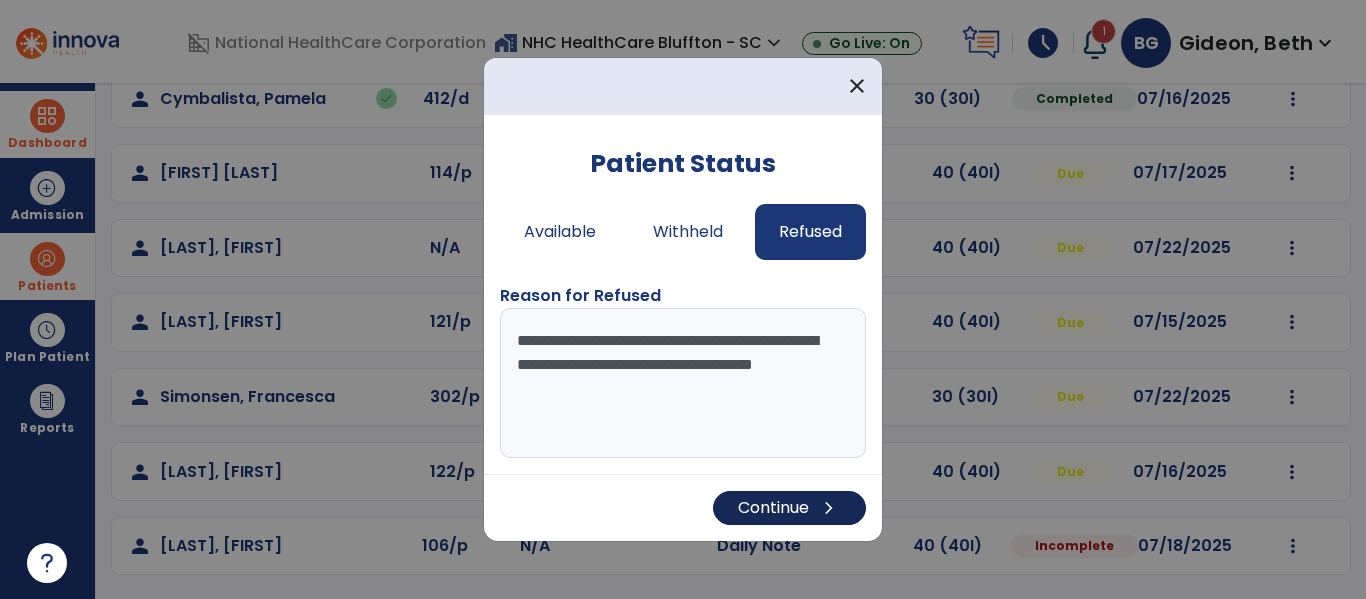 type on "**********" 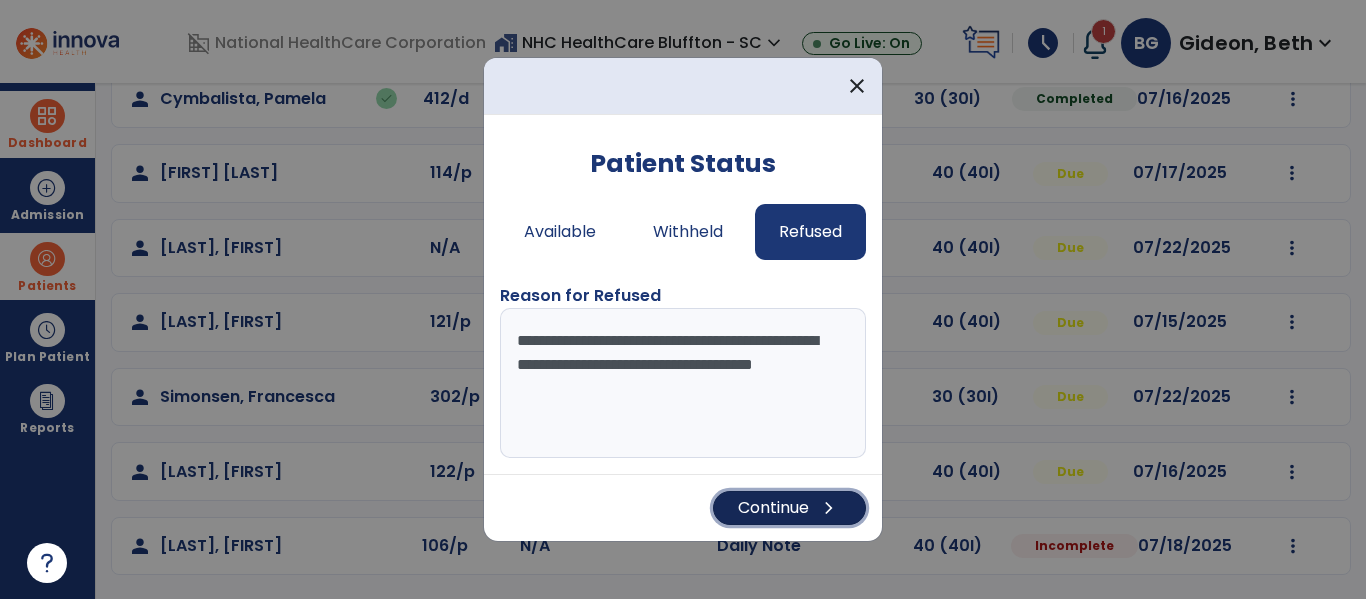 click on "chevron_right" at bounding box center (829, 508) 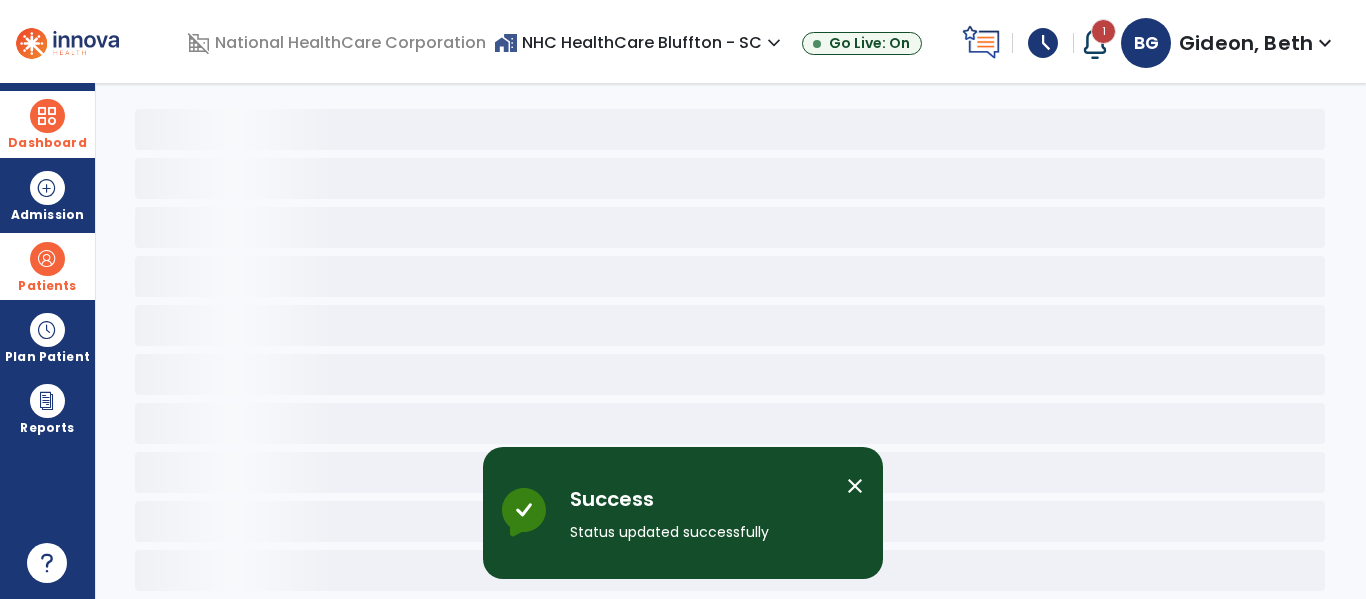 scroll, scrollTop: 68, scrollLeft: 0, axis: vertical 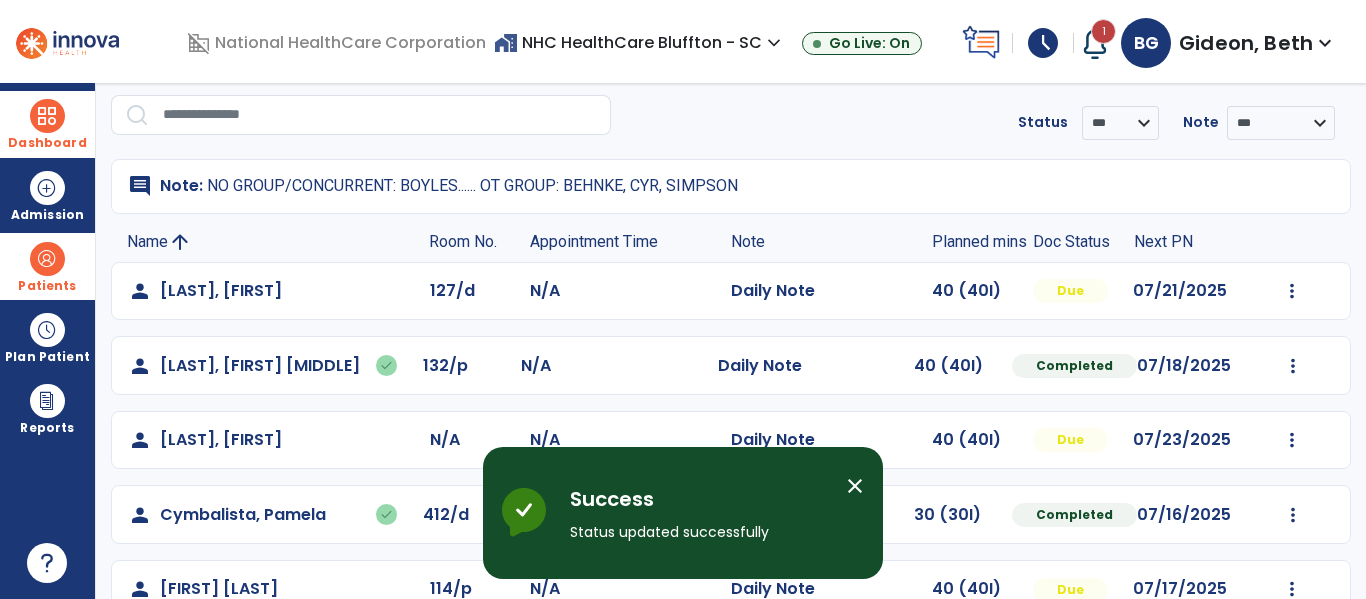 click at bounding box center (47, 116) 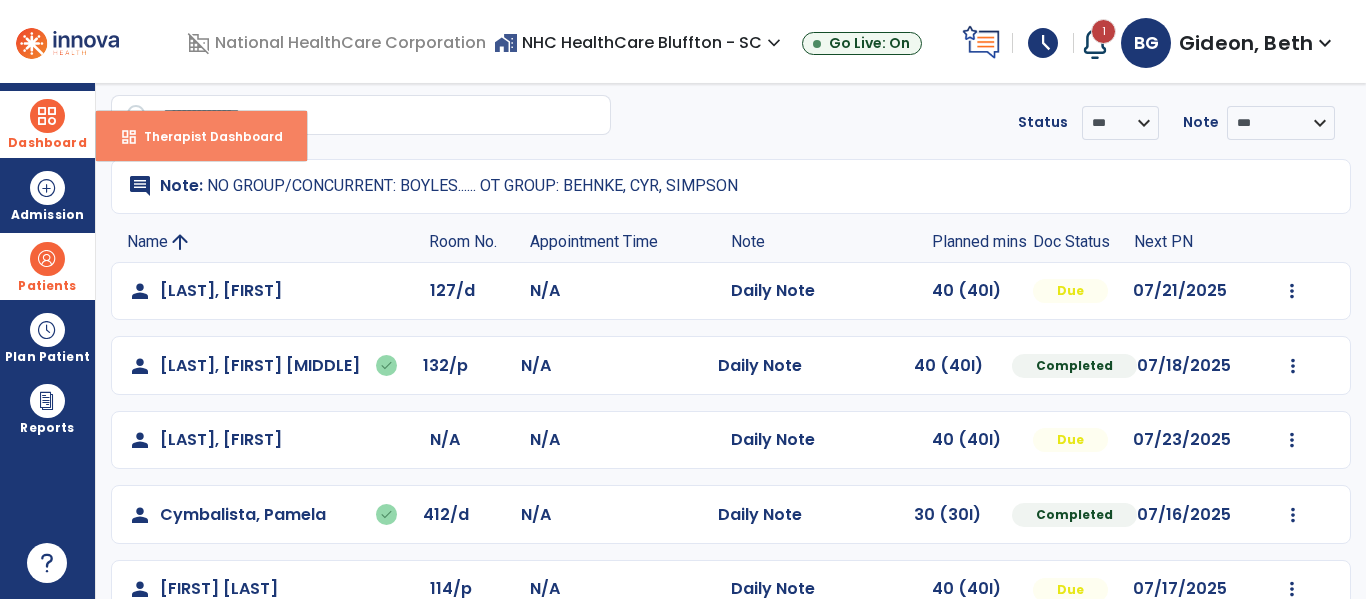 click on "Therapist Dashboard" at bounding box center [205, 136] 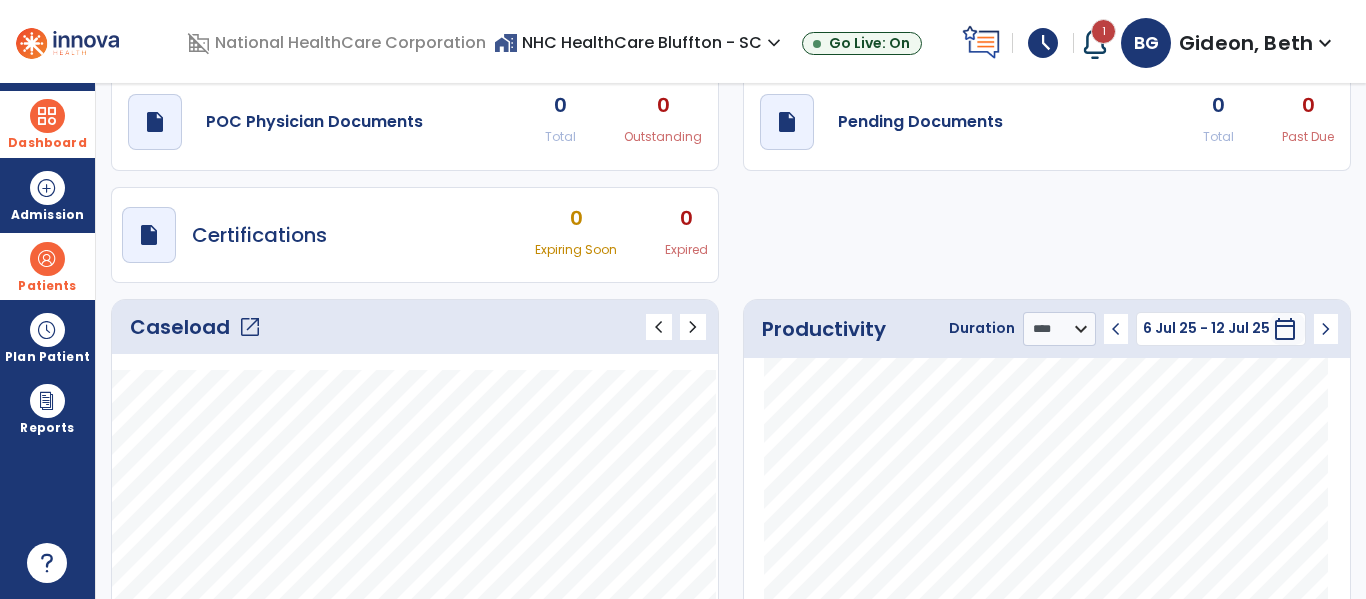 click on "open_in_new" 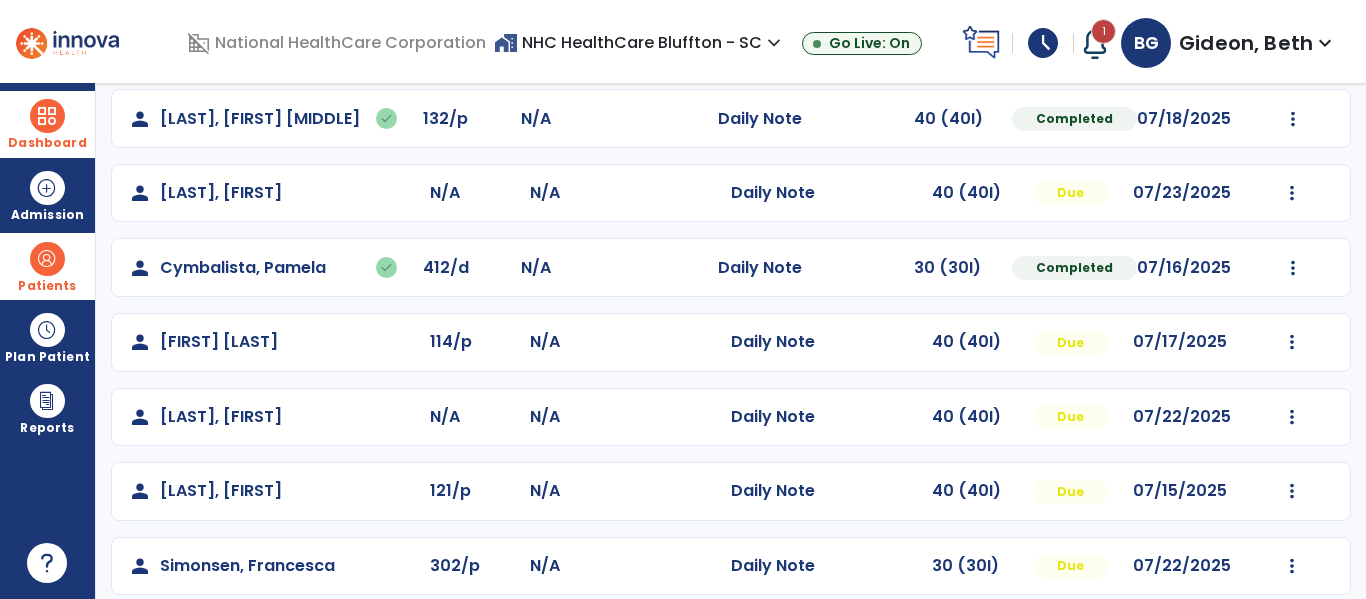 scroll, scrollTop: 368, scrollLeft: 0, axis: vertical 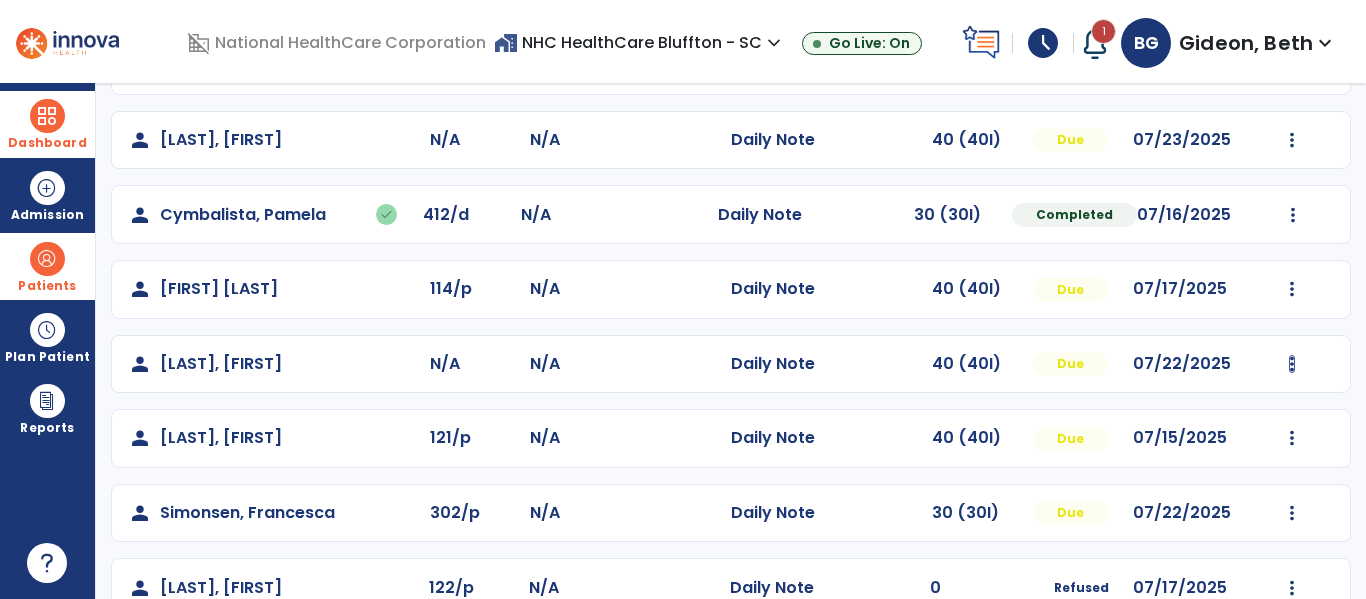 click on "Mark Visit As Complete   Reset Note   Open Document   G + C Mins" 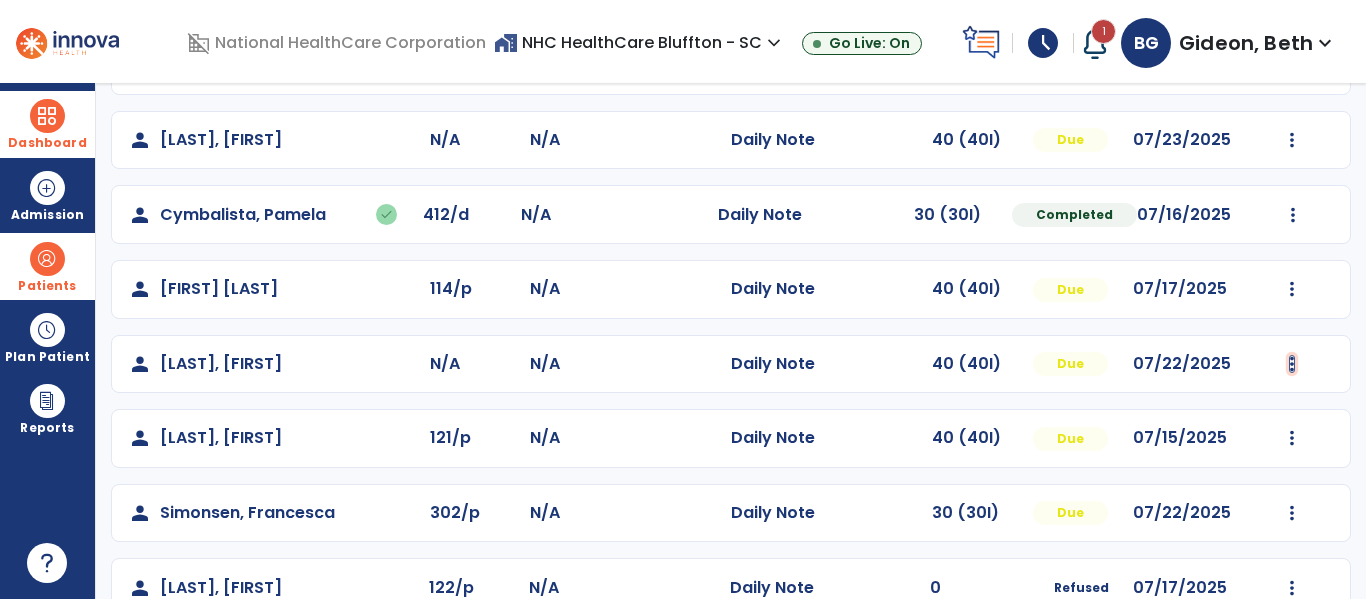 click at bounding box center (1292, -9) 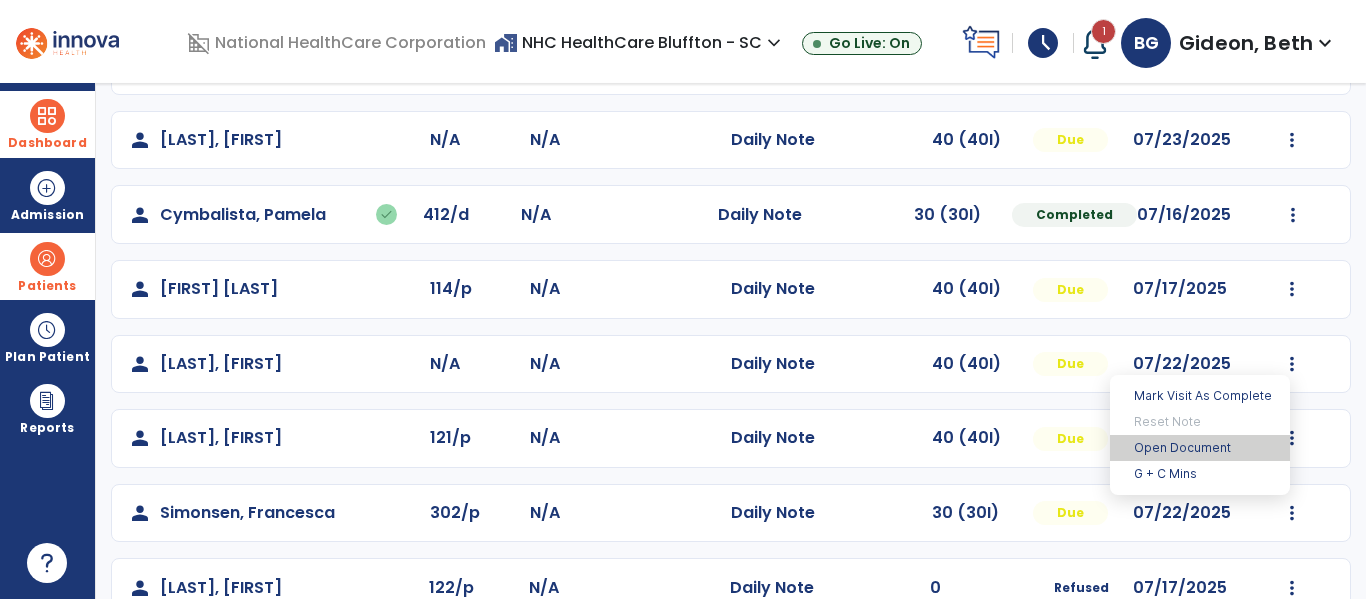 click on "Open Document" at bounding box center [1200, 448] 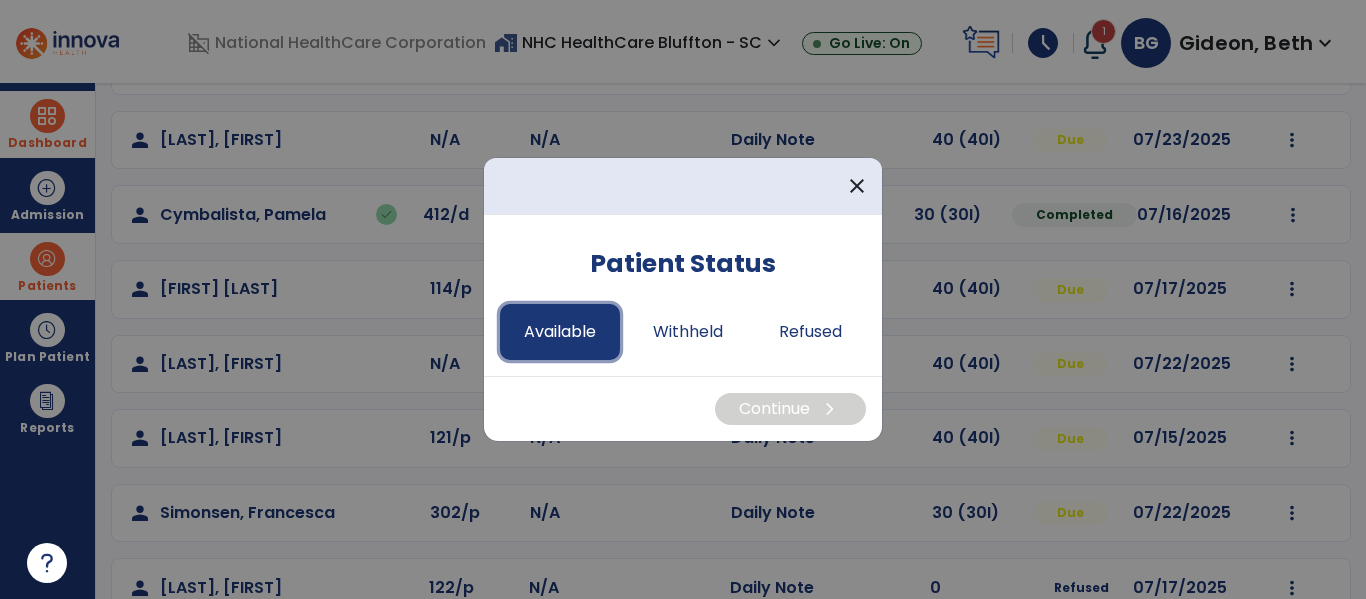 click on "Available" at bounding box center (560, 332) 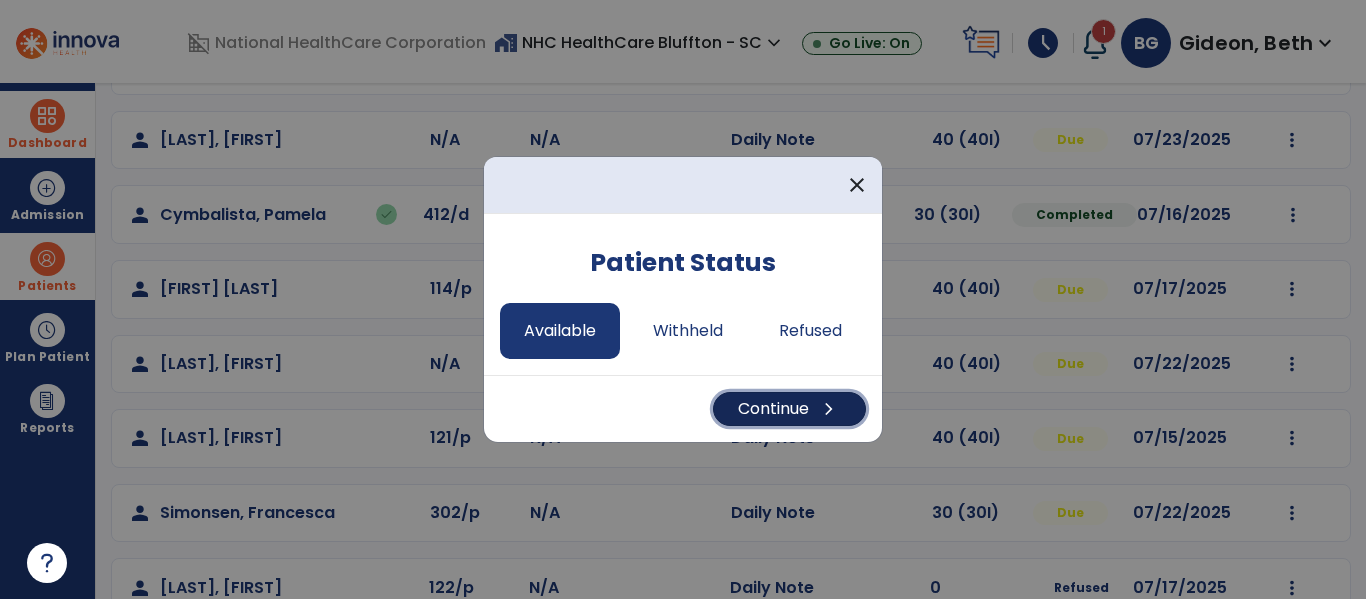 click on "chevron_right" at bounding box center (829, 409) 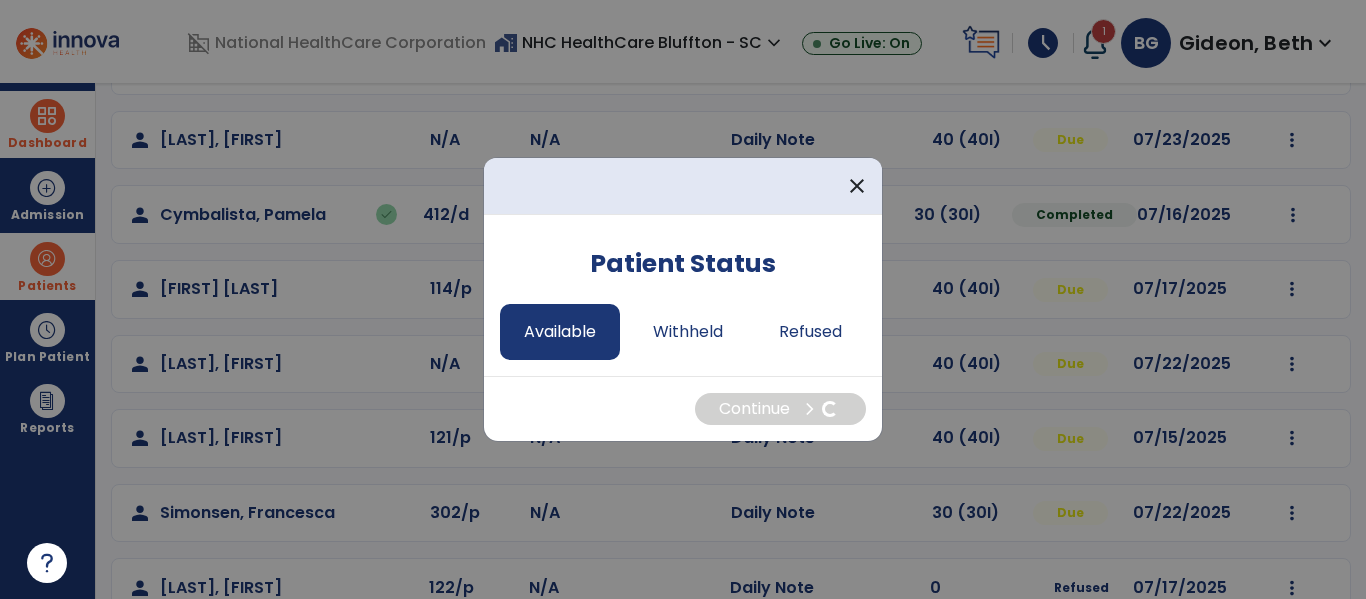 select on "*" 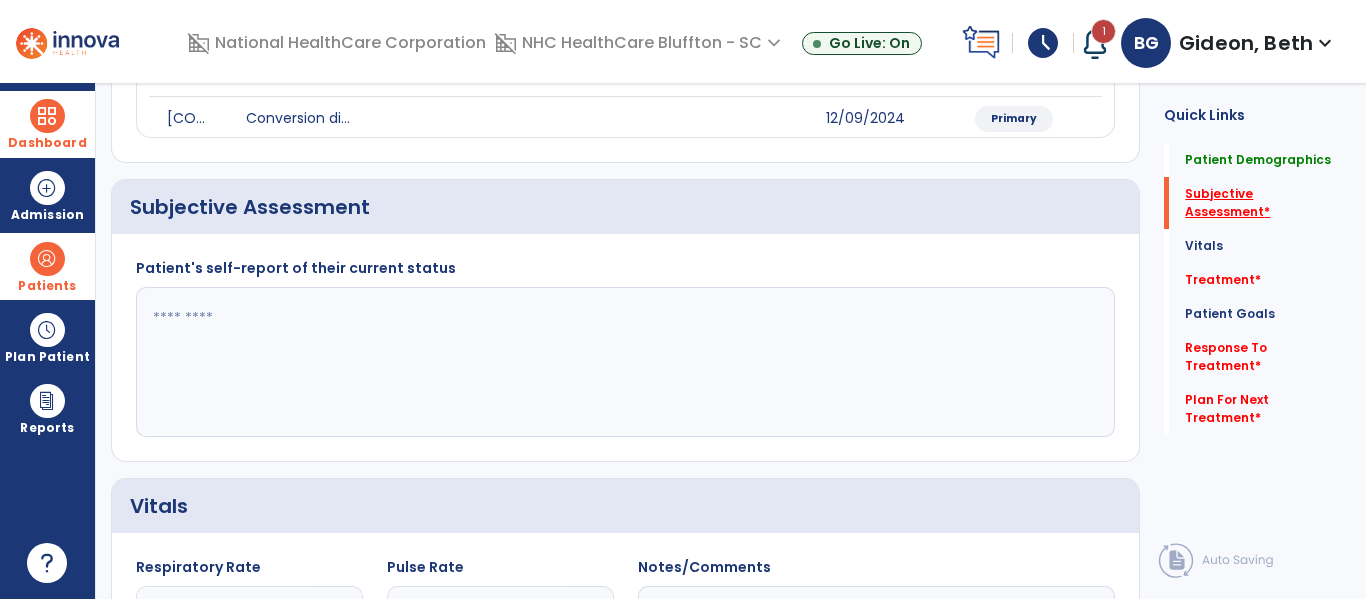 click on "Subjective Assessment   *" 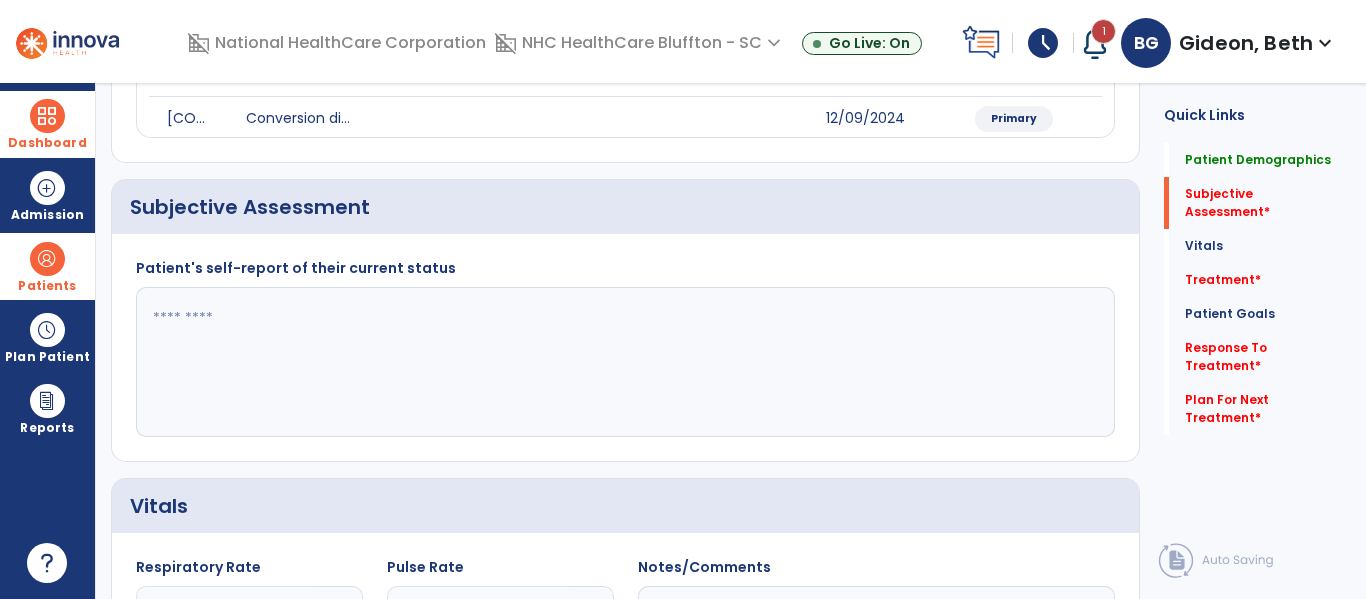 scroll, scrollTop: 347, scrollLeft: 0, axis: vertical 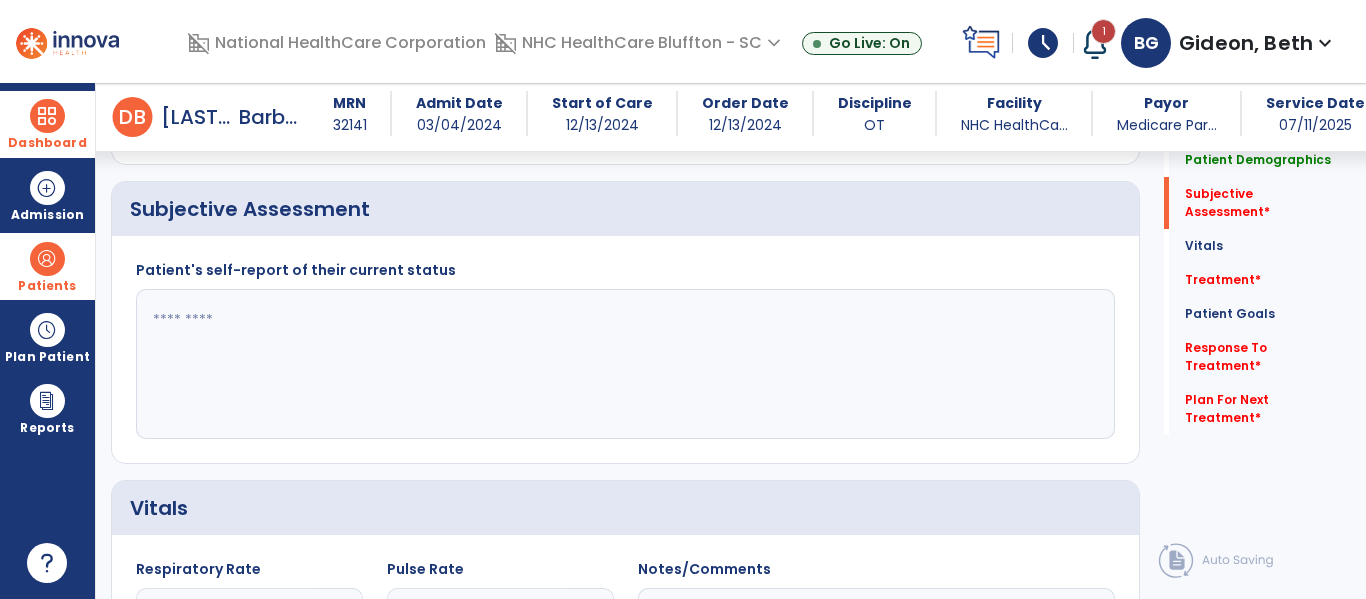click 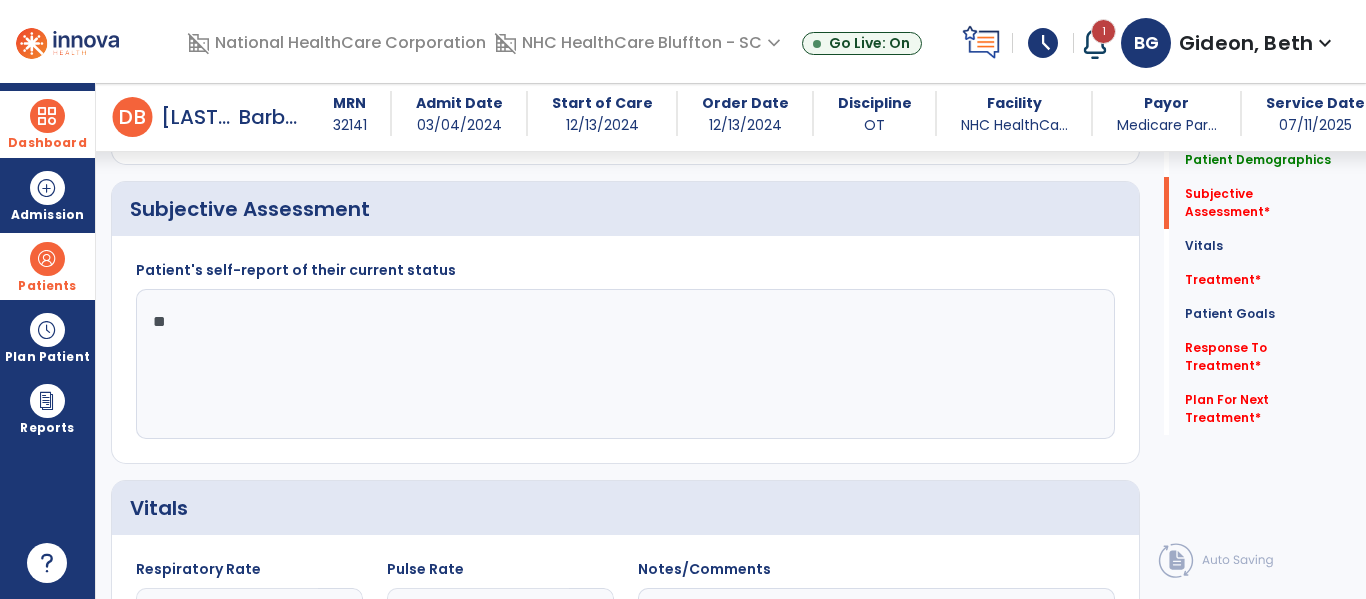 type on "*" 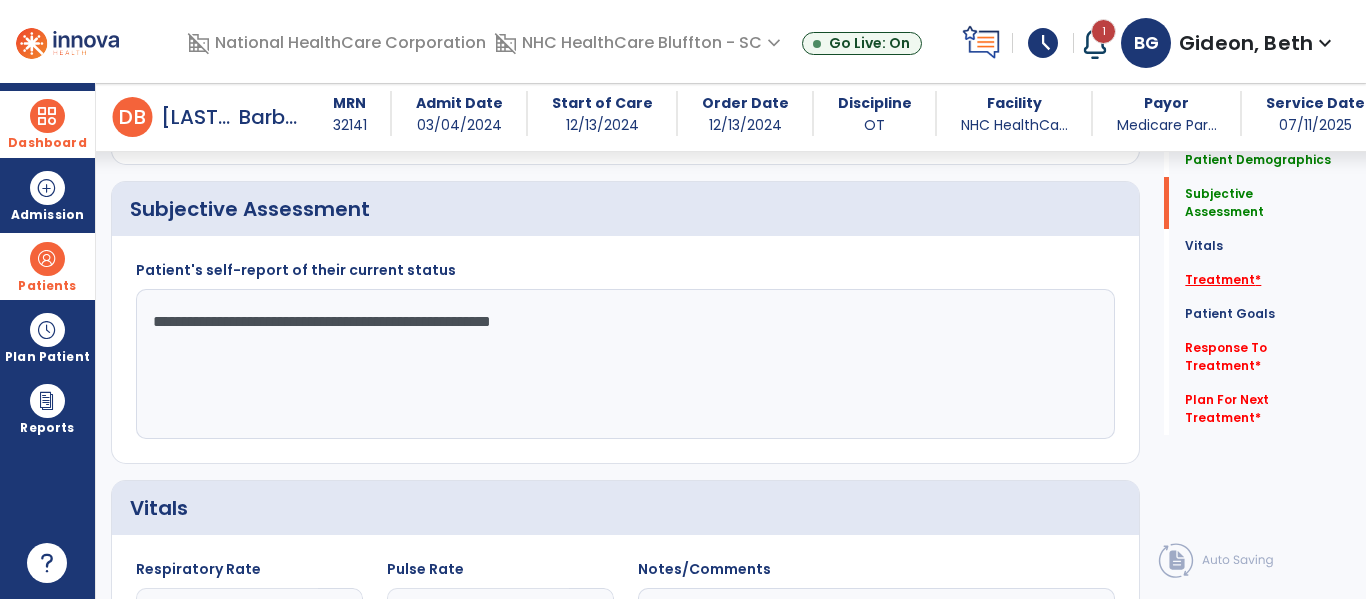 type on "**********" 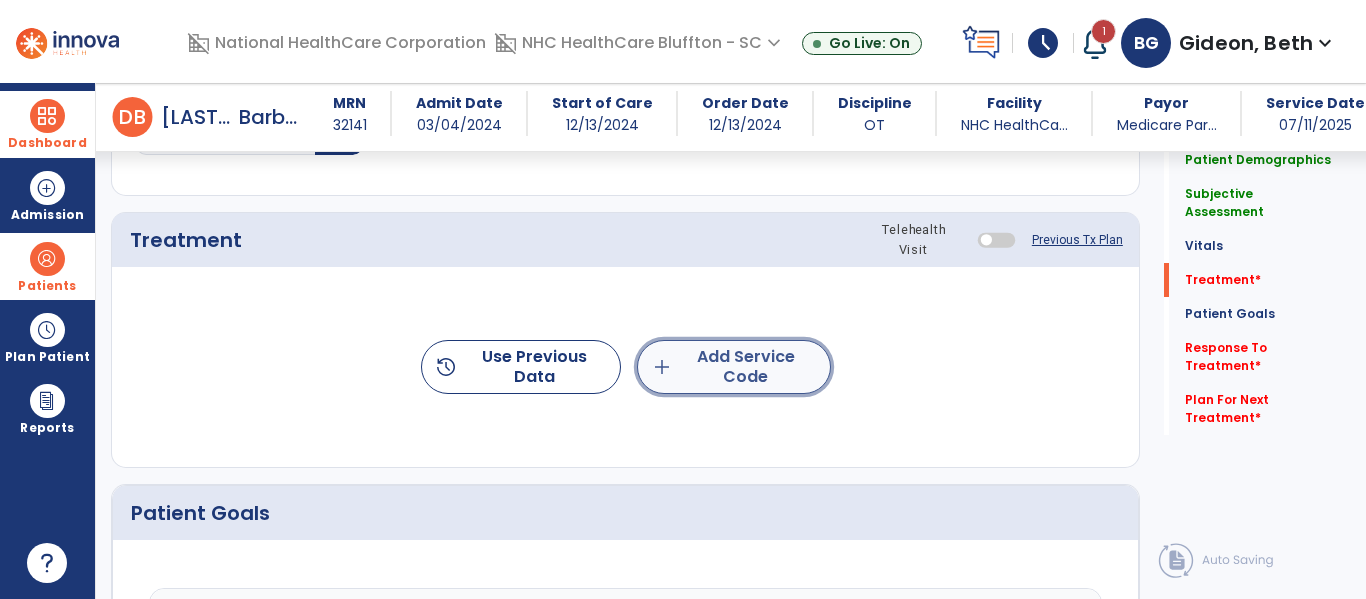 click on "add  Add Service Code" 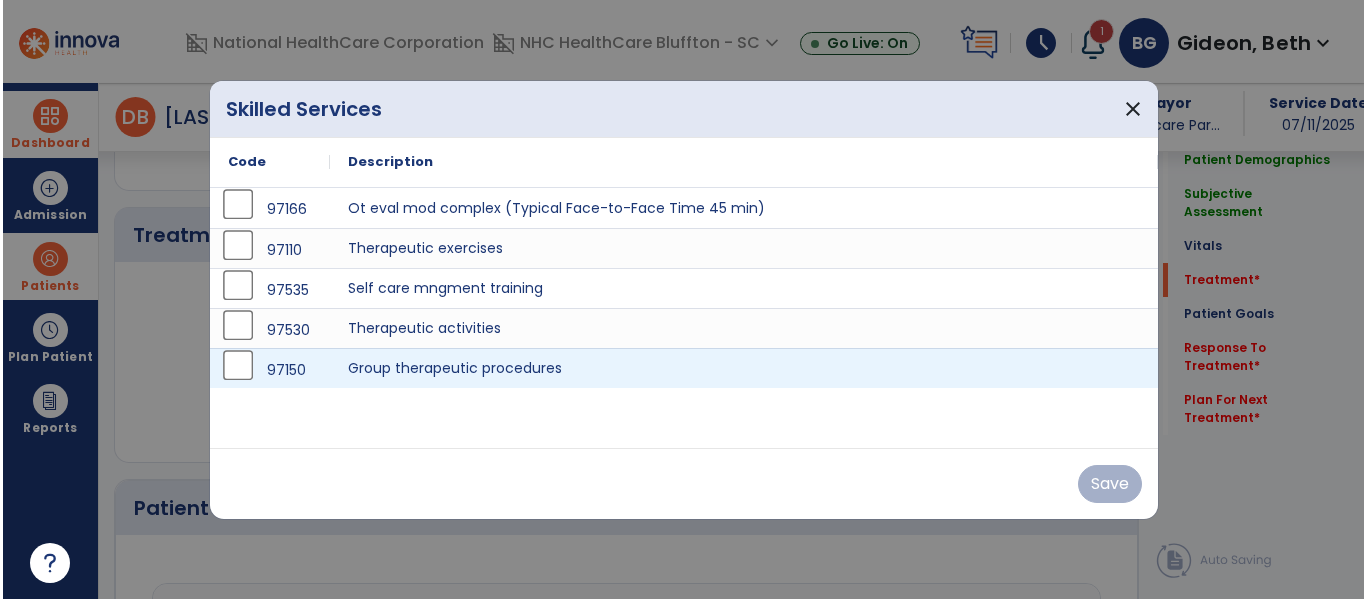 scroll, scrollTop: 1037, scrollLeft: 0, axis: vertical 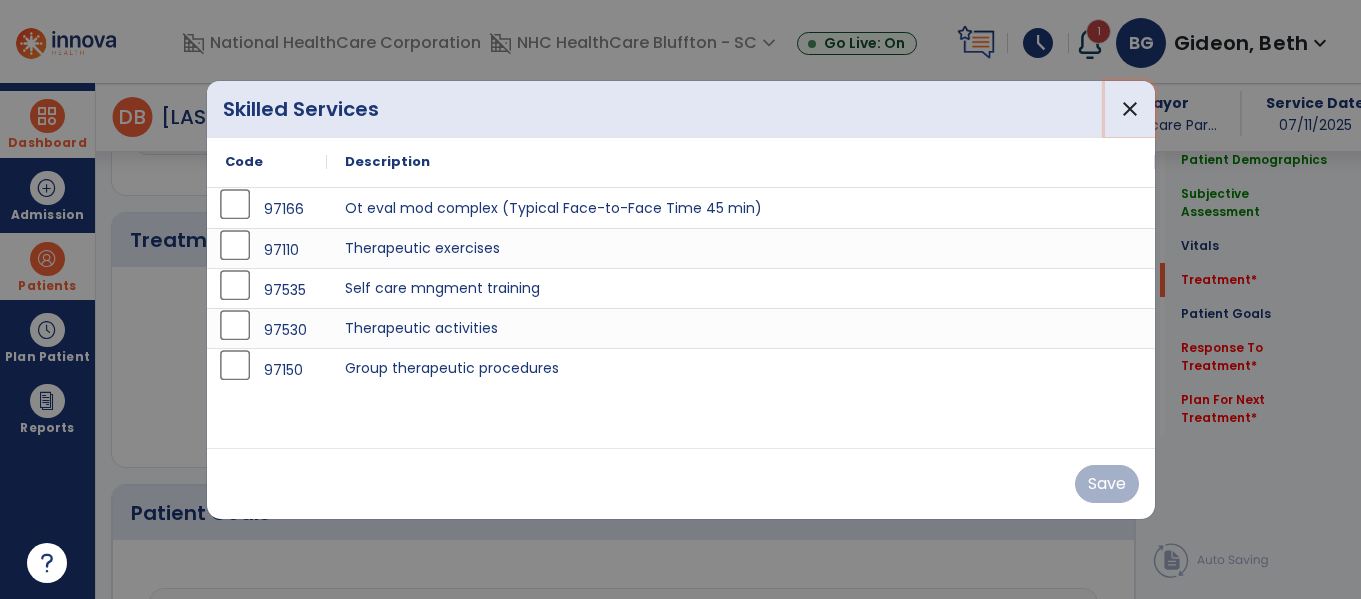 click on "close" at bounding box center [1130, 109] 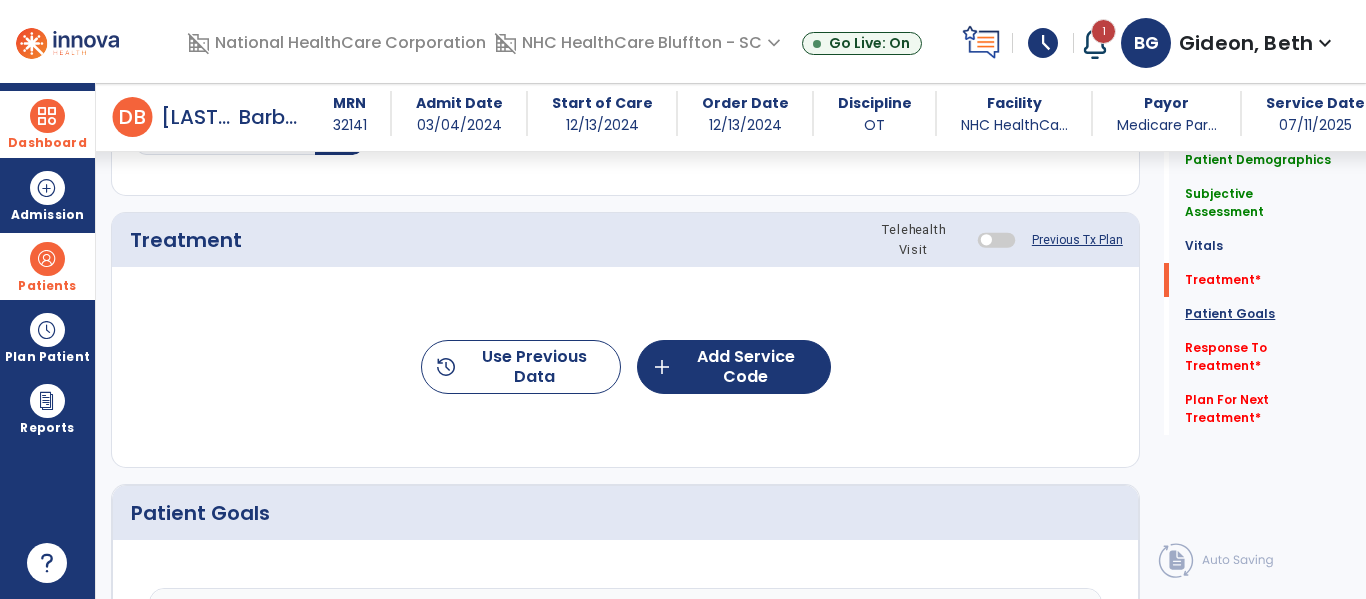 click on "Patient Goals" 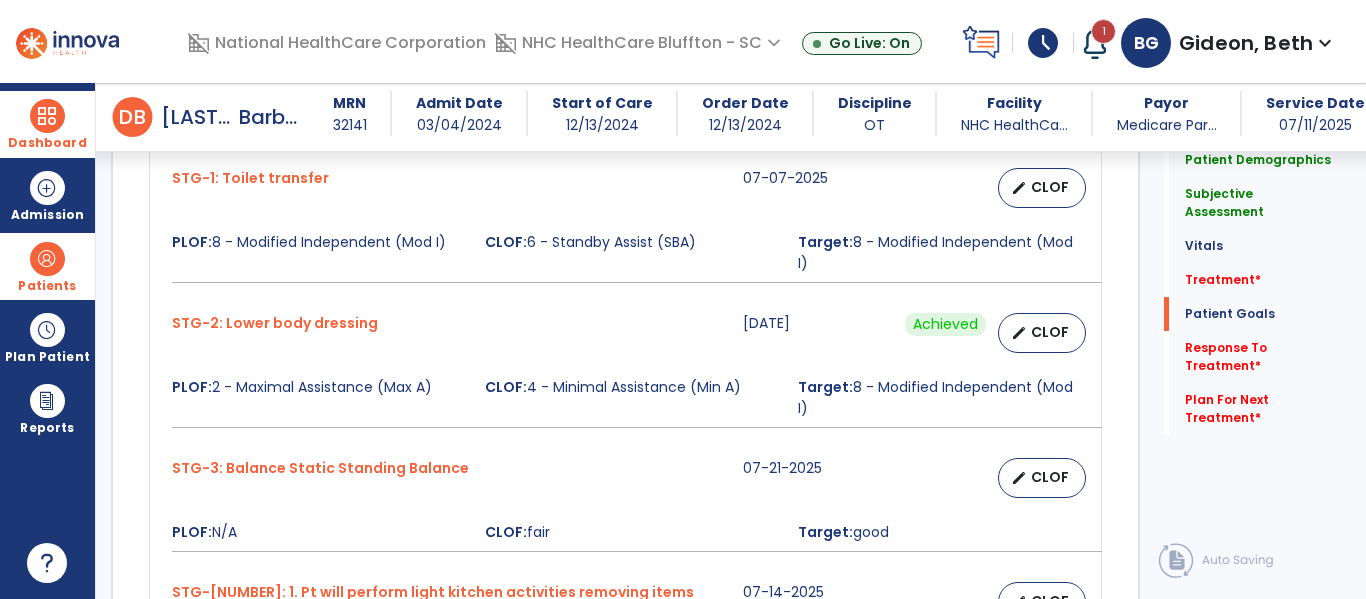 scroll, scrollTop: 1585, scrollLeft: 0, axis: vertical 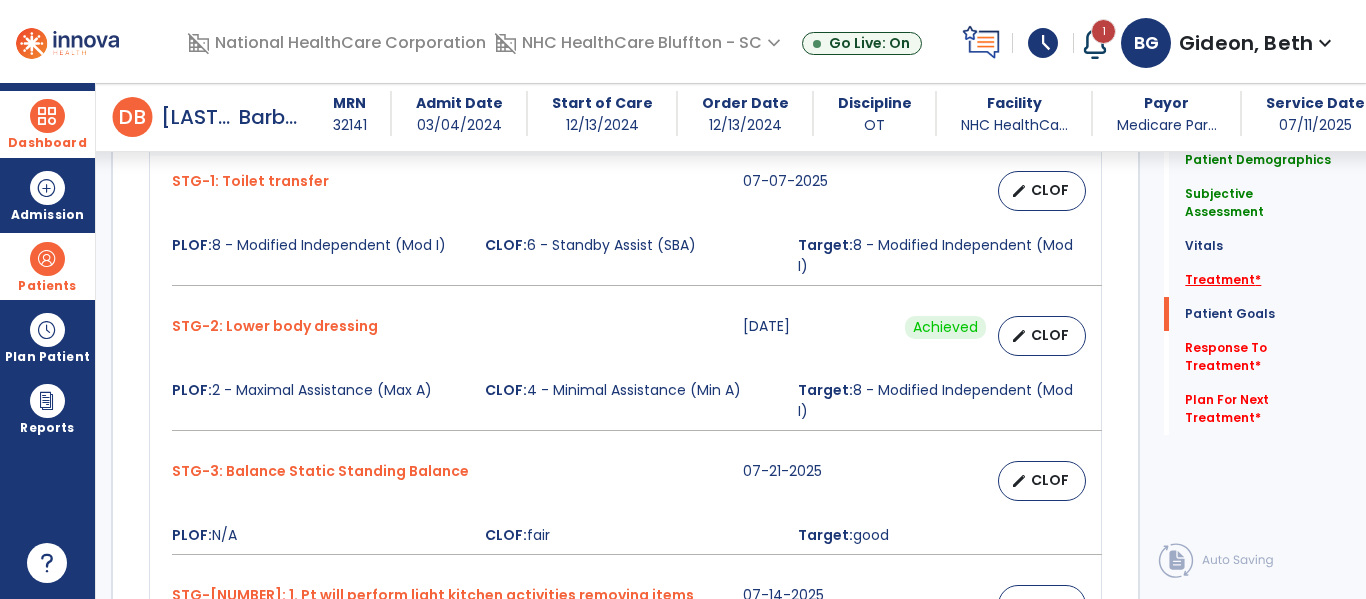 click on "Treatment   *" 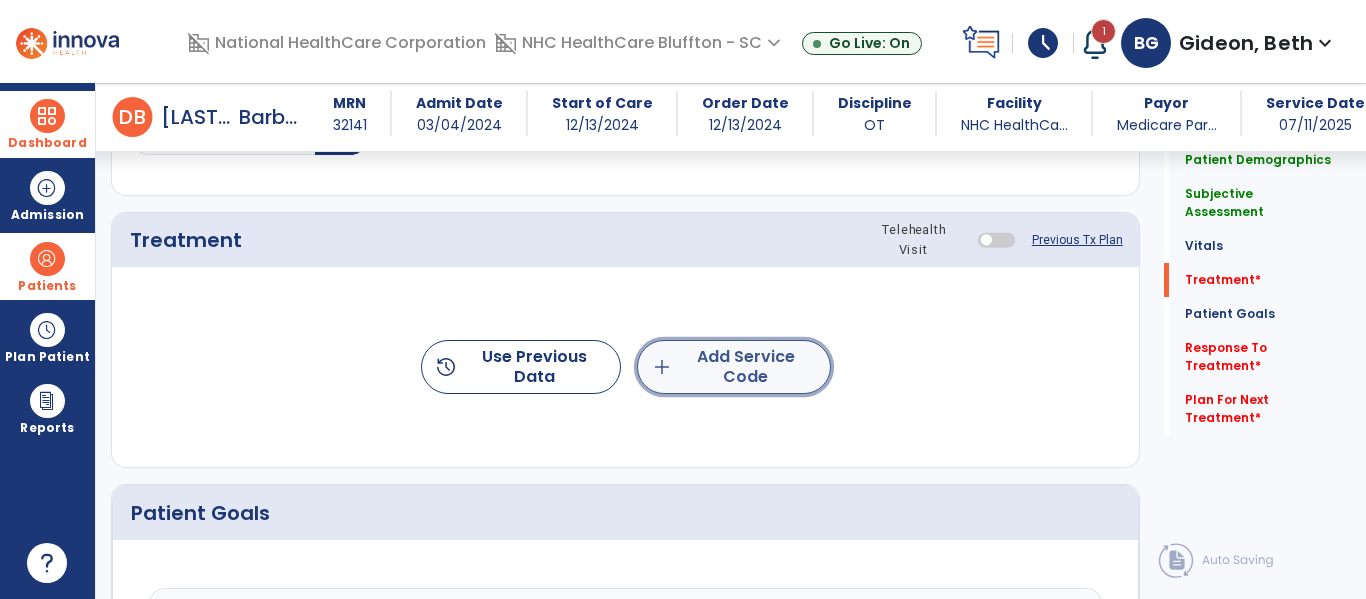click on "add  Add Service Code" 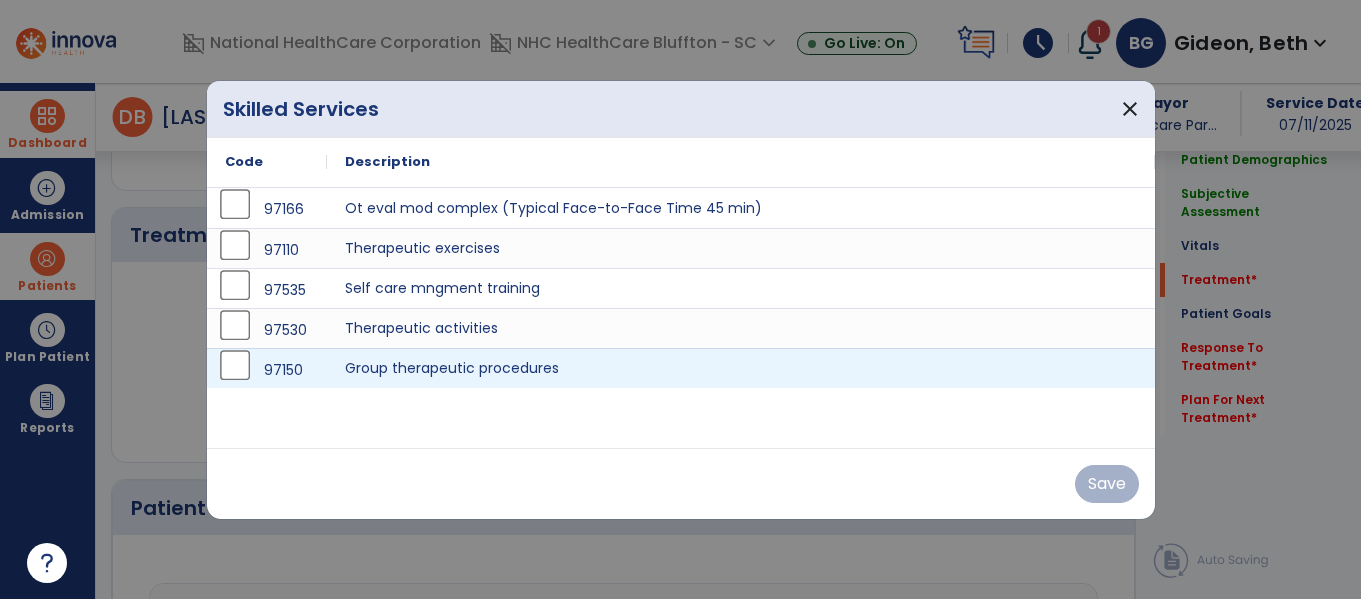 scroll, scrollTop: 1037, scrollLeft: 0, axis: vertical 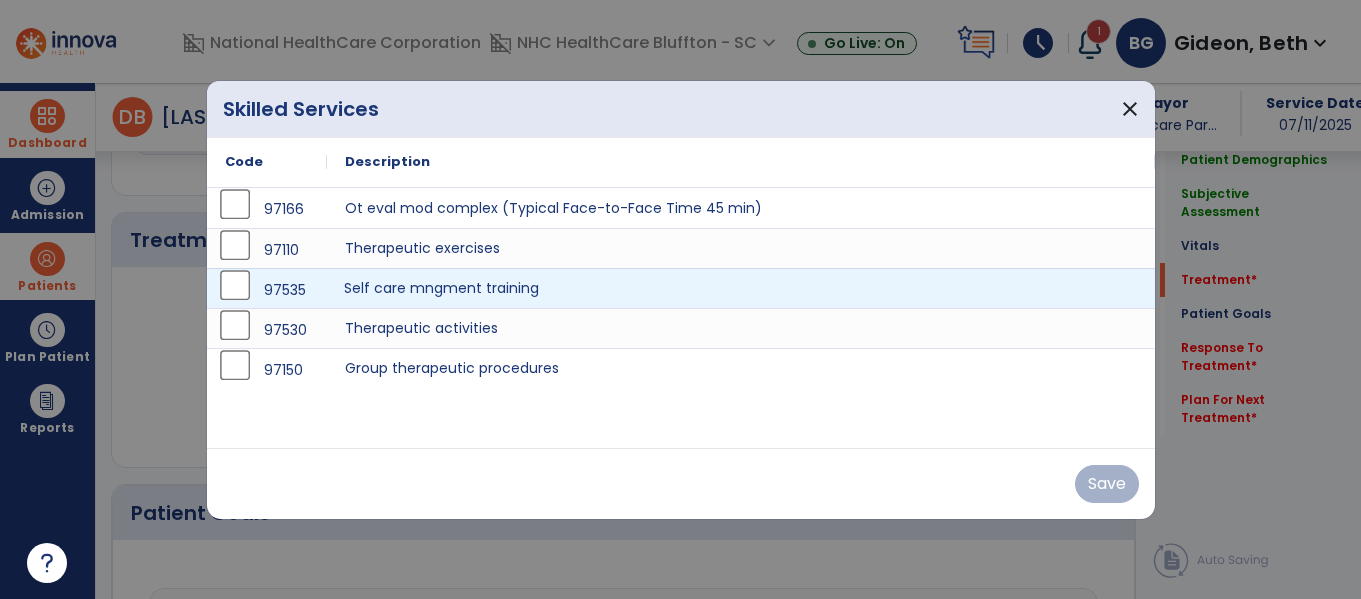 click on "Self care mngment training" at bounding box center [741, 288] 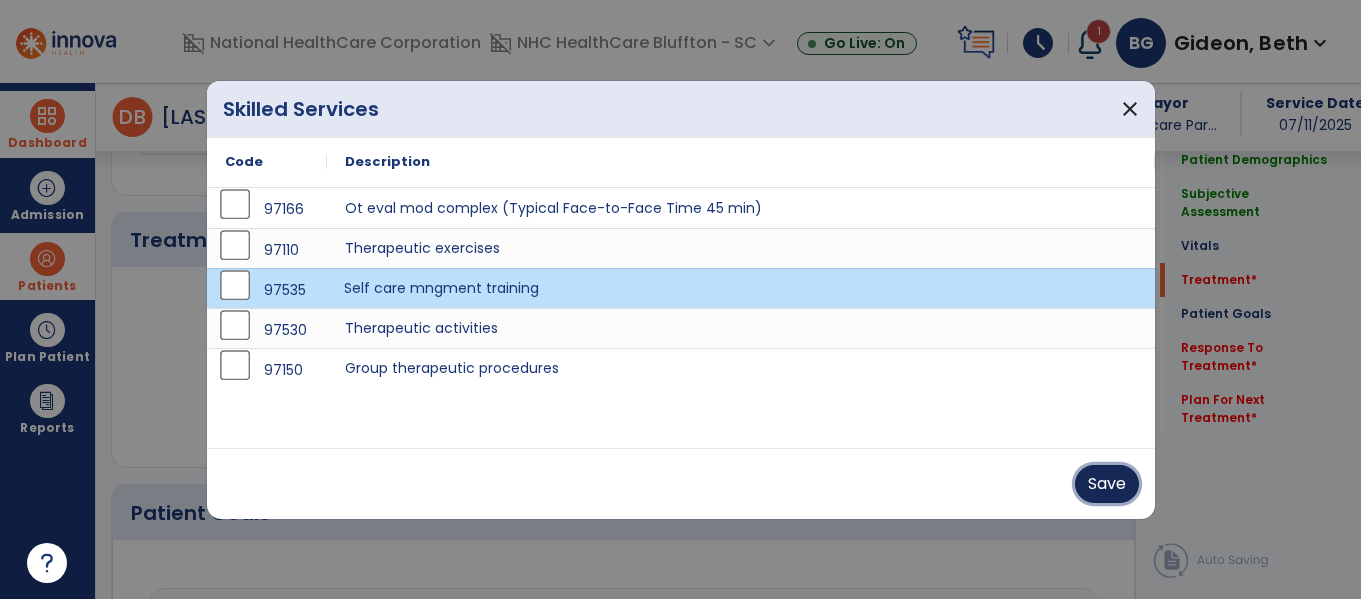 click on "Save" at bounding box center (1107, 484) 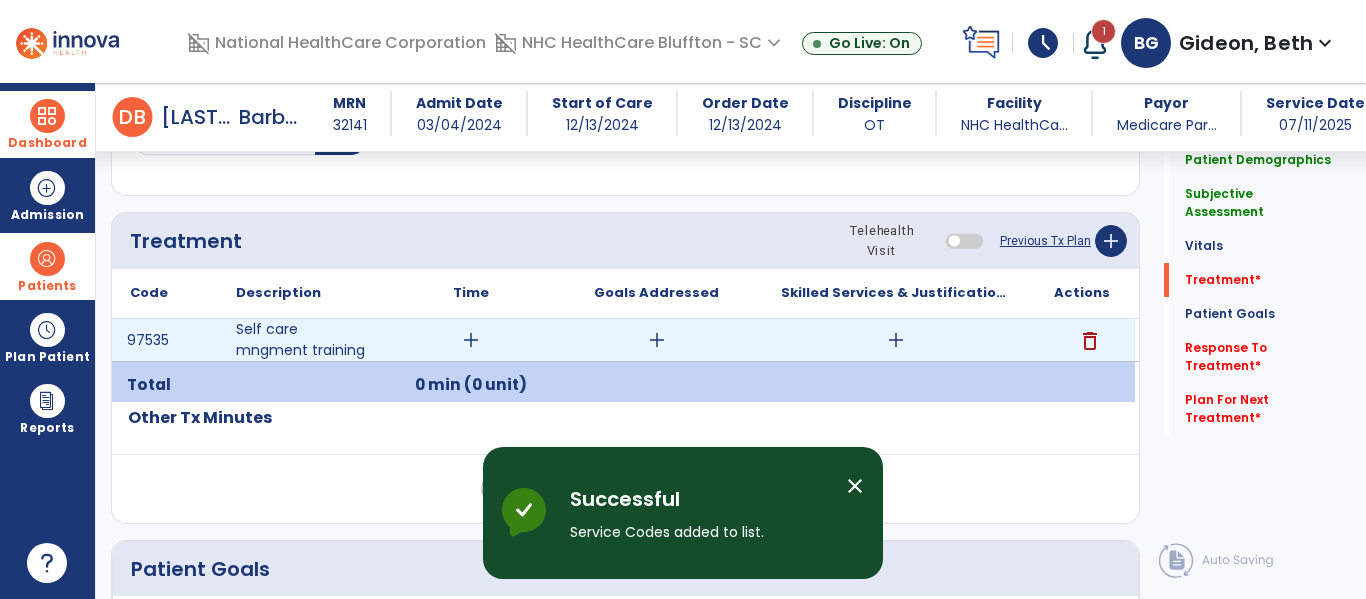 click on "add" at bounding box center [471, 340] 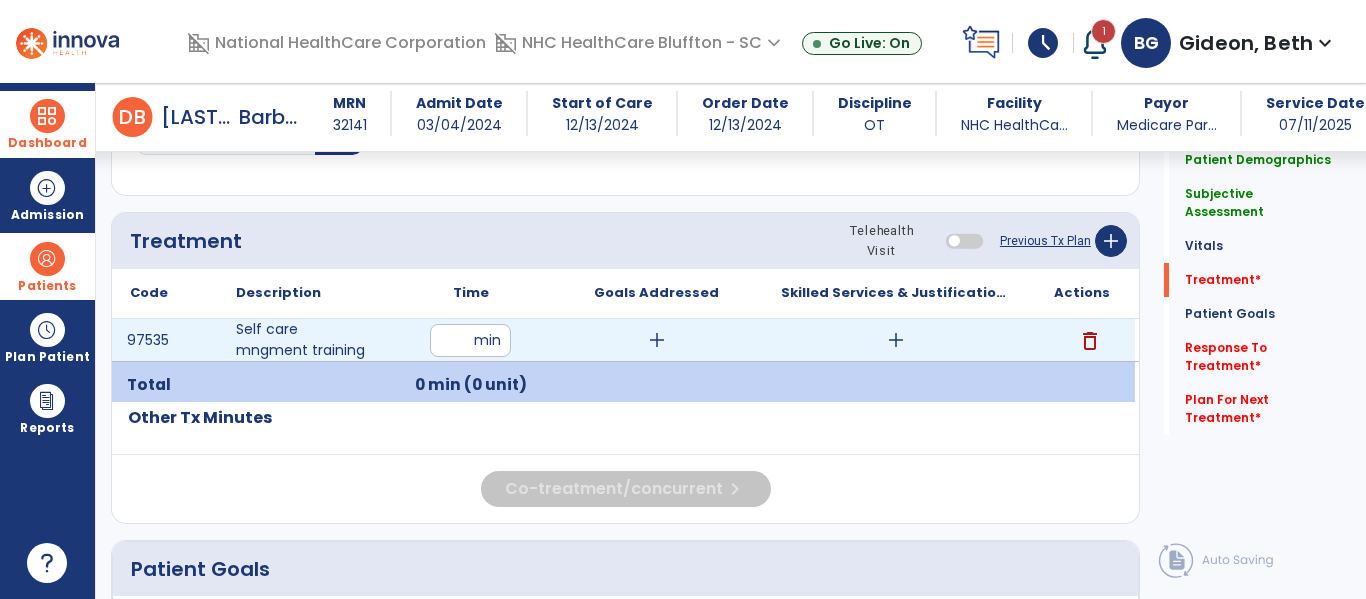 type on "**" 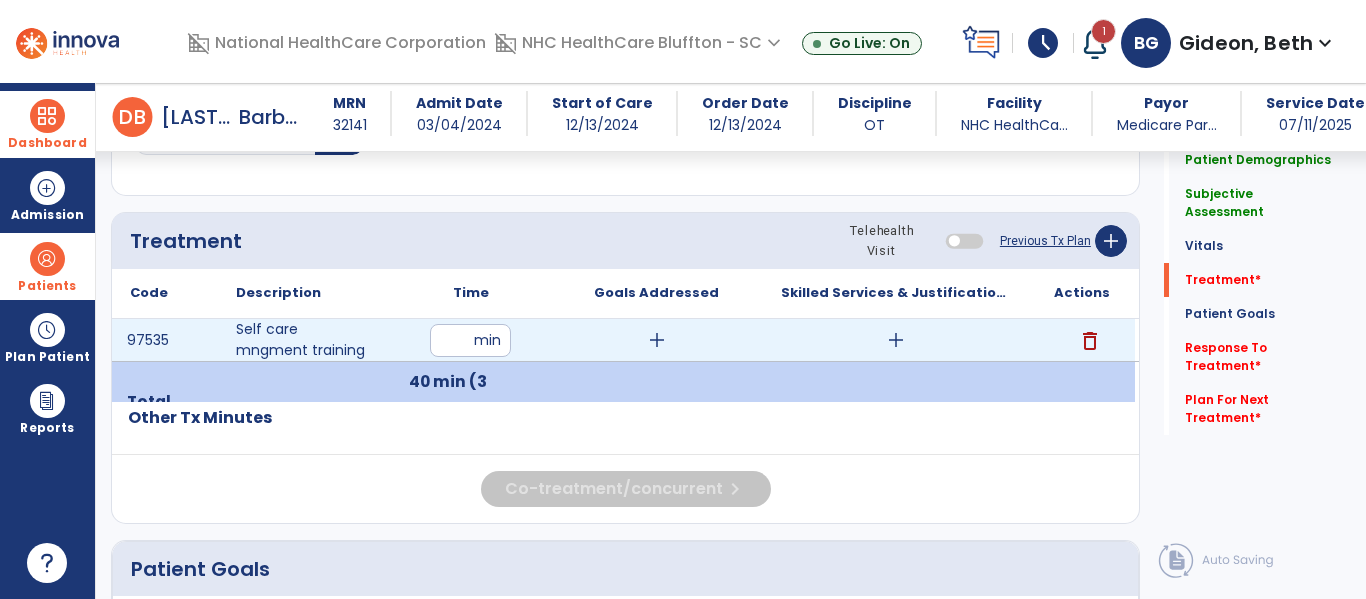 click on "add" at bounding box center [657, 340] 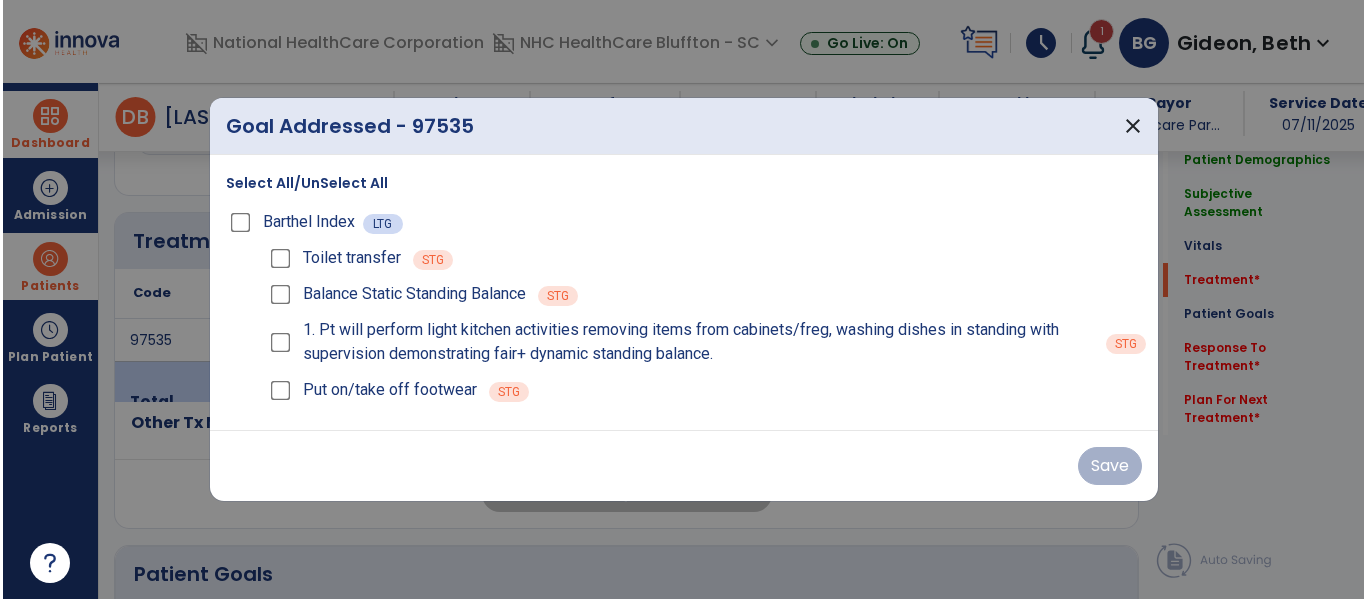 scroll, scrollTop: 1037, scrollLeft: 0, axis: vertical 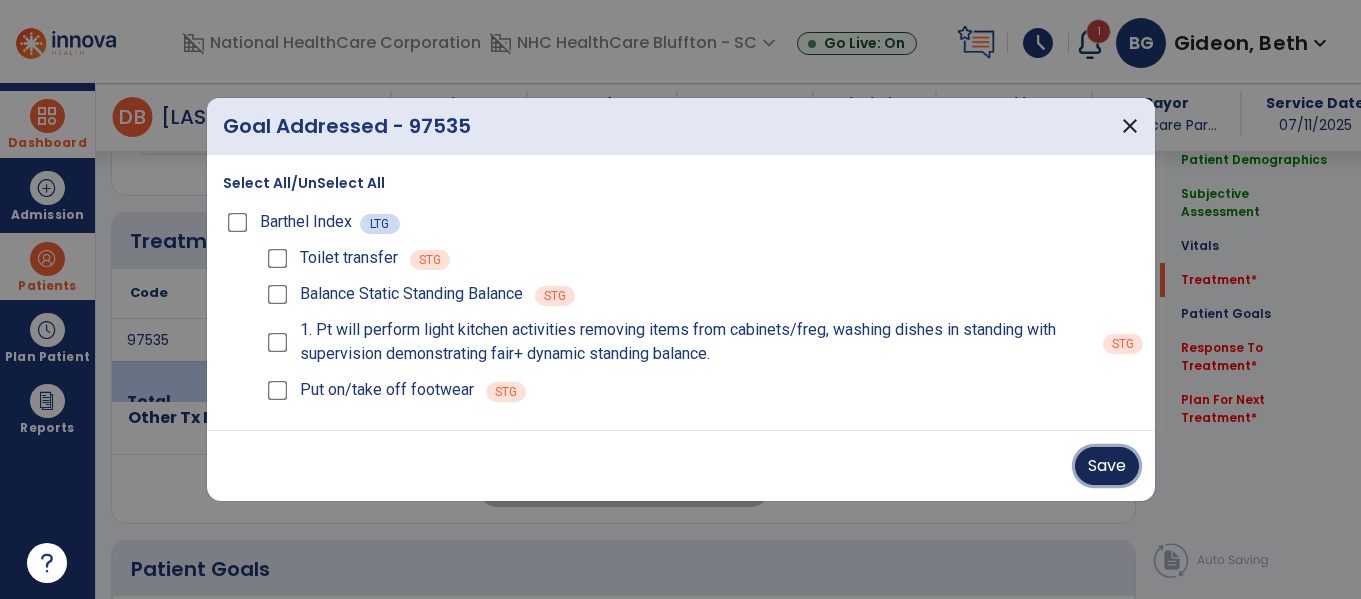 click on "Save" at bounding box center [1107, 466] 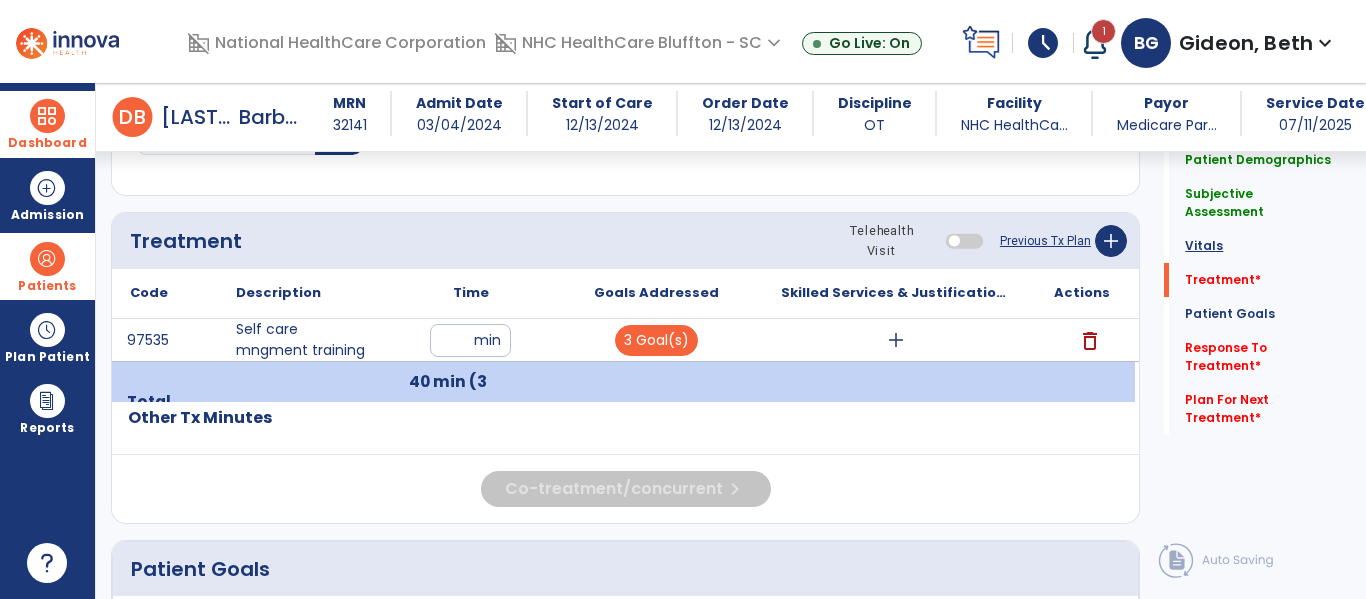 click on "Vitals" 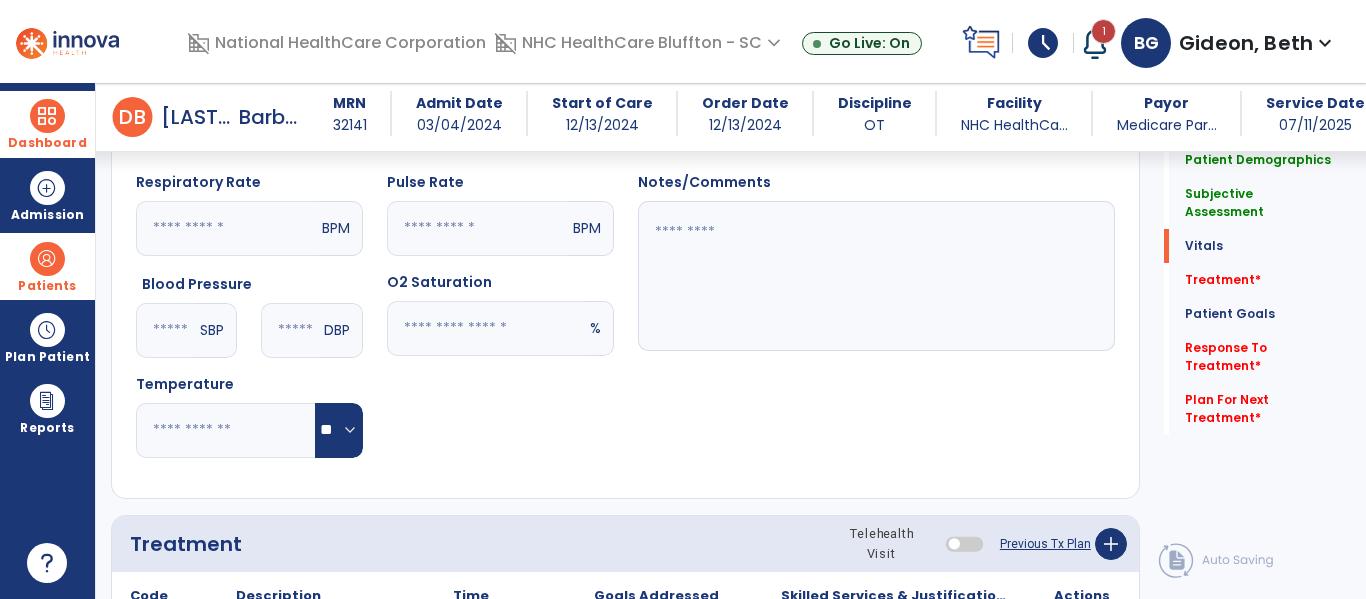 scroll, scrollTop: 689, scrollLeft: 0, axis: vertical 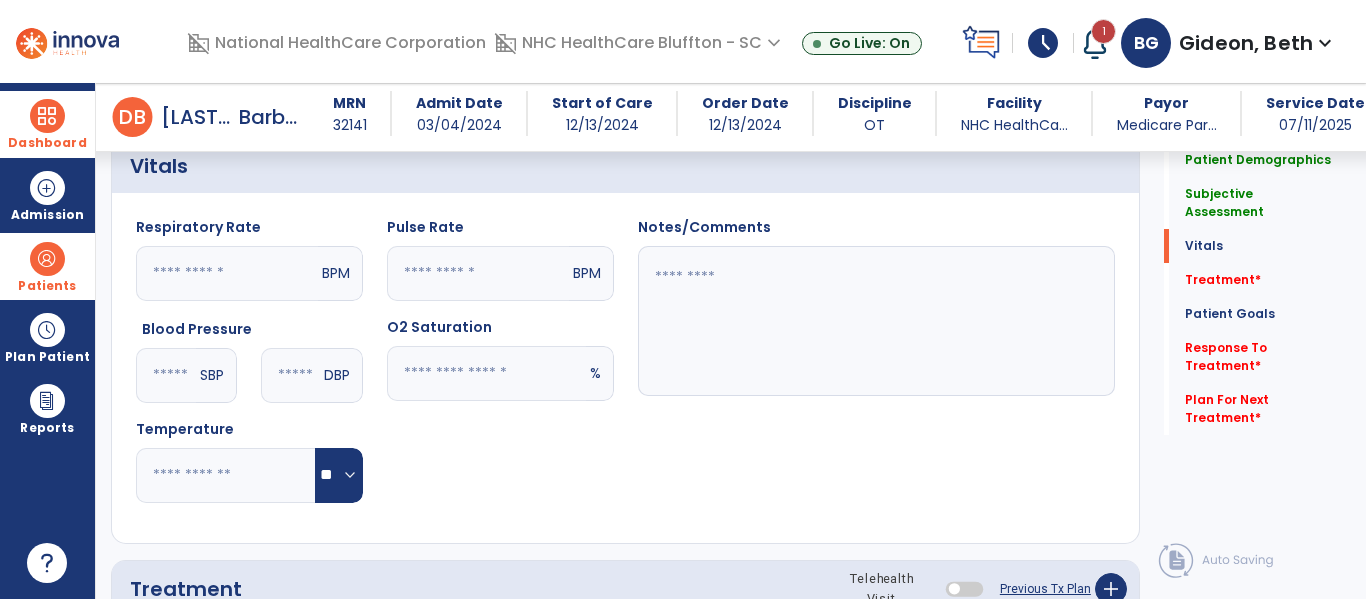 click 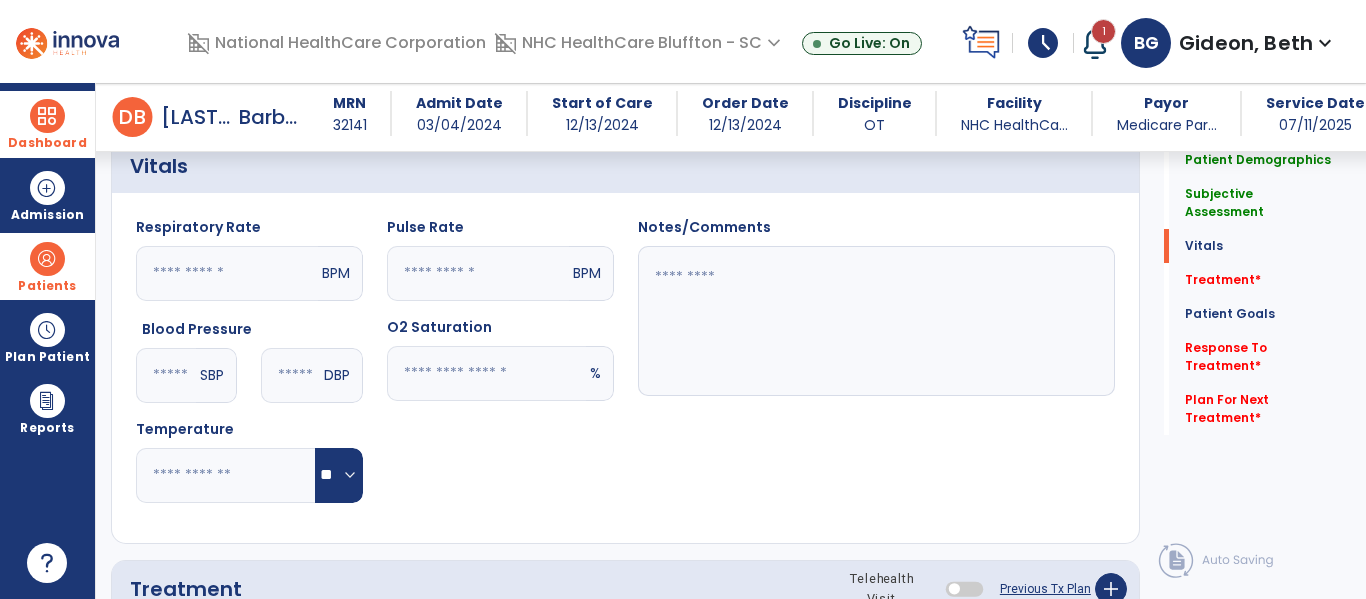 click 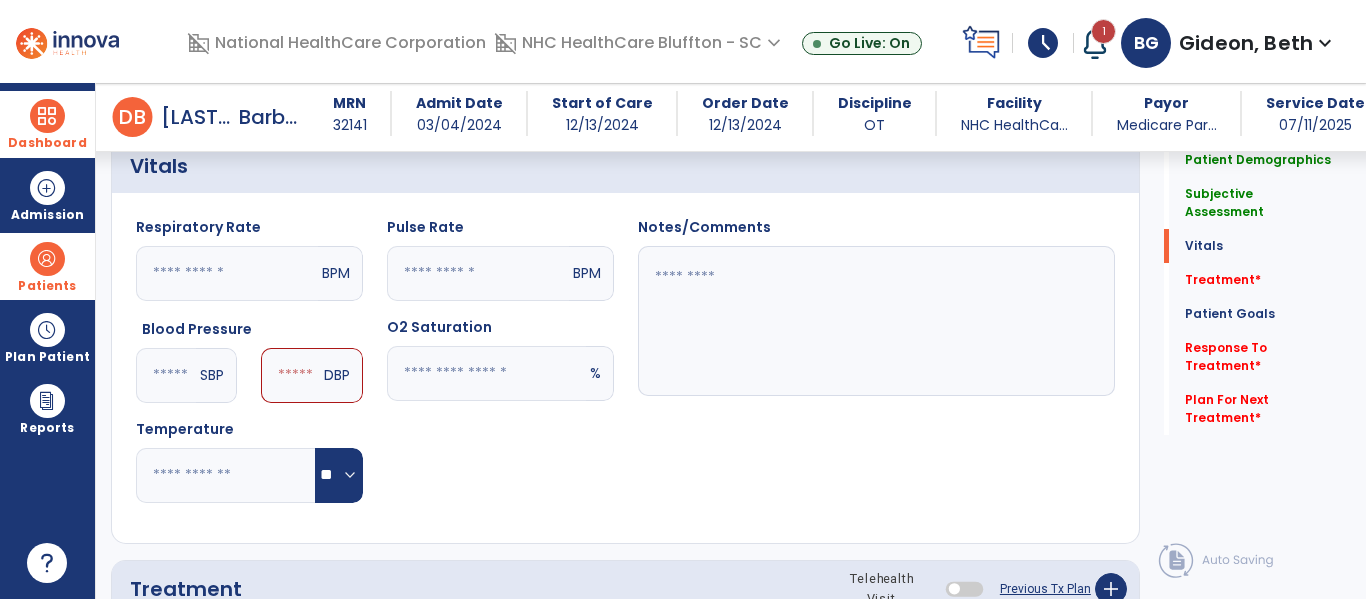 type on "***" 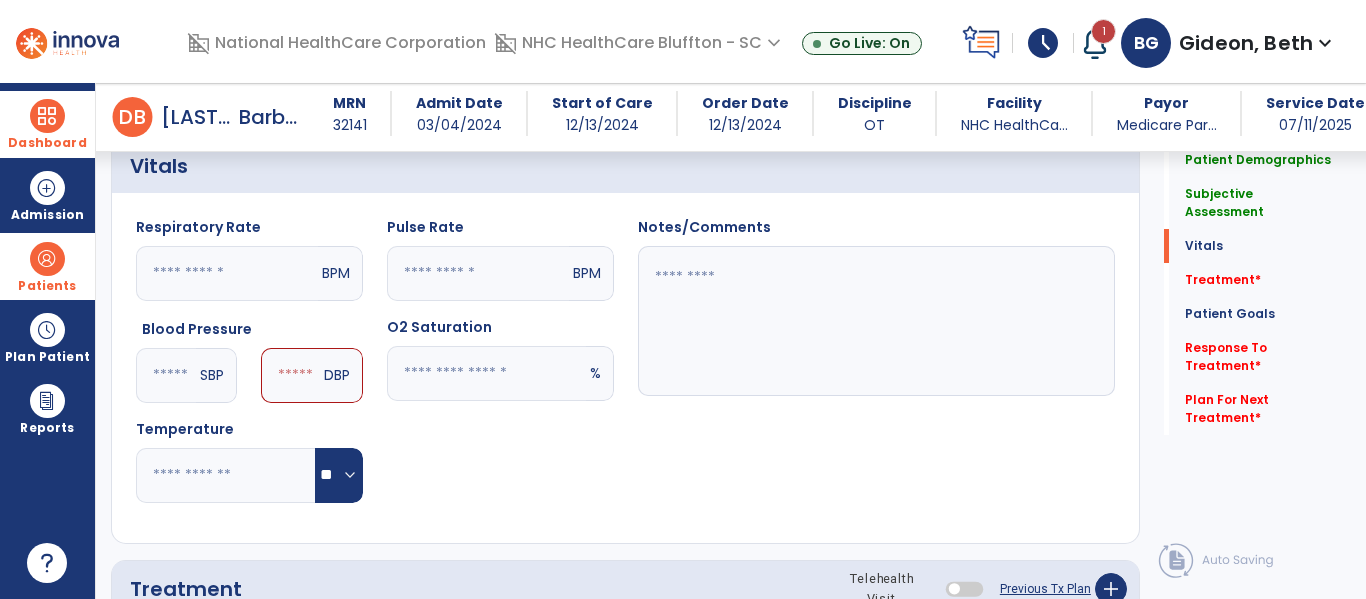 drag, startPoint x: 303, startPoint y: 382, endPoint x: 311, endPoint y: 359, distance: 24.351591 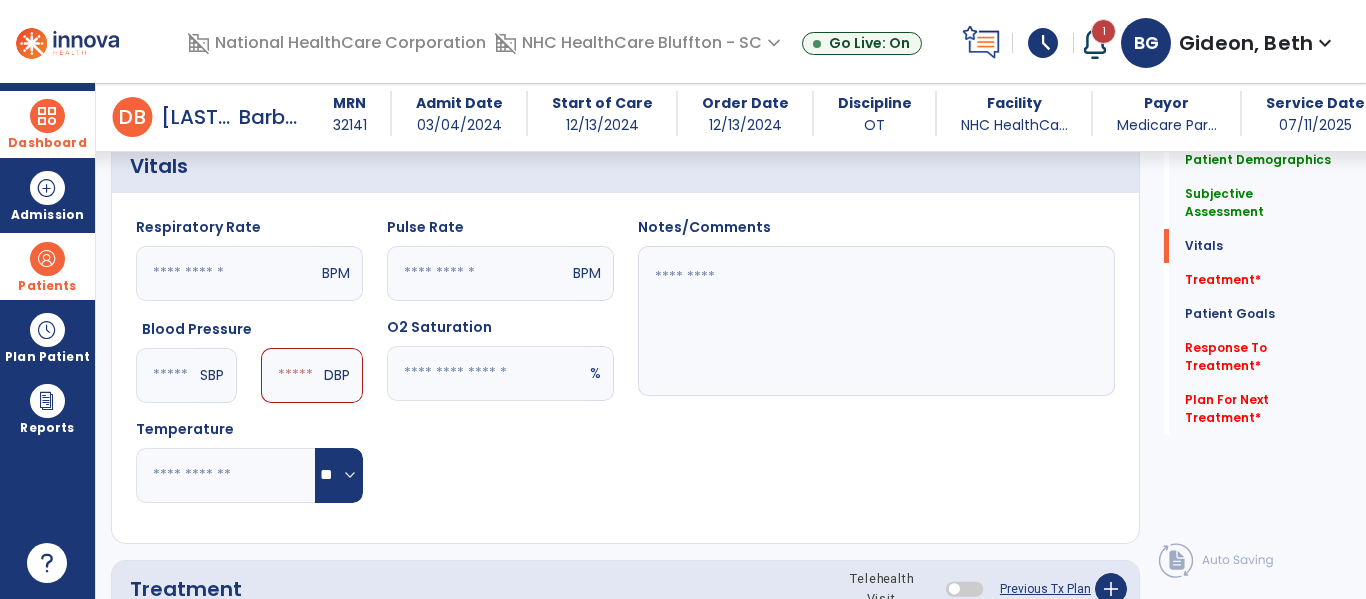 click 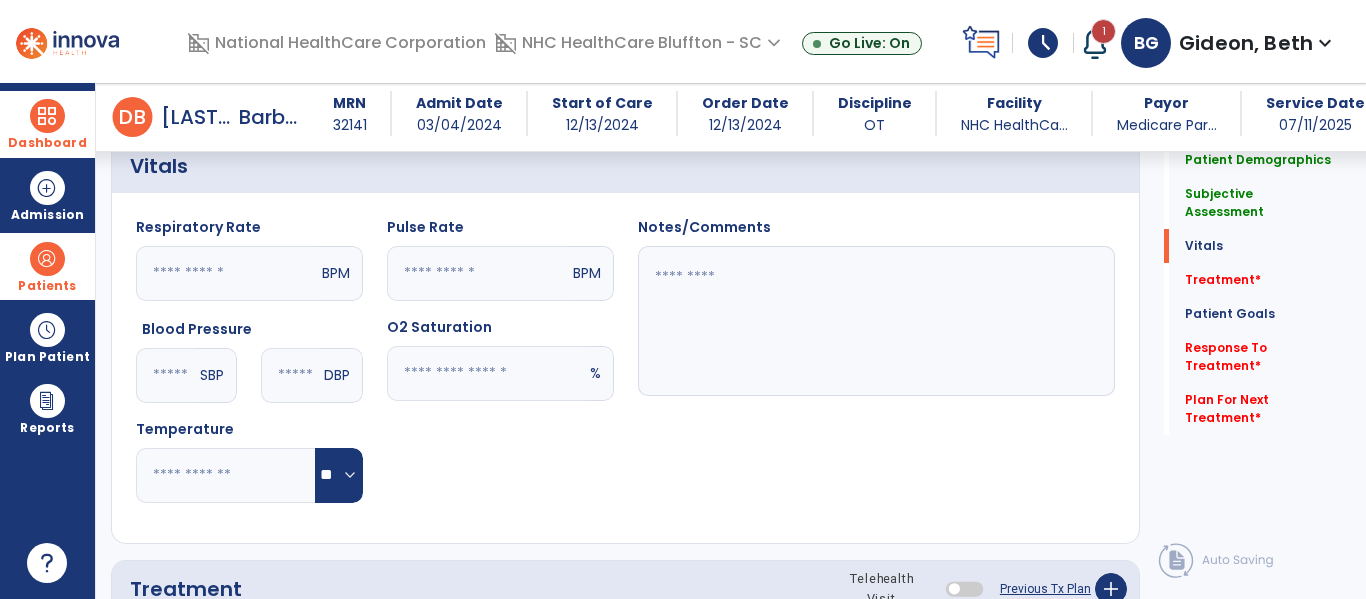 type on "**" 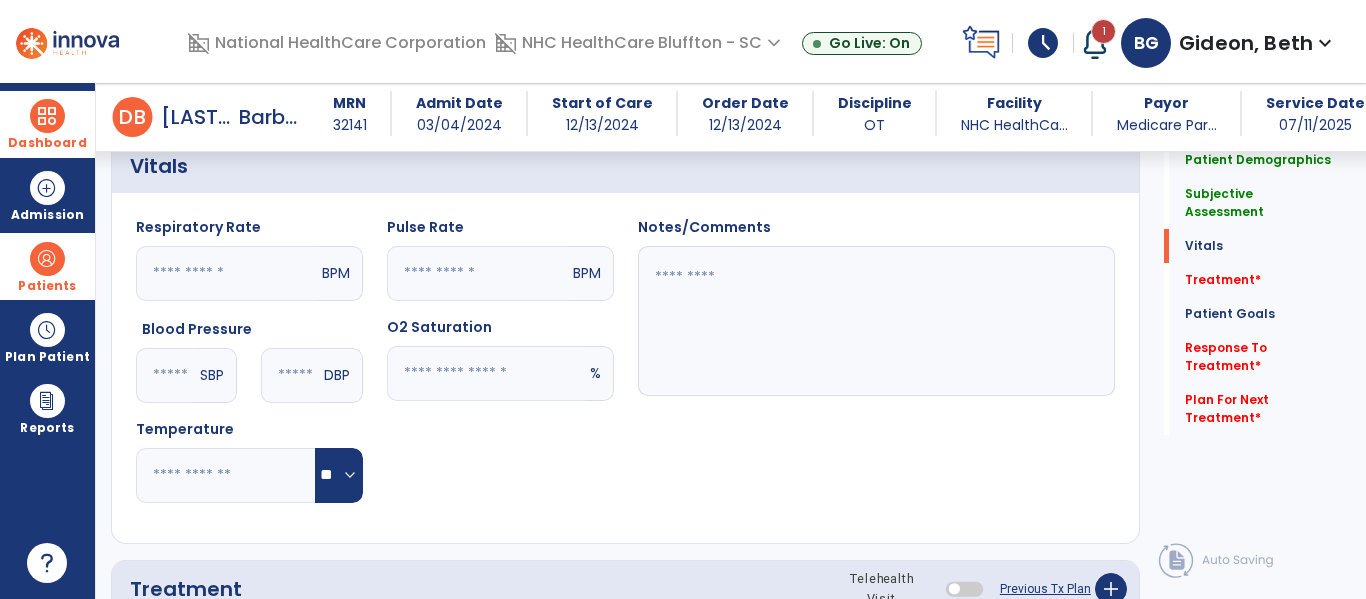 click 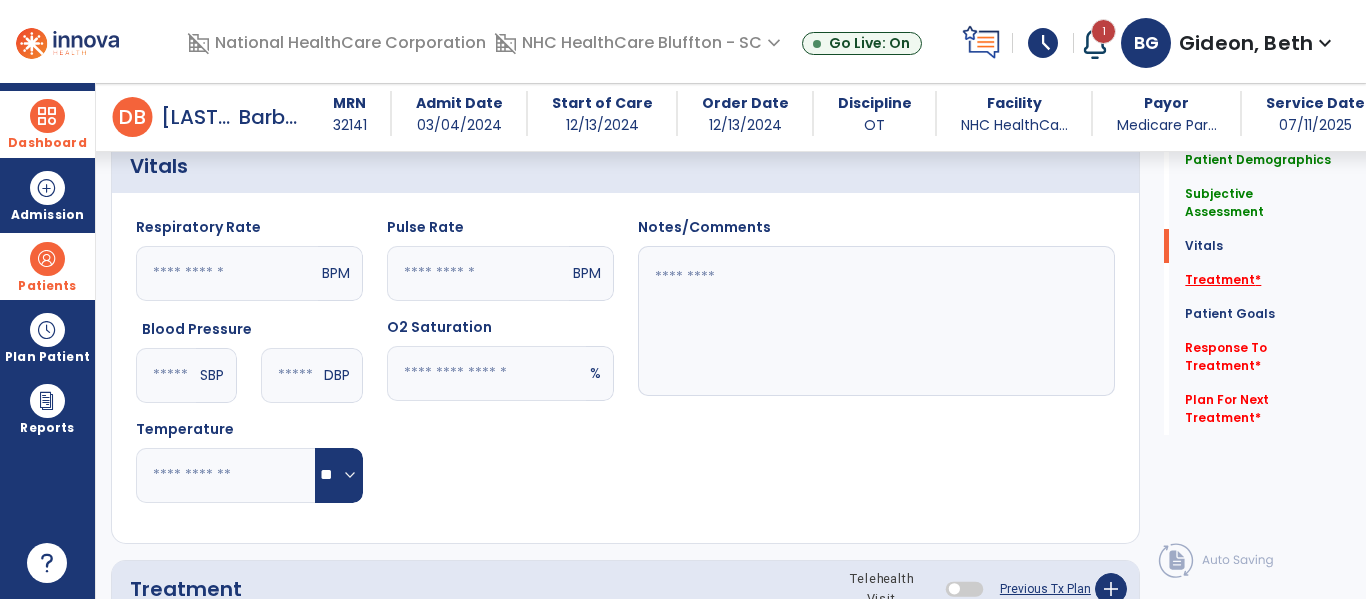 type on "**" 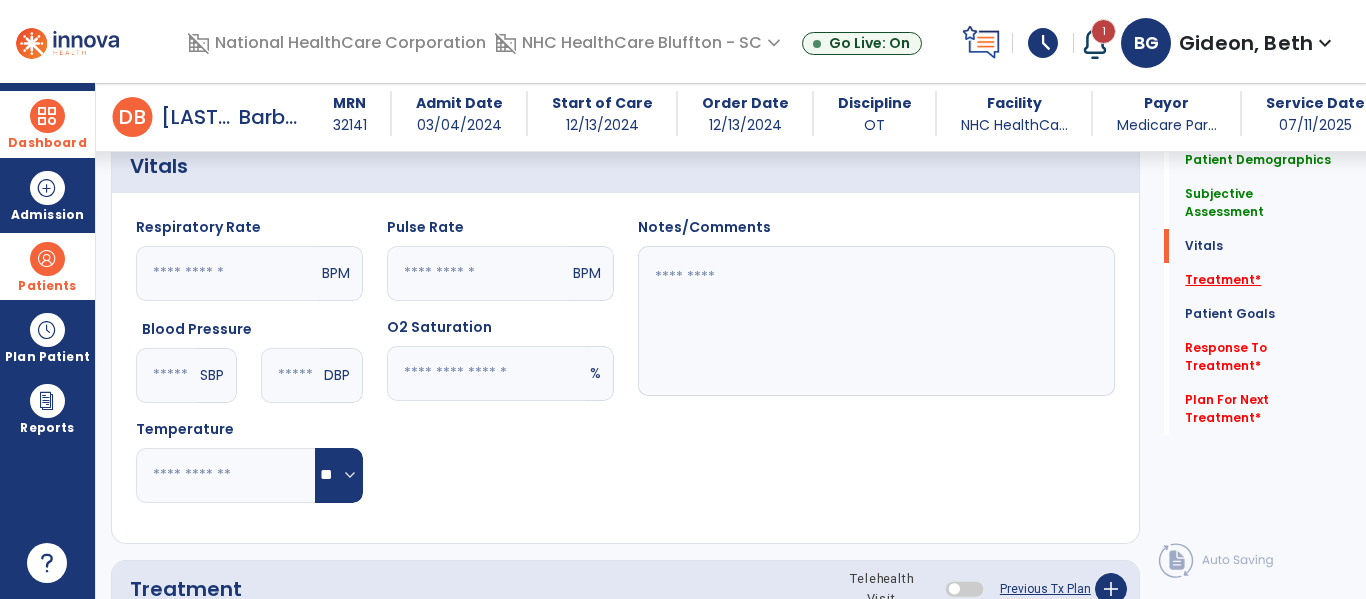 click on "Treatment   *" 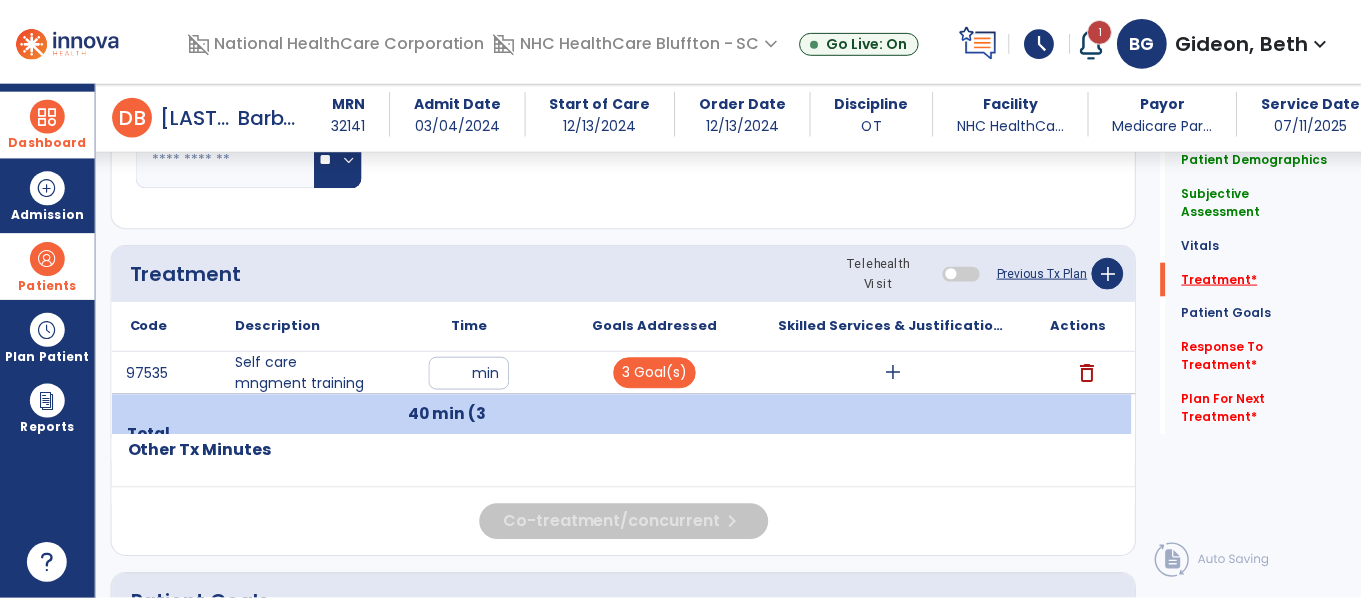 scroll, scrollTop: 1064, scrollLeft: 0, axis: vertical 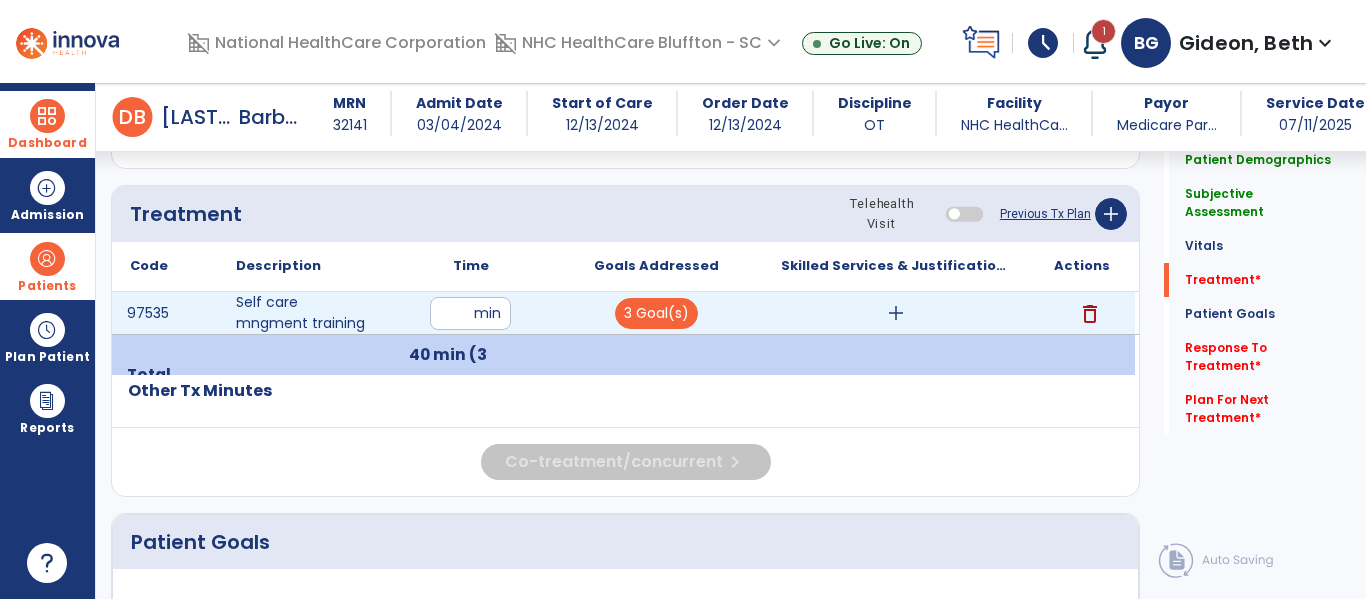 click on "add" at bounding box center [896, 313] 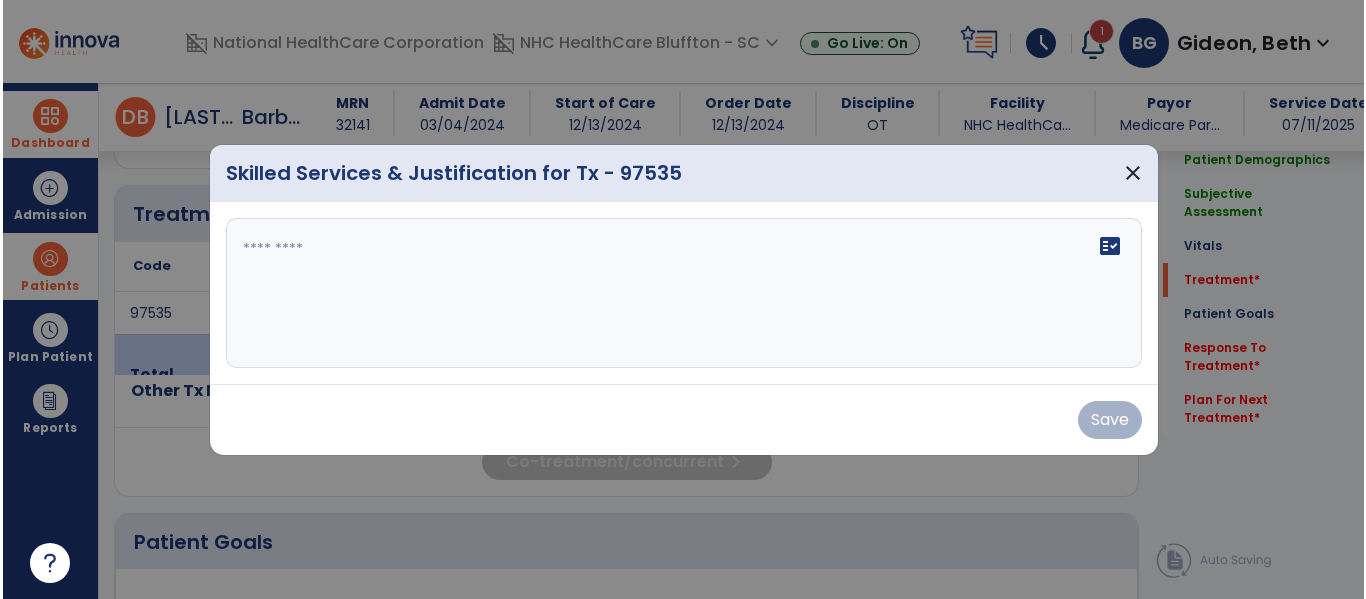 scroll, scrollTop: 1064, scrollLeft: 0, axis: vertical 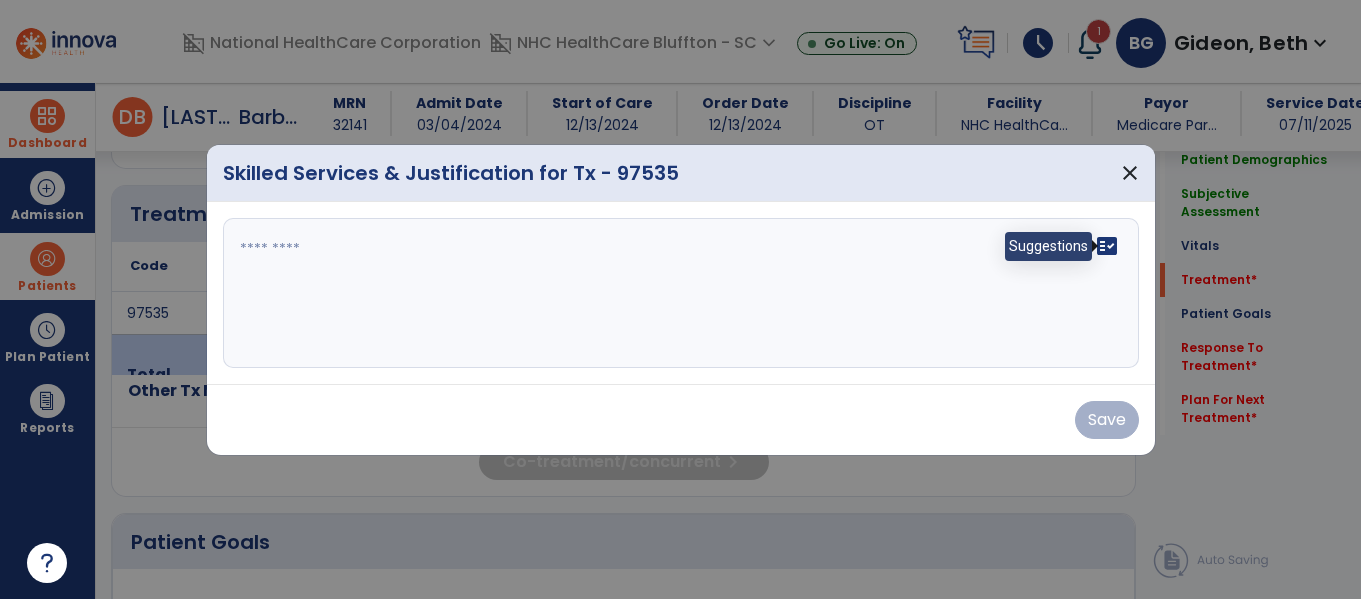 click on "fact_check" at bounding box center [1107, 246] 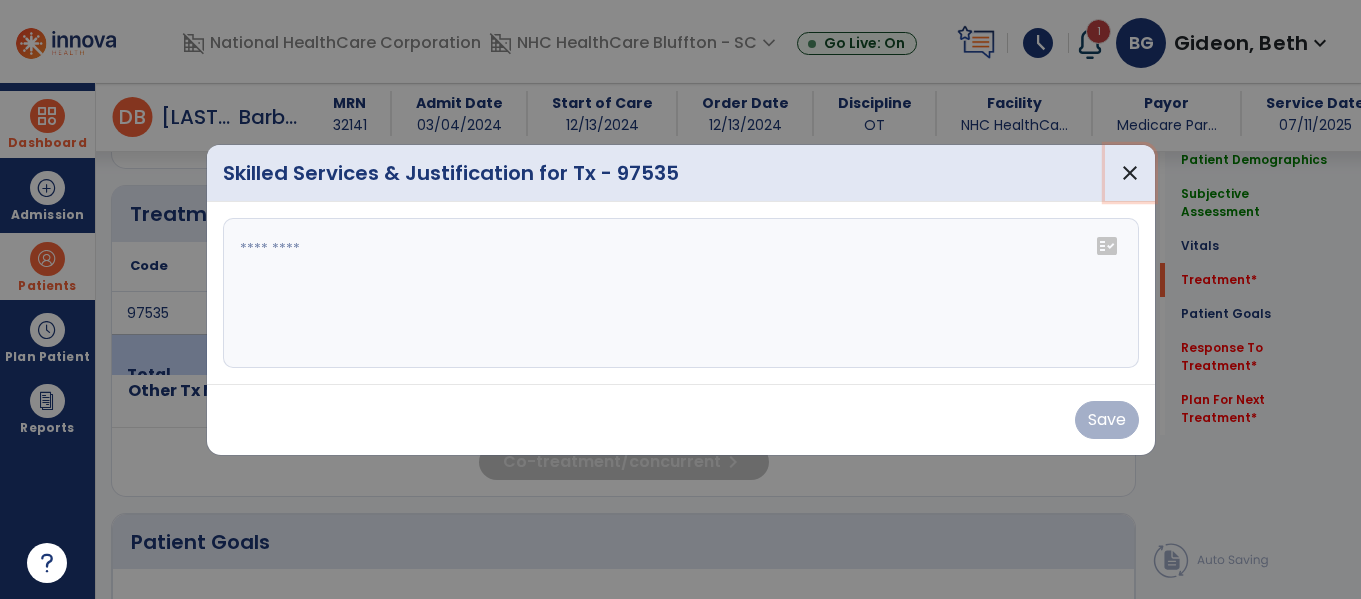 click on "close" at bounding box center [1130, 173] 